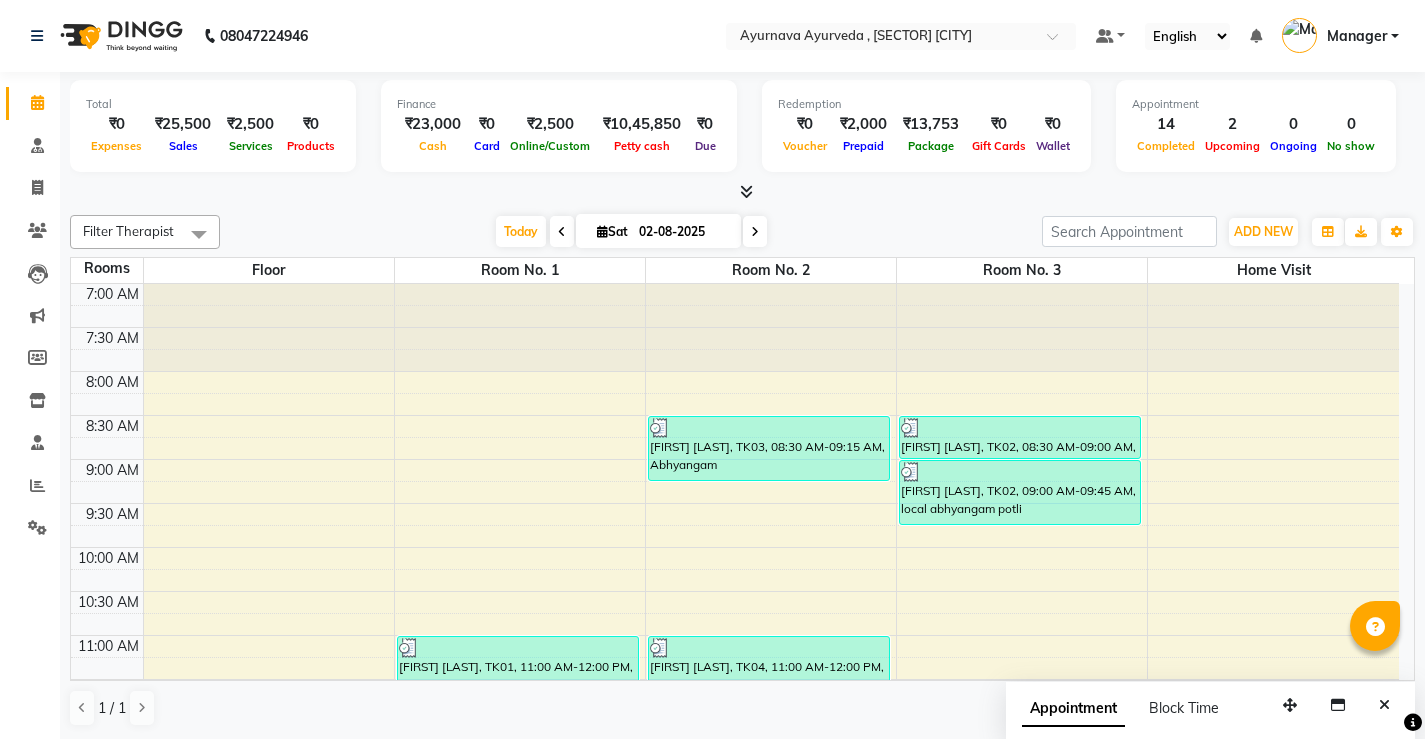 scroll, scrollTop: 0, scrollLeft: 0, axis: both 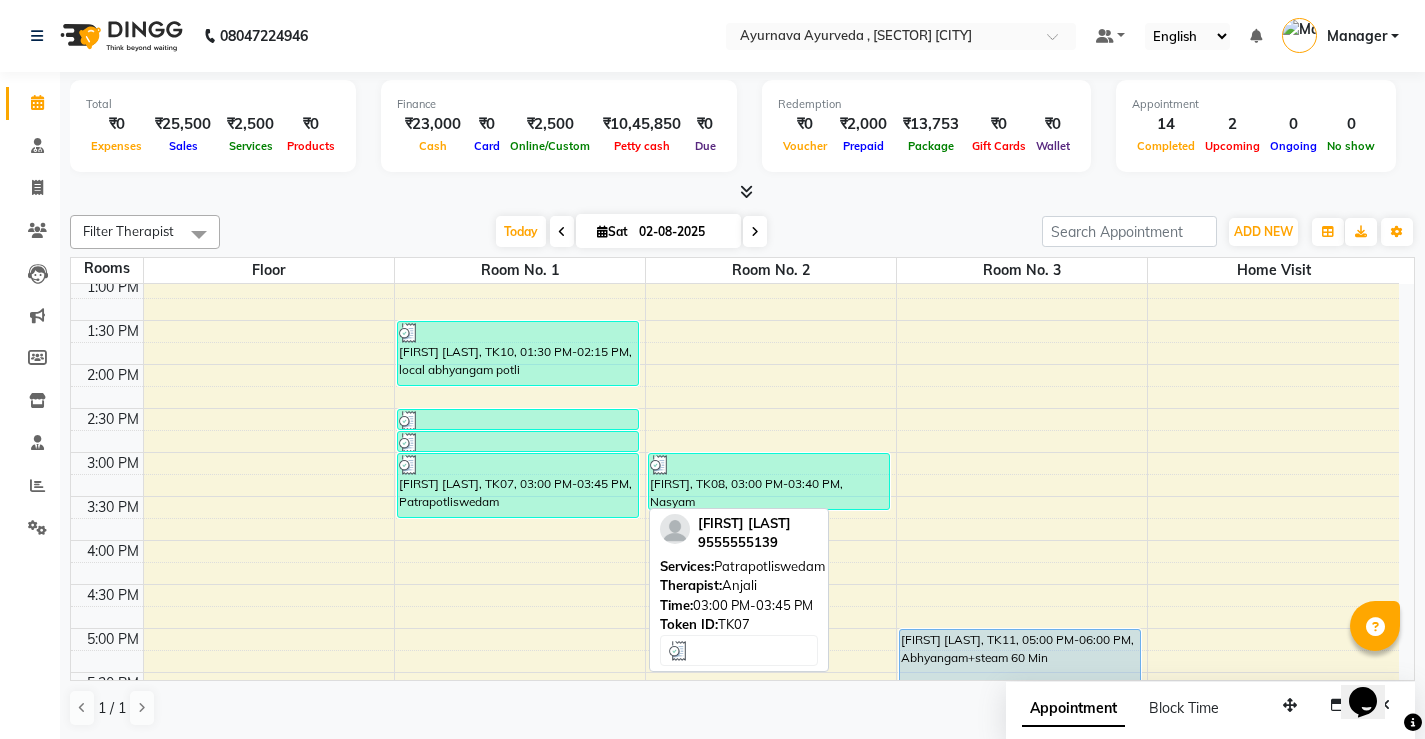 click on "[FIRST] [LAST], TK07, 03:00 PM-03:45 PM, Patrapotliswedam" at bounding box center (518, 485) 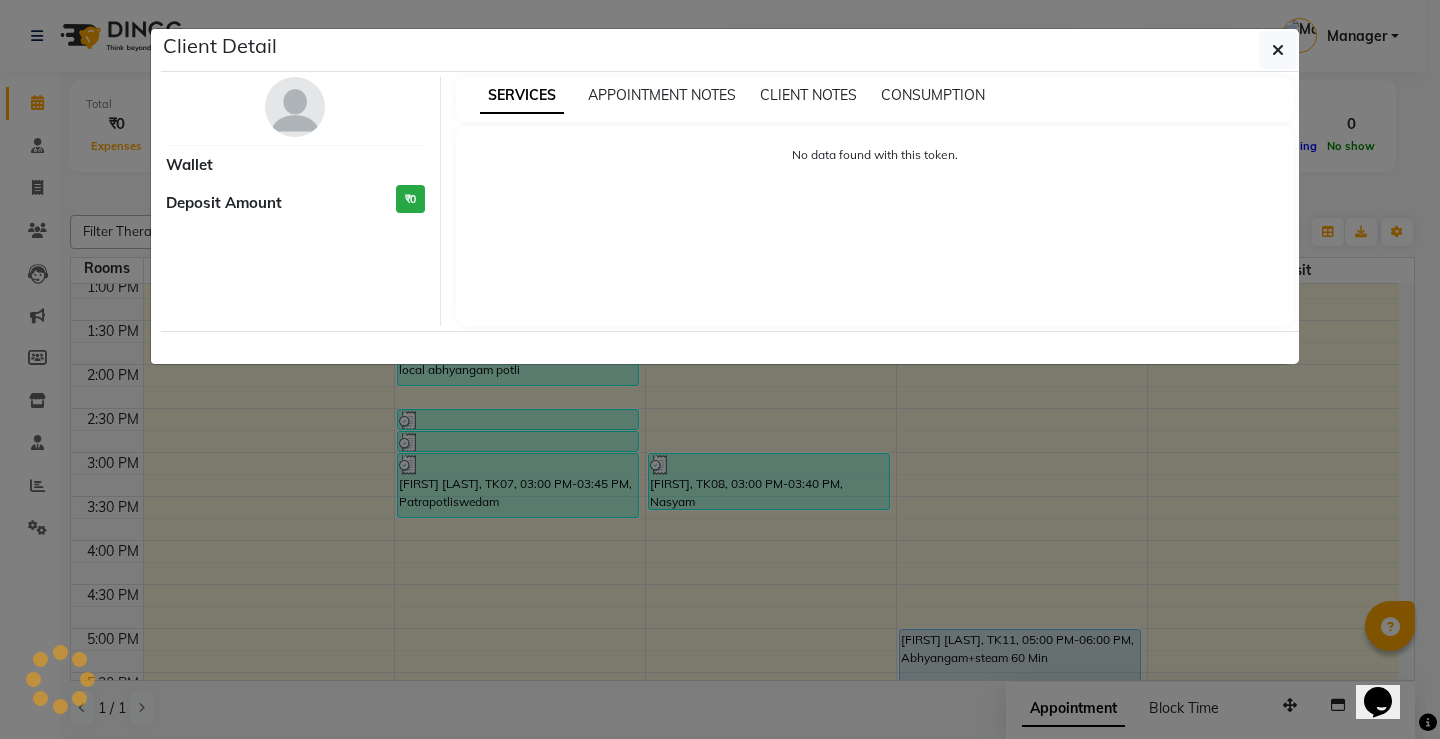 select on "3" 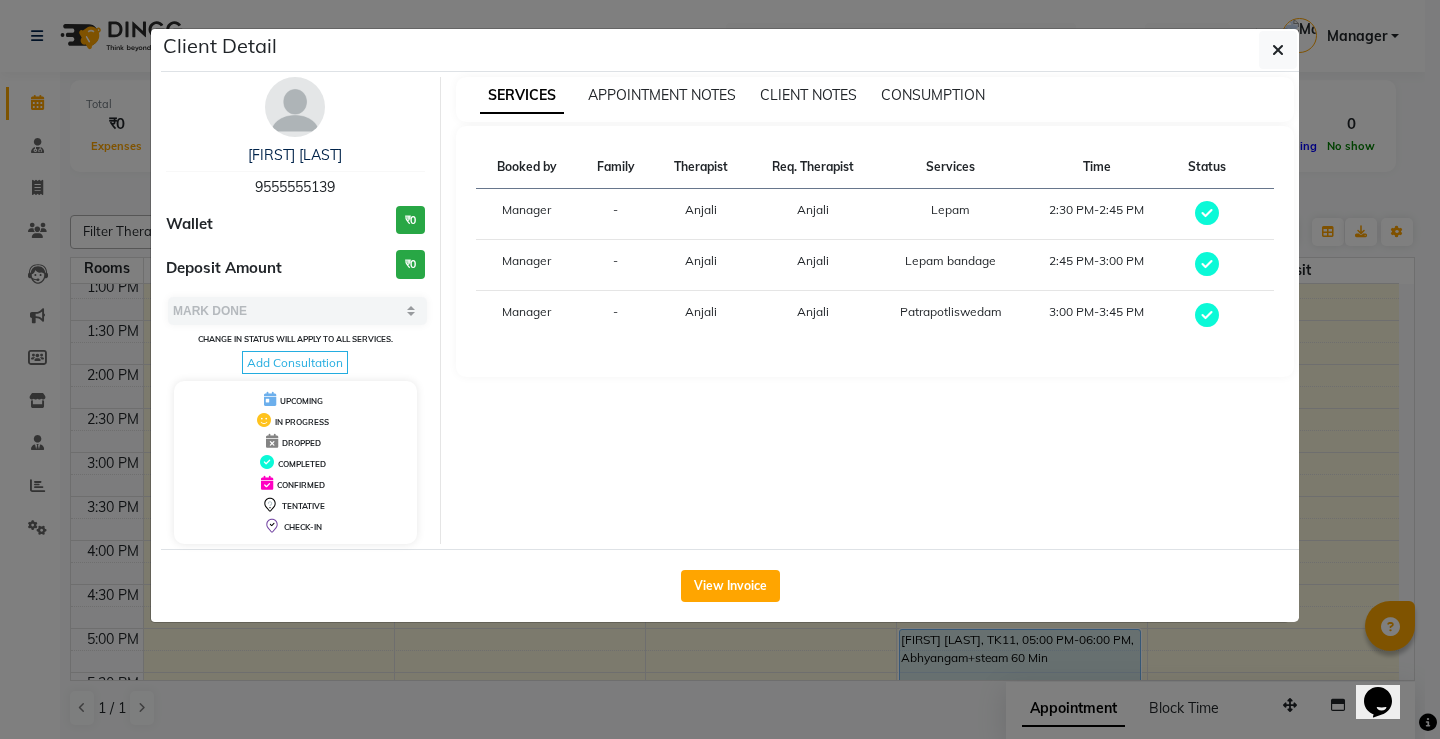 type 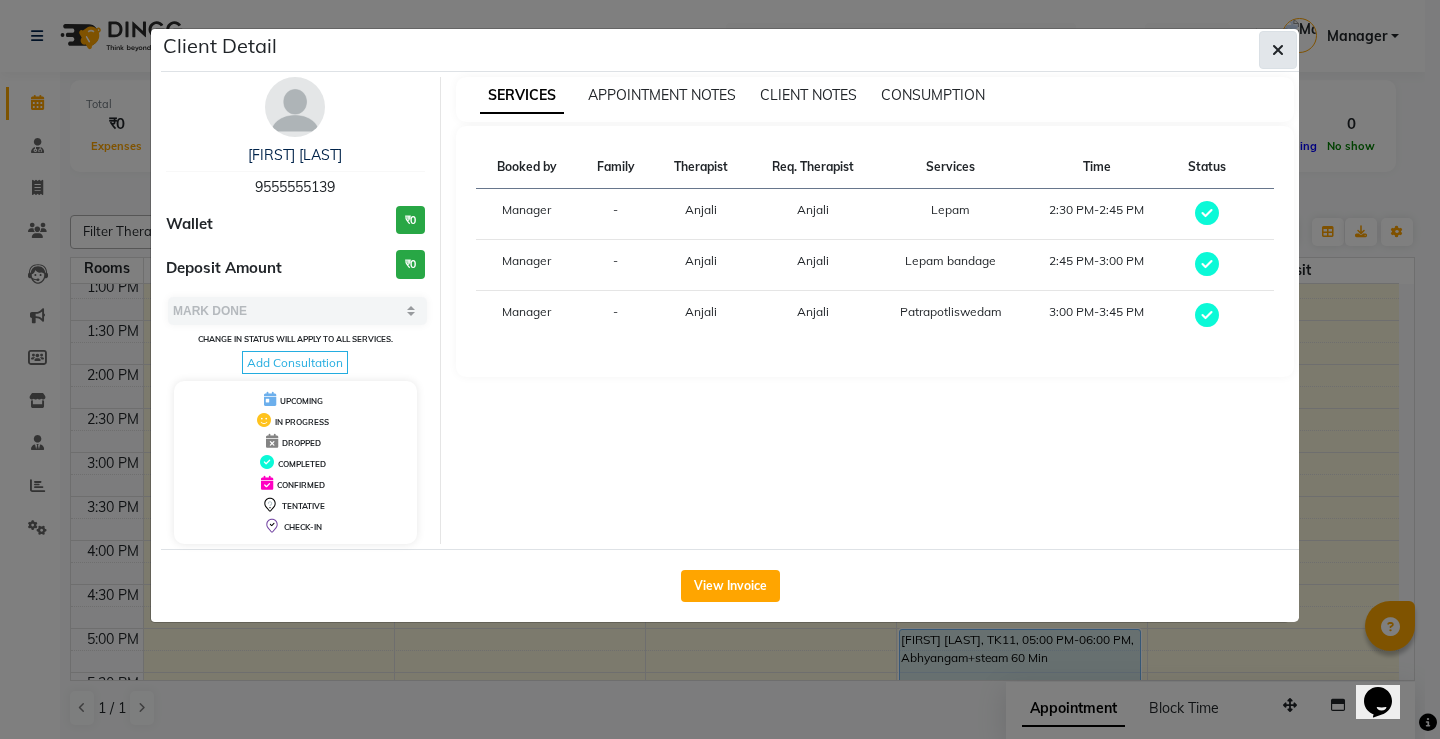 click 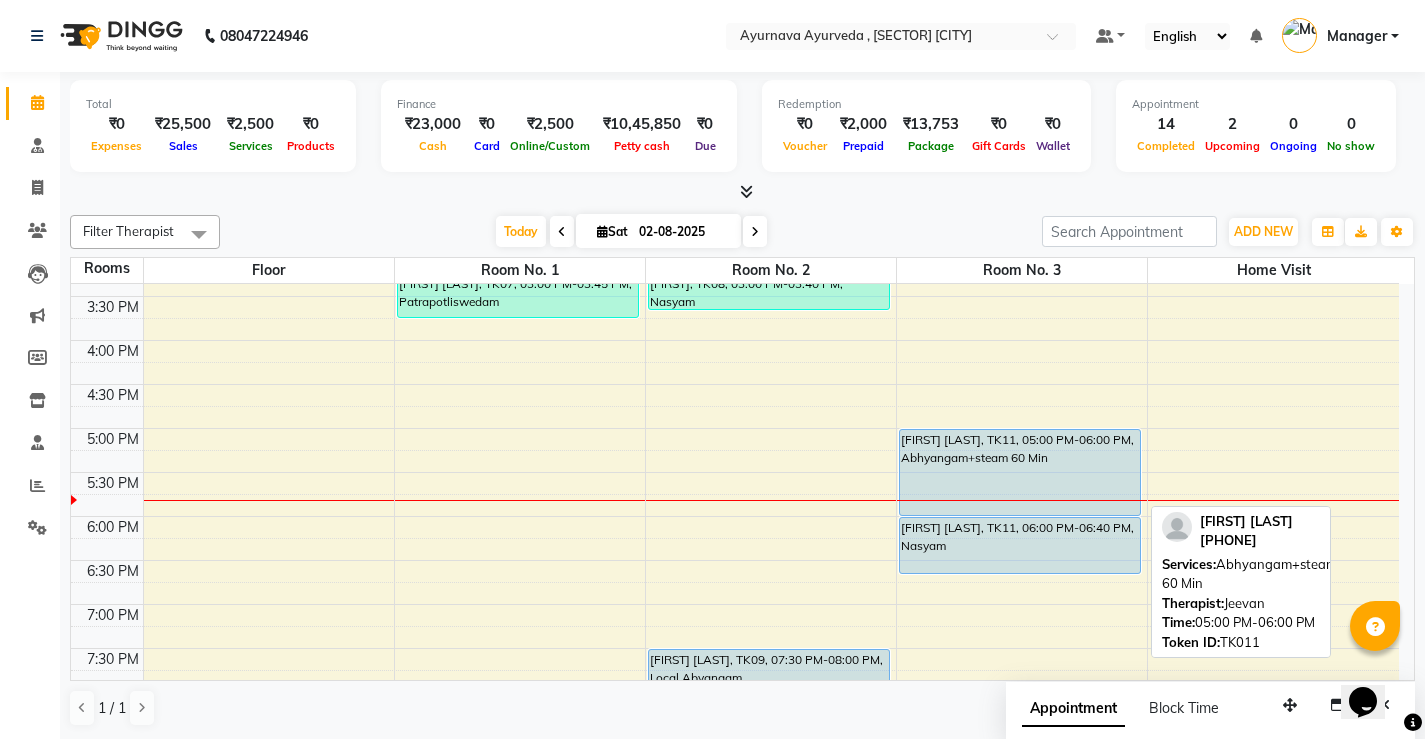 scroll, scrollTop: 835, scrollLeft: 0, axis: vertical 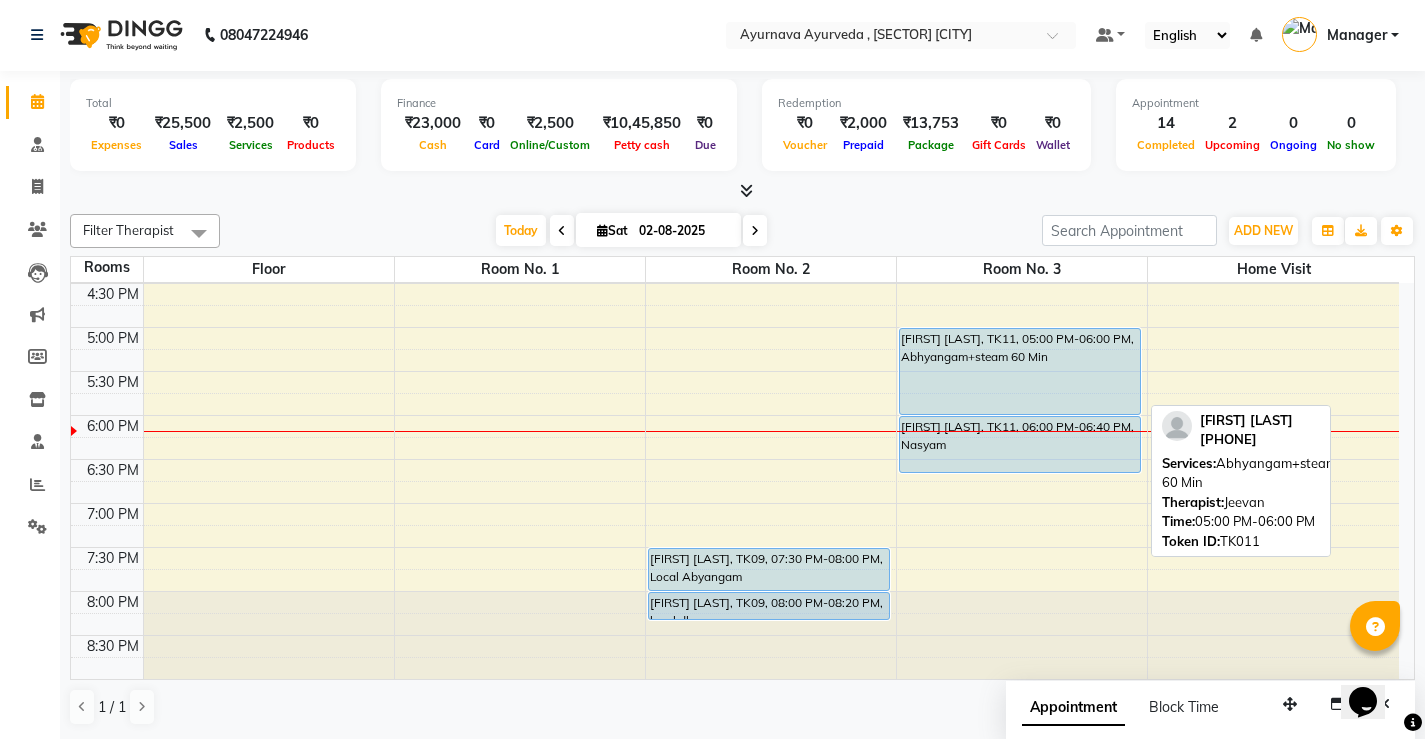 click on "[FIRST] [LAST], TK11, 05:00 PM-06:00 PM, Abhyangam+steam 60 Min" at bounding box center [1020, 371] 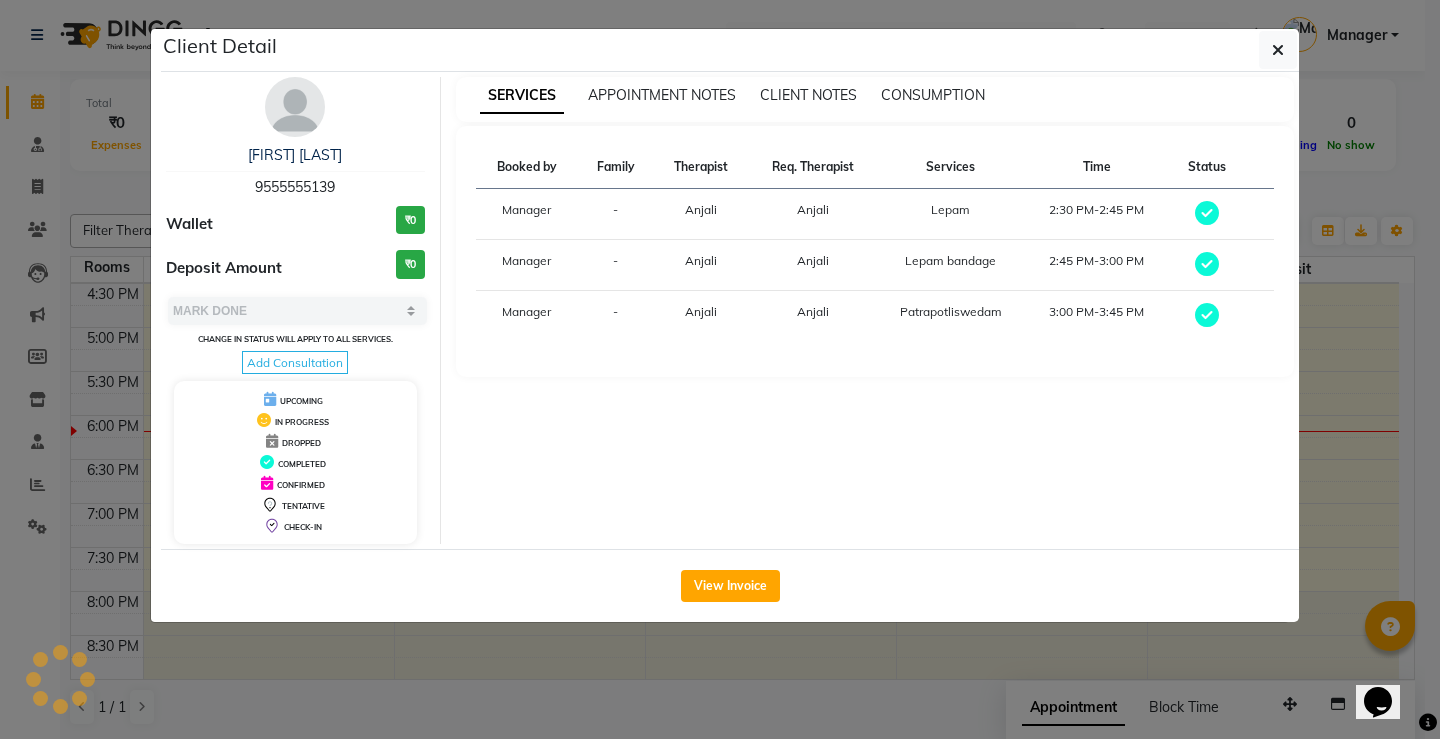 select on "5" 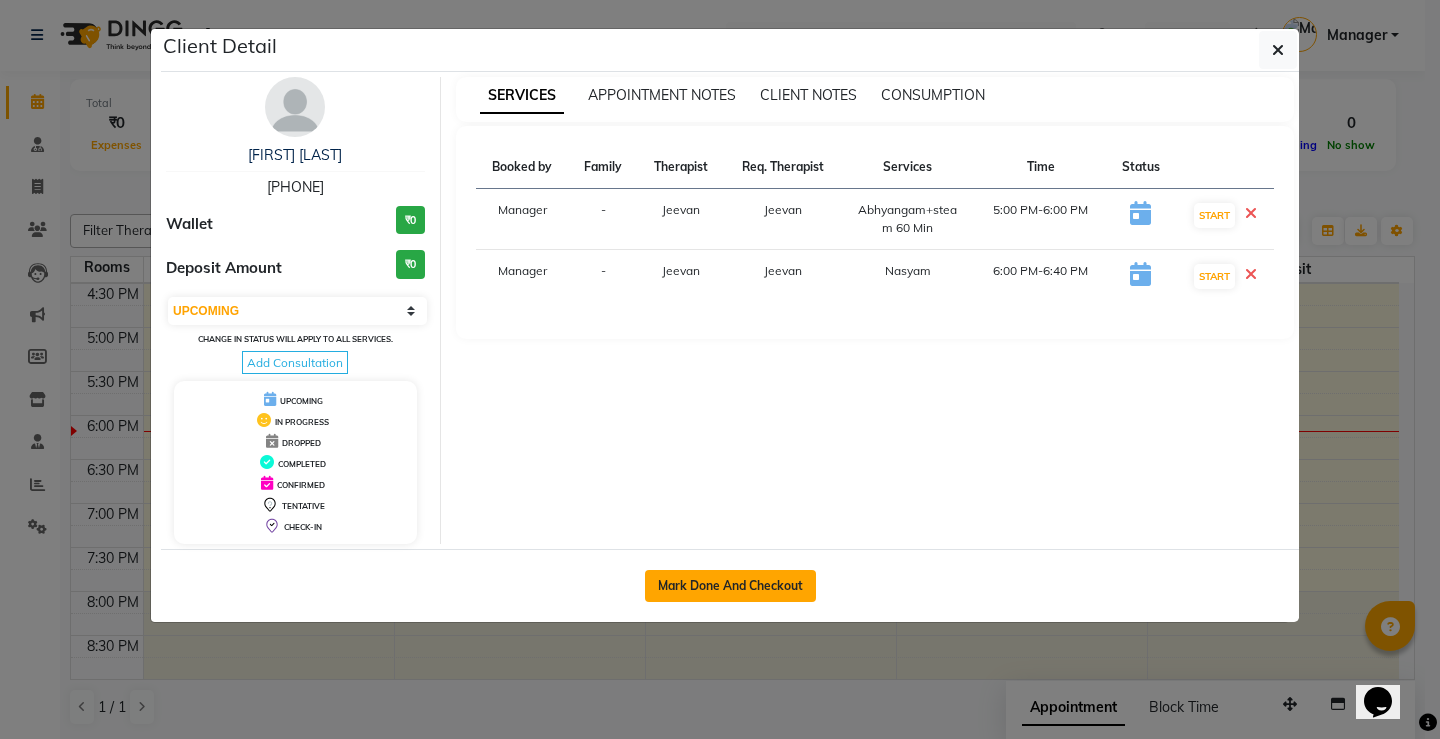 click on "Mark Done And Checkout" 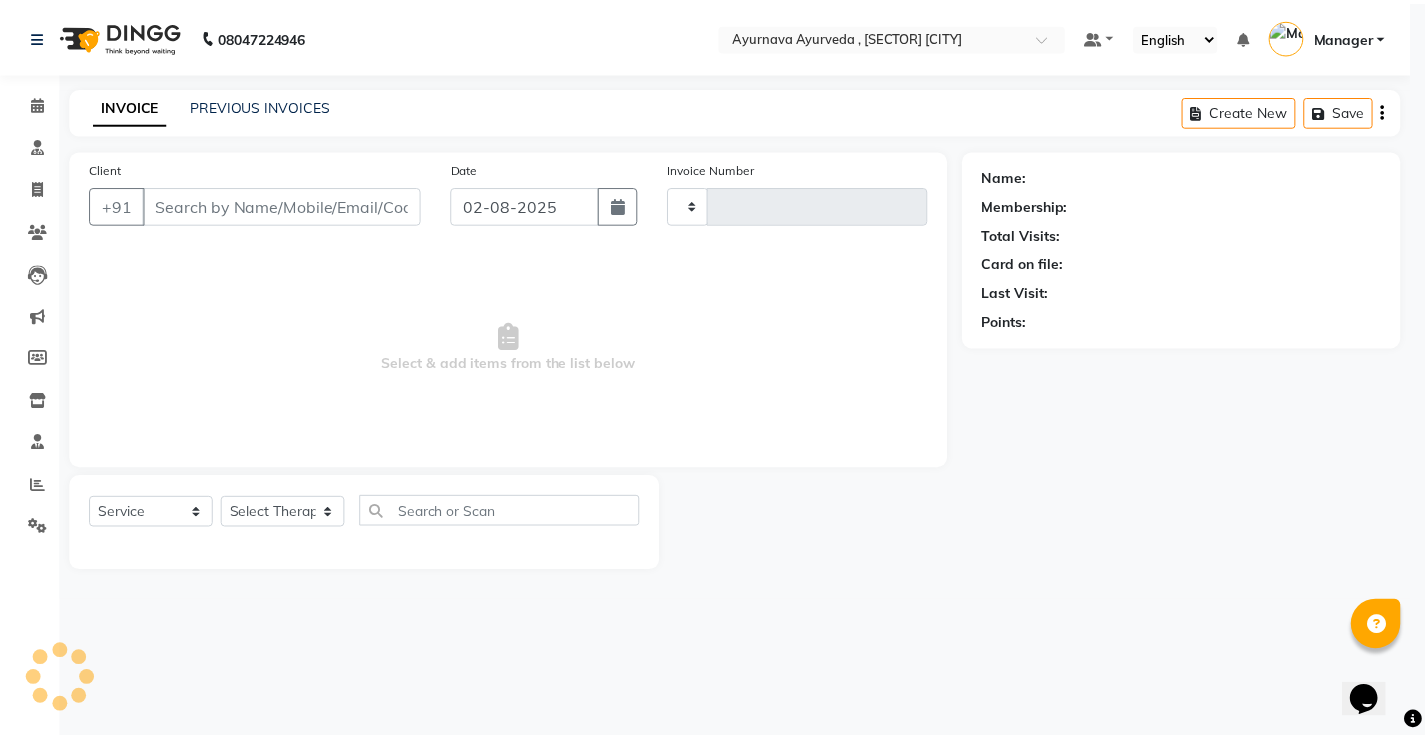scroll, scrollTop: 0, scrollLeft: 0, axis: both 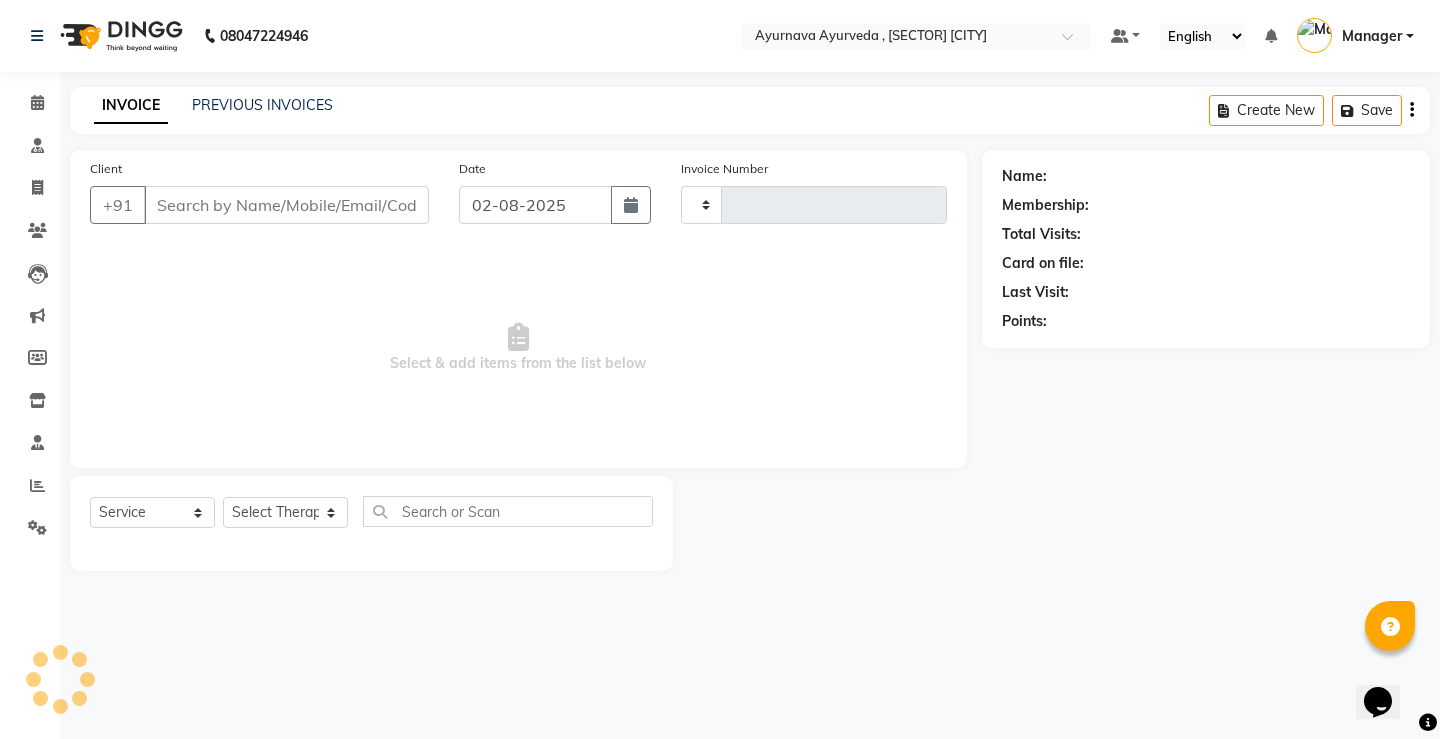 type on "1090" 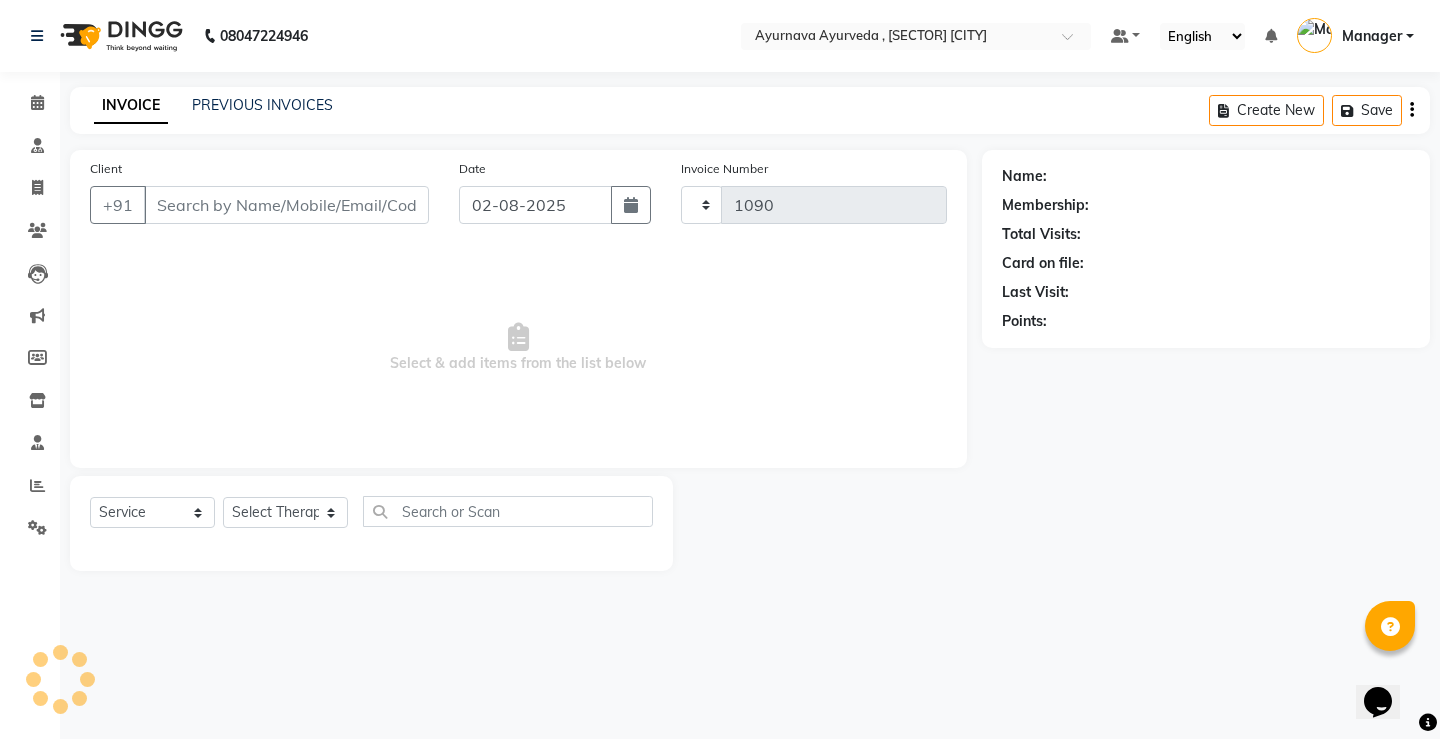 select on "5587" 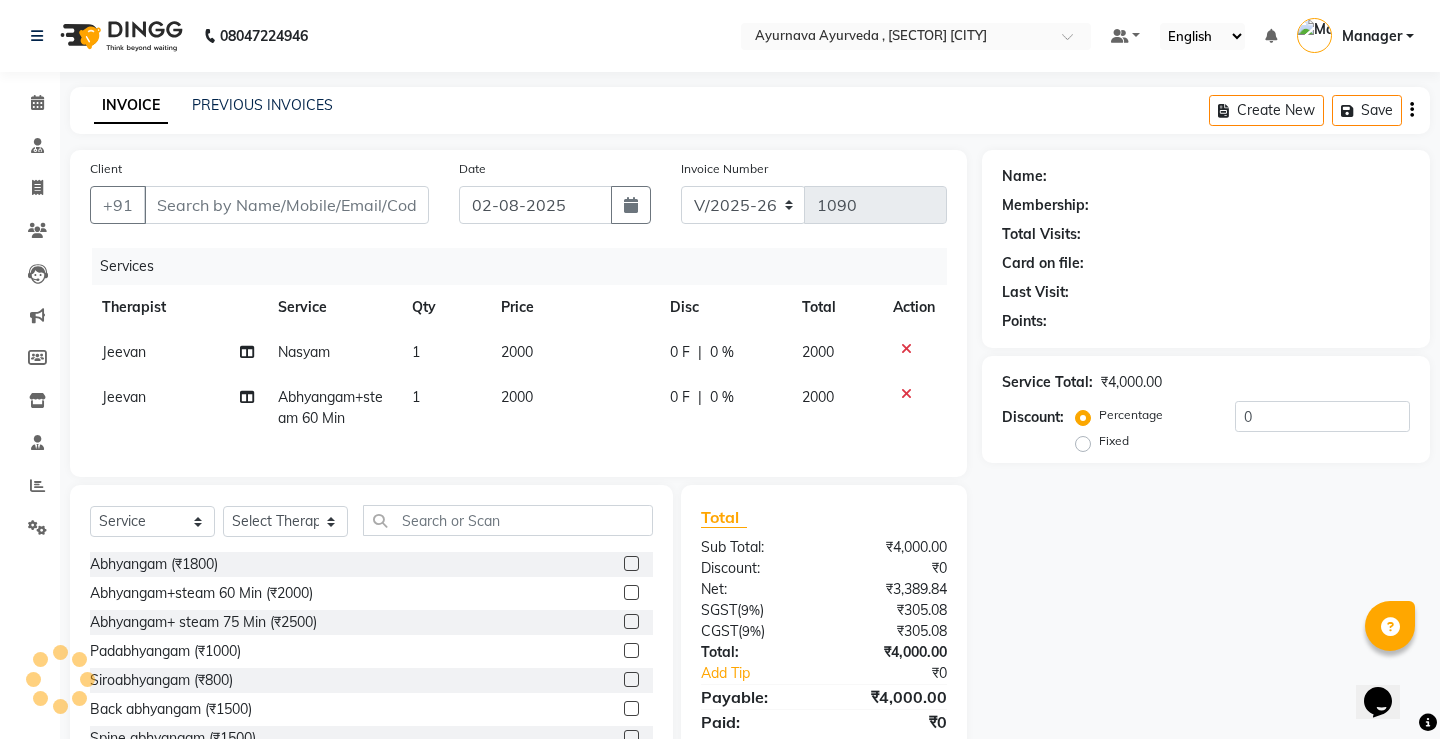 type on "8800772988" 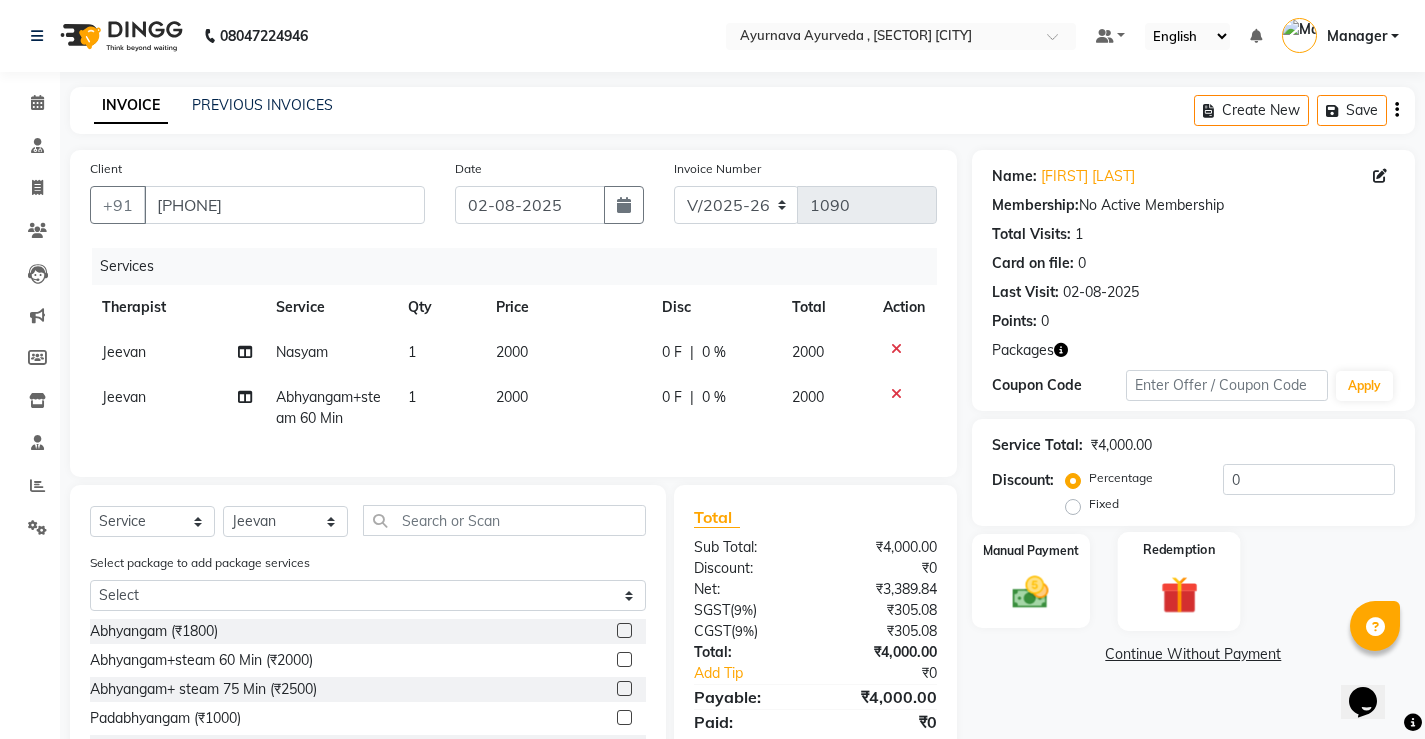 click 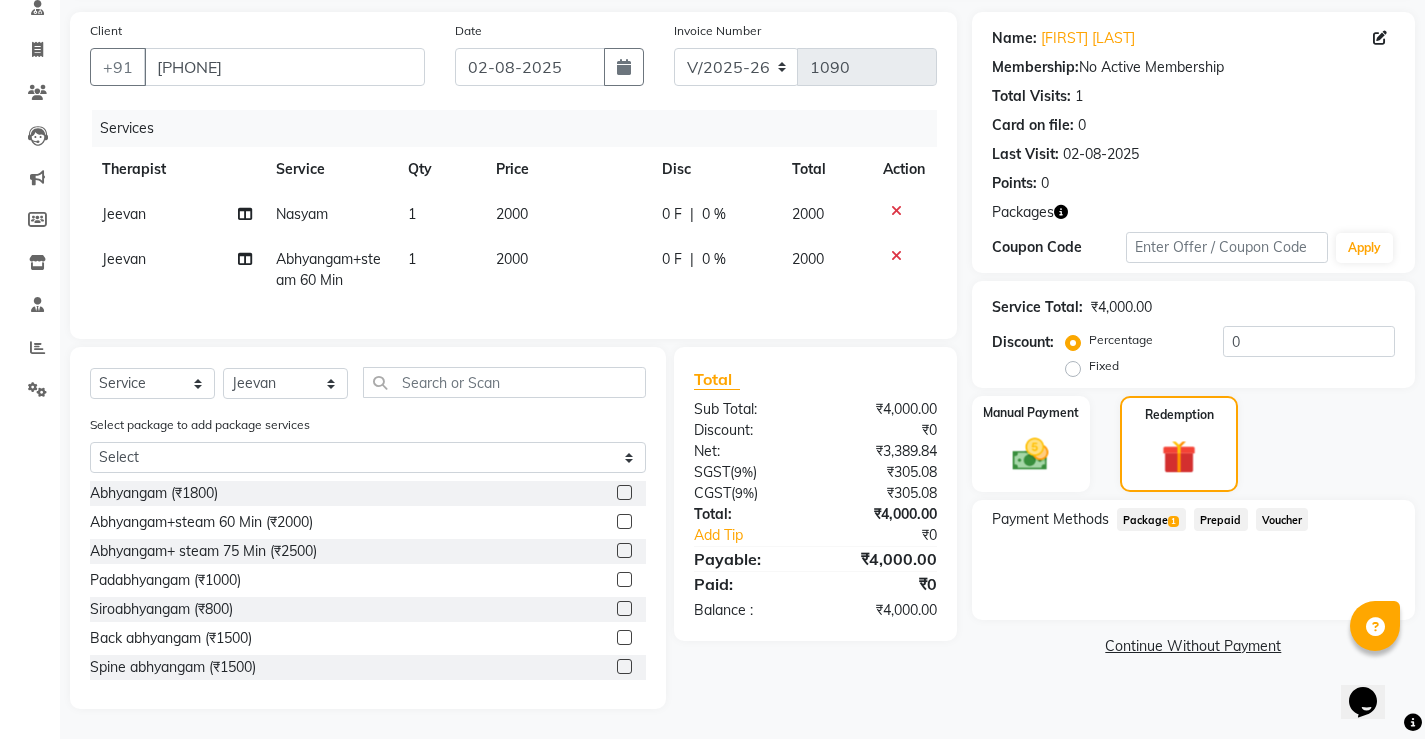 scroll, scrollTop: 153, scrollLeft: 0, axis: vertical 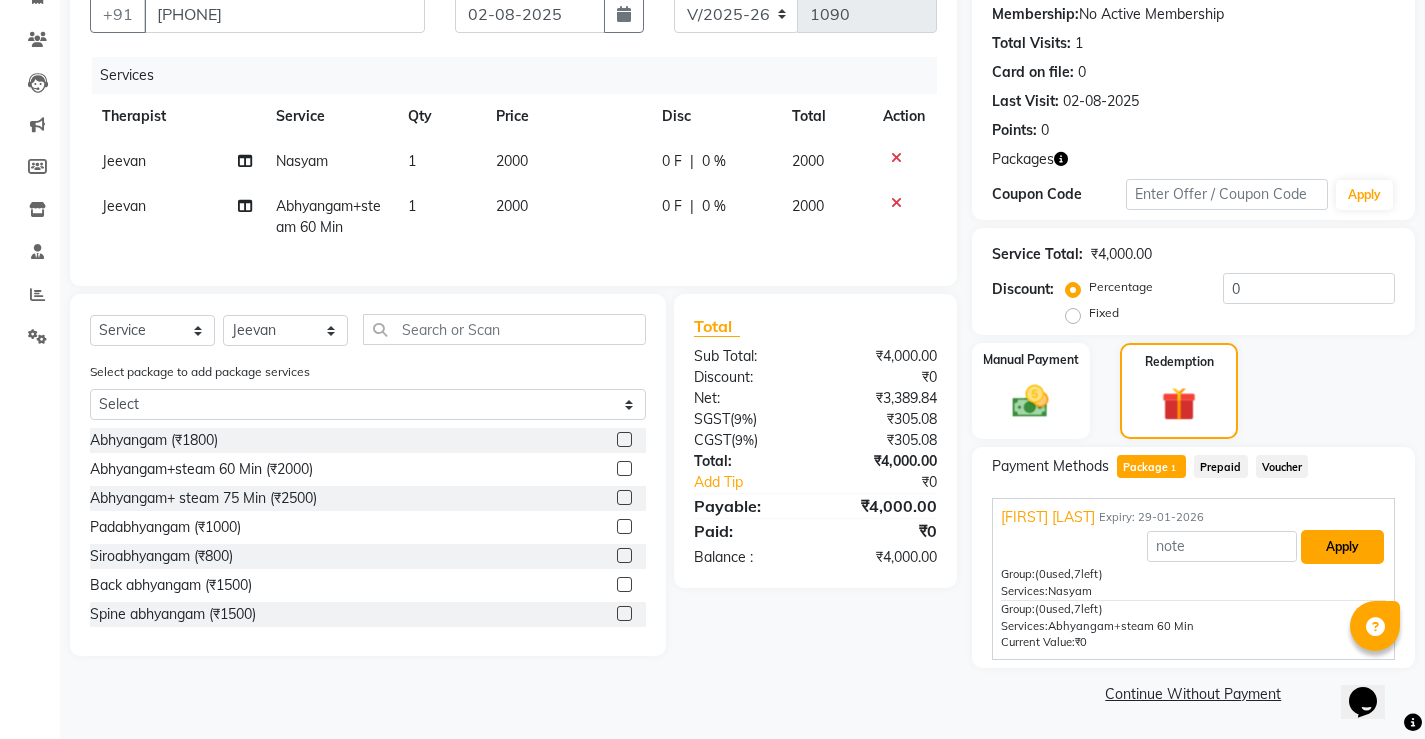 click on "Apply" at bounding box center (1342, 547) 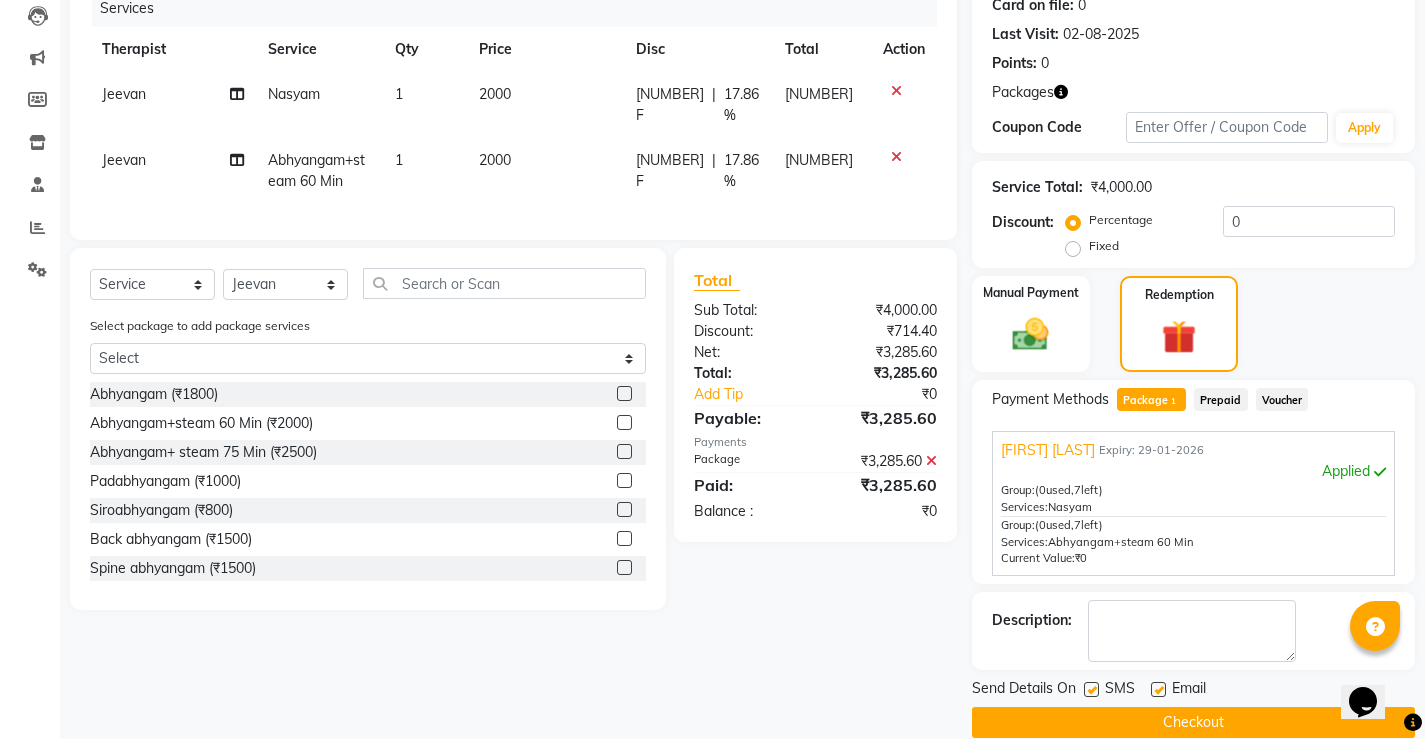 scroll, scrollTop: 287, scrollLeft: 0, axis: vertical 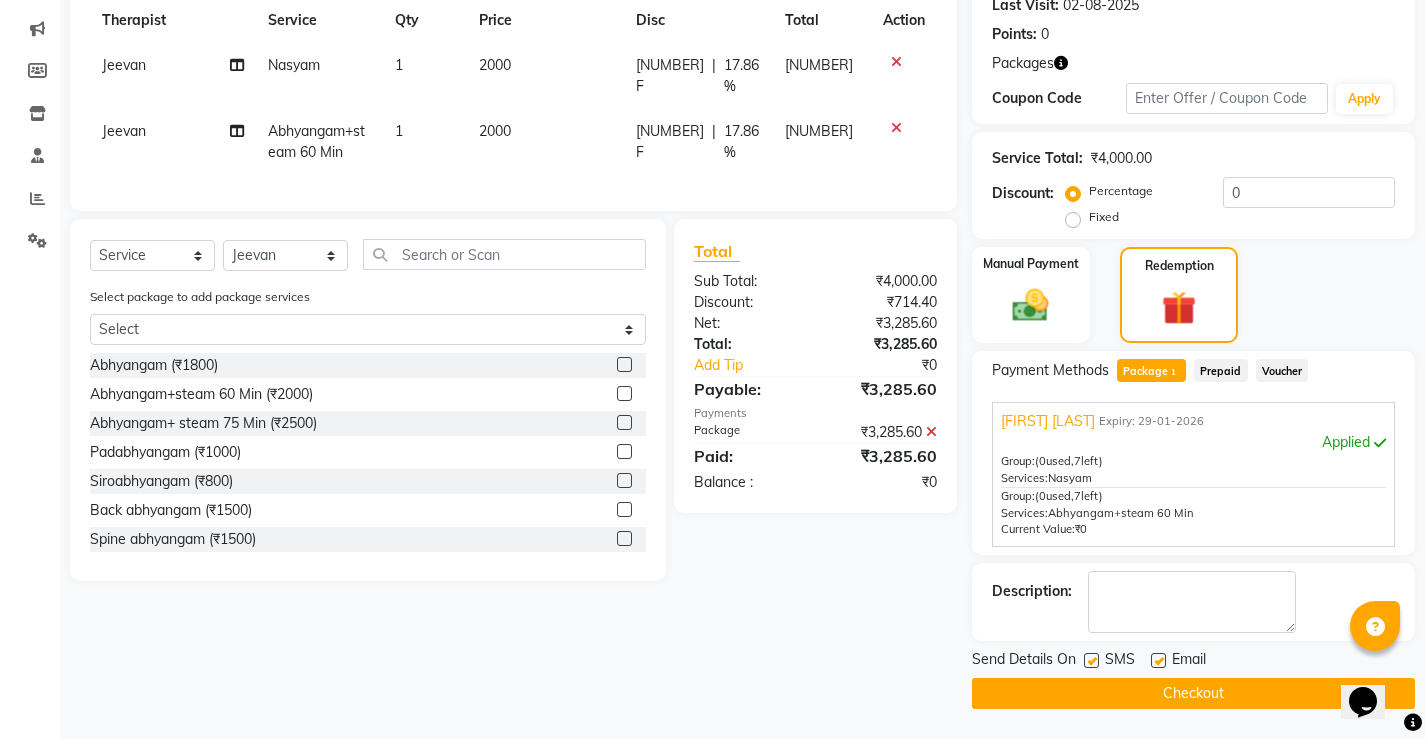 click 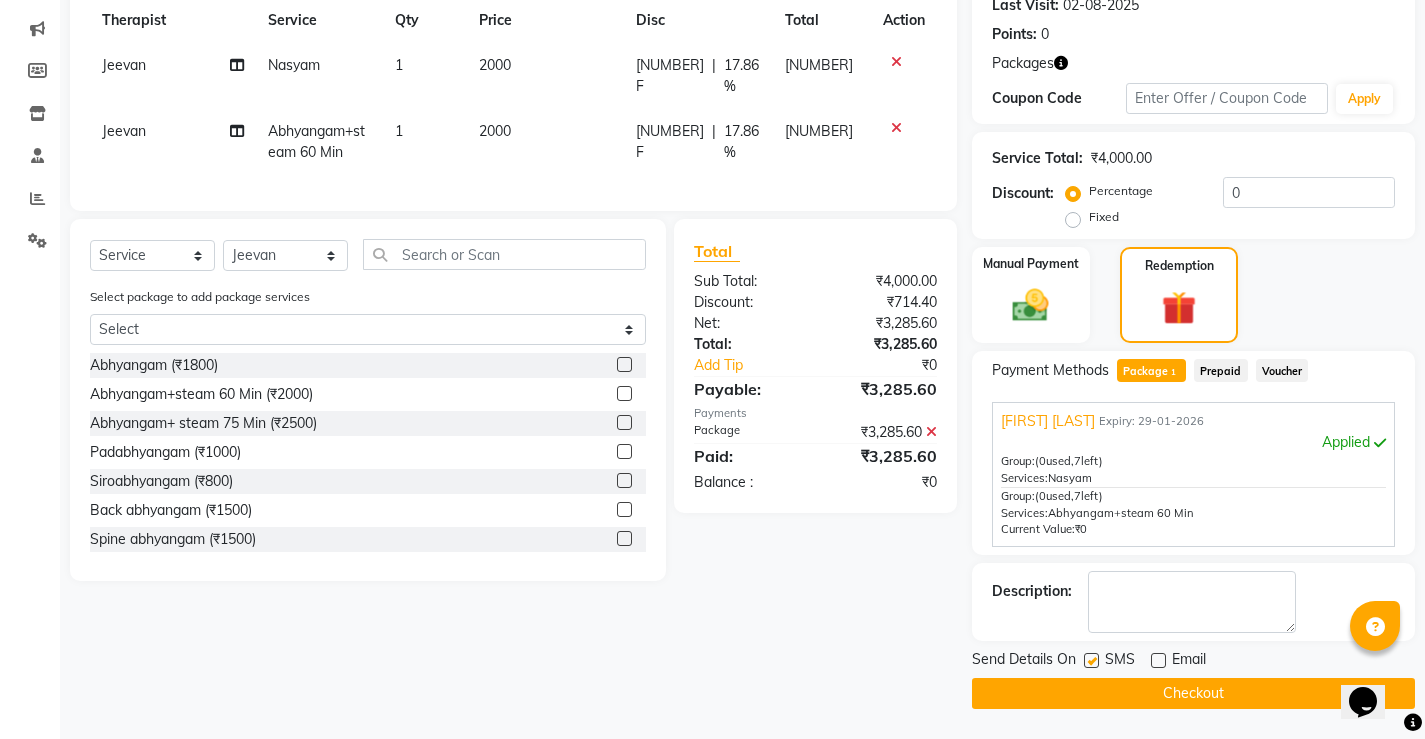 click 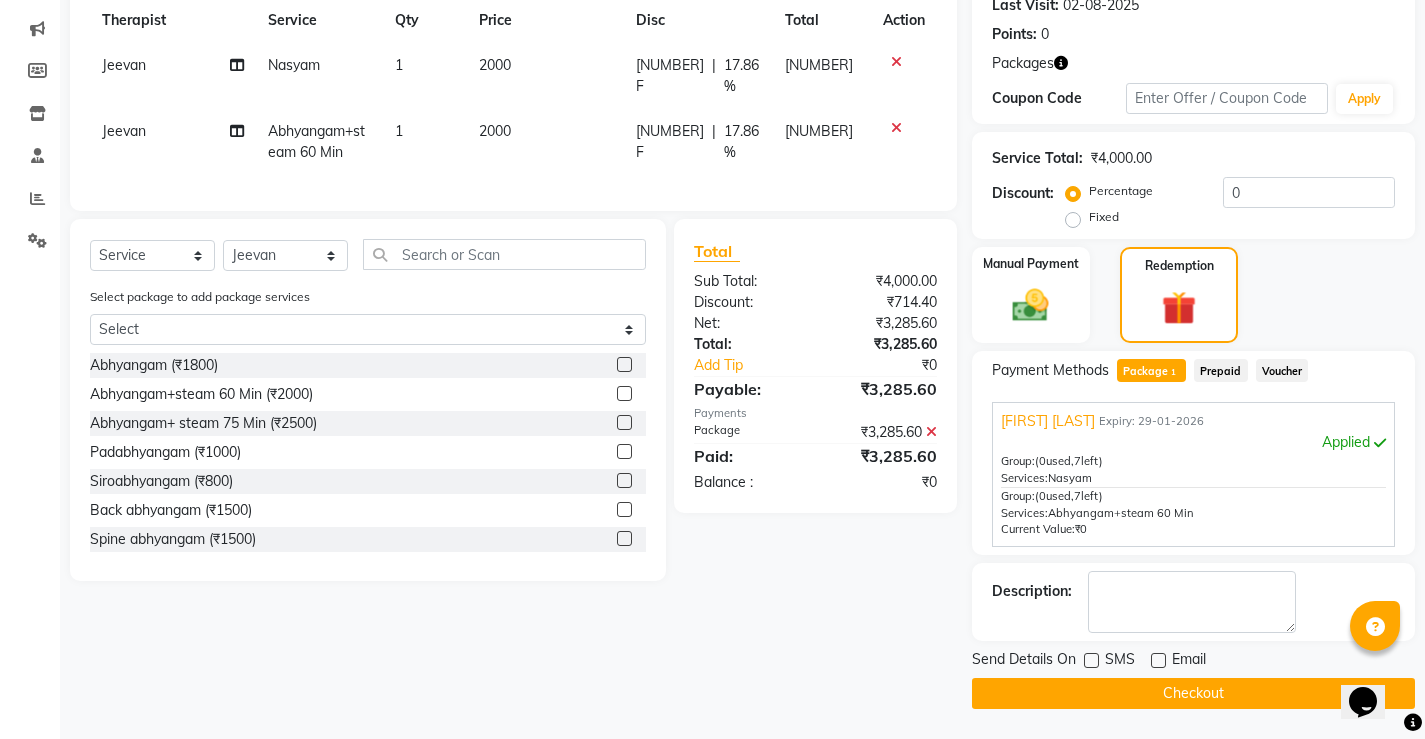 click on "Checkout" 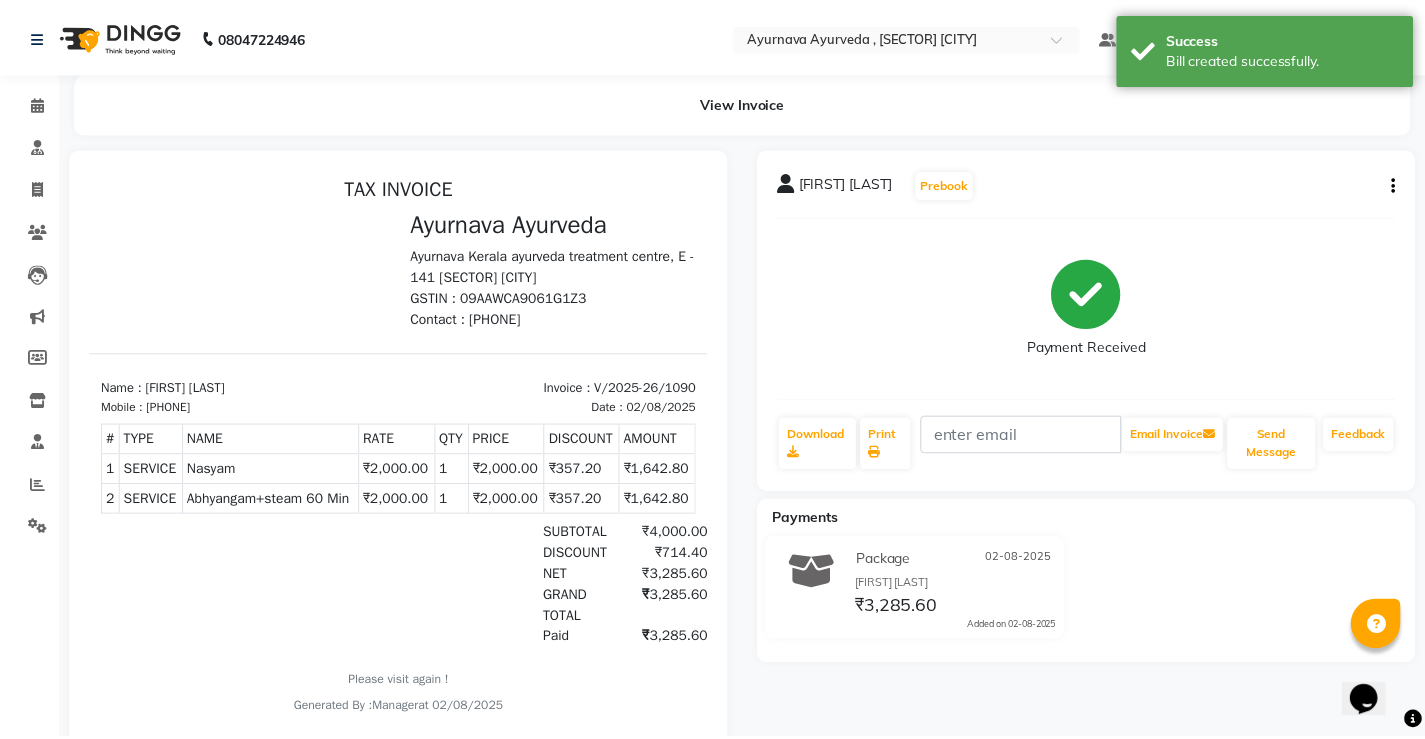 scroll, scrollTop: 0, scrollLeft: 0, axis: both 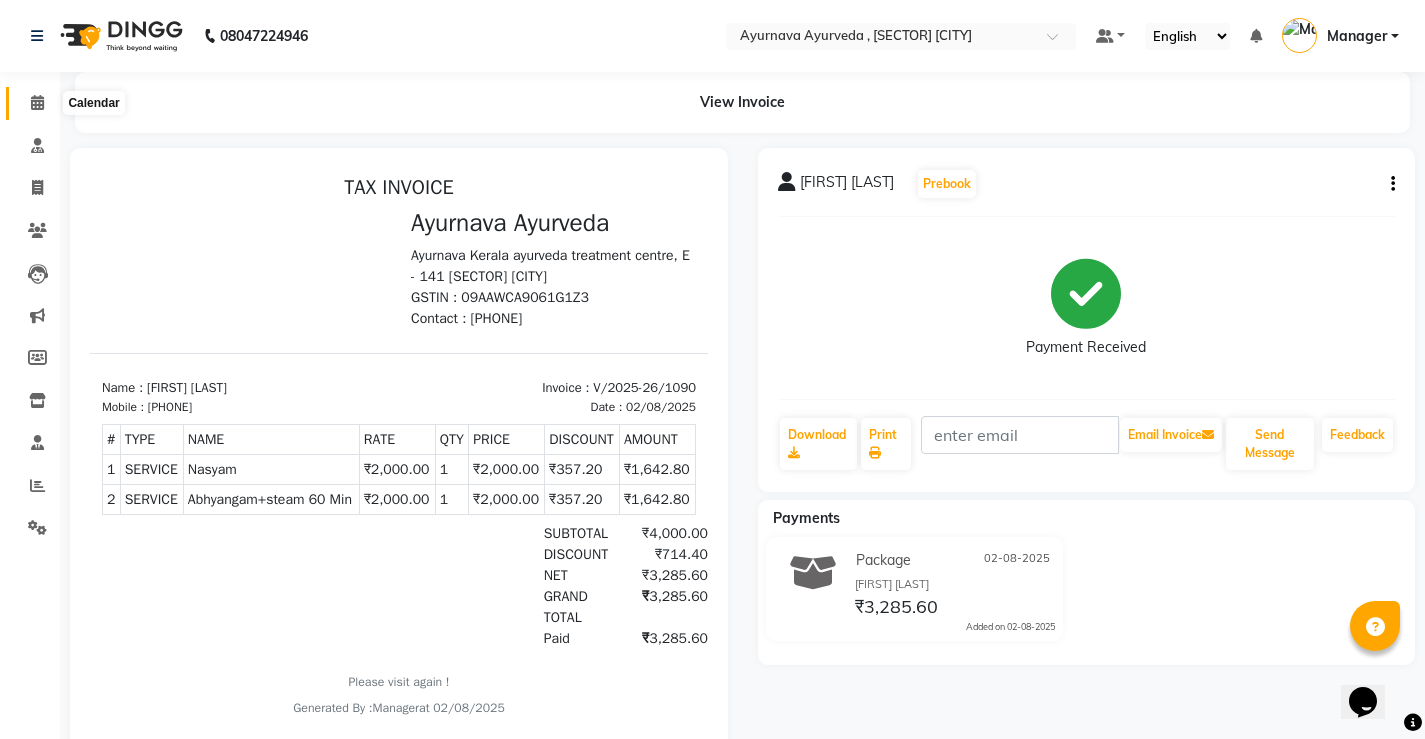 click 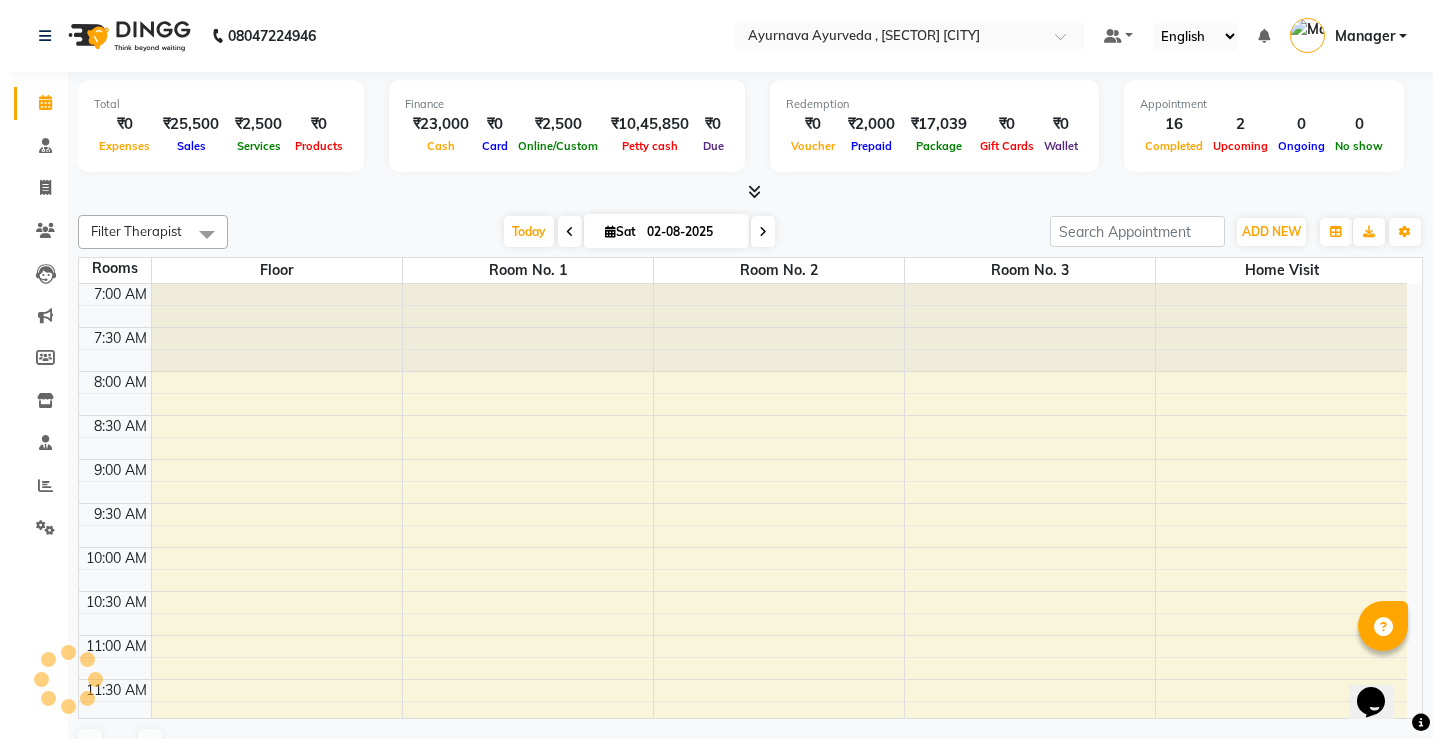 scroll, scrollTop: 0, scrollLeft: 0, axis: both 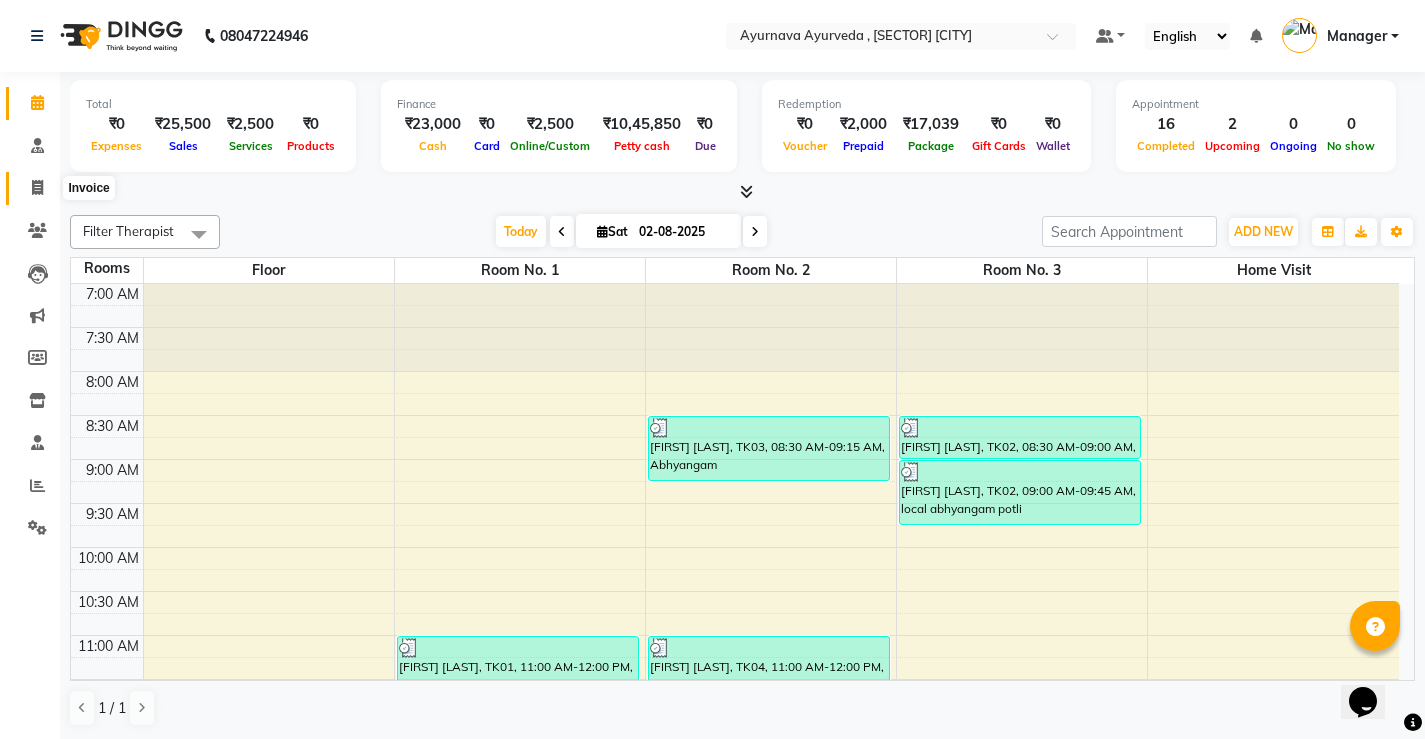 click 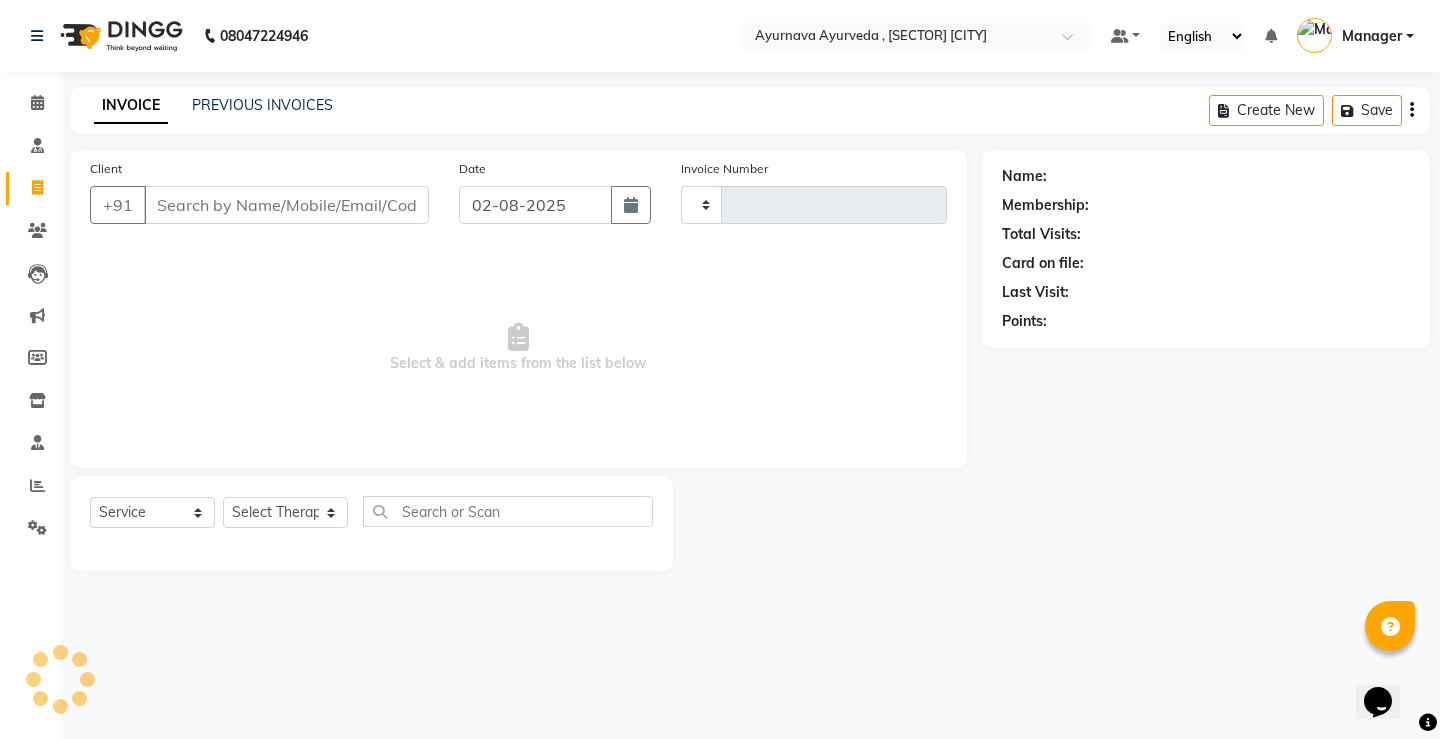 type on "1091" 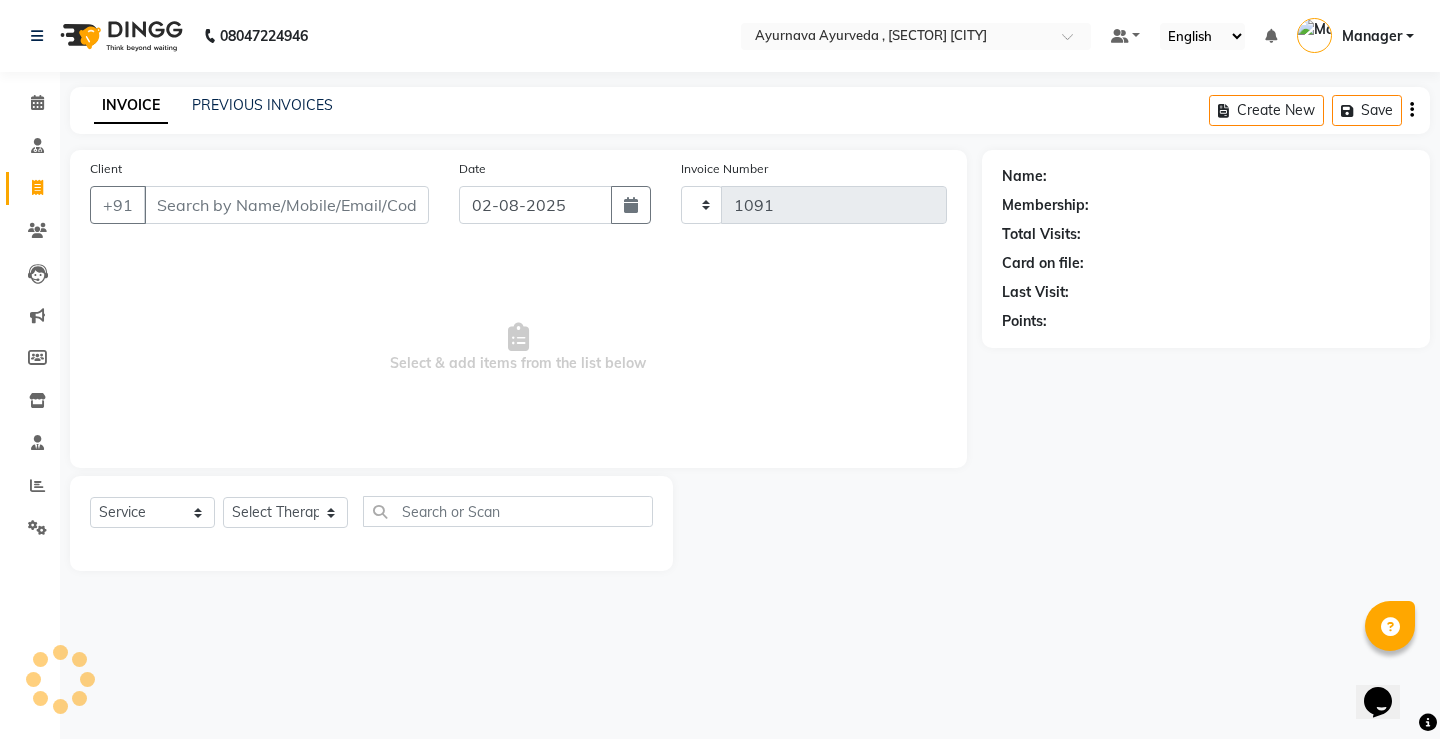 select on "5587" 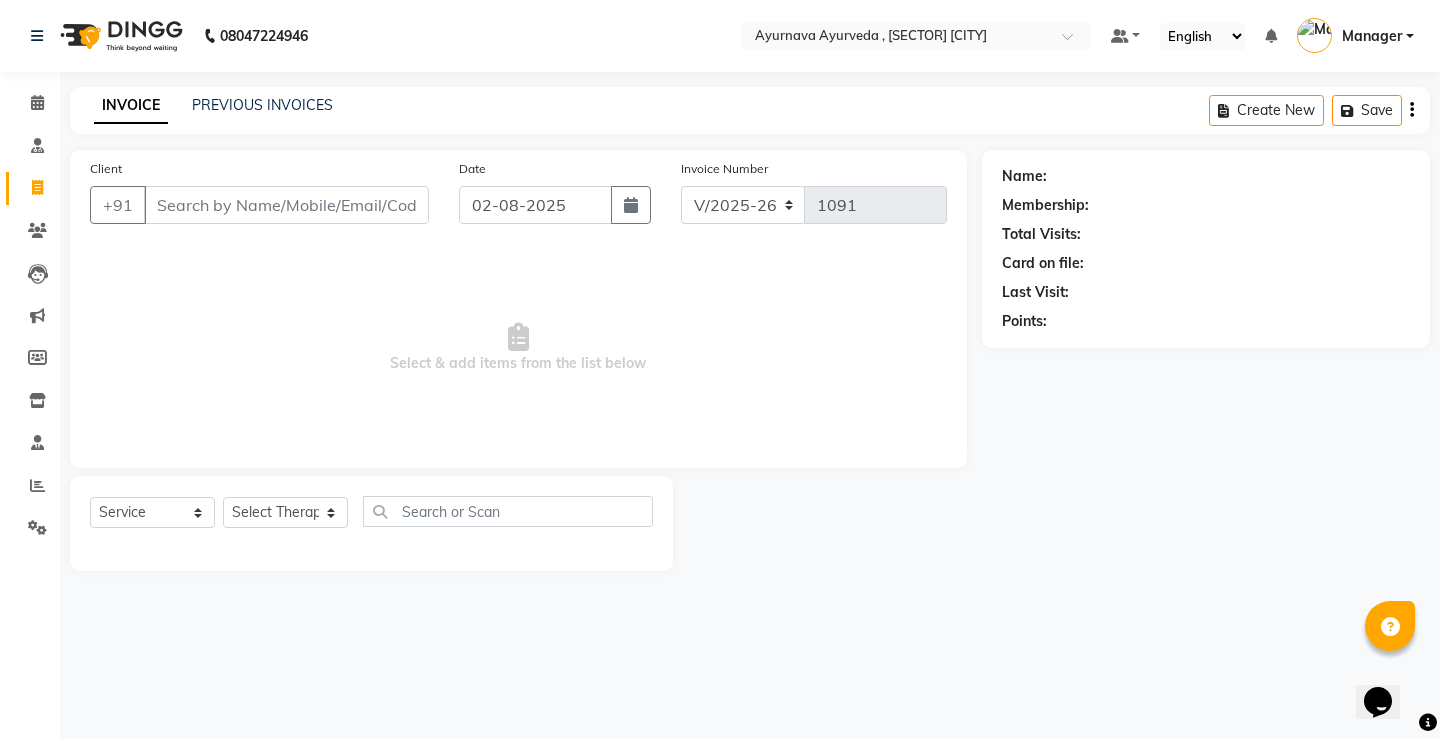 click on "Client" at bounding box center (286, 205) 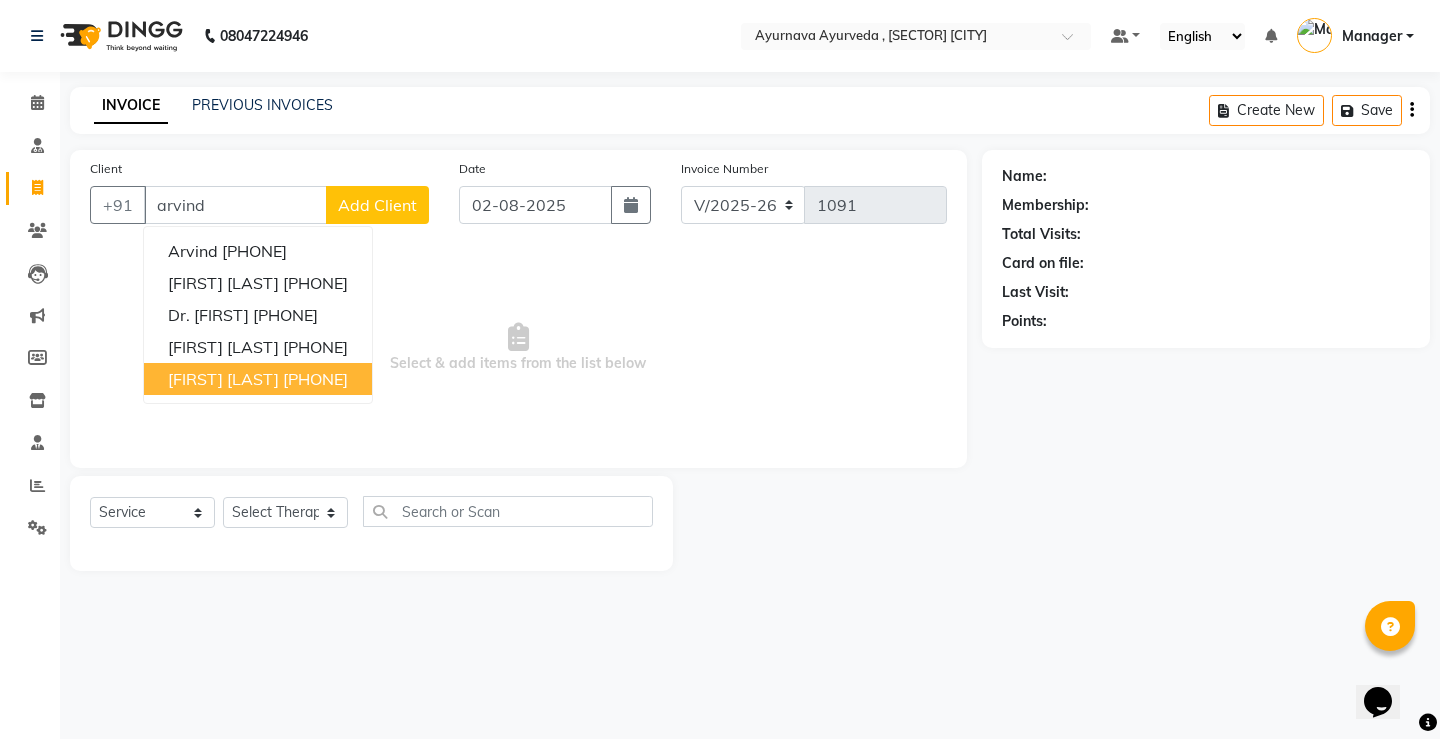 click on "8800772988" at bounding box center (315, 379) 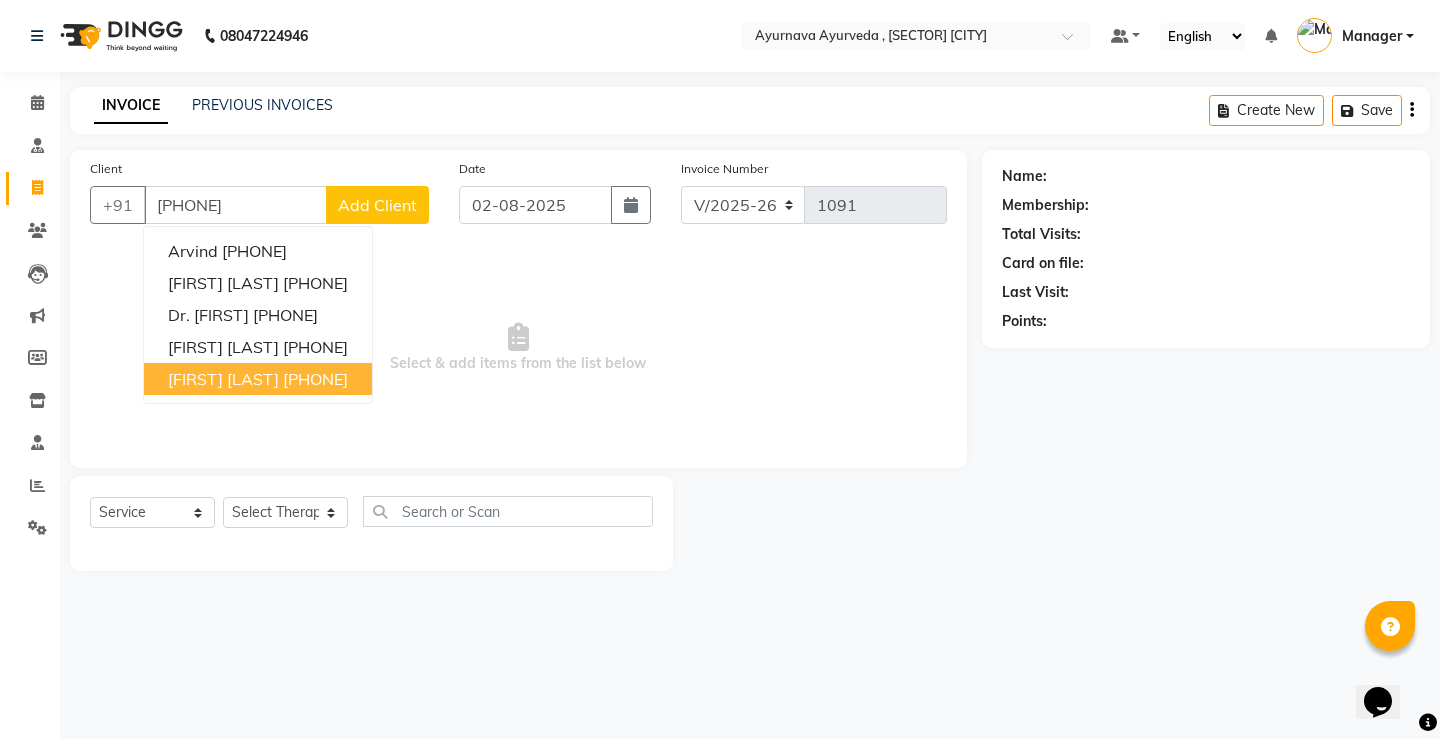 type on "8800772988" 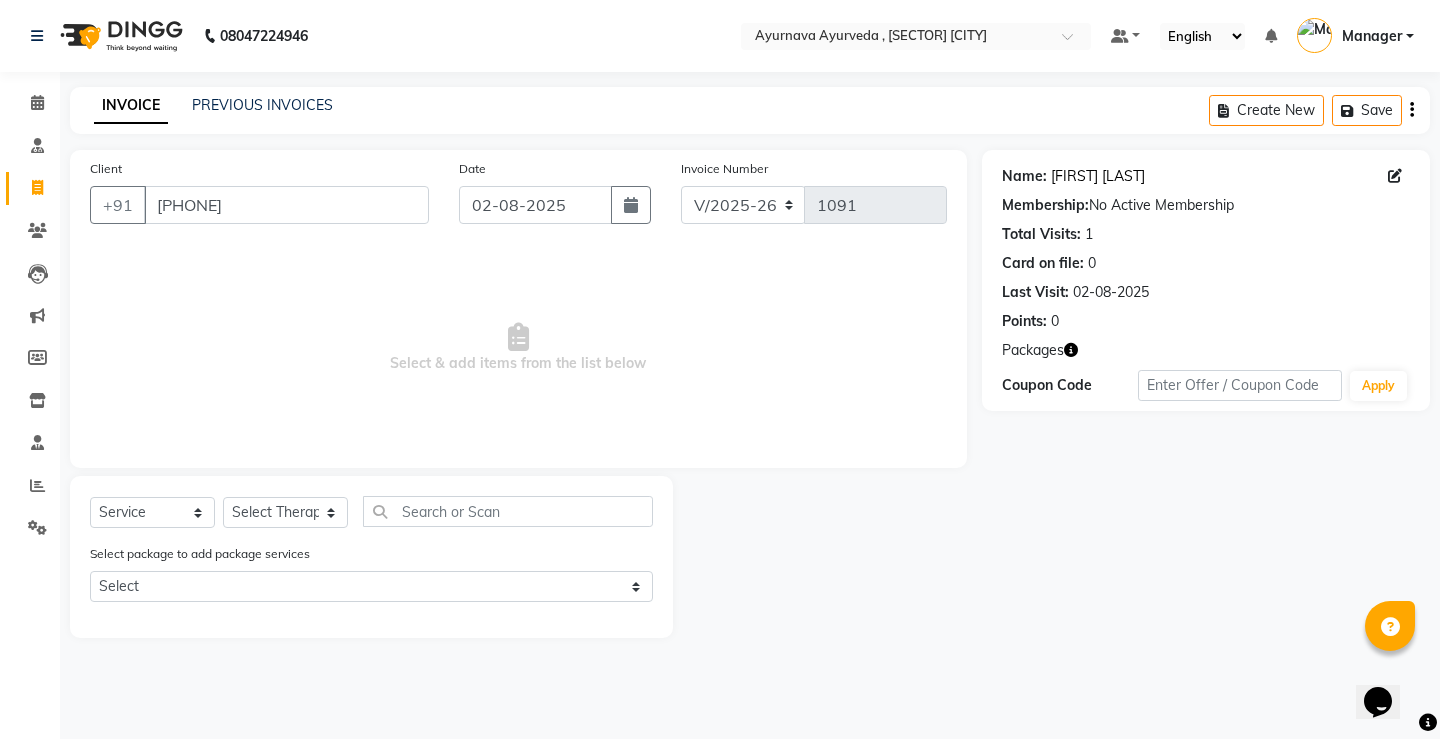 click on "Arvind Kumar Maurya" 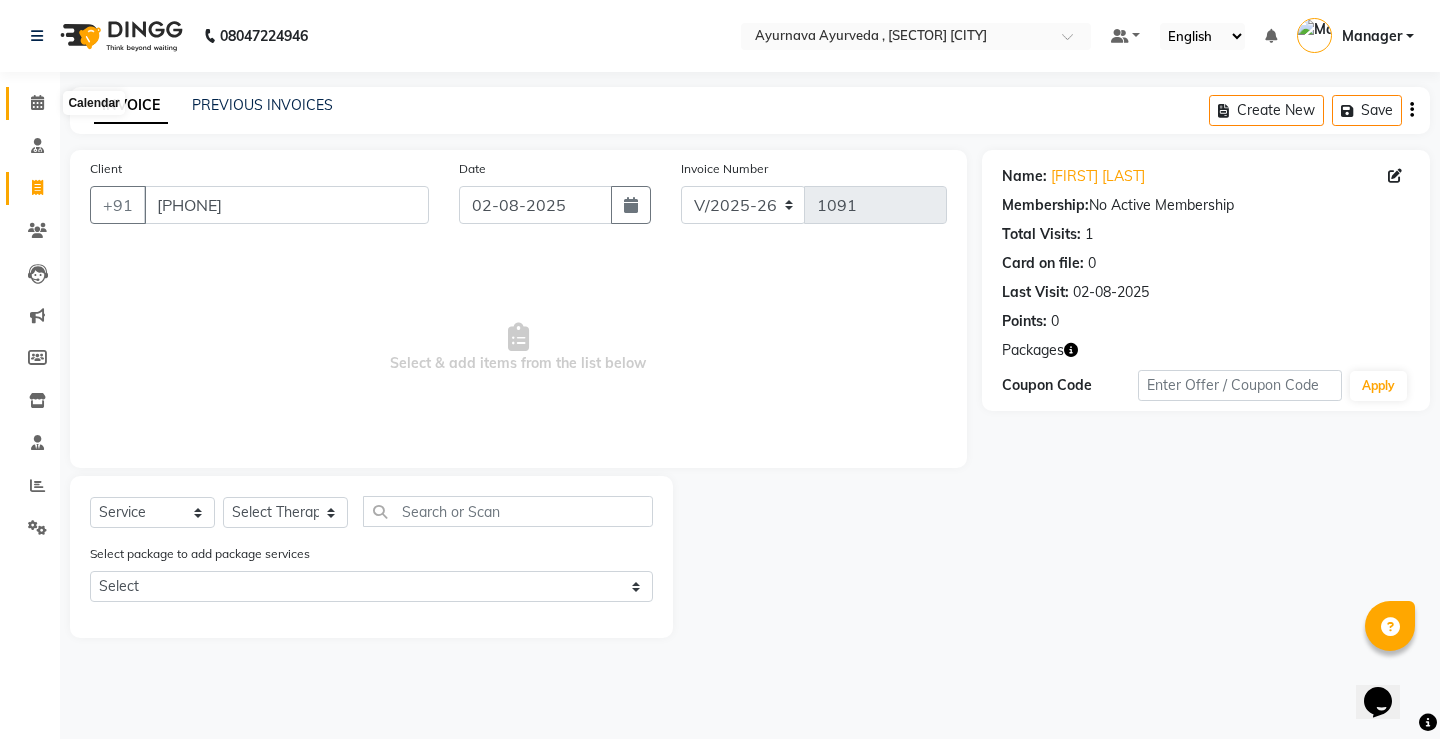 click 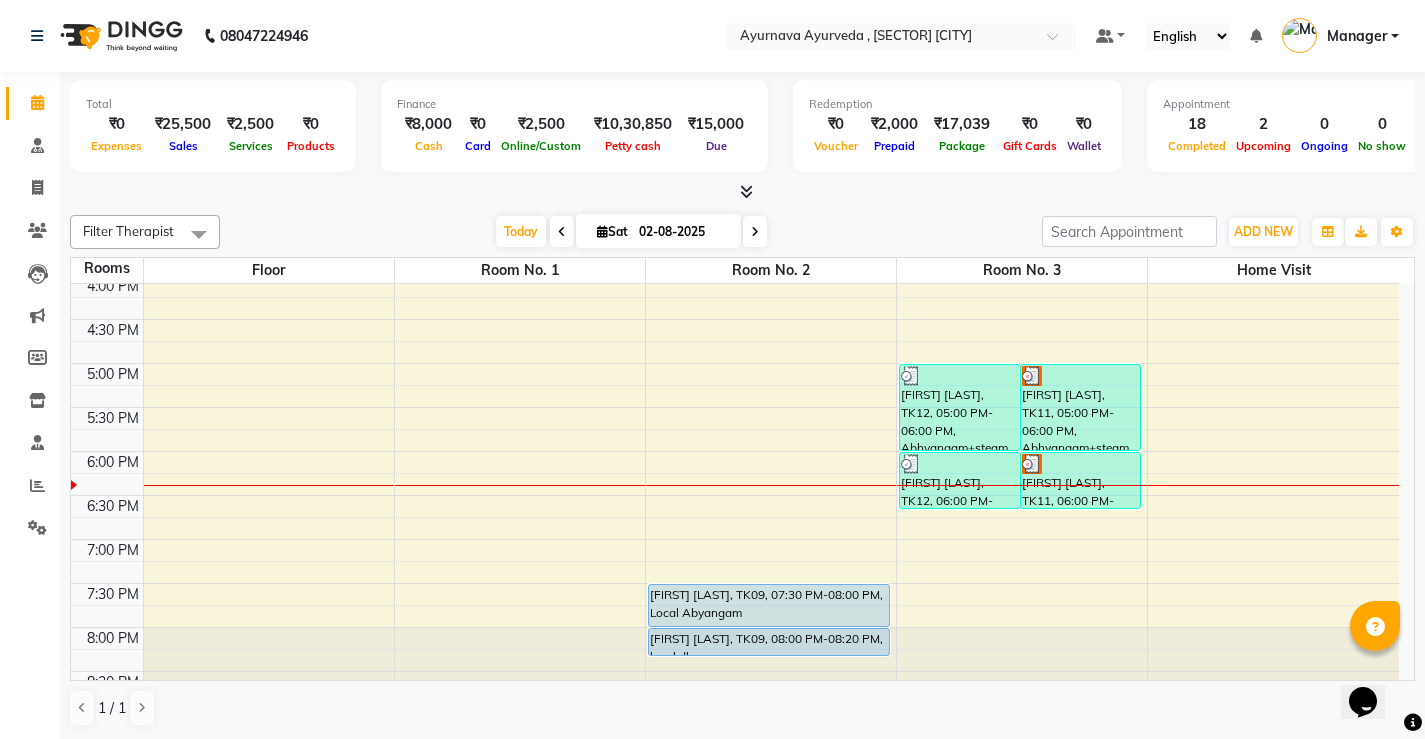scroll, scrollTop: 835, scrollLeft: 0, axis: vertical 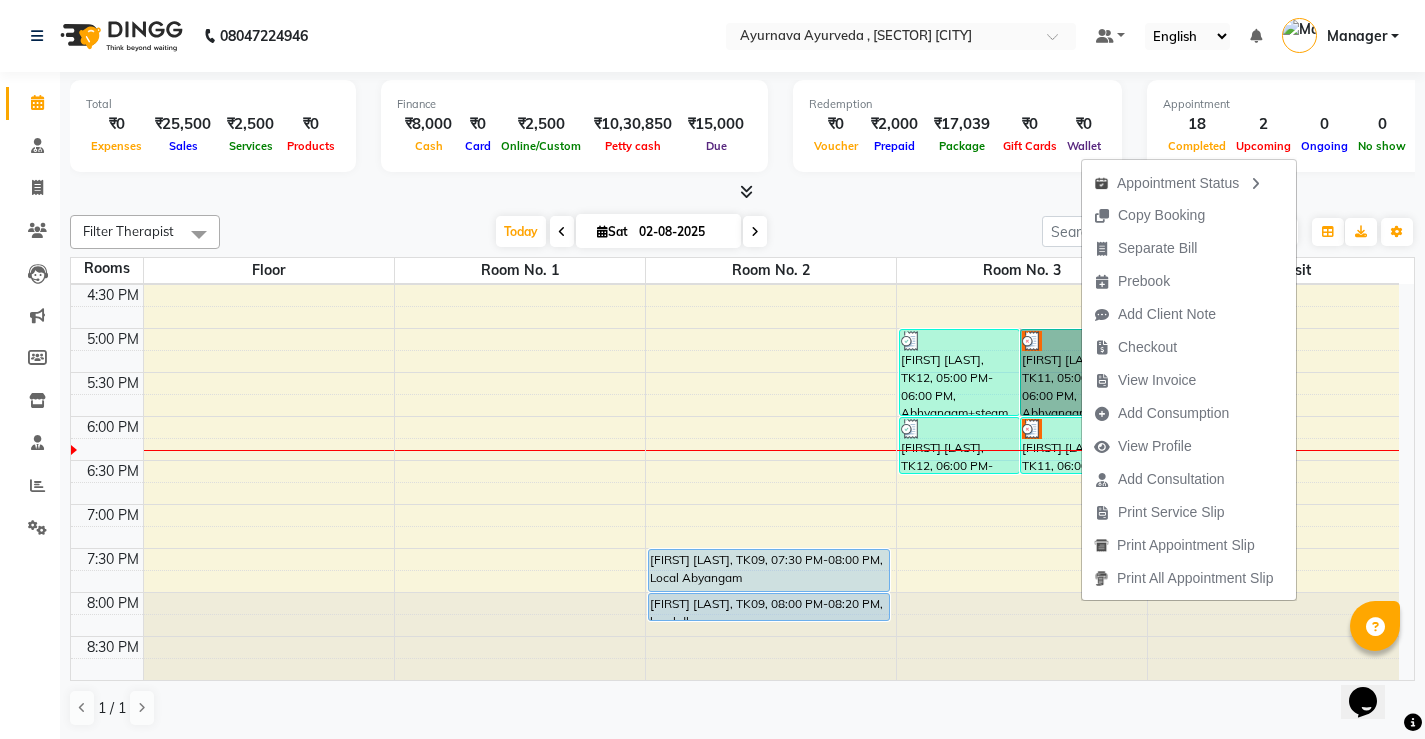 click at bounding box center (1022, 636) 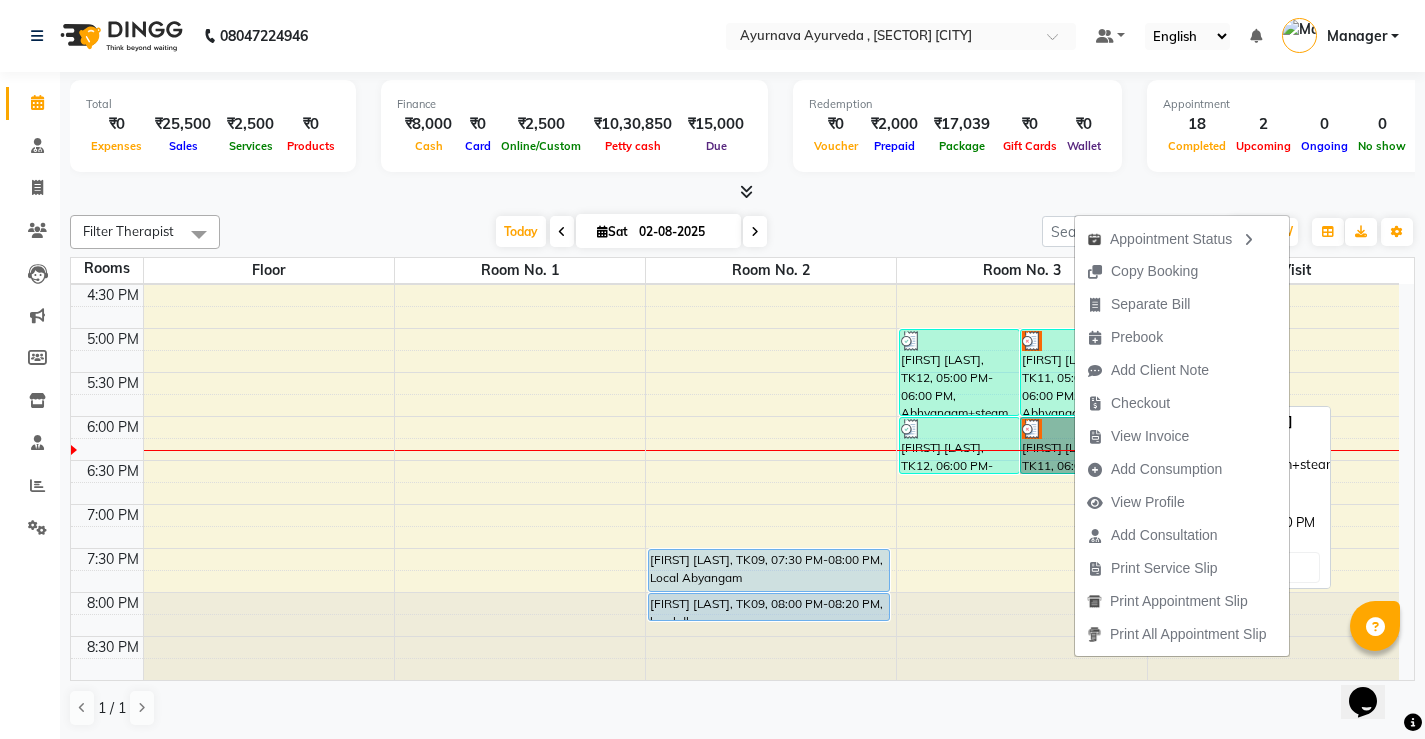 click on "[FIRST] [LAST] [LAST], TK11, [TIME]-[TIME], Abhyangam+steam 60 Min" at bounding box center (1080, 372) 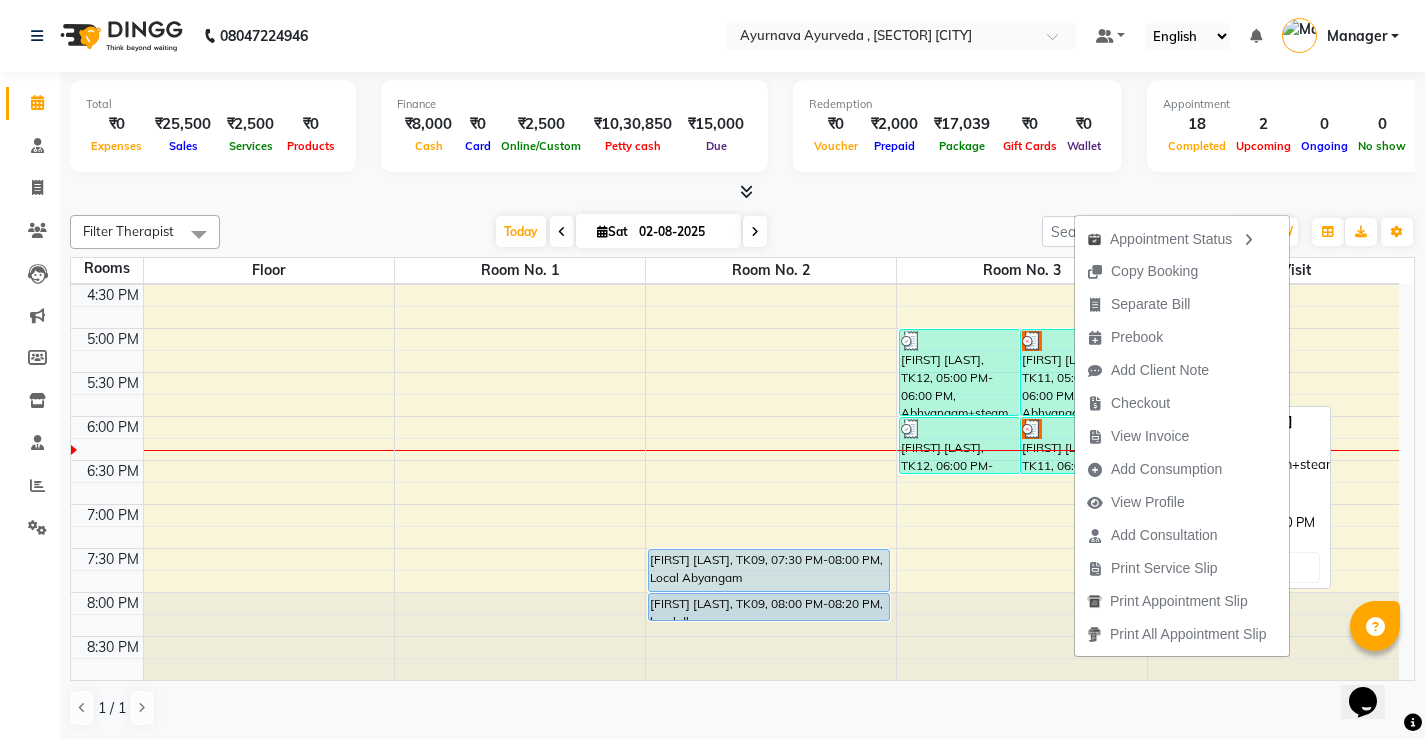 select on "3" 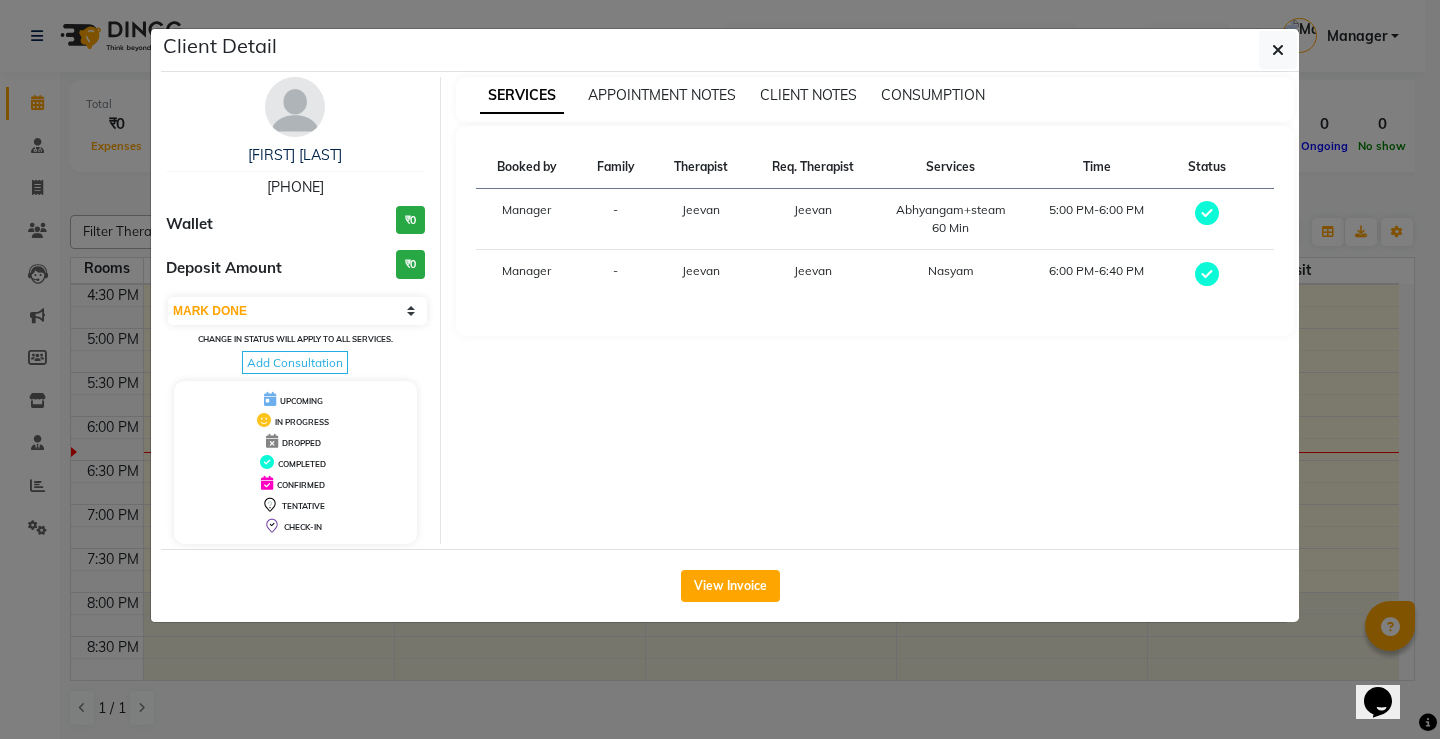 click on "DROPPED" at bounding box center (301, 443) 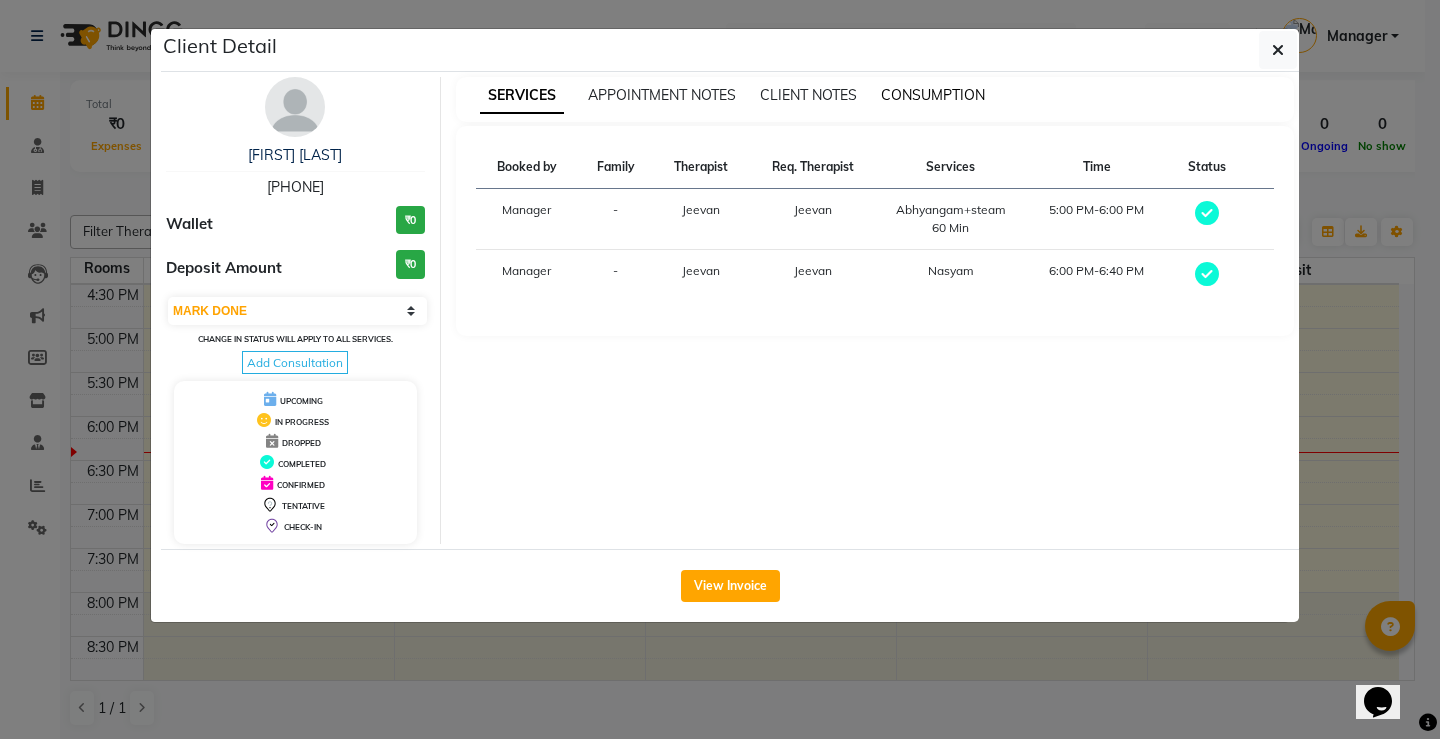 click on "CONSUMPTION" at bounding box center [933, 95] 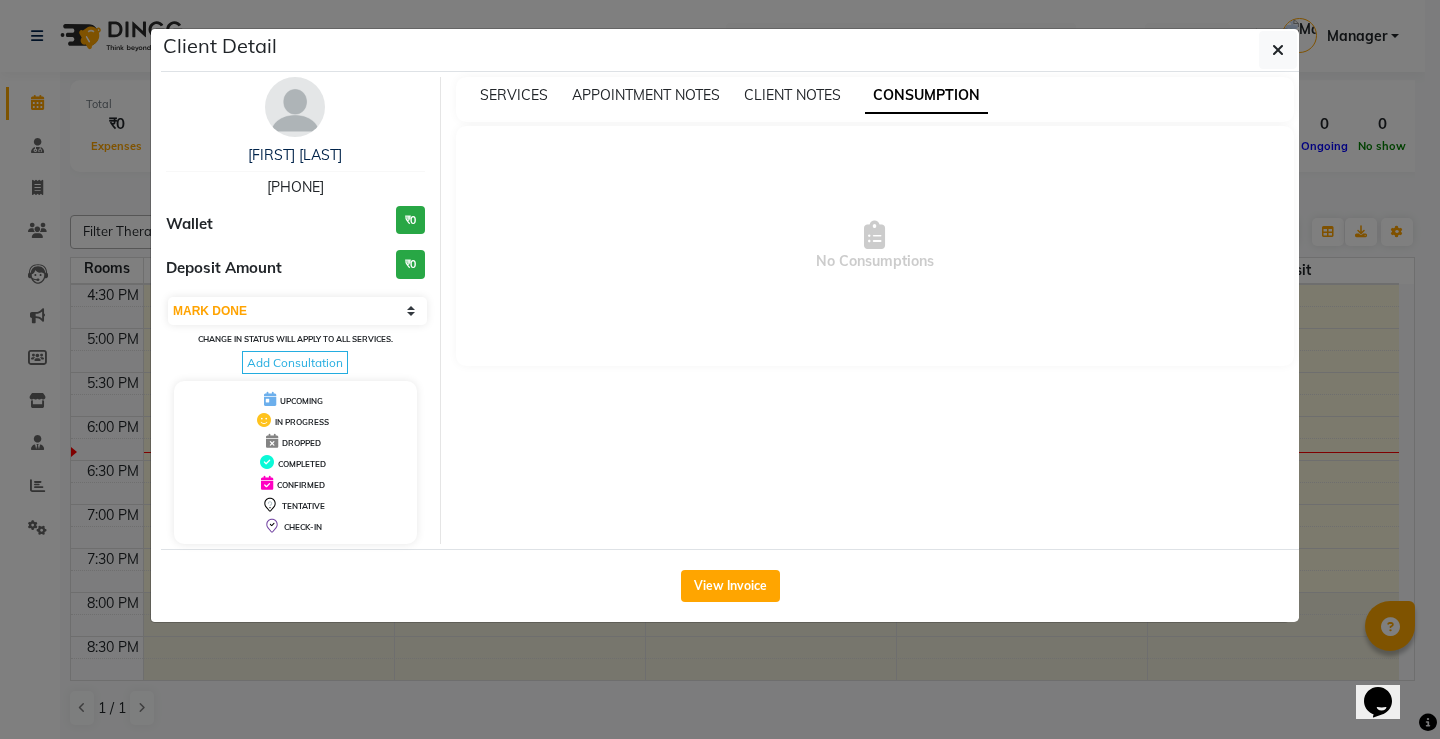 click on "CLIENT NOTES" at bounding box center (792, 95) 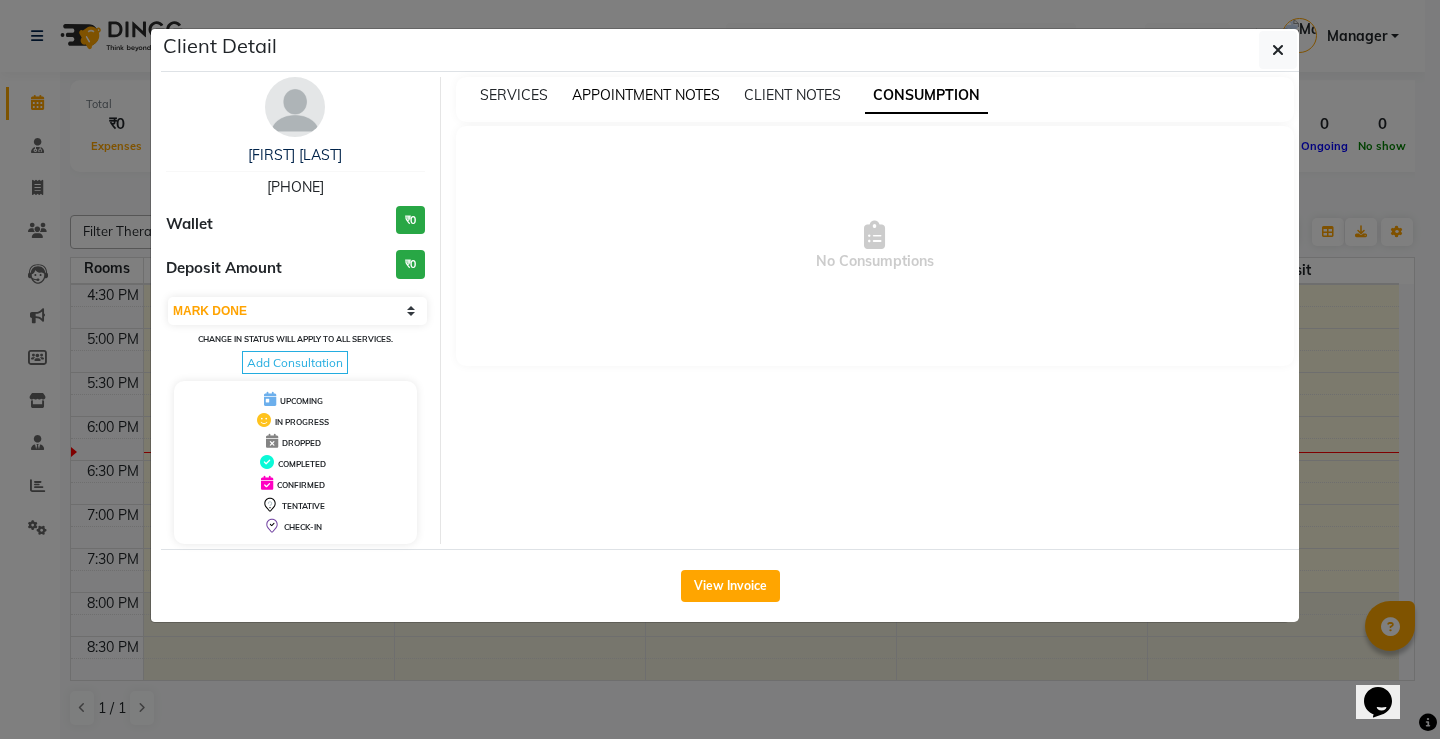 click on "APPOINTMENT NOTES" at bounding box center [646, 95] 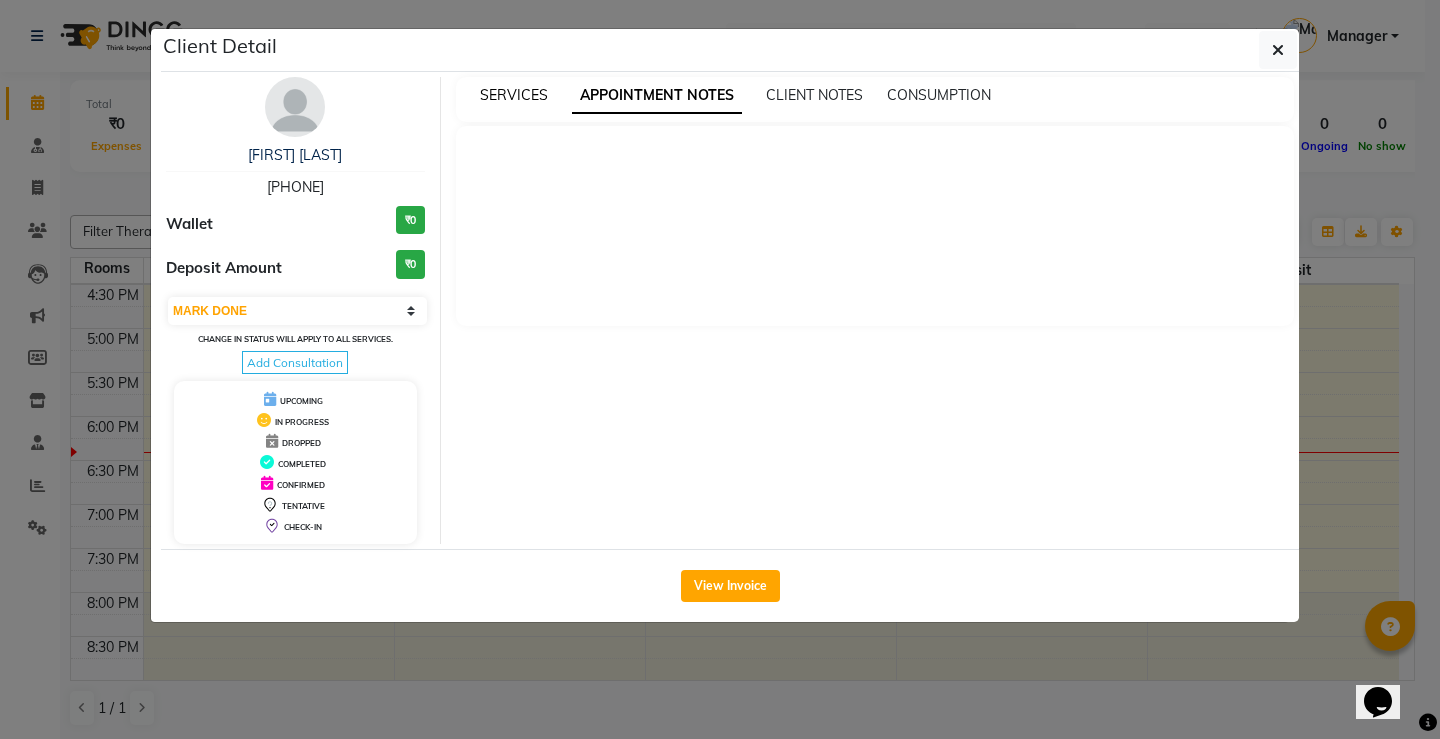 click on "SERVICES" at bounding box center [514, 95] 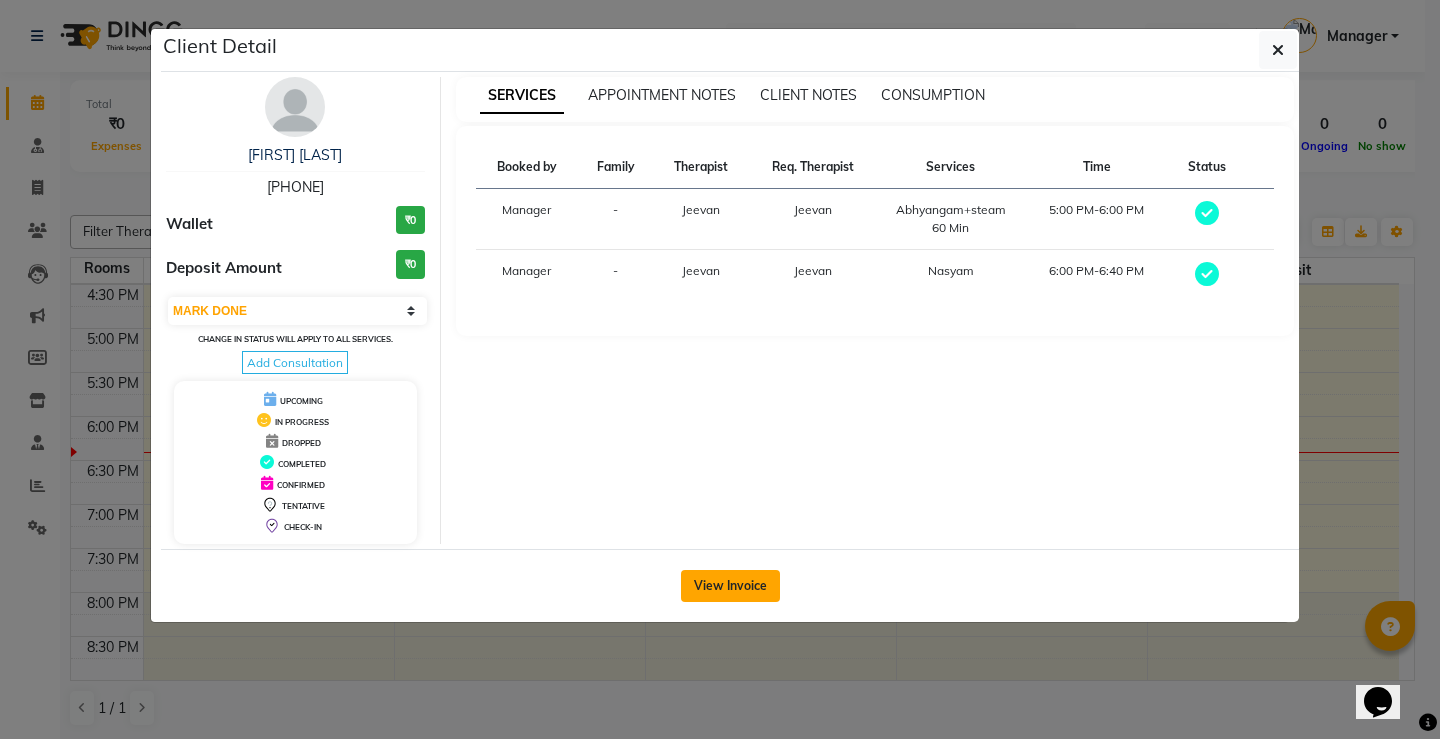 click on "View Invoice" 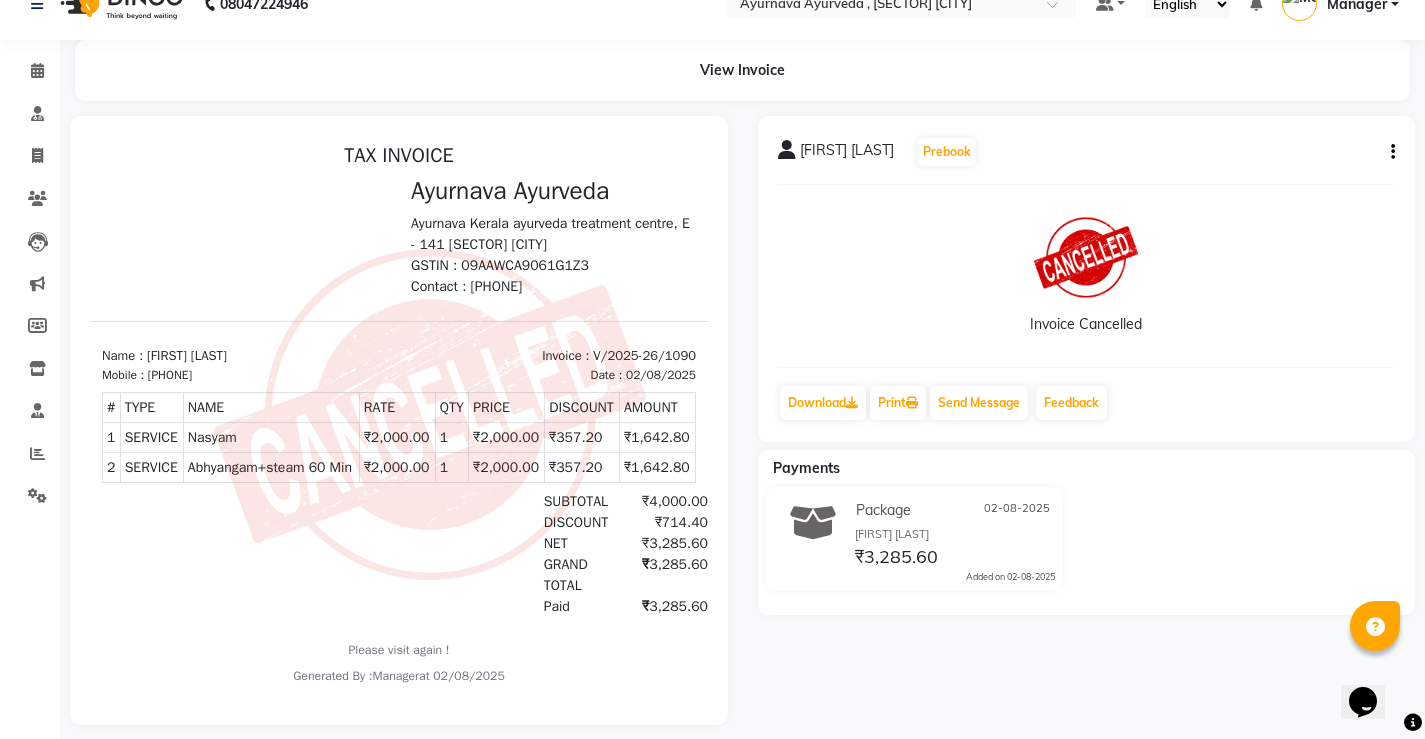 scroll, scrollTop: 63, scrollLeft: 0, axis: vertical 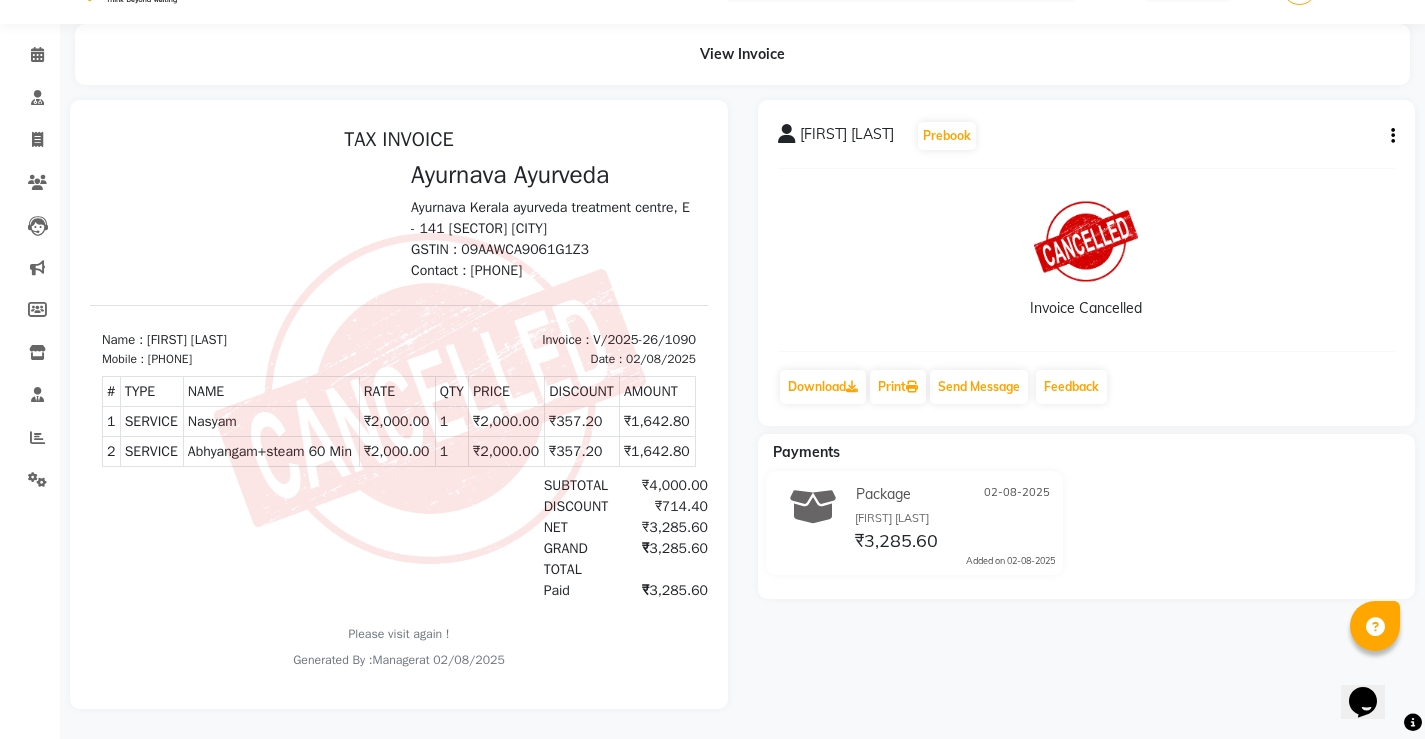 click on "Arvind kumar maurya   Prebook   Invoice Cancelled  Download  Print   Send Message Feedback" 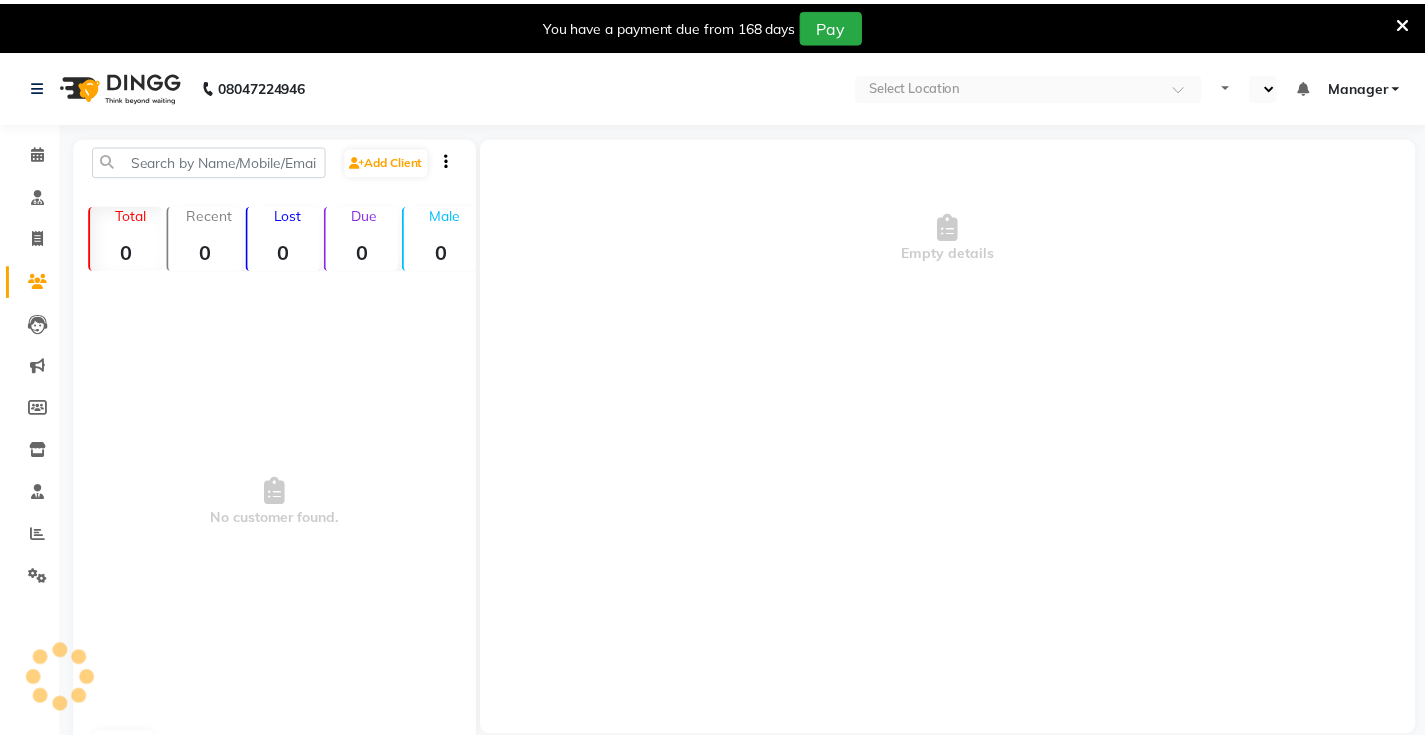 scroll, scrollTop: 0, scrollLeft: 0, axis: both 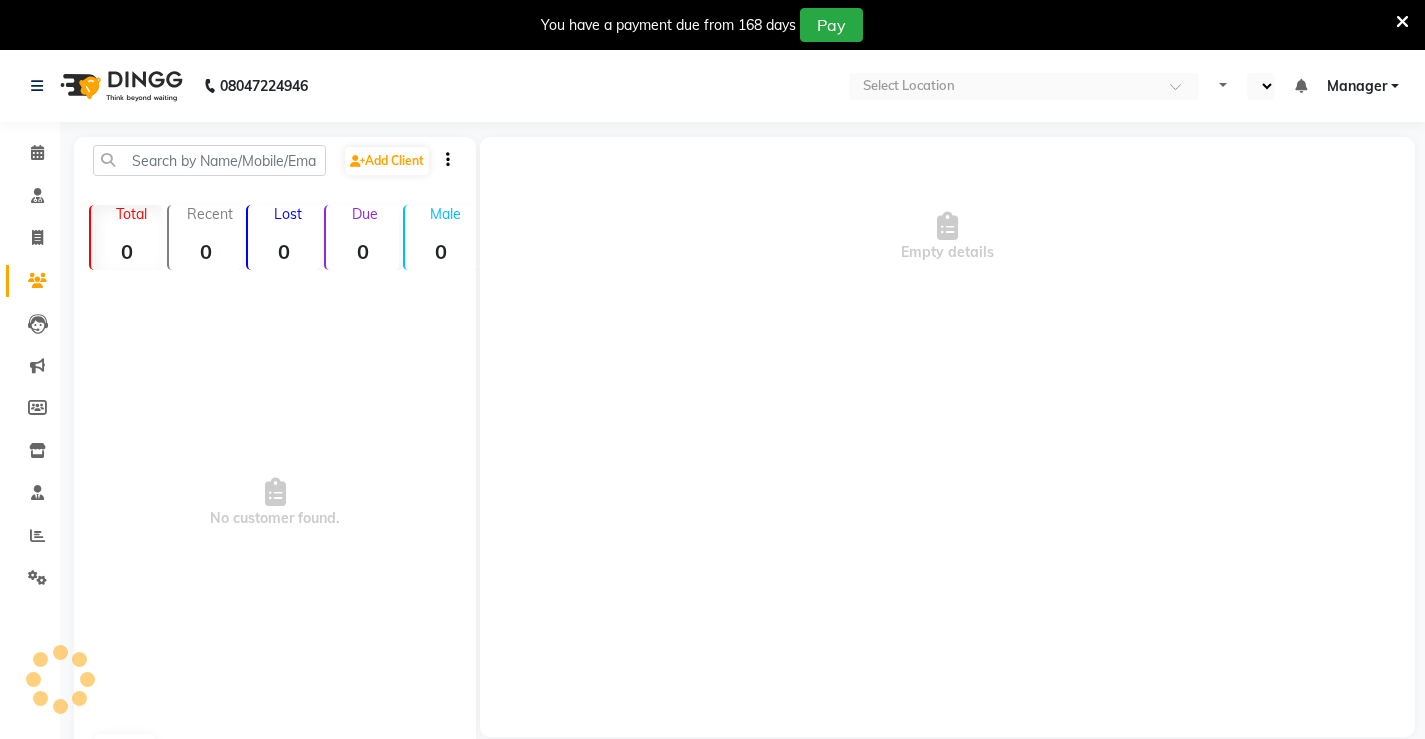 select on "en" 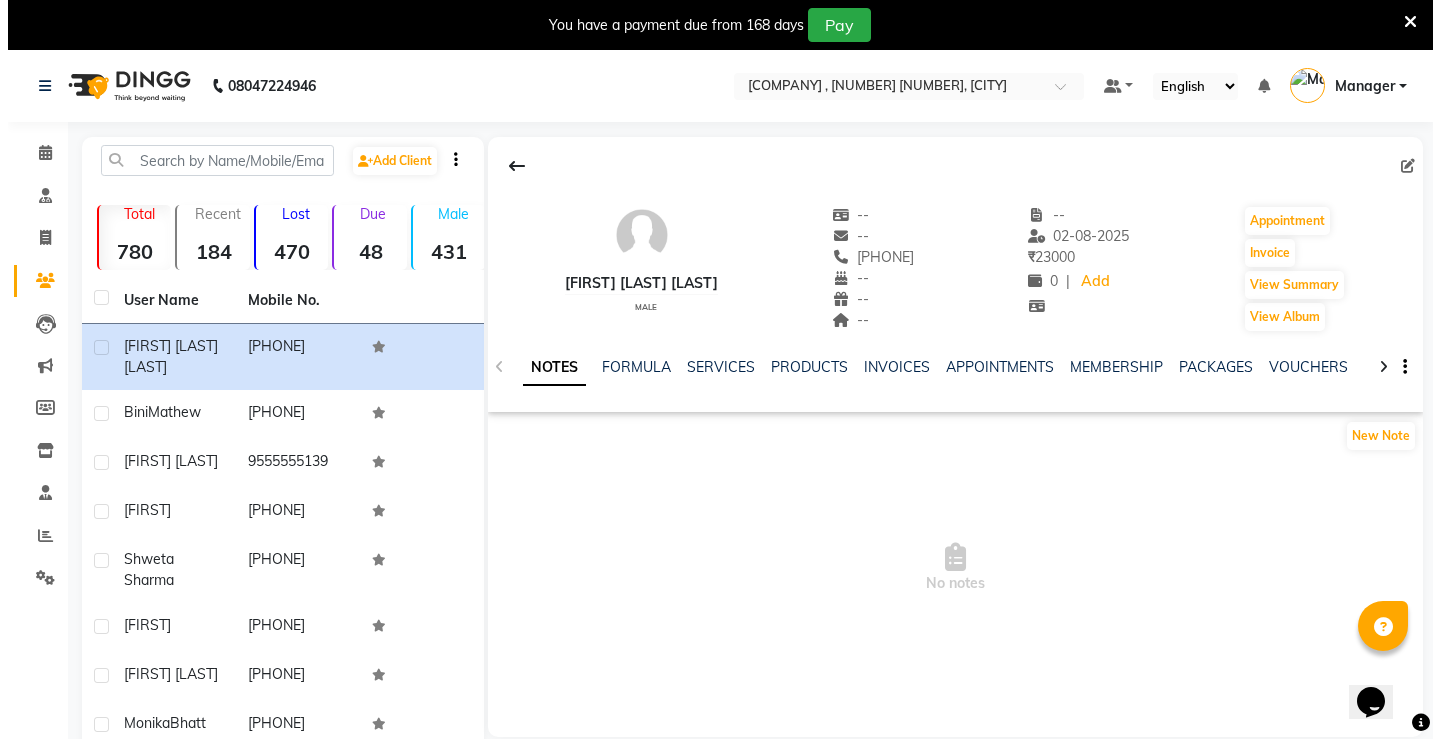 scroll, scrollTop: 0, scrollLeft: 0, axis: both 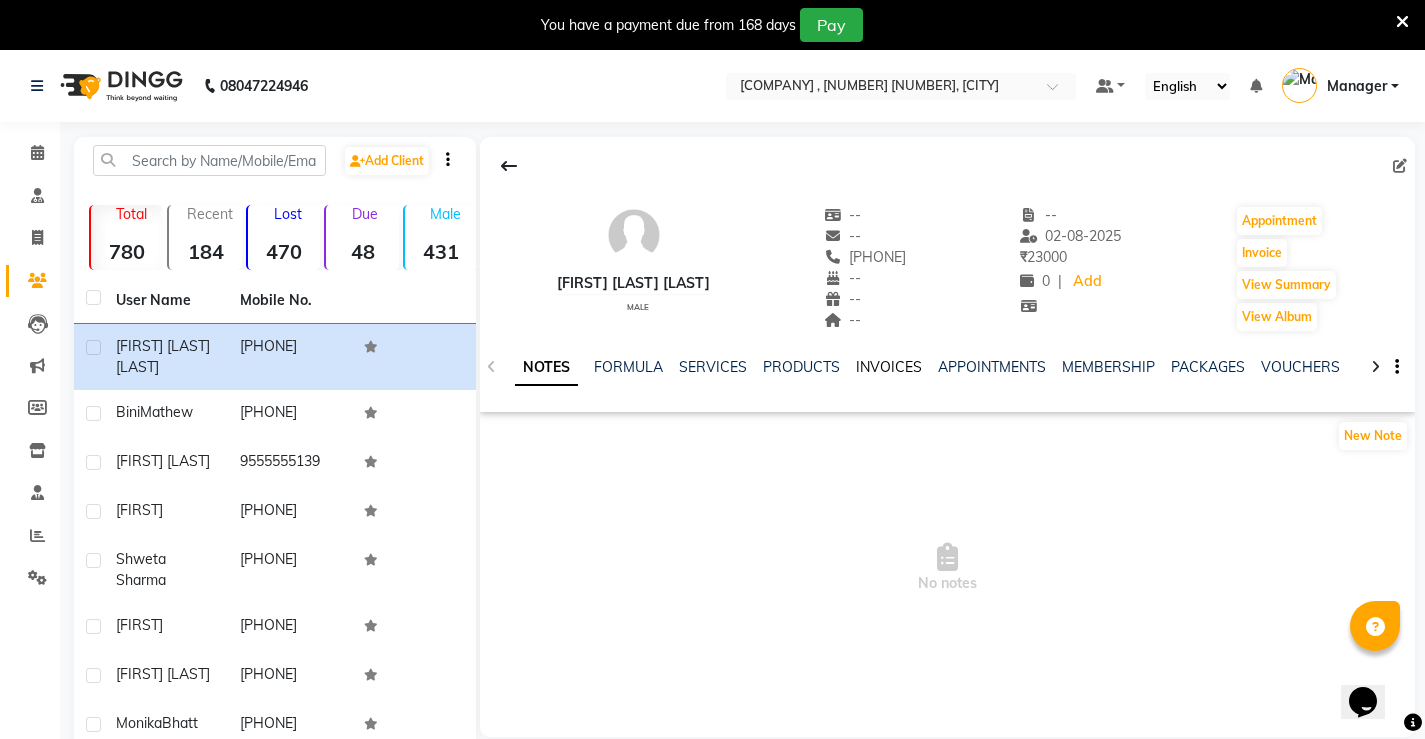 click on "INVOICES" 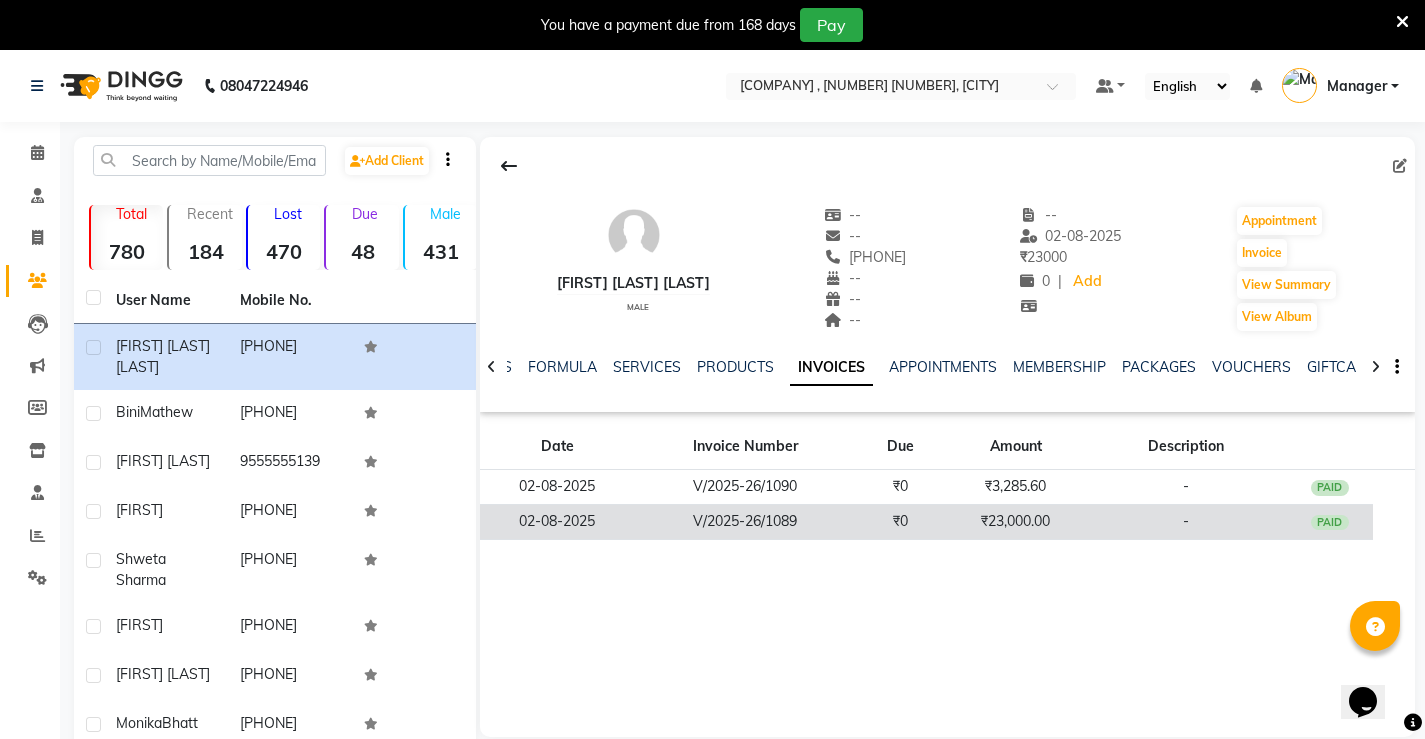 click on "-" 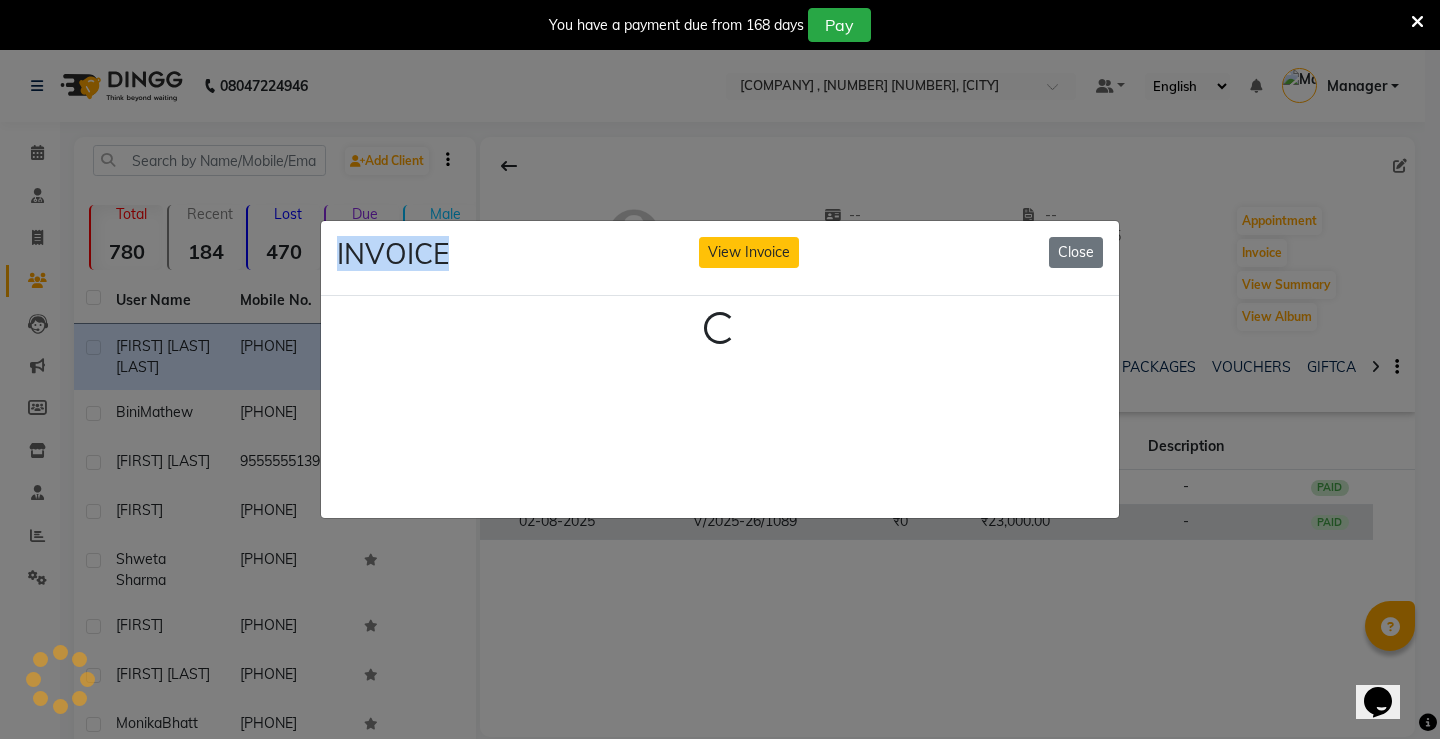 click on "INVOICE View Invoice Close Loading..." 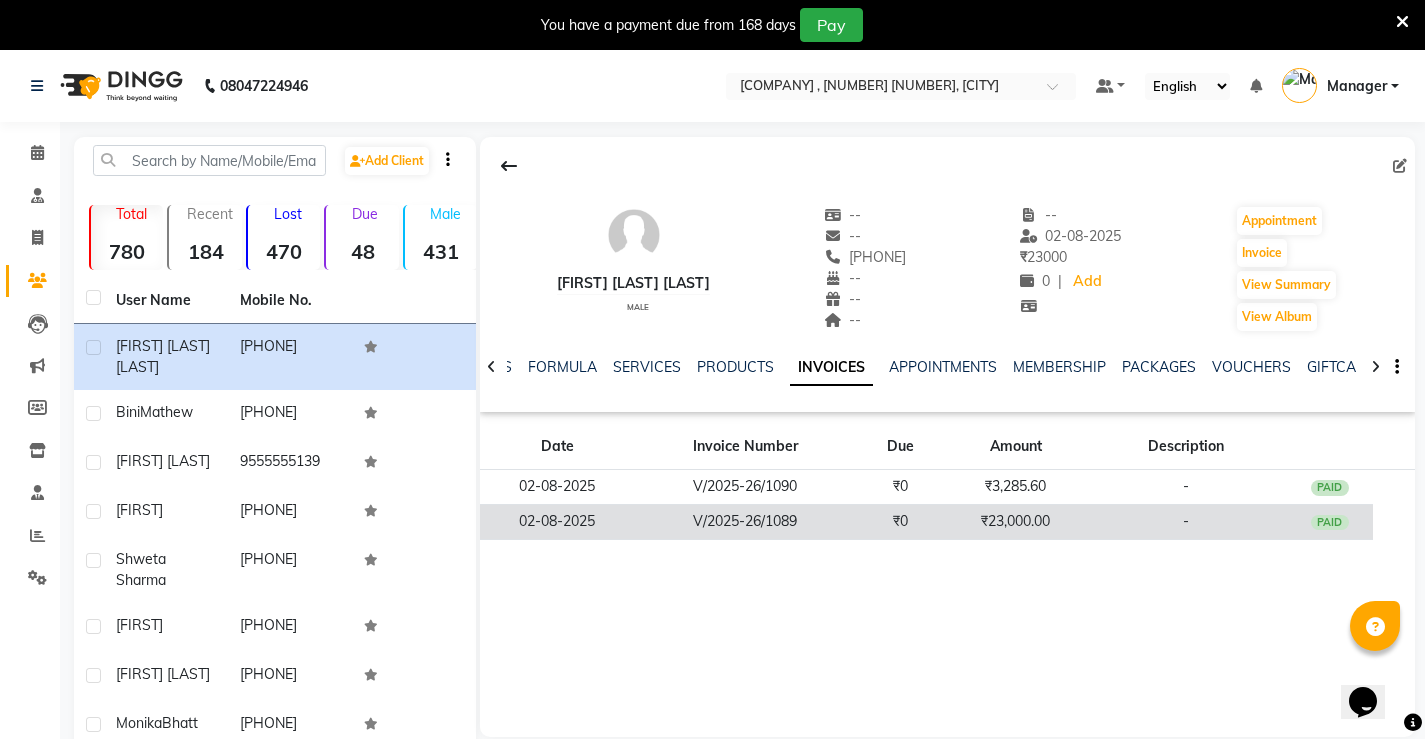 click on "V/2025-26/1089" 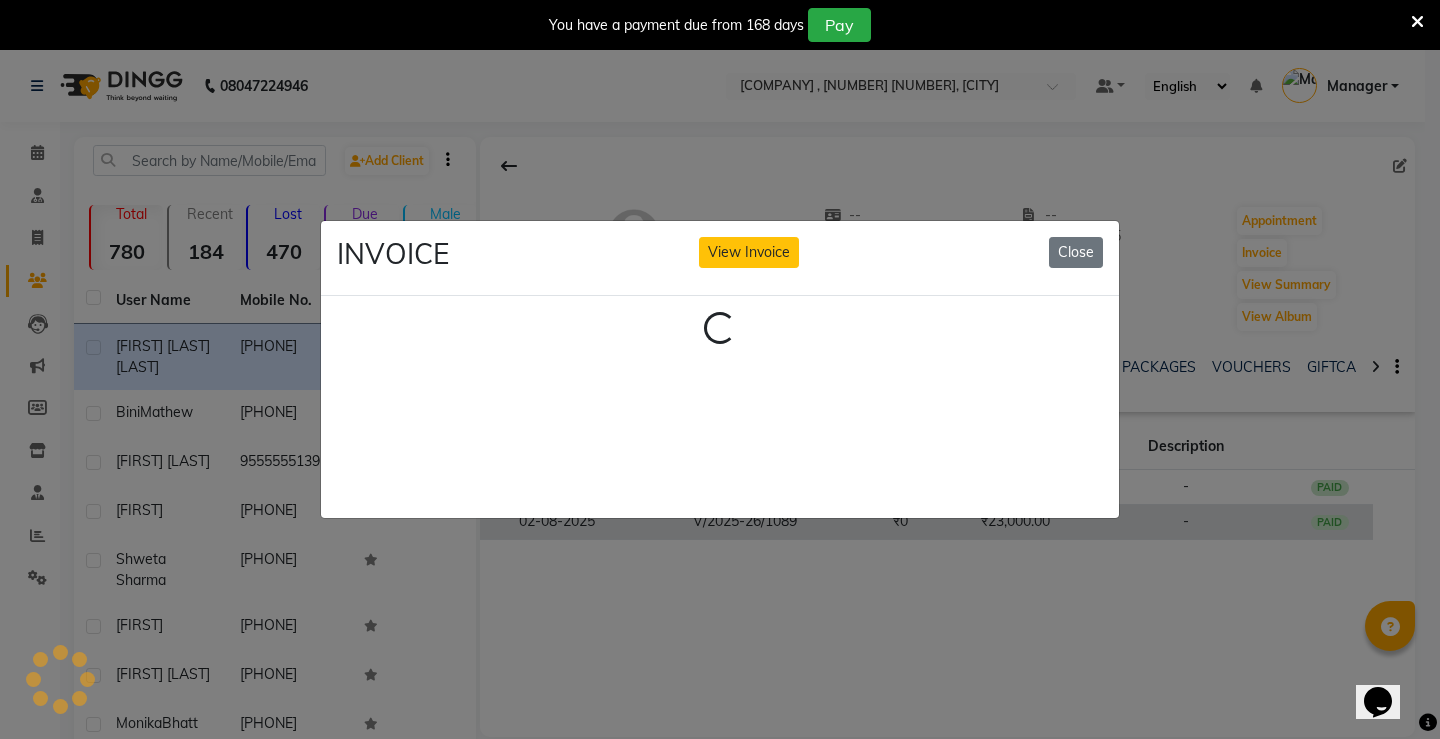 click on "Loading..." 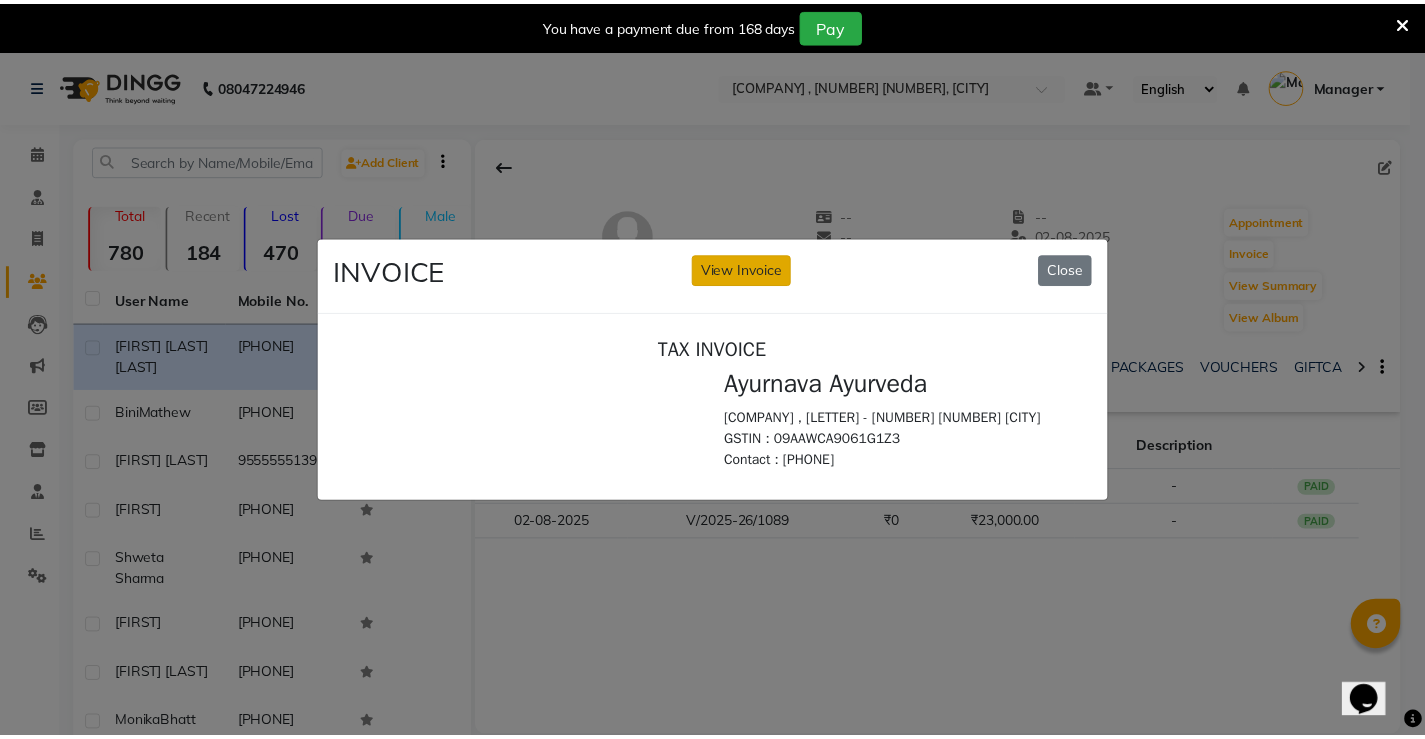 scroll, scrollTop: 0, scrollLeft: 0, axis: both 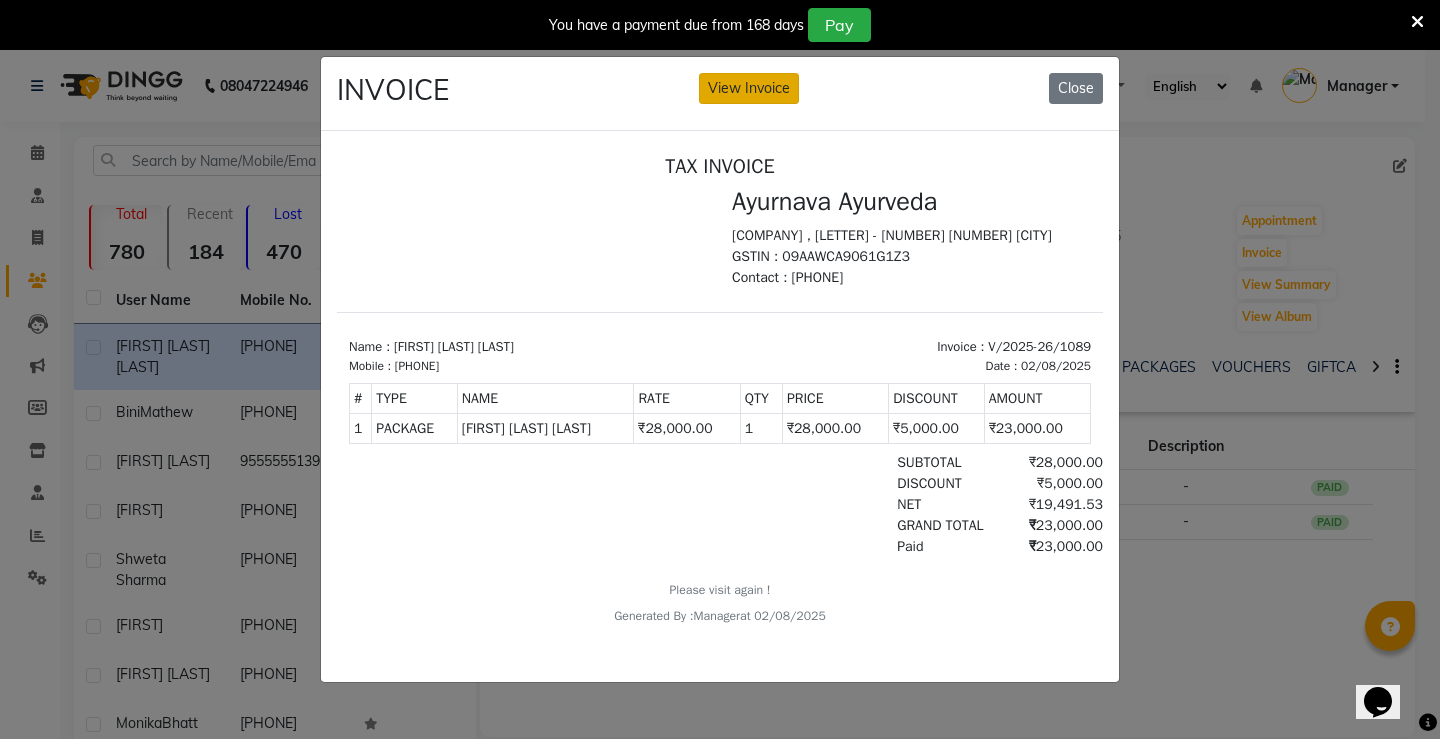 click on "View Invoice" 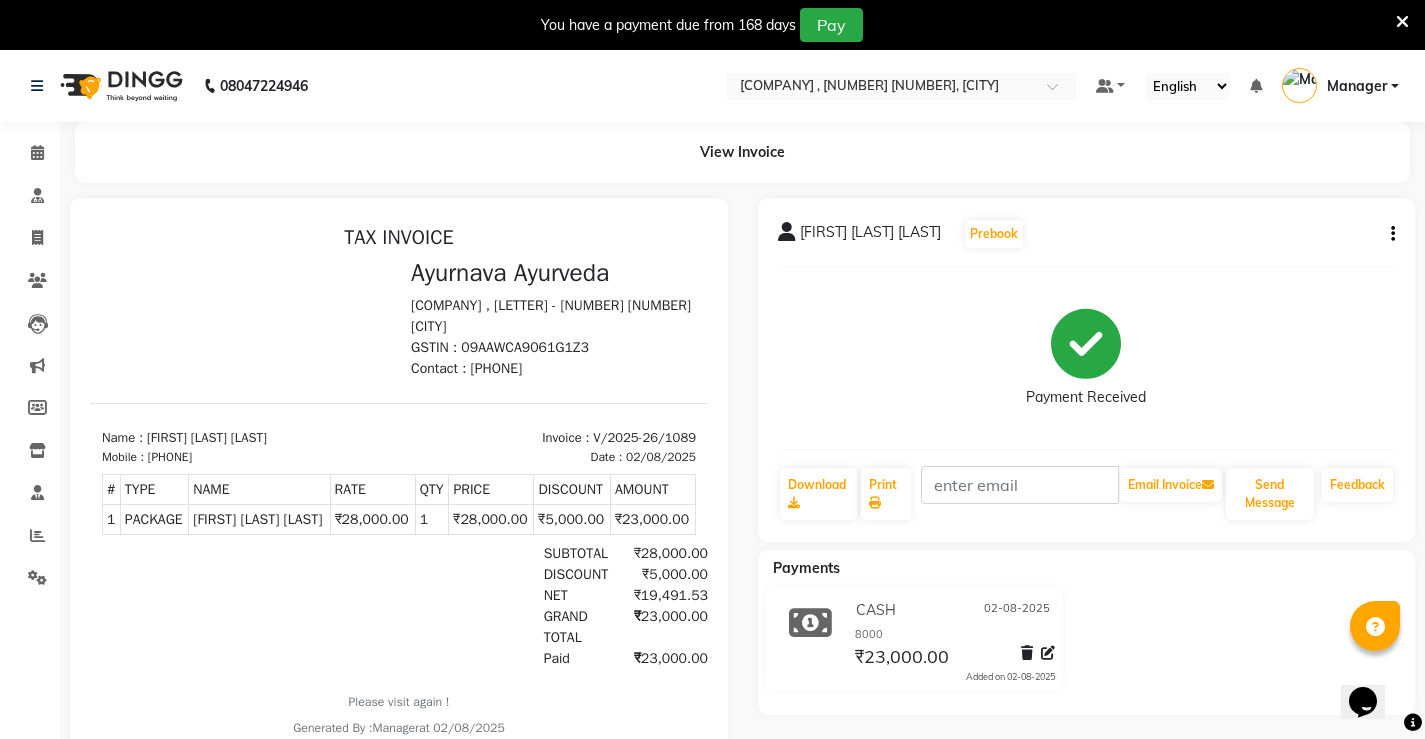 scroll, scrollTop: 83, scrollLeft: 0, axis: vertical 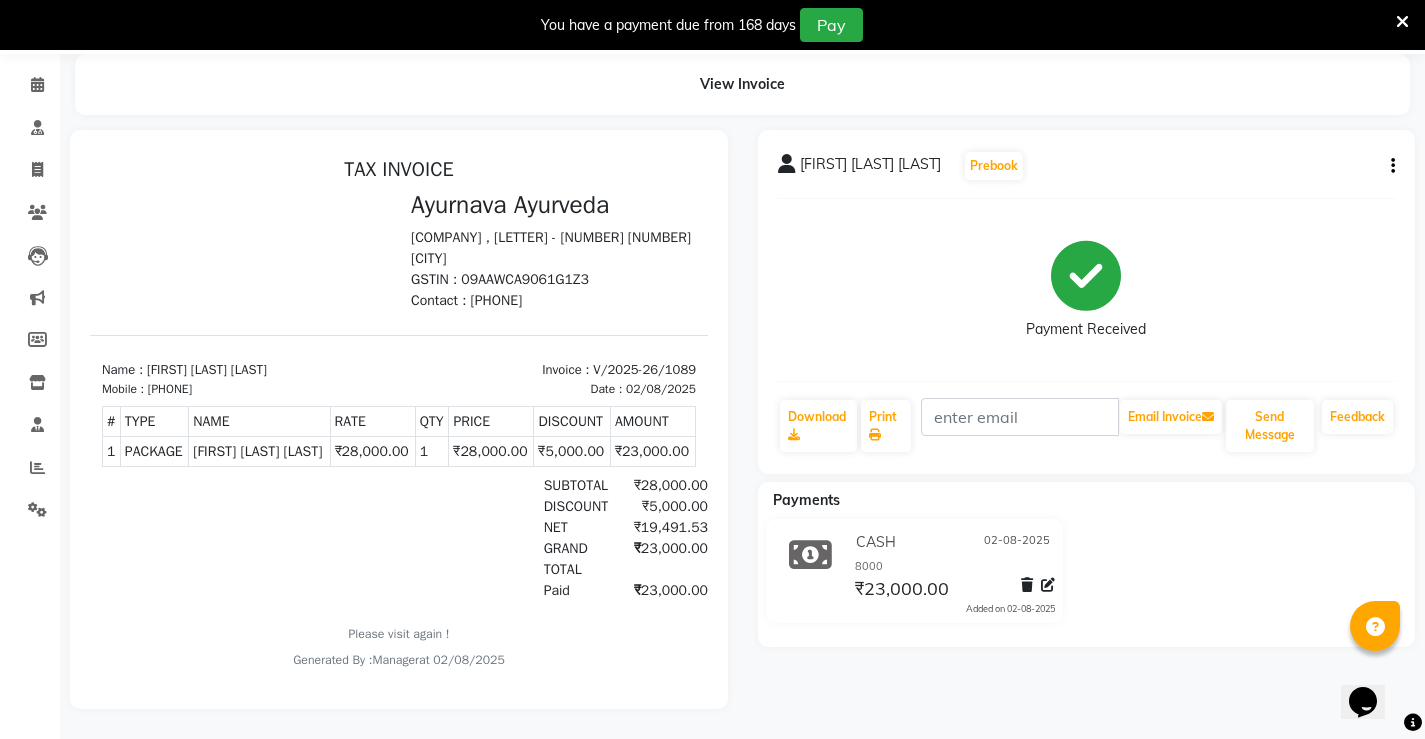 click 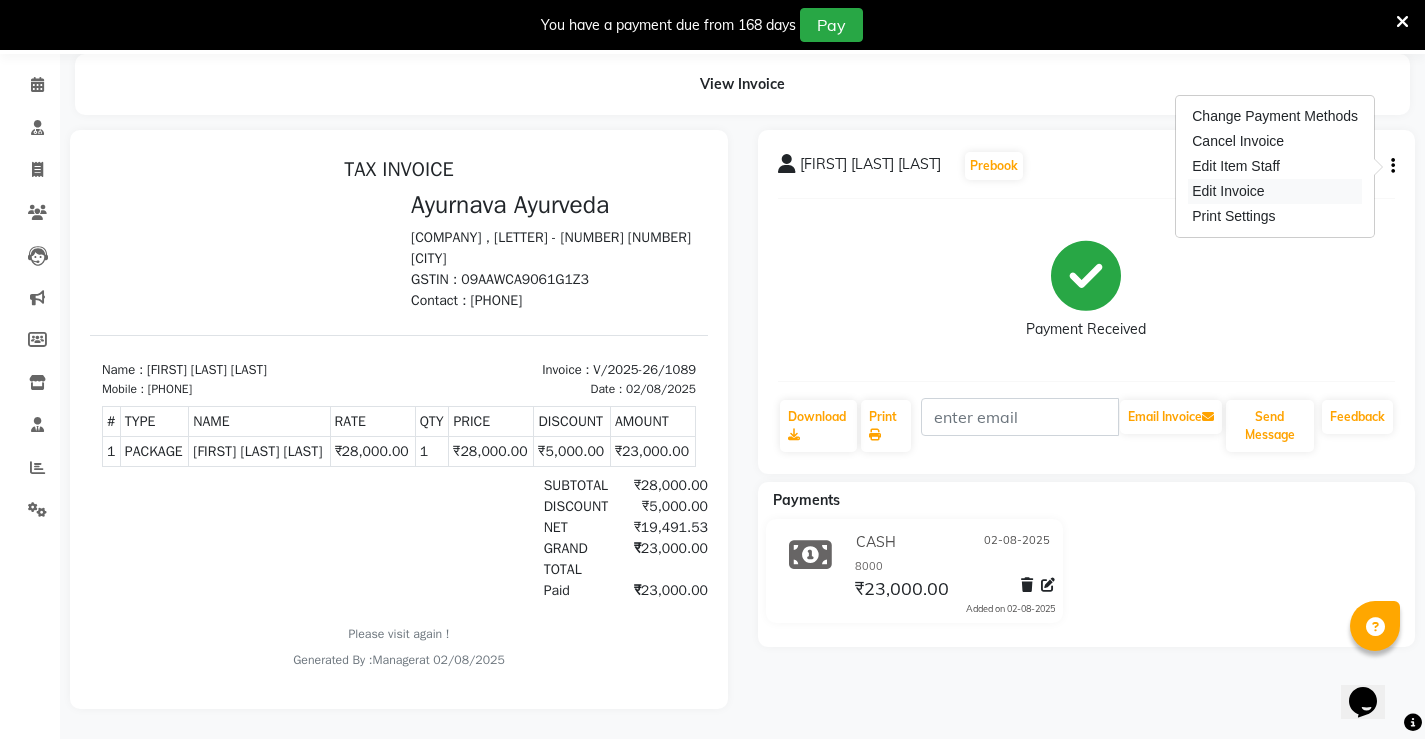 click on "Edit Invoice" at bounding box center [1275, 191] 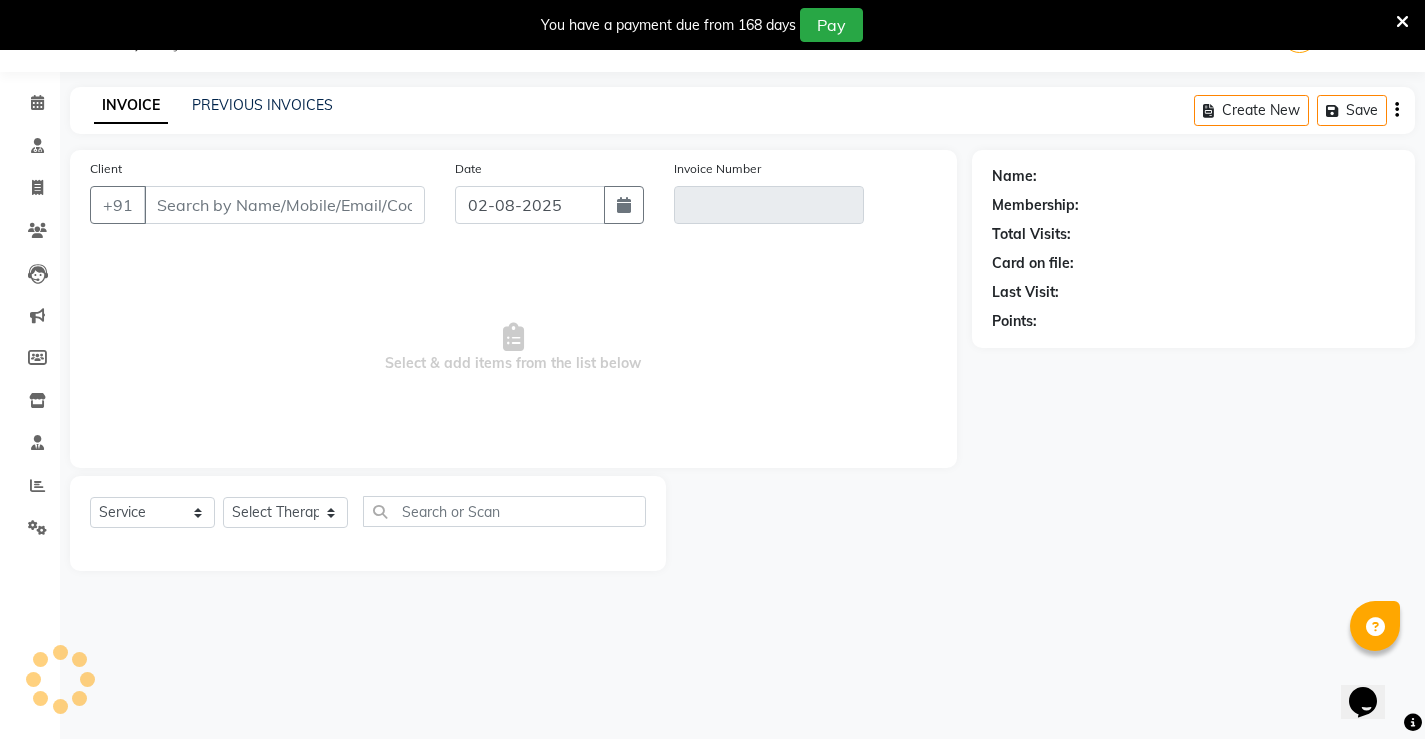 scroll, scrollTop: 50, scrollLeft: 0, axis: vertical 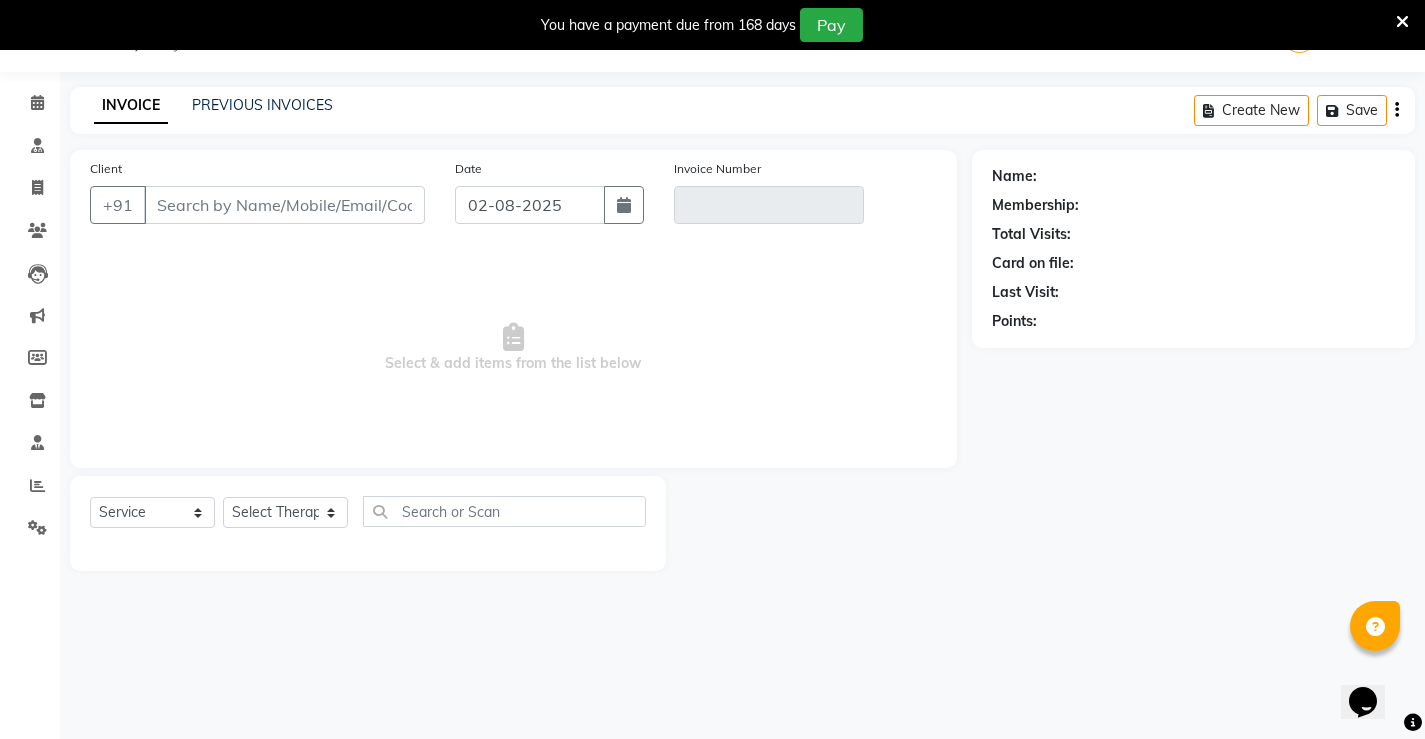 type on "[PHONE]" 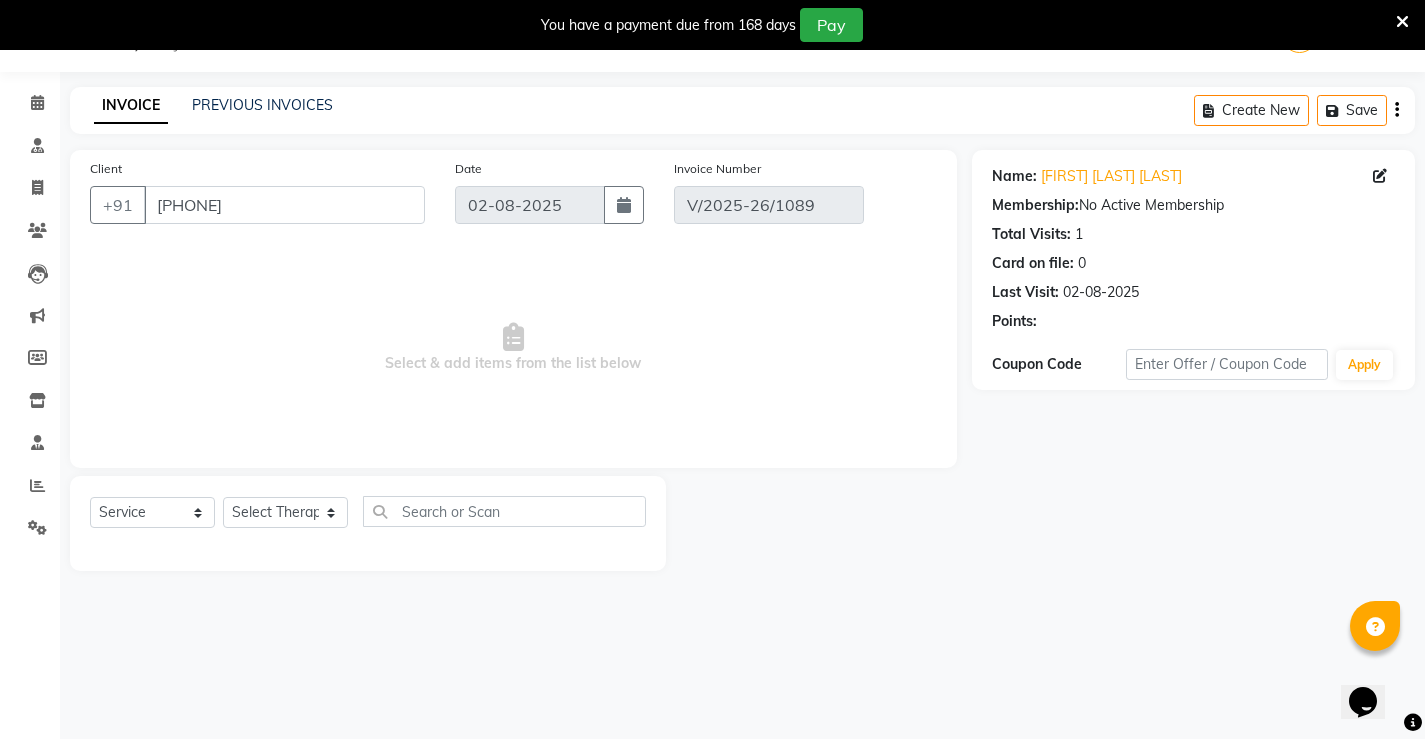 select on "select" 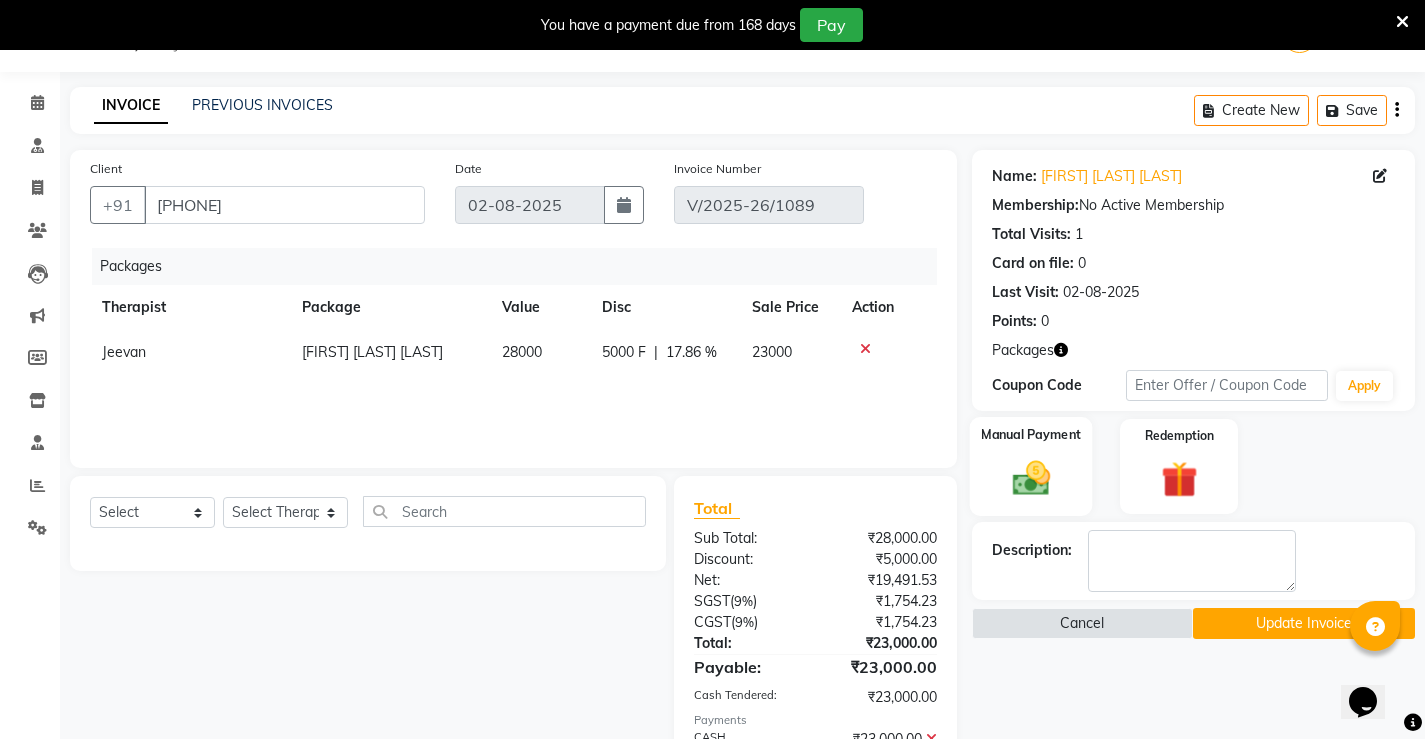 click 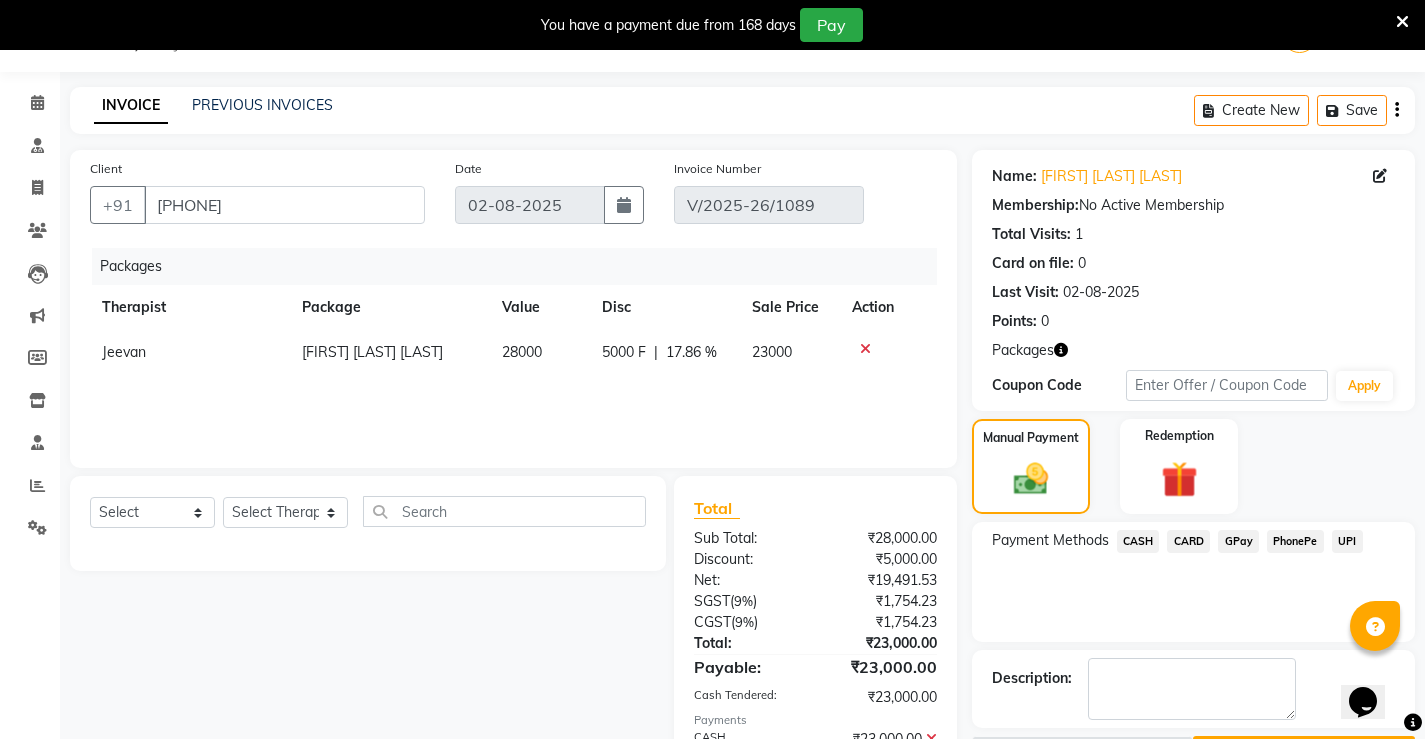 click on "CASH" 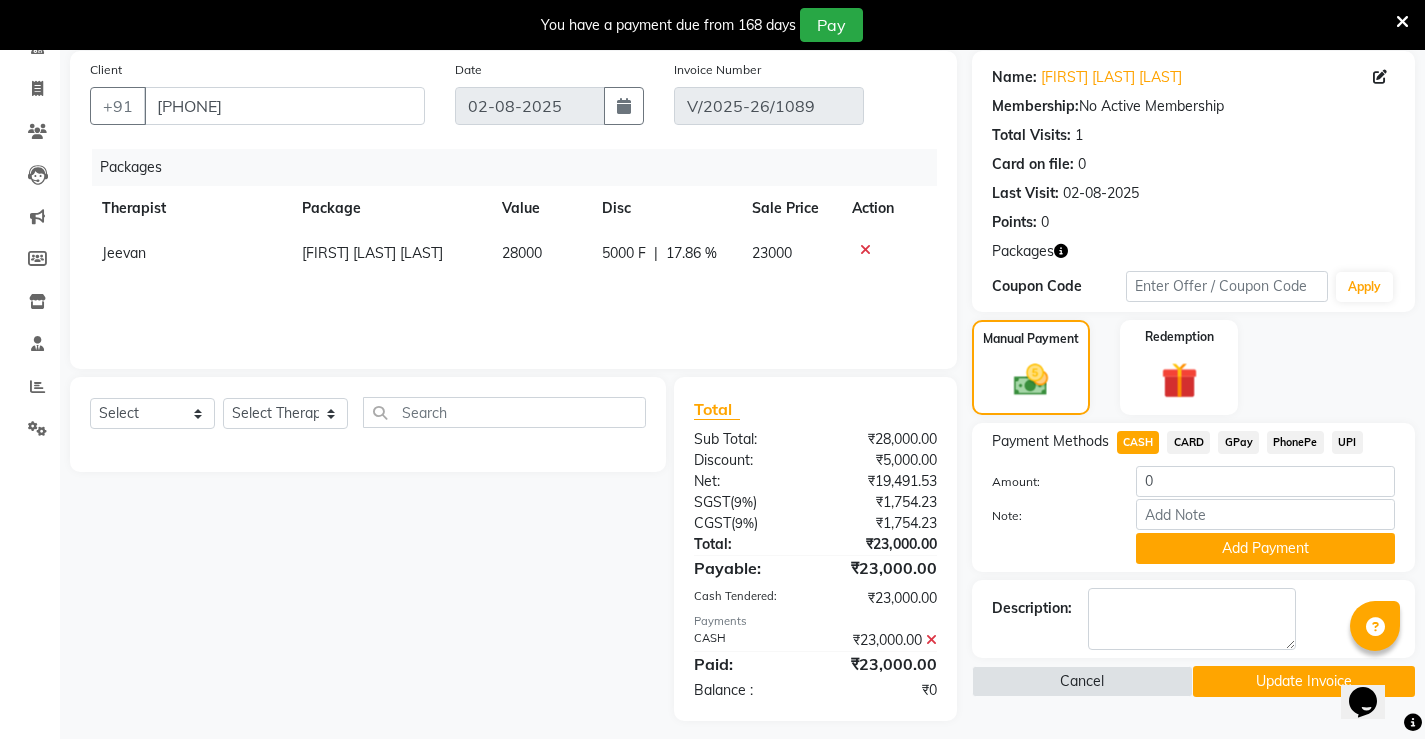scroll, scrollTop: 161, scrollLeft: 0, axis: vertical 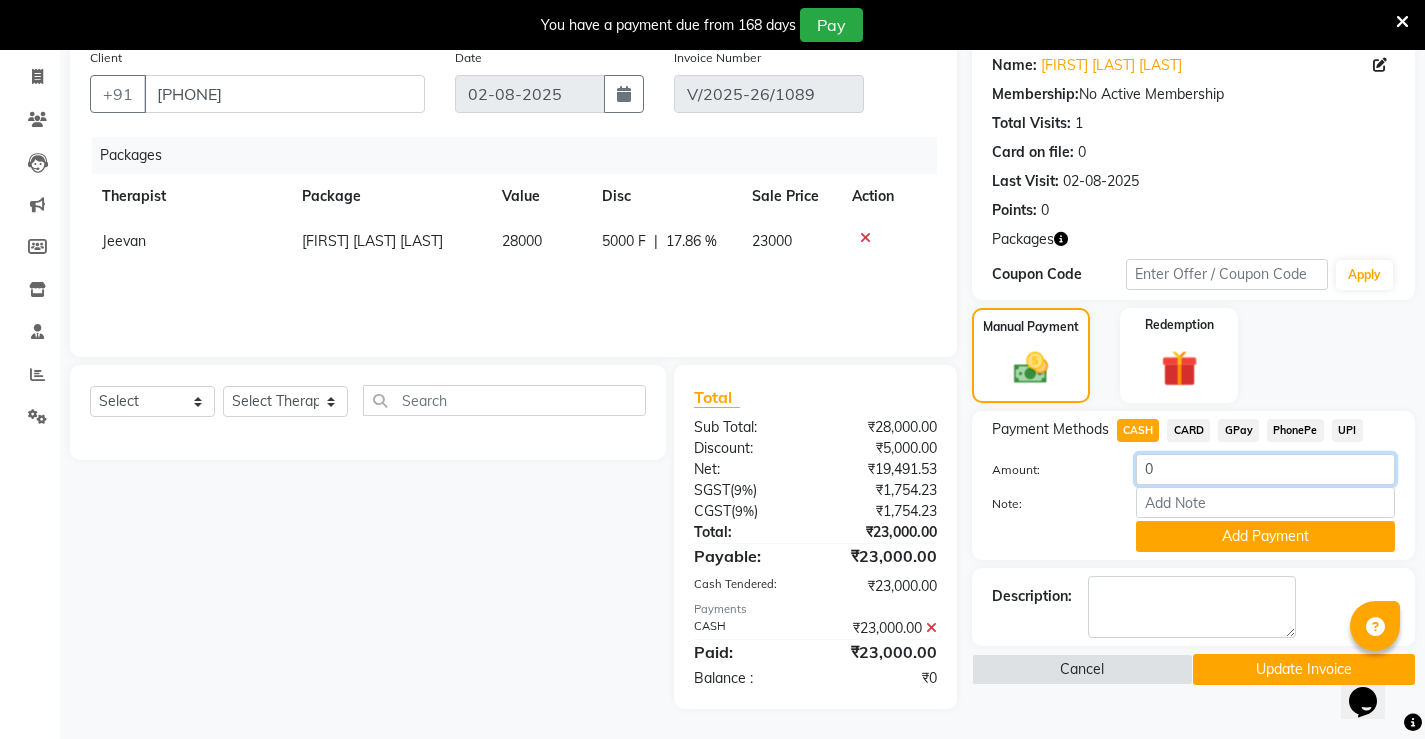 click on "0" 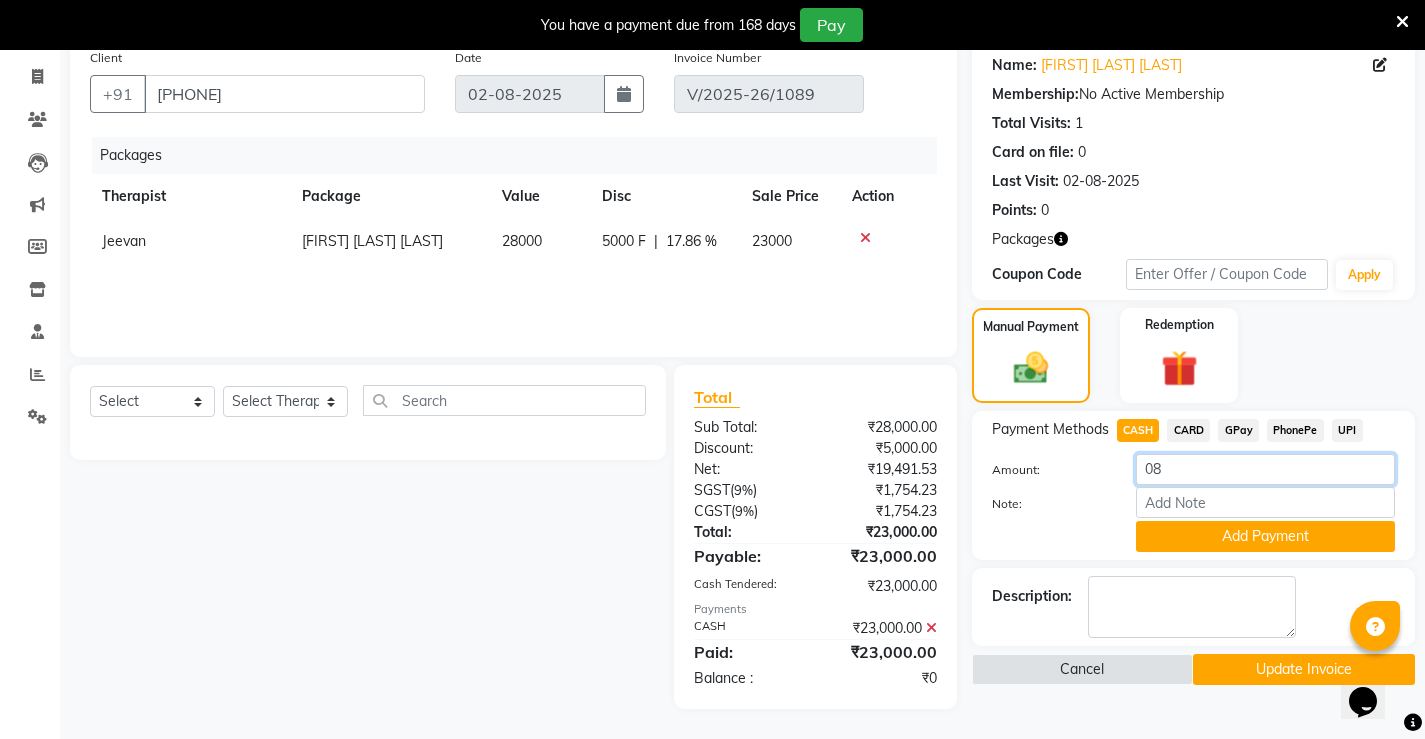 type on "0" 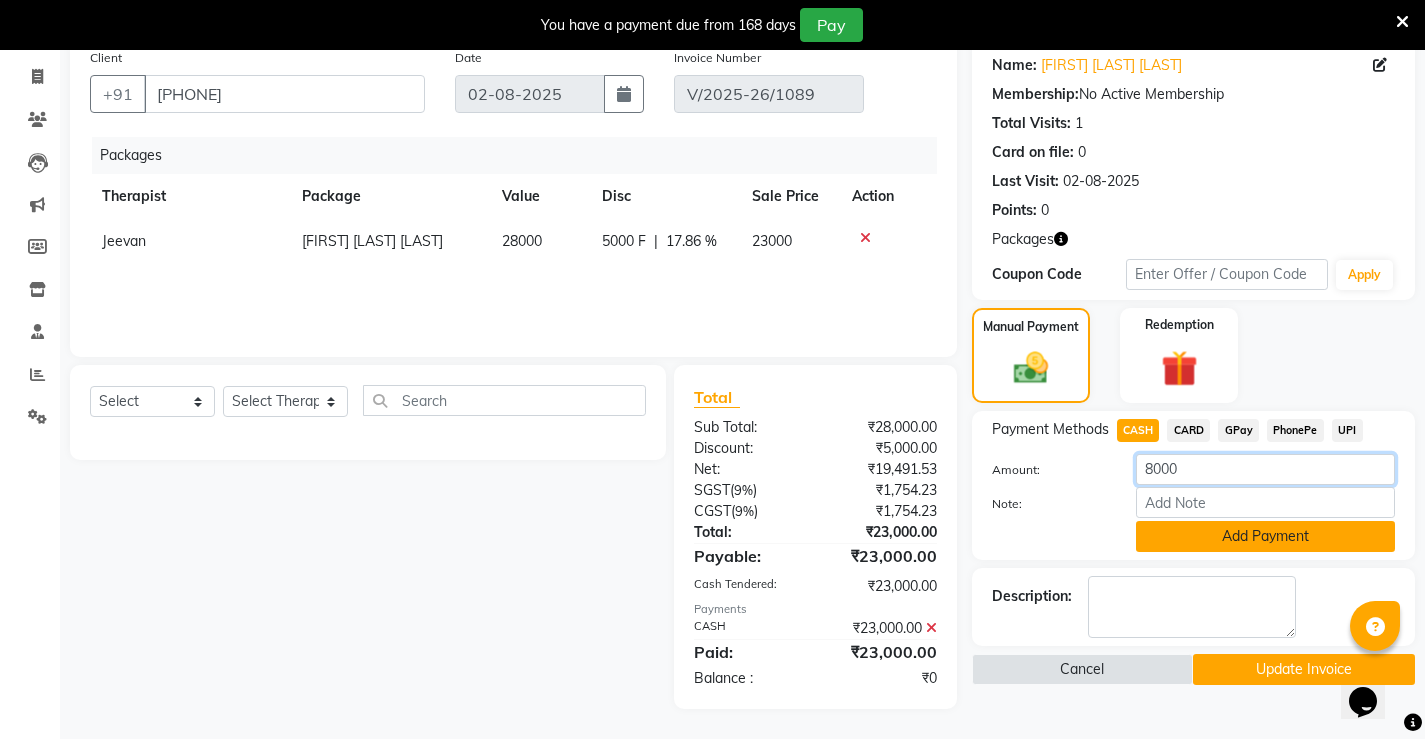 type on "8000" 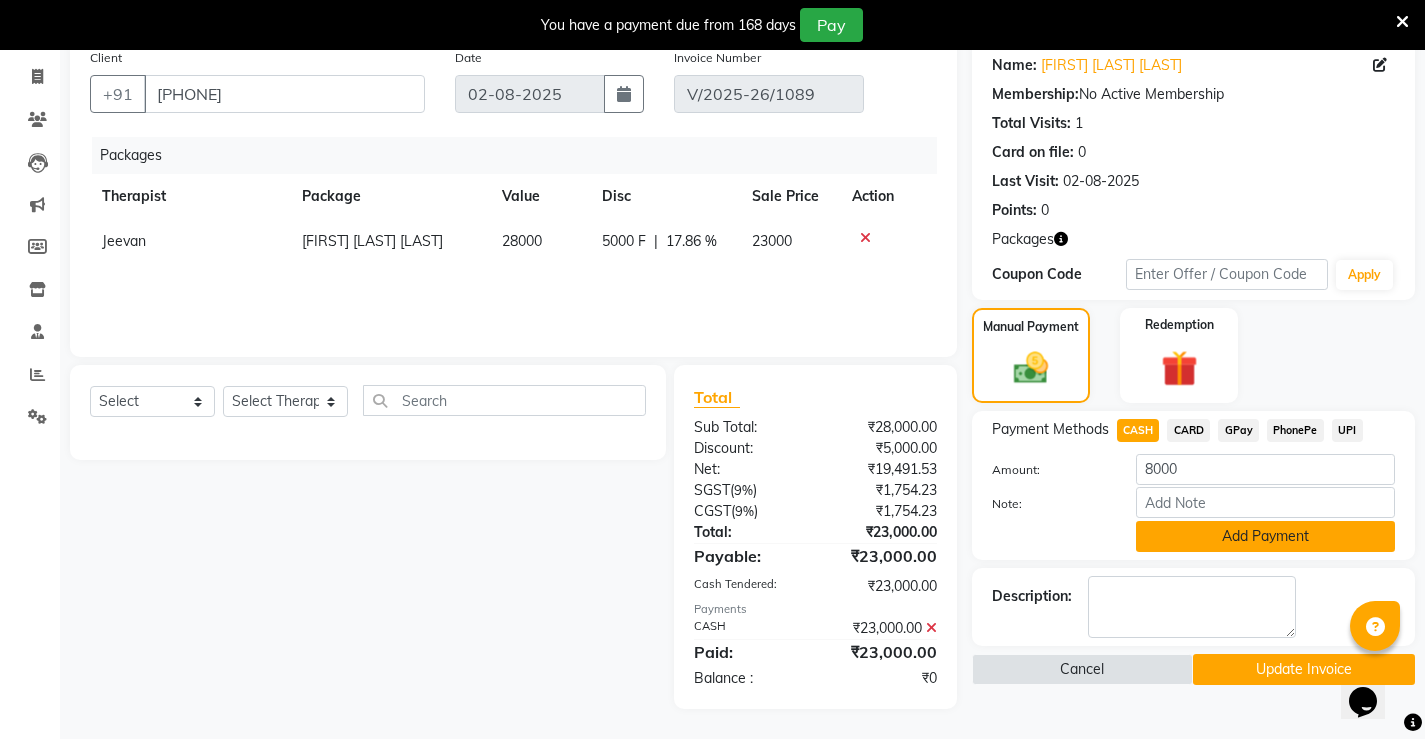 click on "Add Payment" 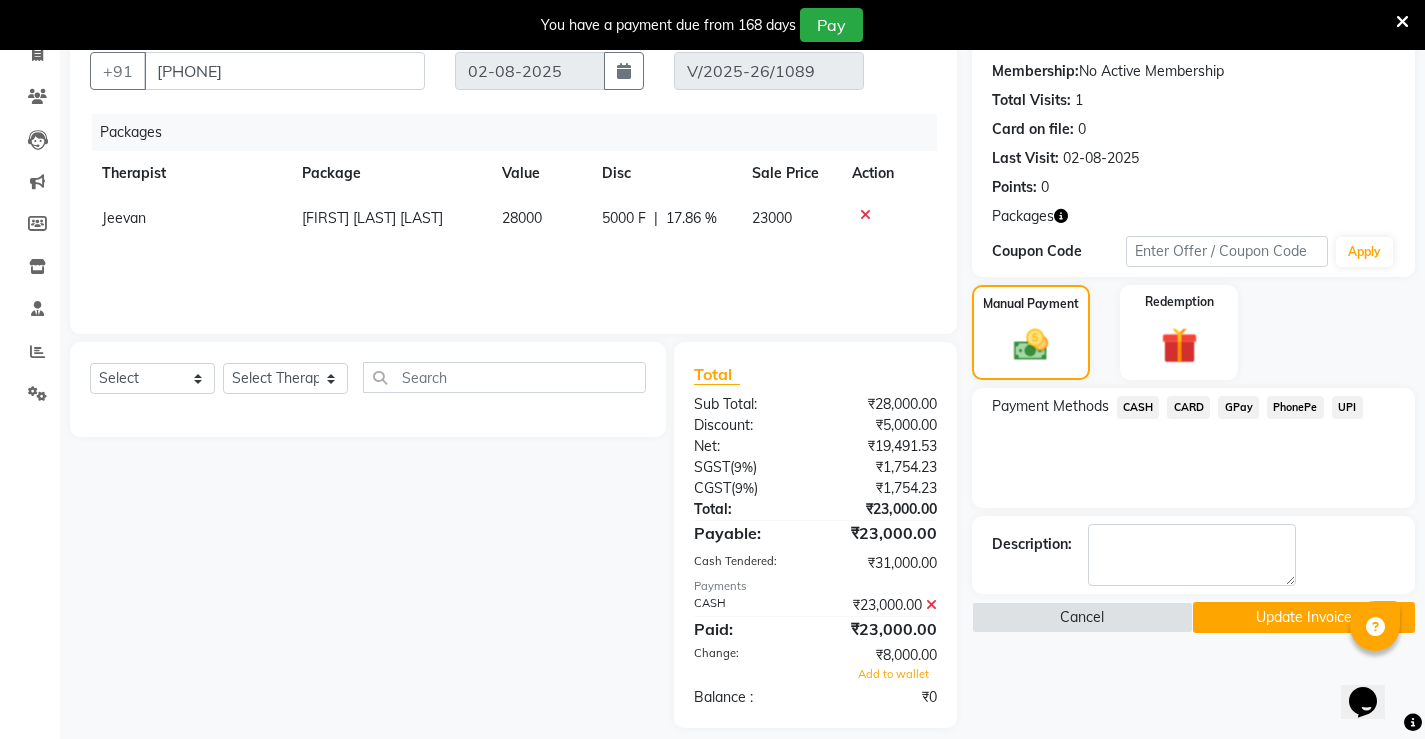 scroll, scrollTop: 203, scrollLeft: 0, axis: vertical 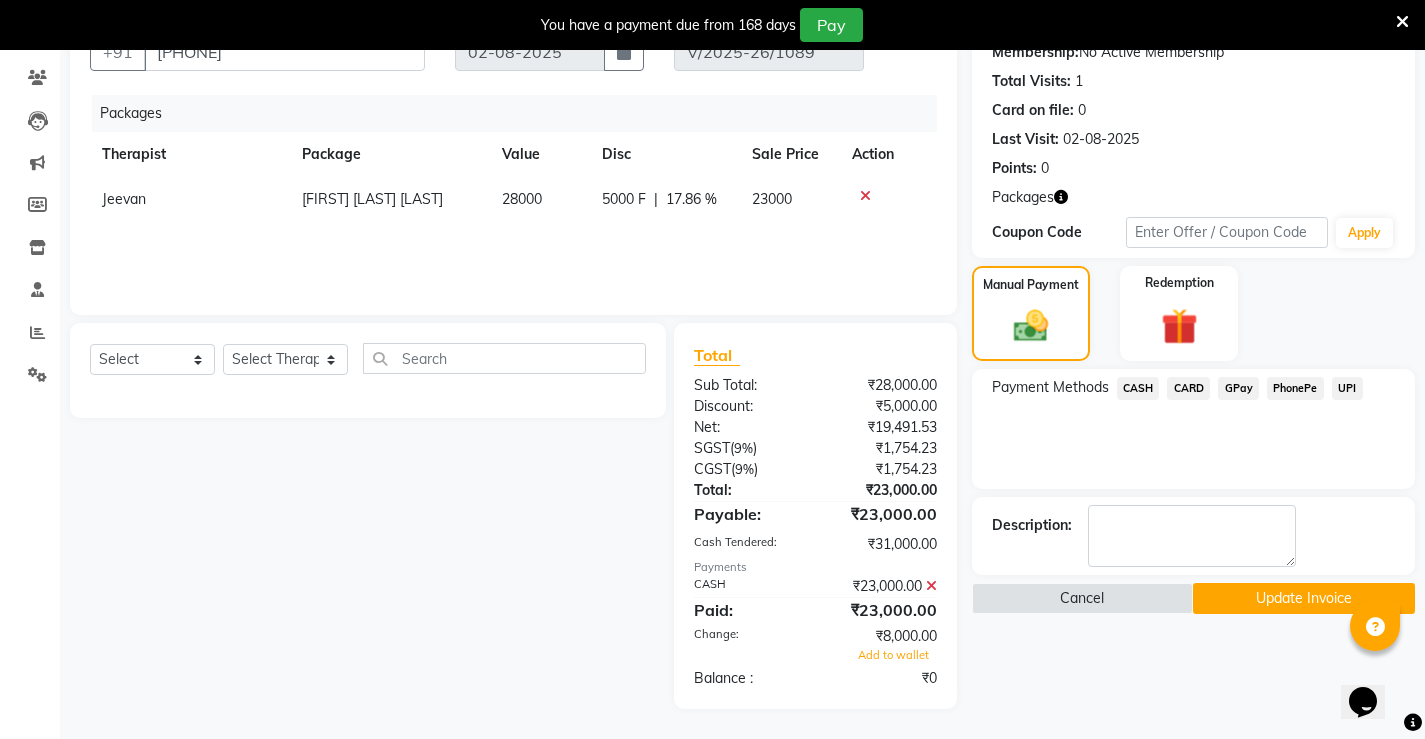 click on "Update Invoice" 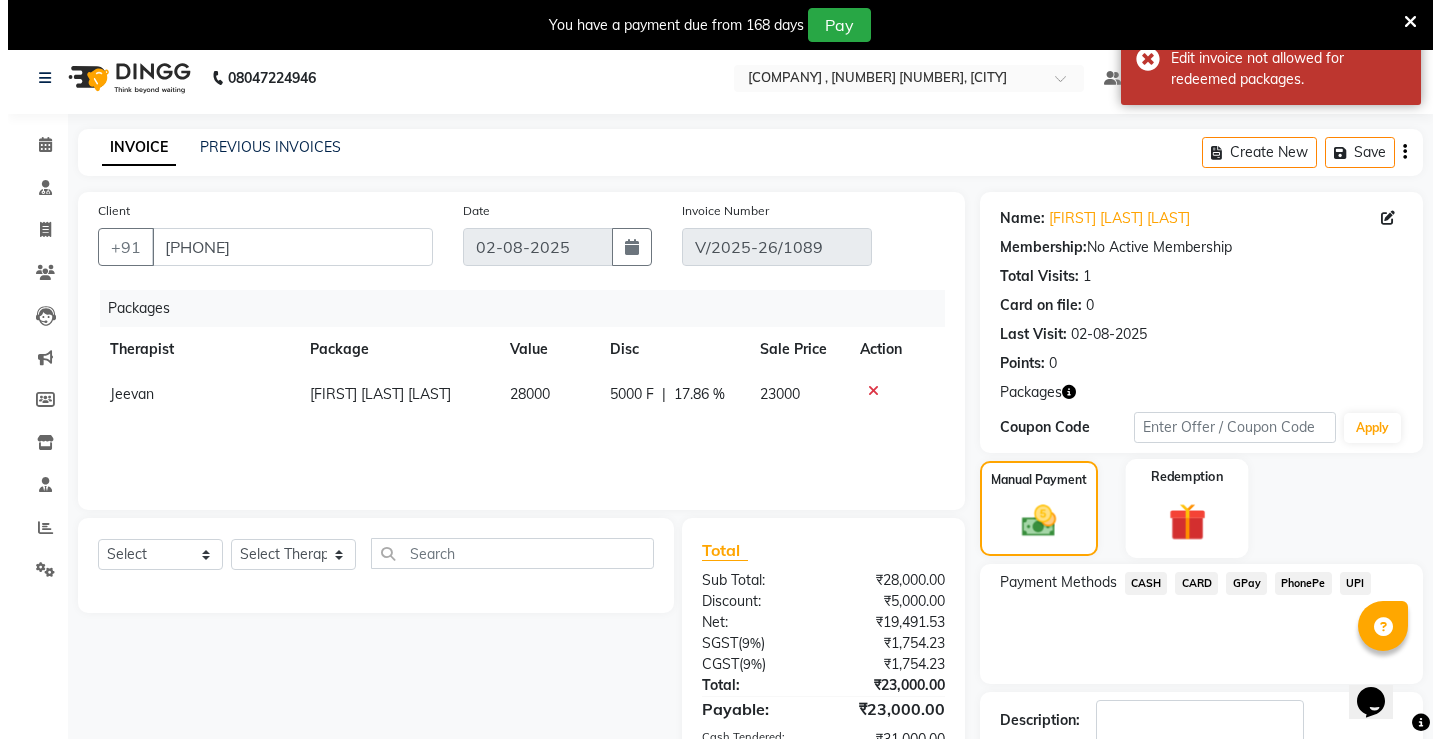 scroll, scrollTop: 0, scrollLeft: 0, axis: both 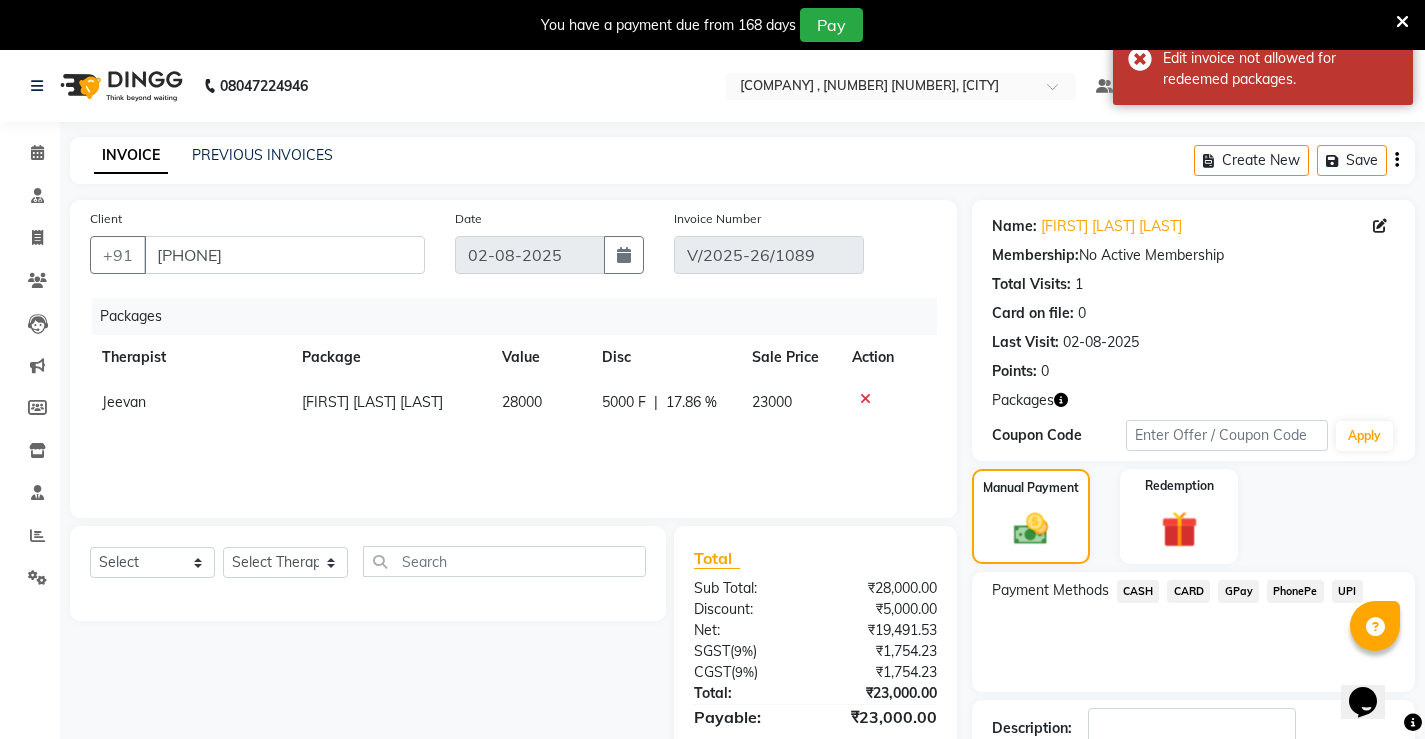 click at bounding box center [1402, 22] 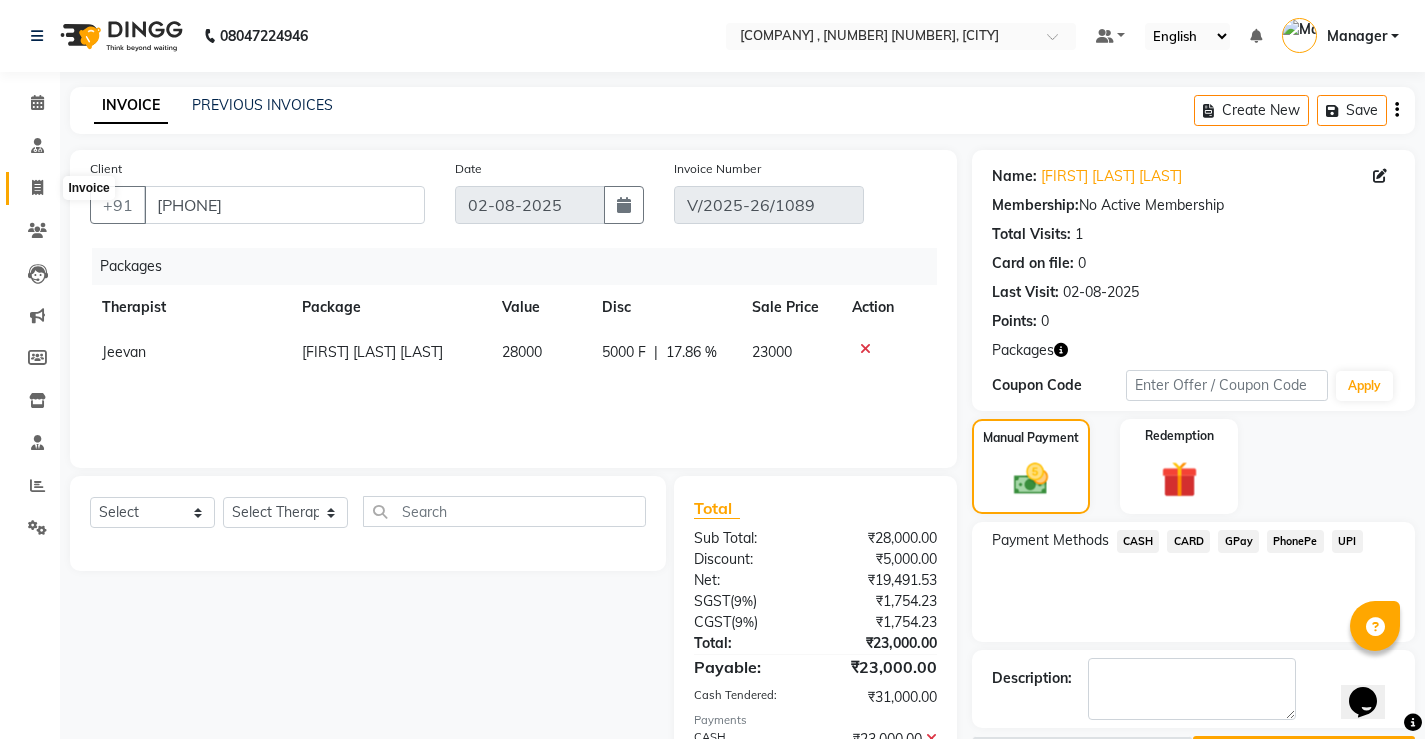 click 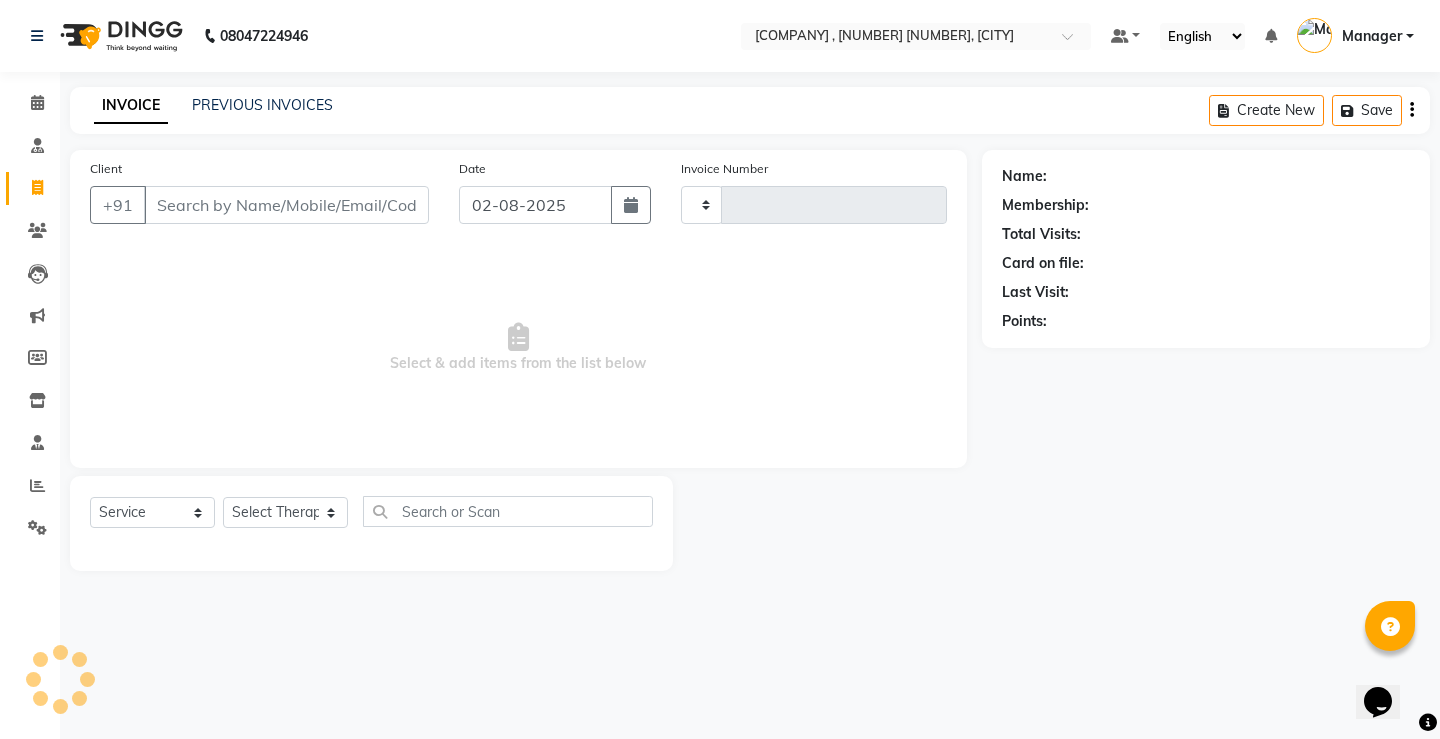 type on "1091" 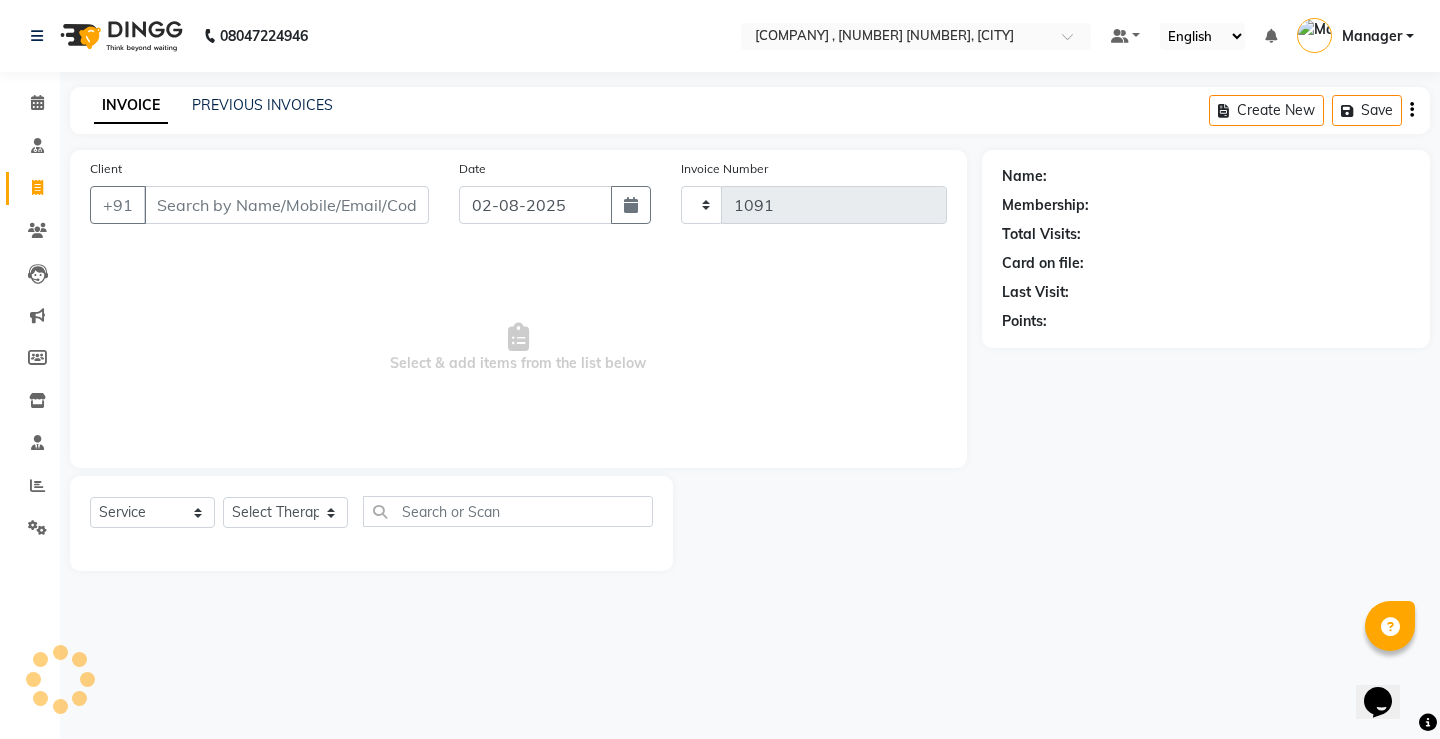 select on "5587" 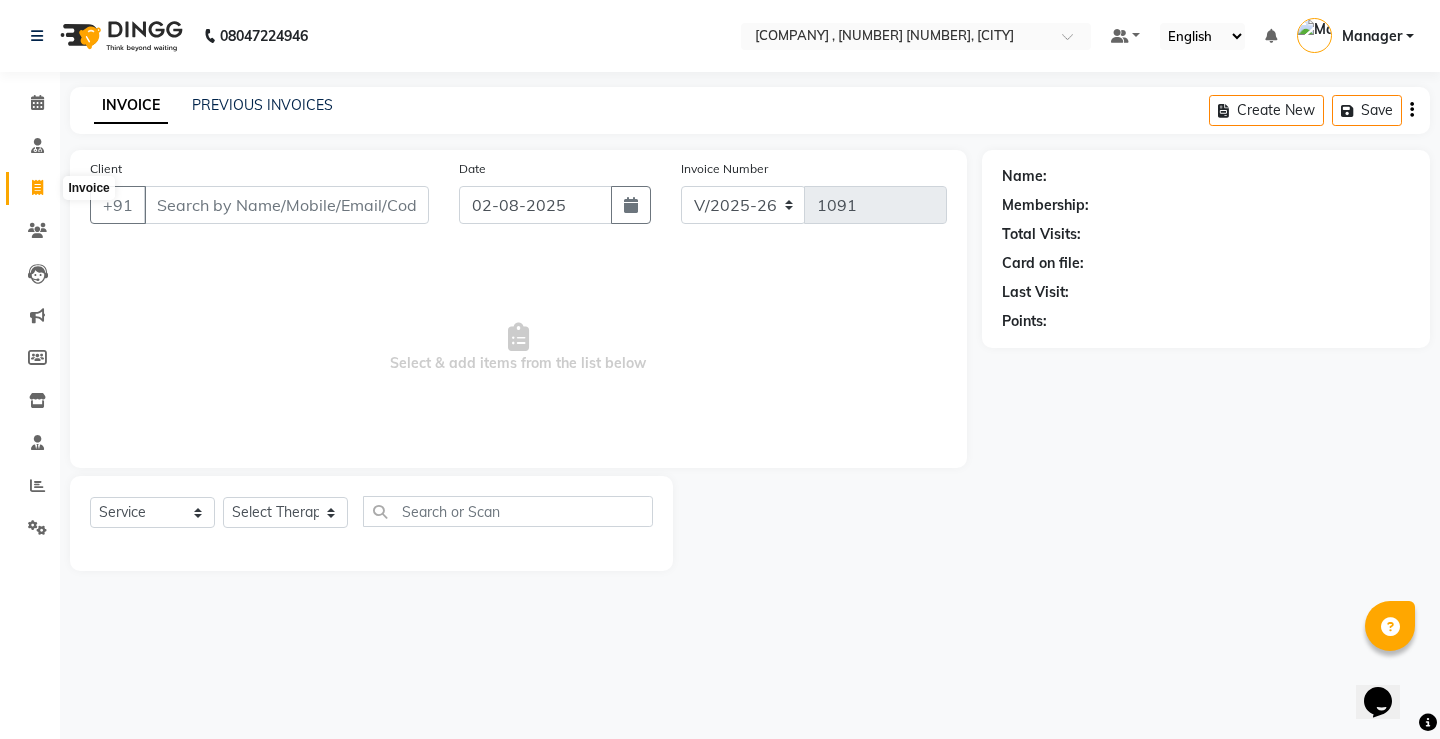 click 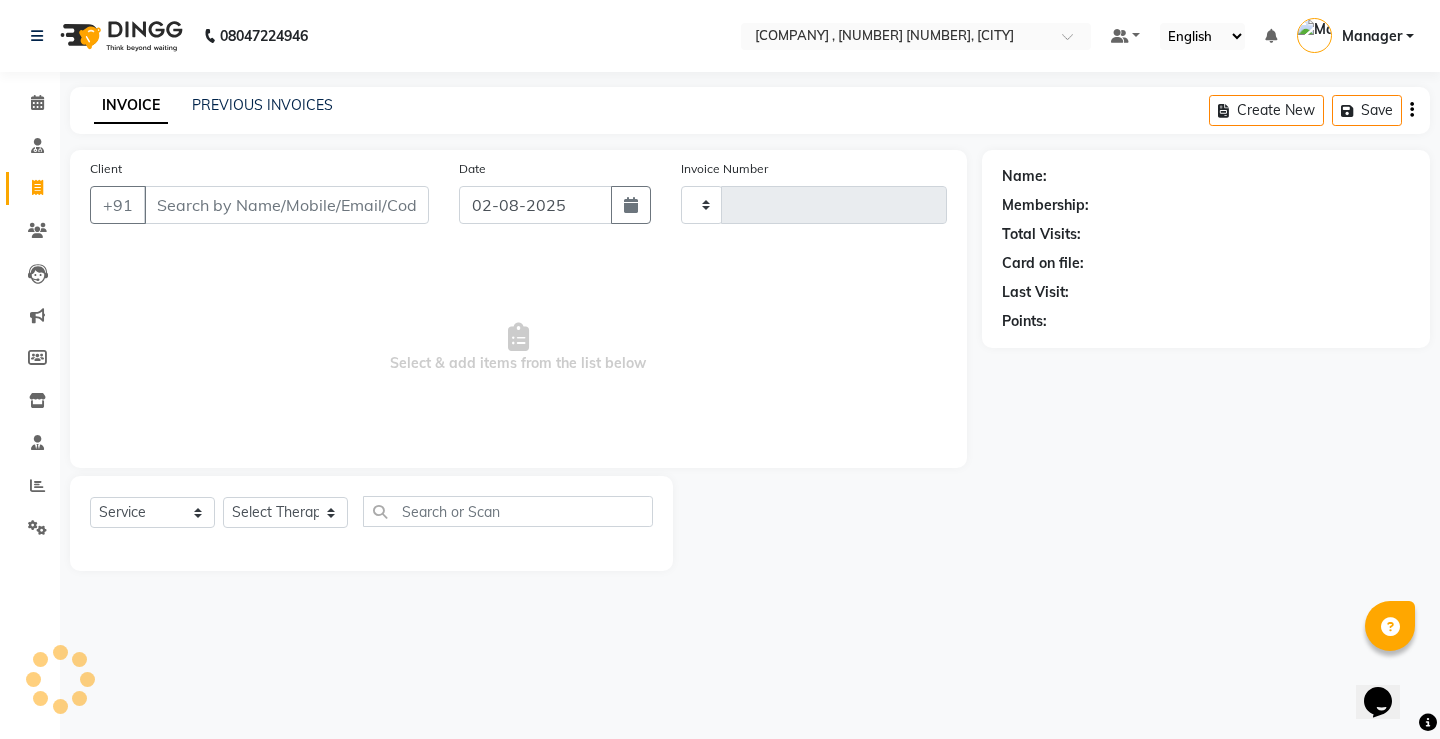 type on "1091" 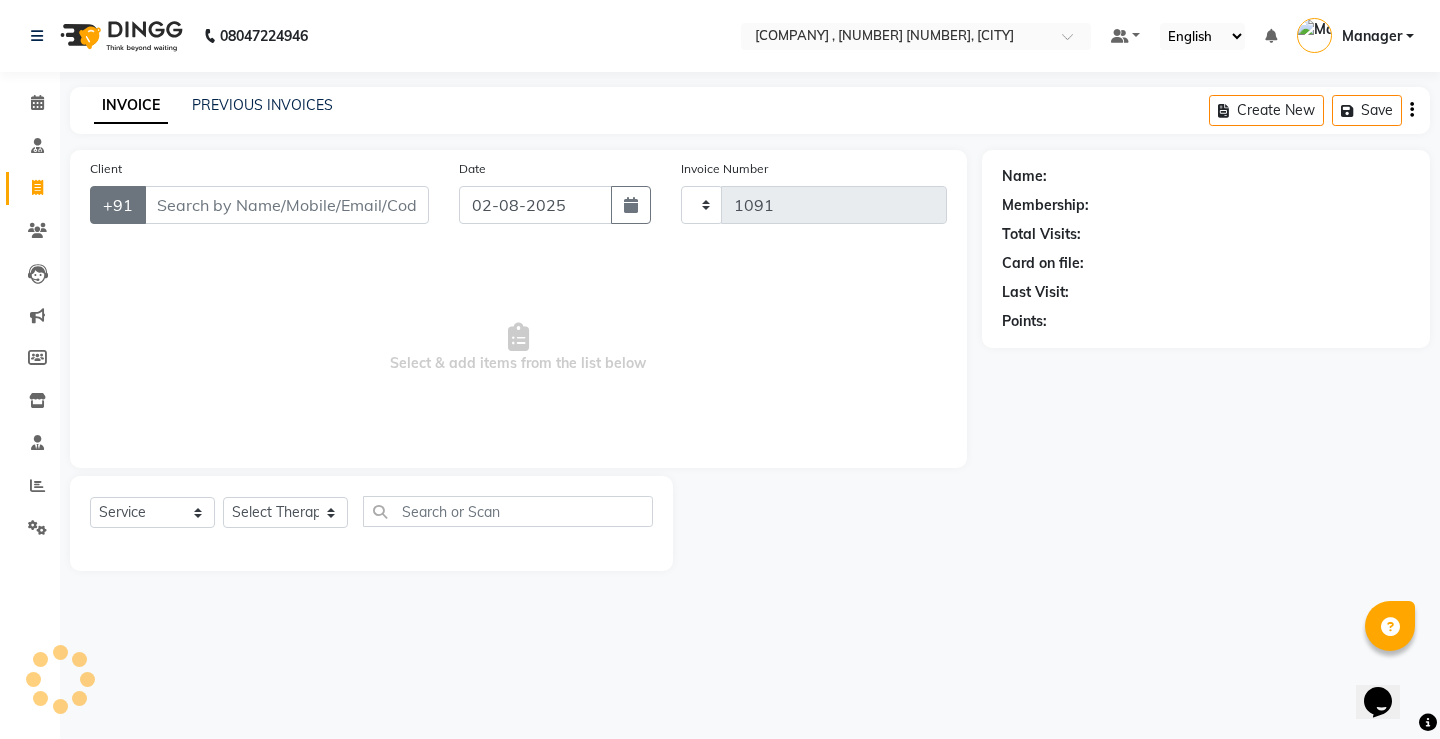 select on "5587" 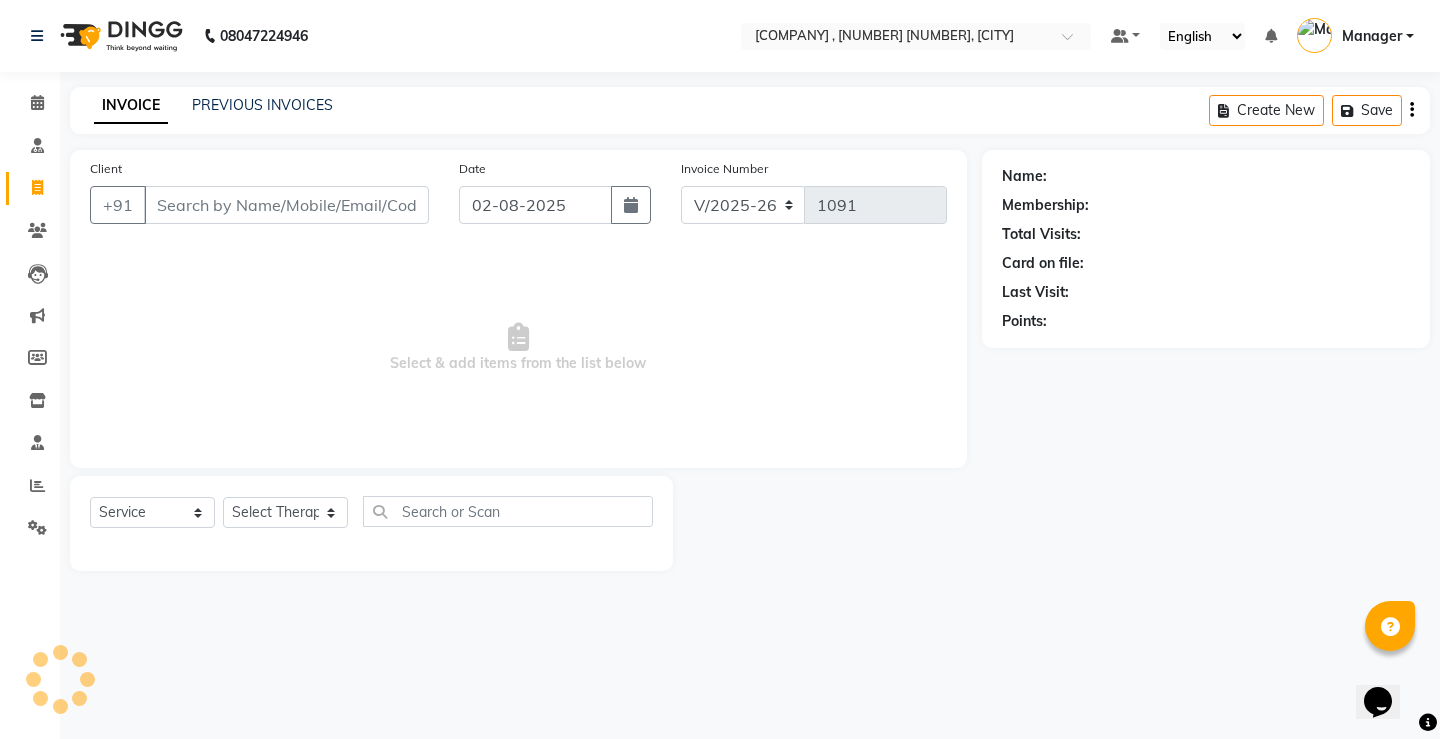 click on "Client" at bounding box center [286, 205] 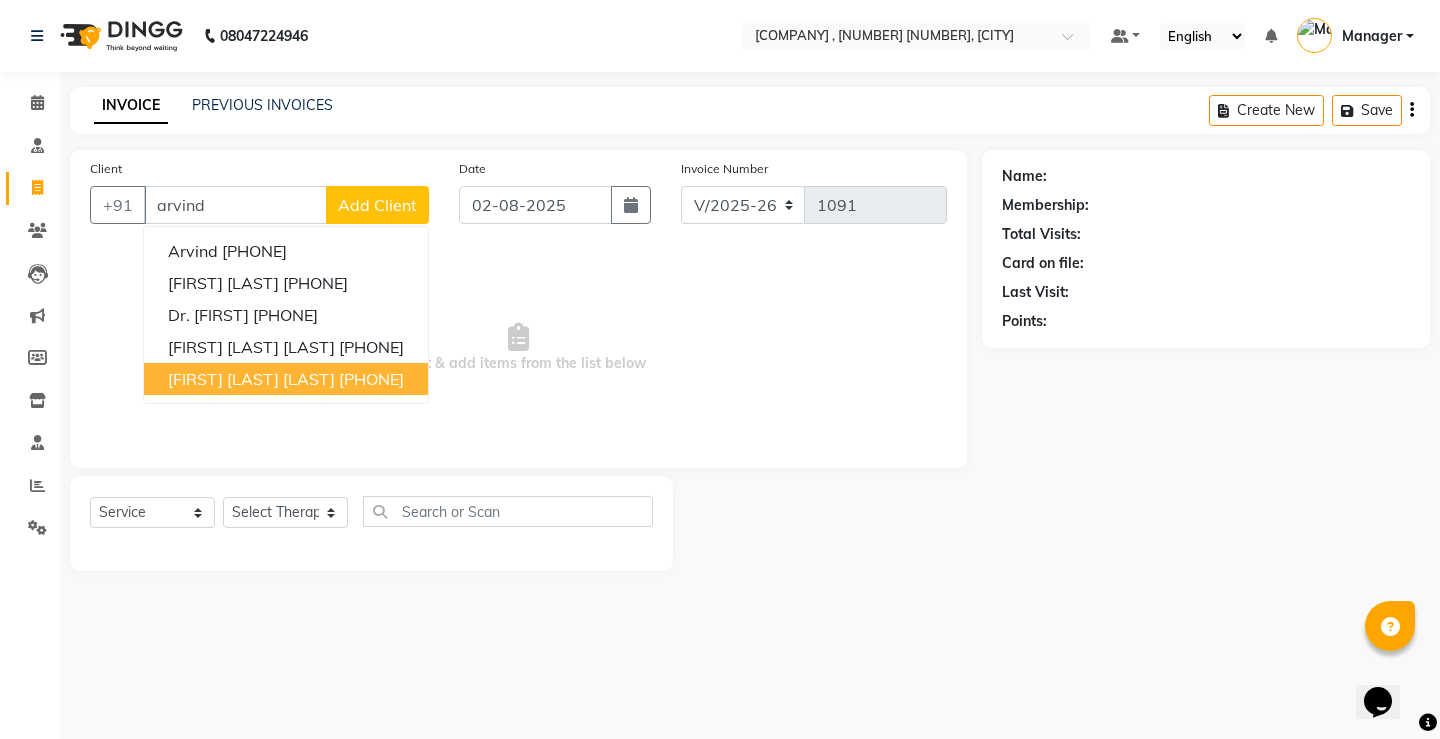 click on "[FIRST] [LAST]" at bounding box center (251, 379) 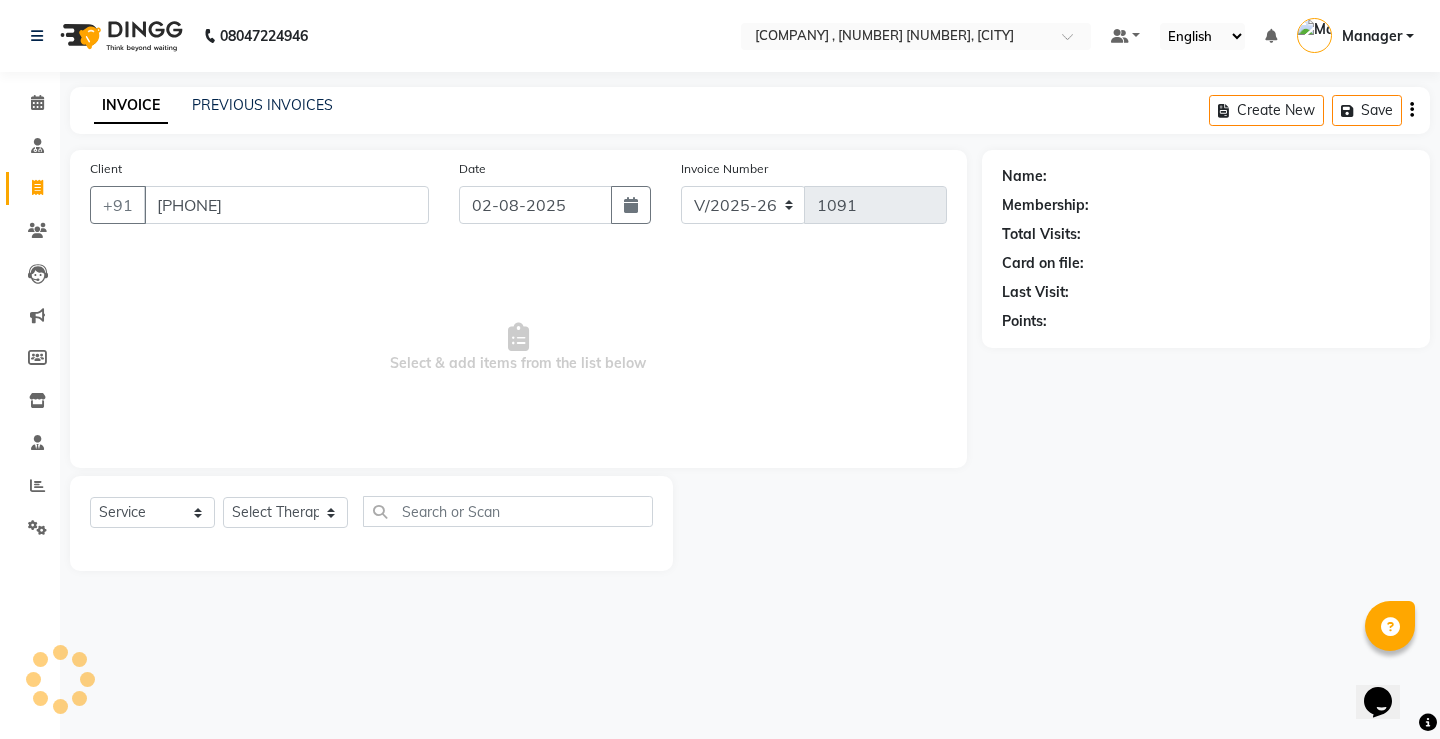 type on "[PHONE]" 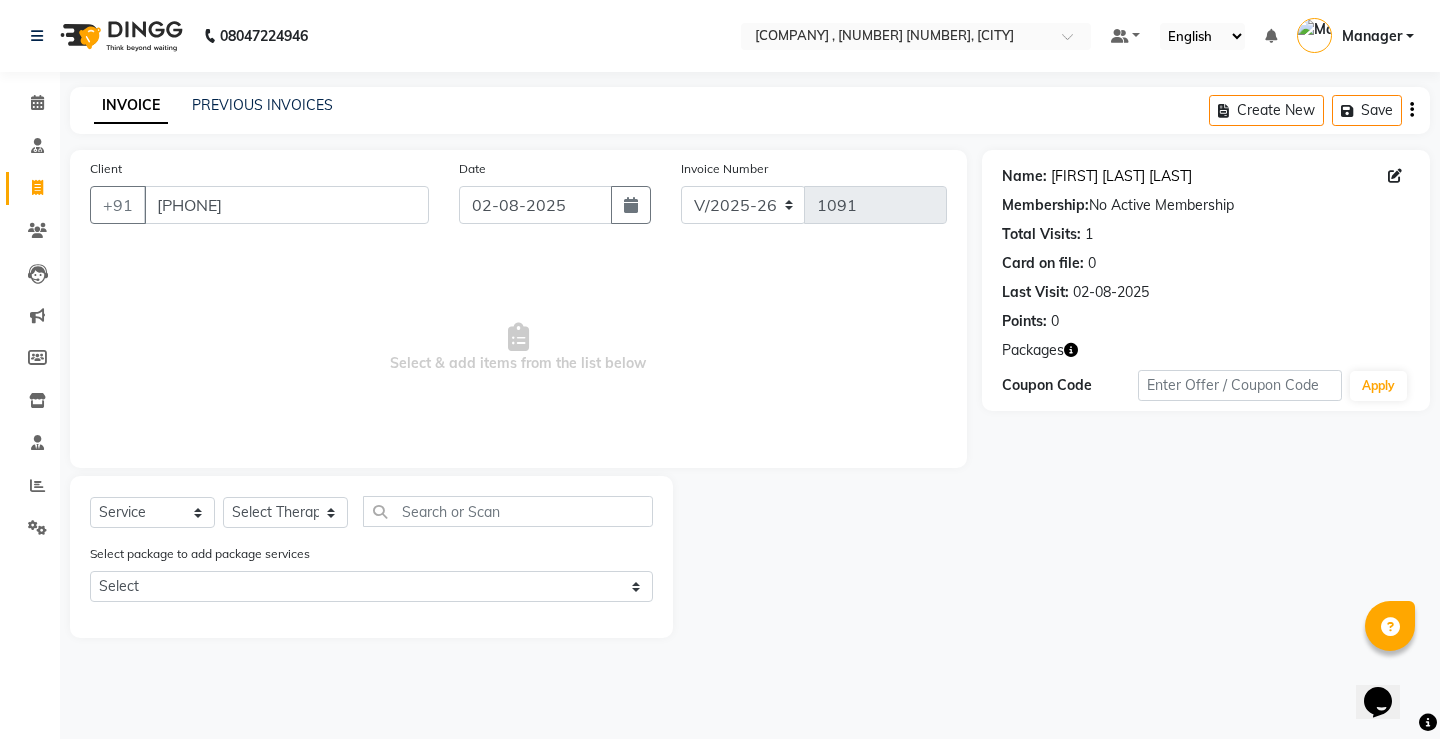 click on "[FIRST] [LAST]" 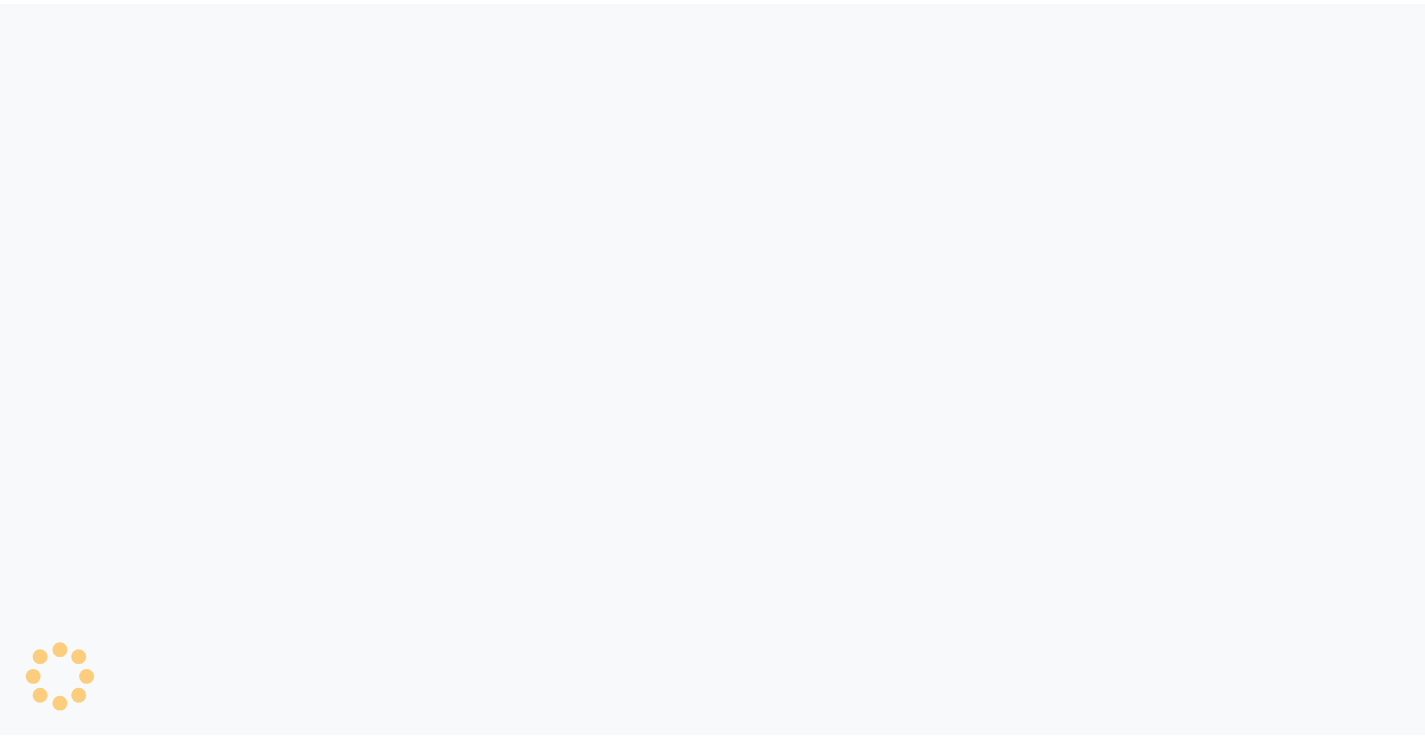 scroll, scrollTop: 0, scrollLeft: 0, axis: both 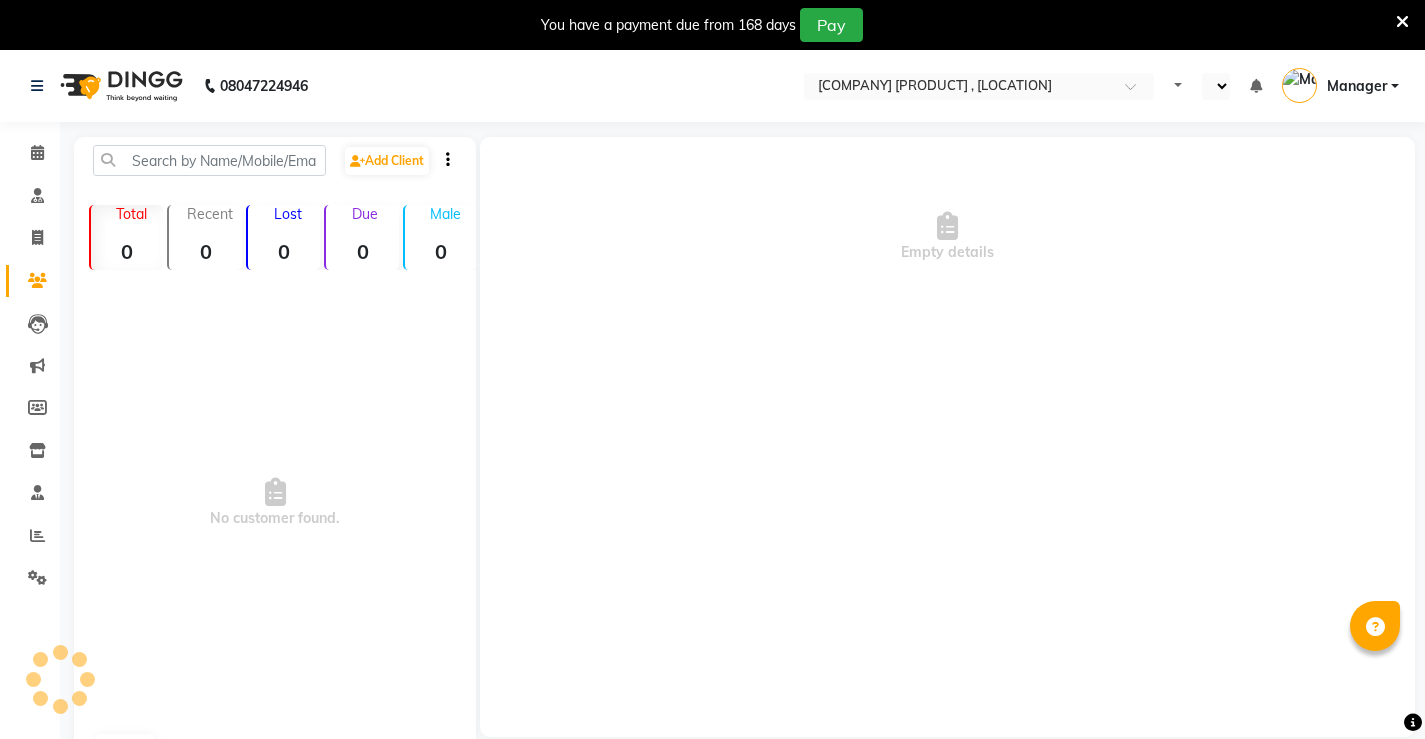 select on "en" 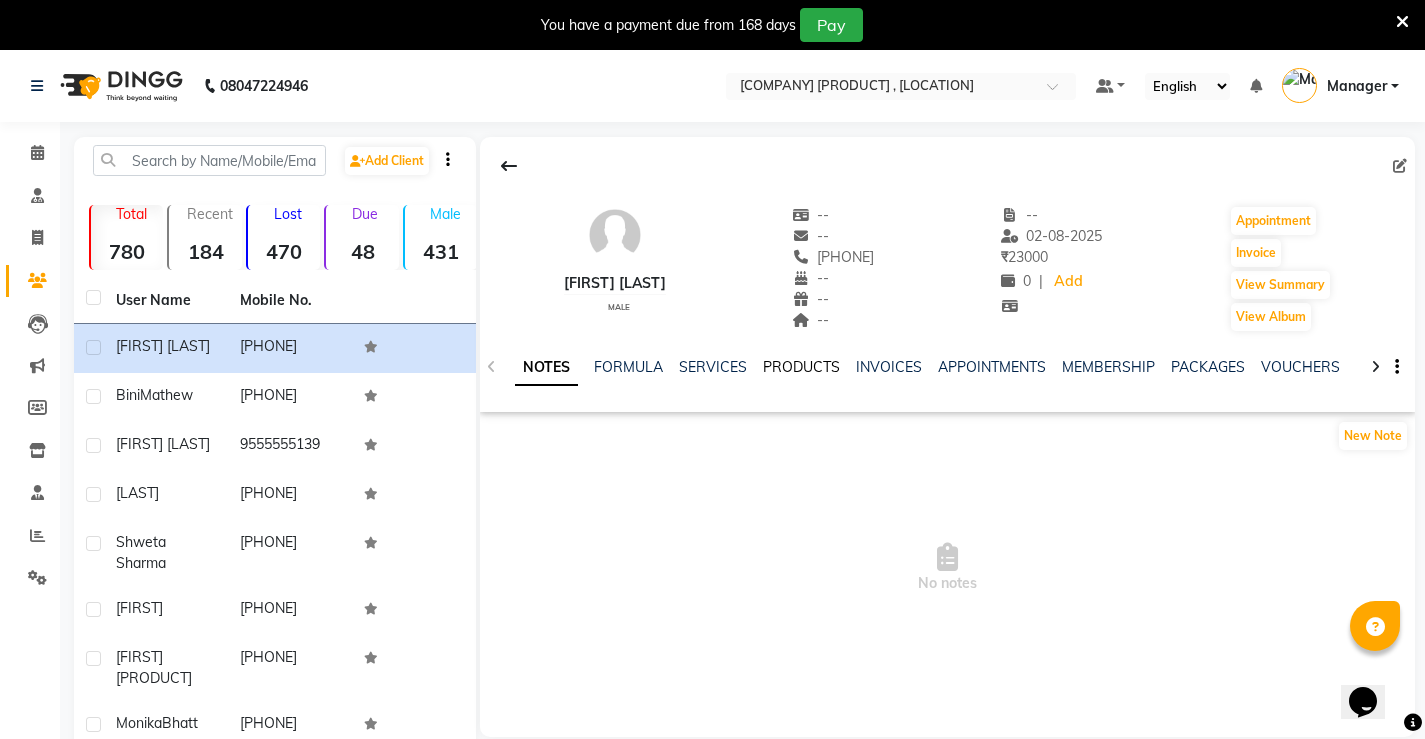 scroll, scrollTop: 0, scrollLeft: 0, axis: both 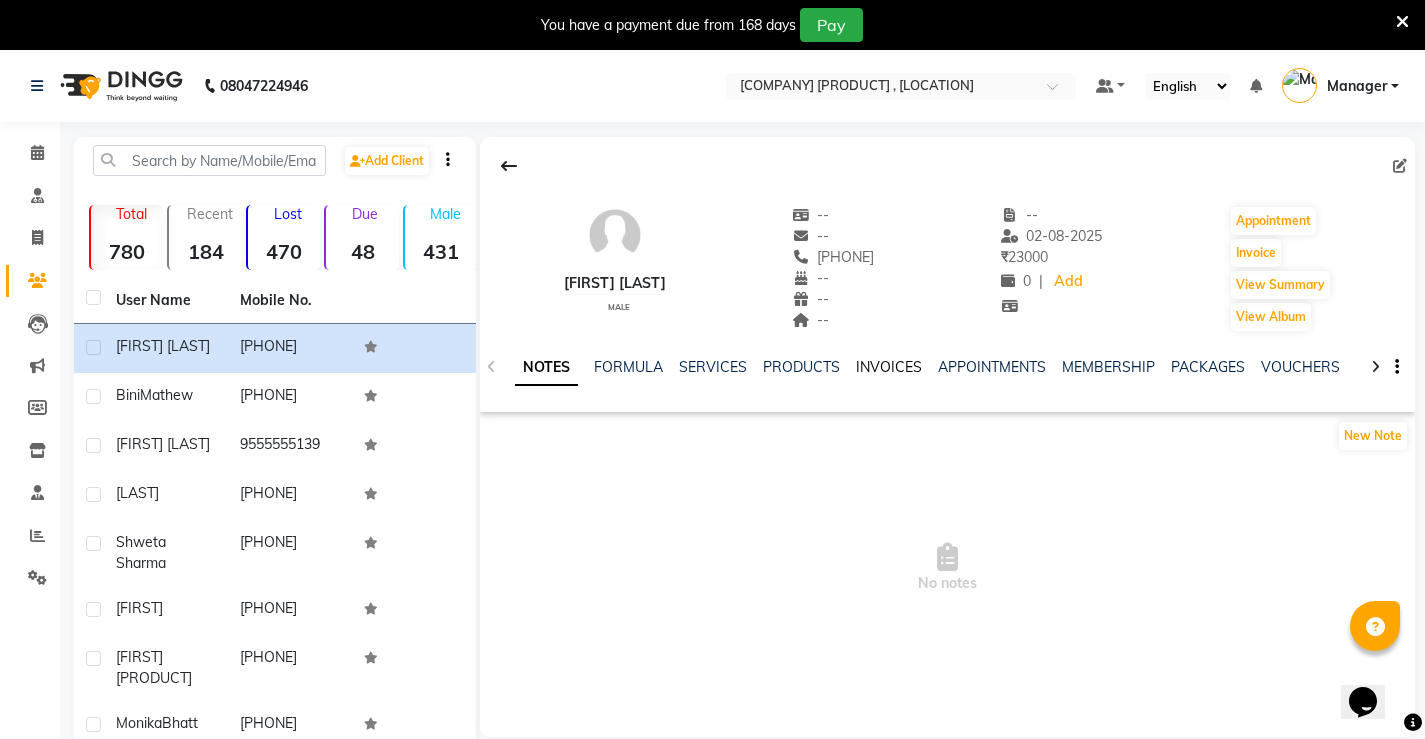 click on "INVOICES" 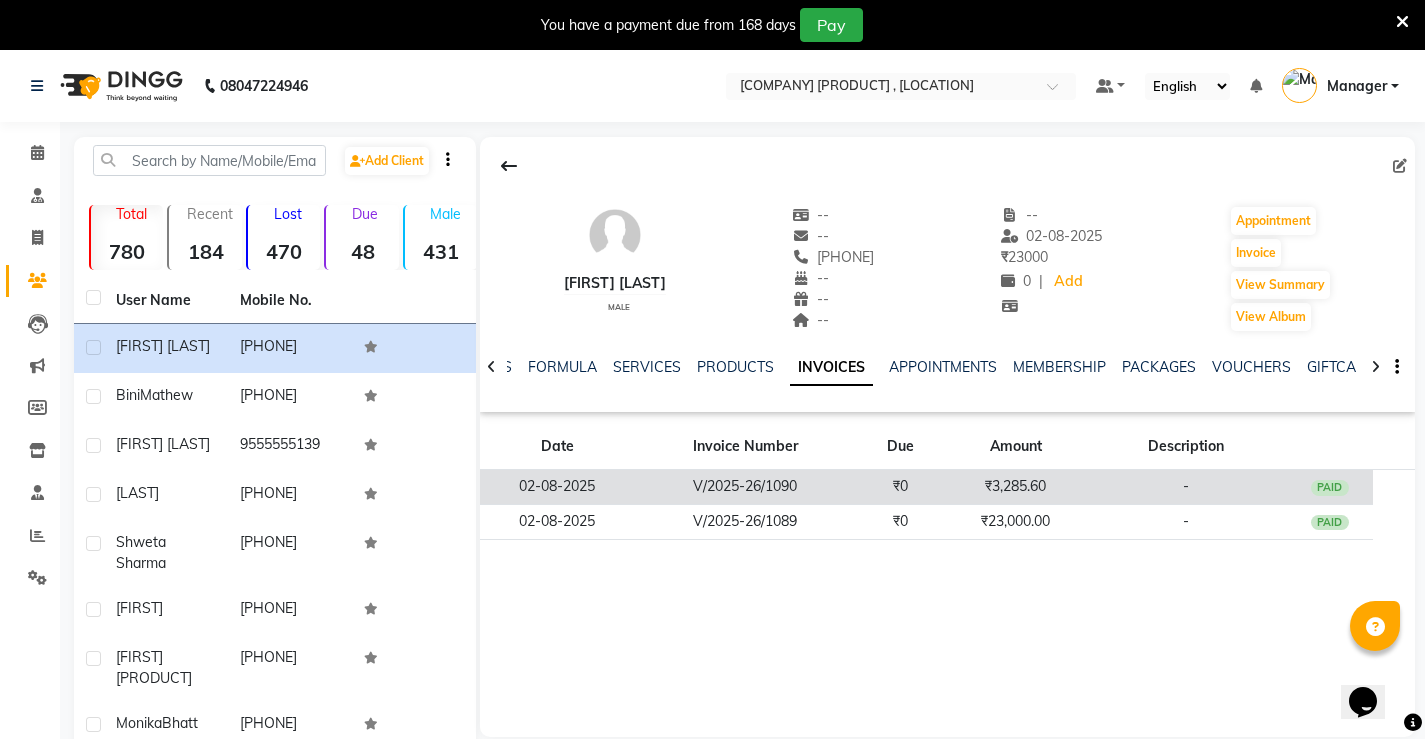 click on "-" 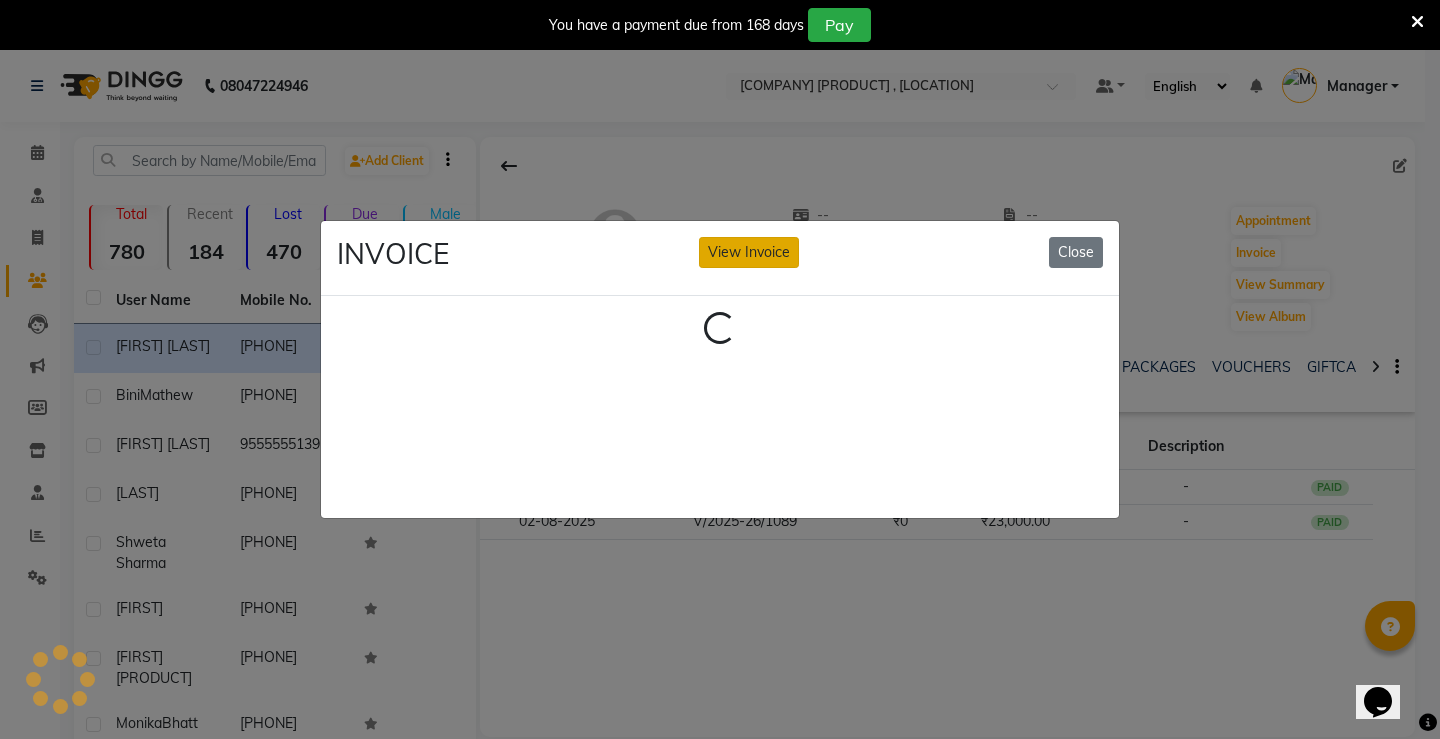 click on "View Invoice" 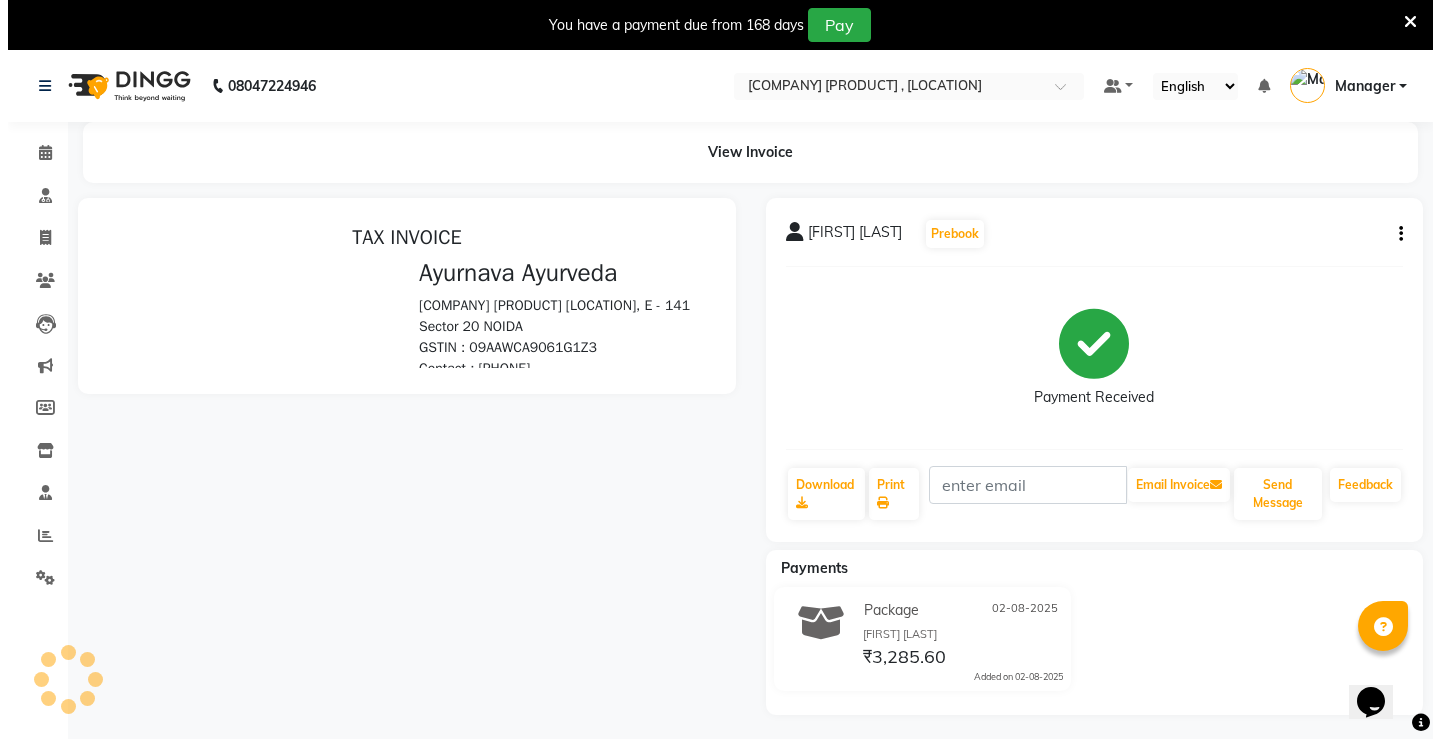 scroll, scrollTop: 0, scrollLeft: 0, axis: both 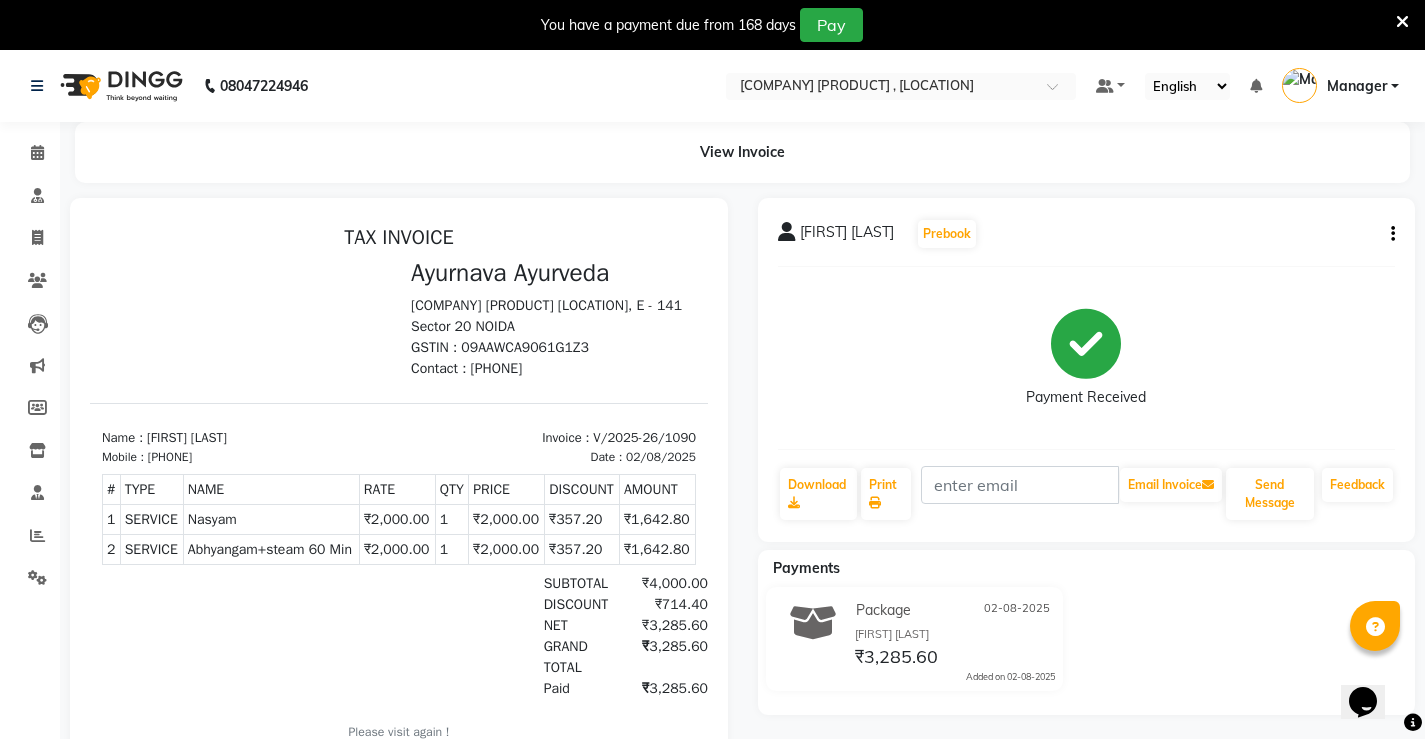 click 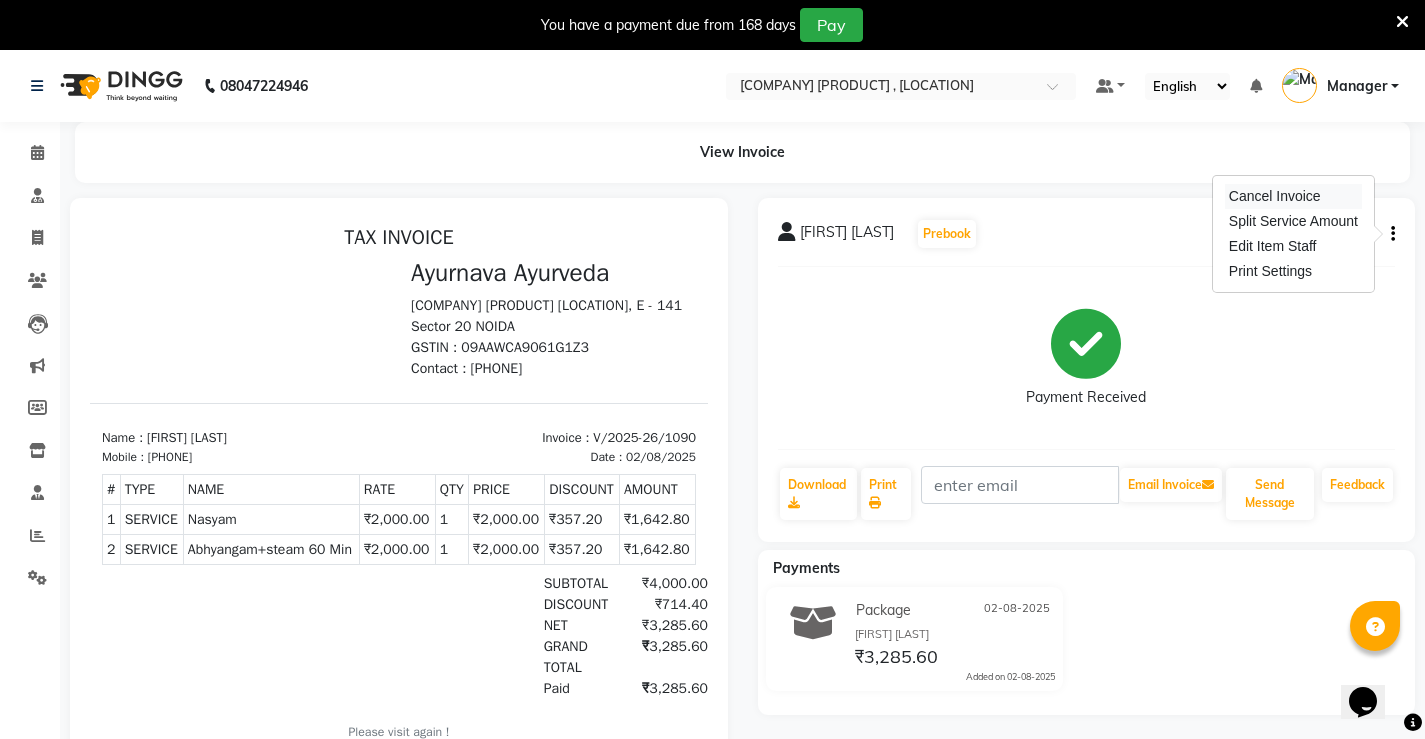 click on "Cancel Invoice" at bounding box center [1293, 196] 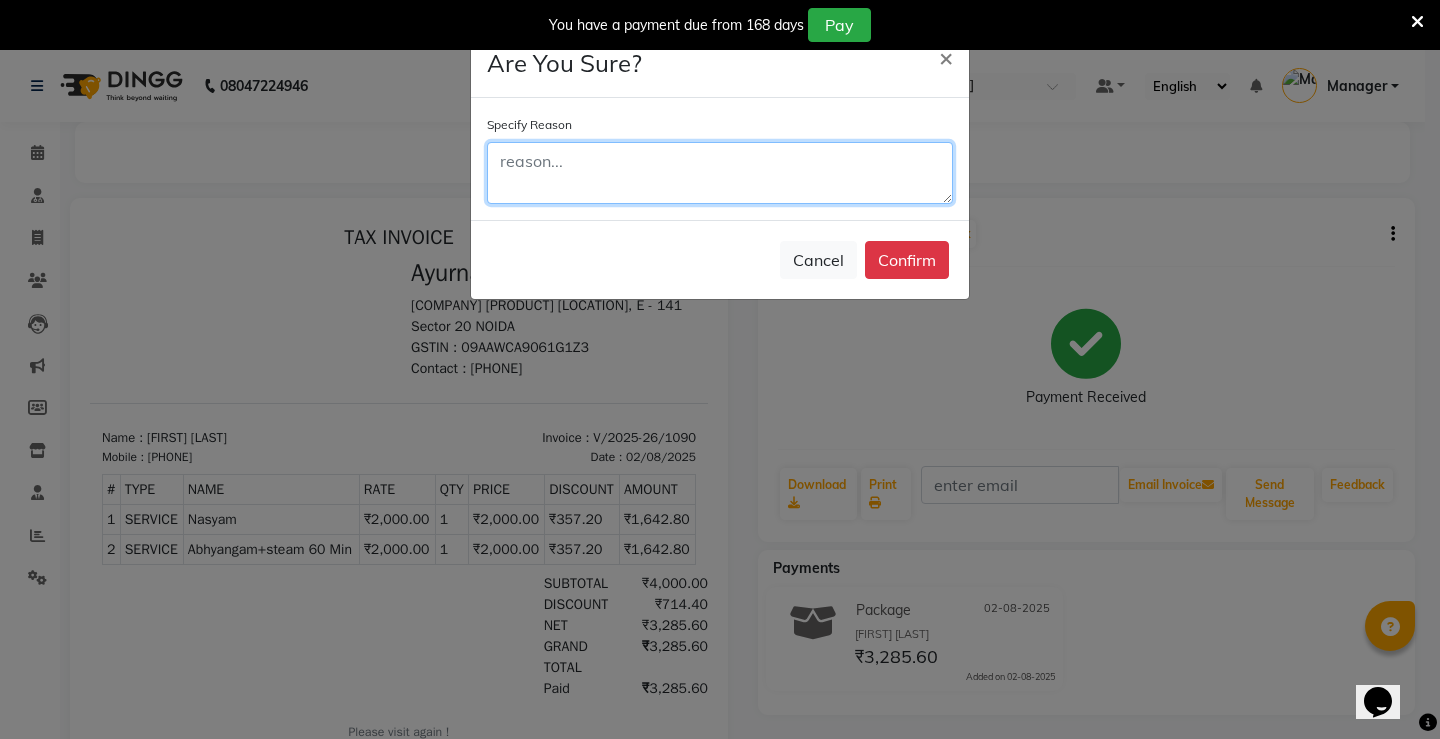 click 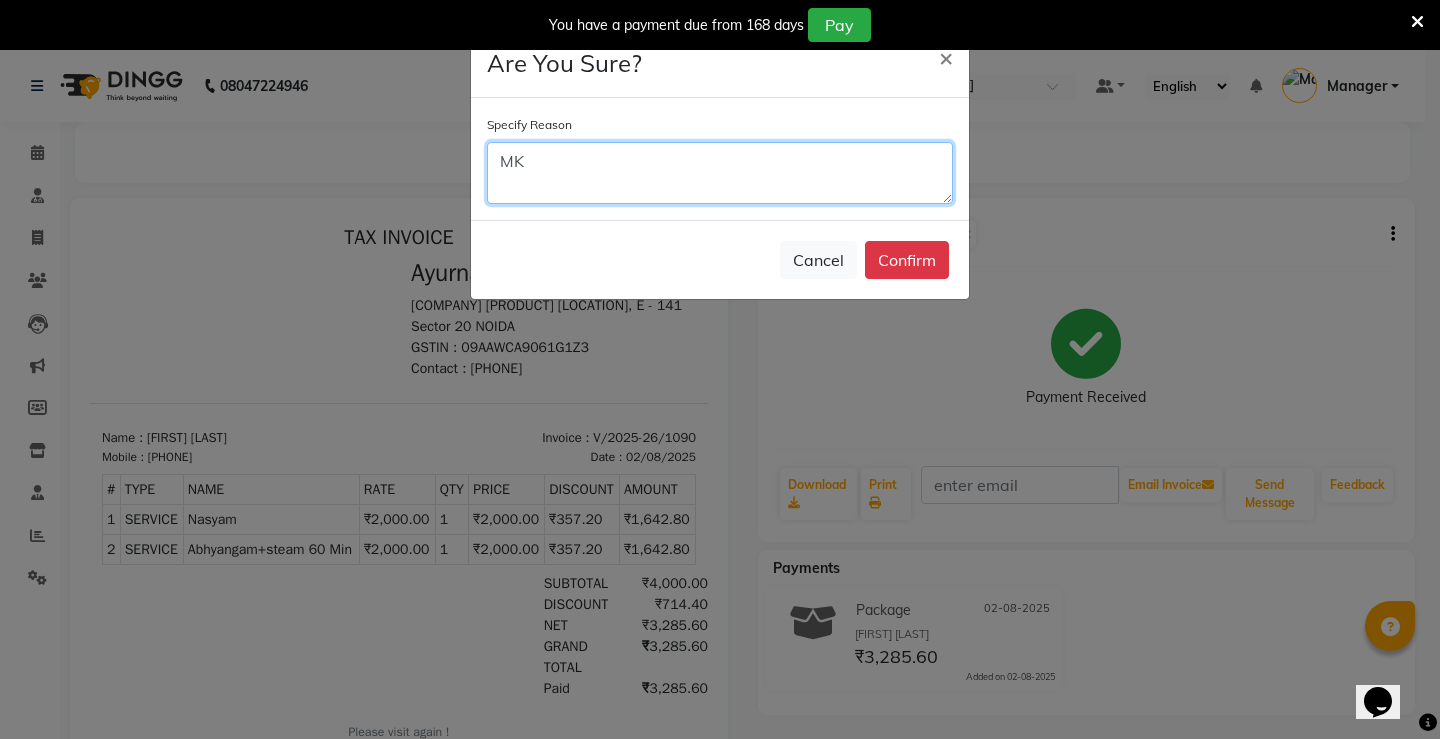 type on "M" 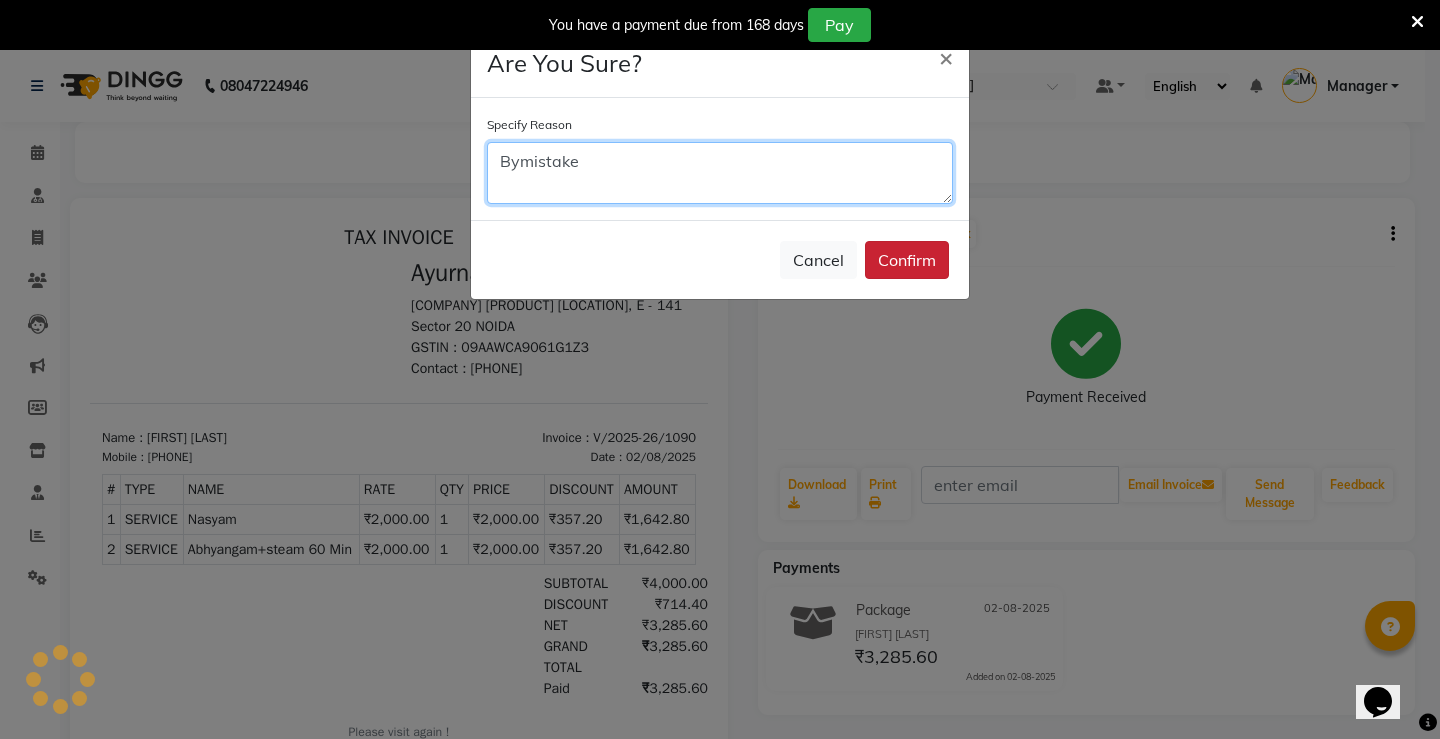 type on "Bymistake" 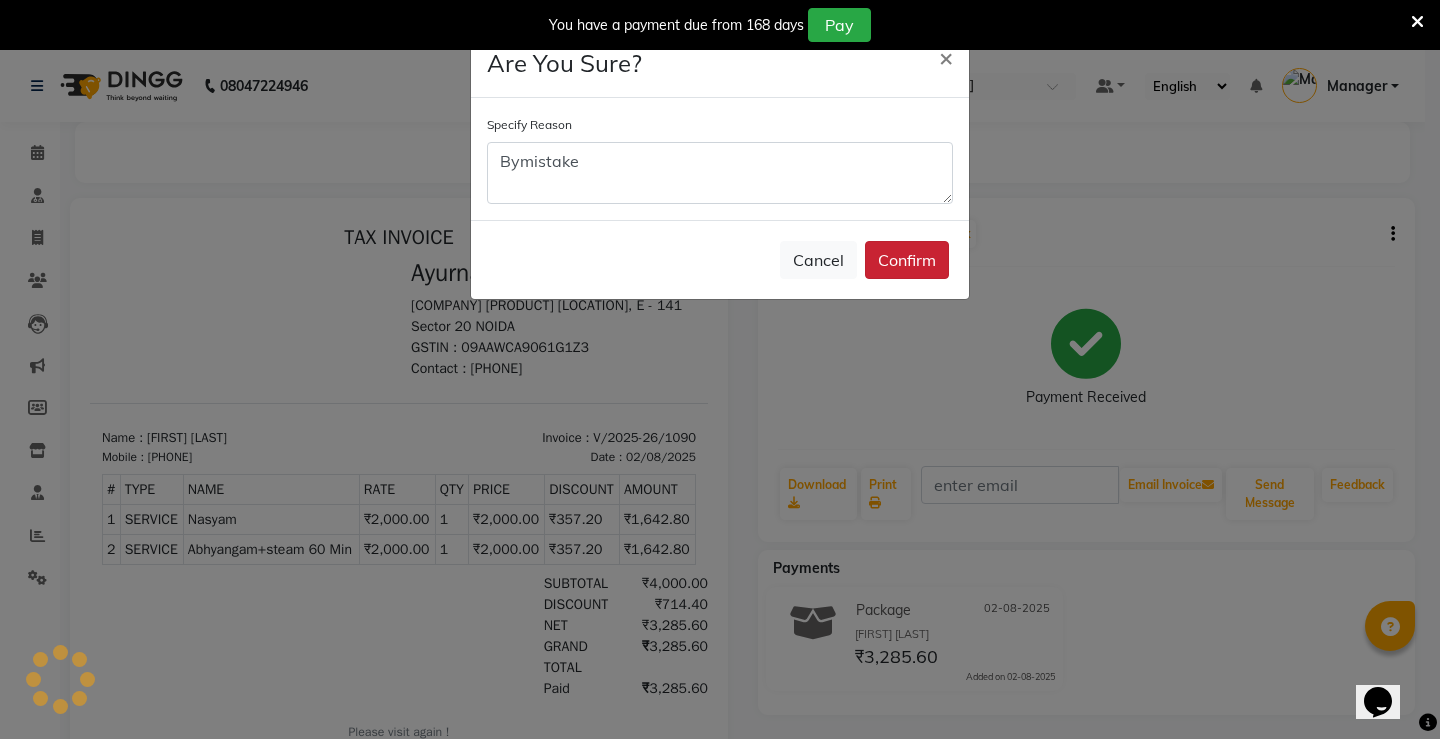 click on "Confirm" 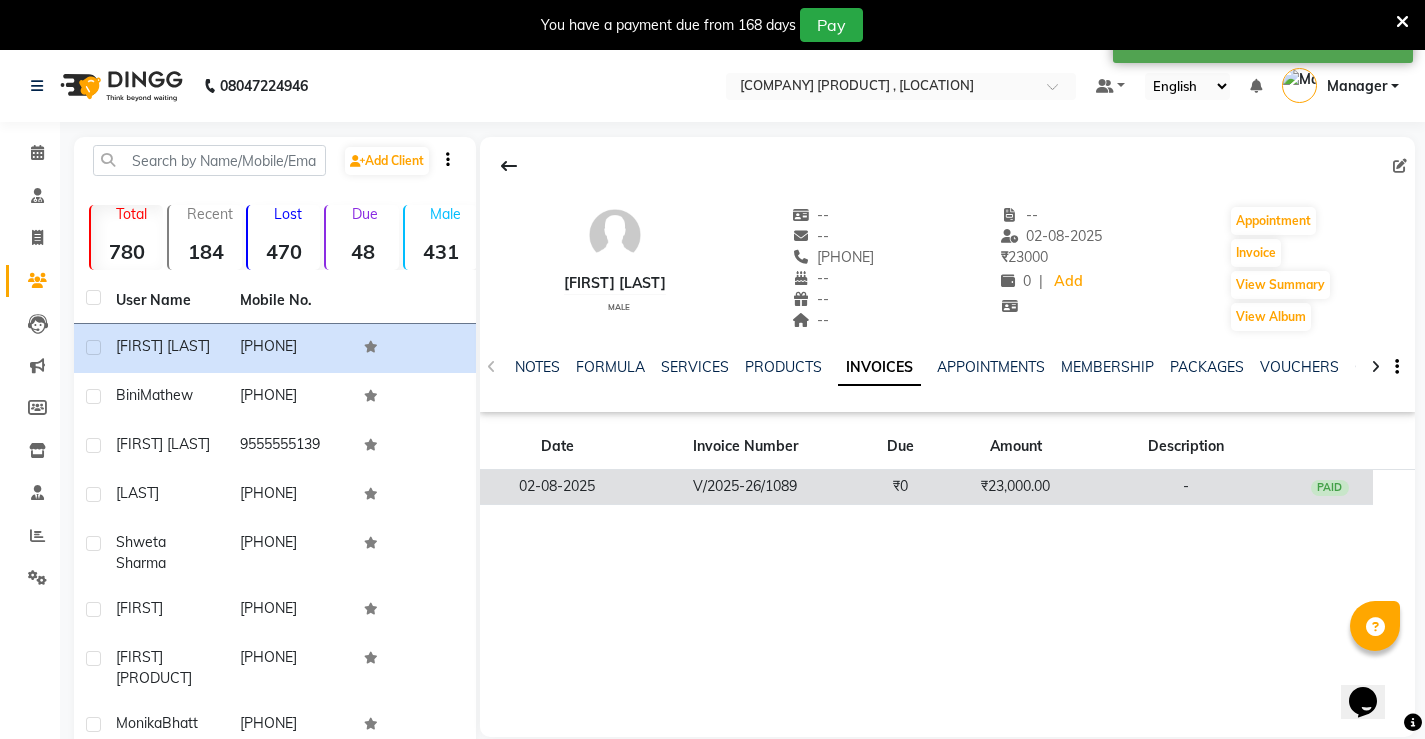 click on "-" 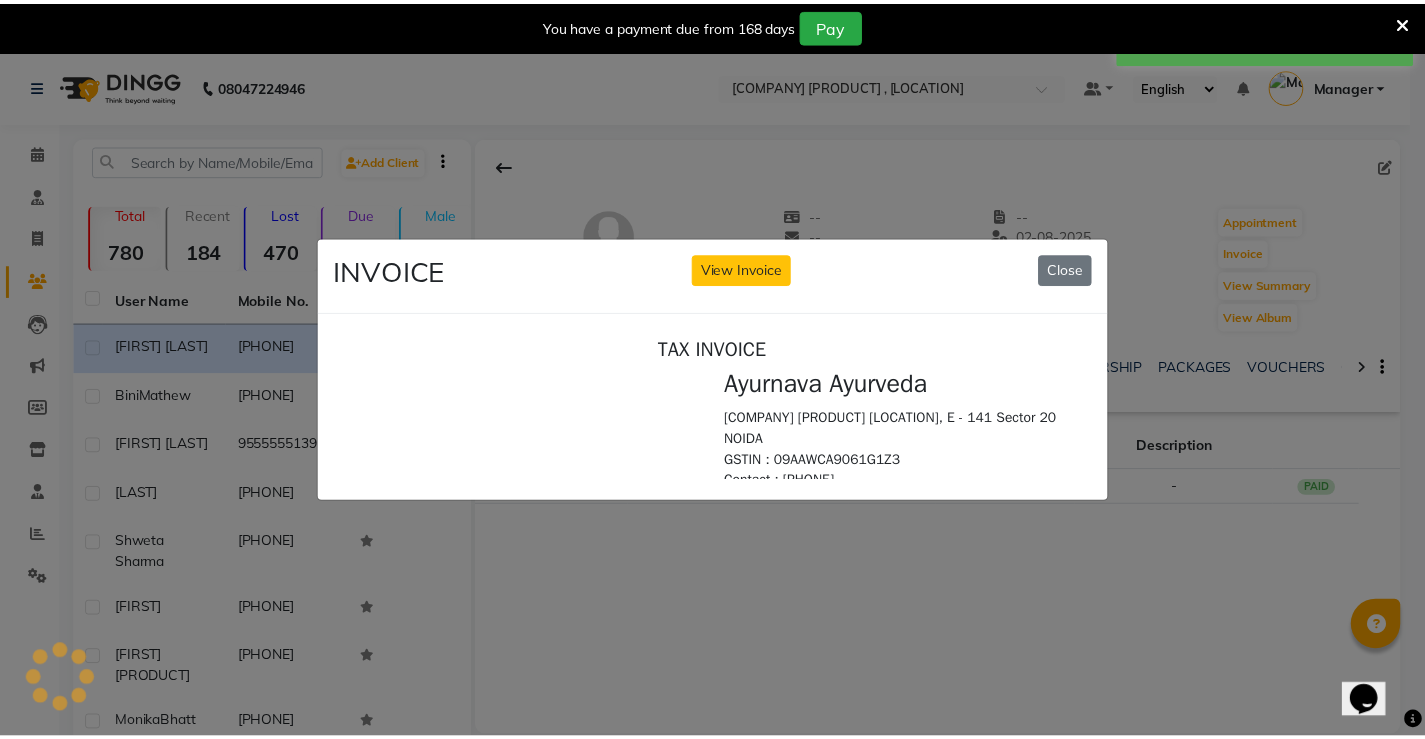 scroll, scrollTop: 0, scrollLeft: 0, axis: both 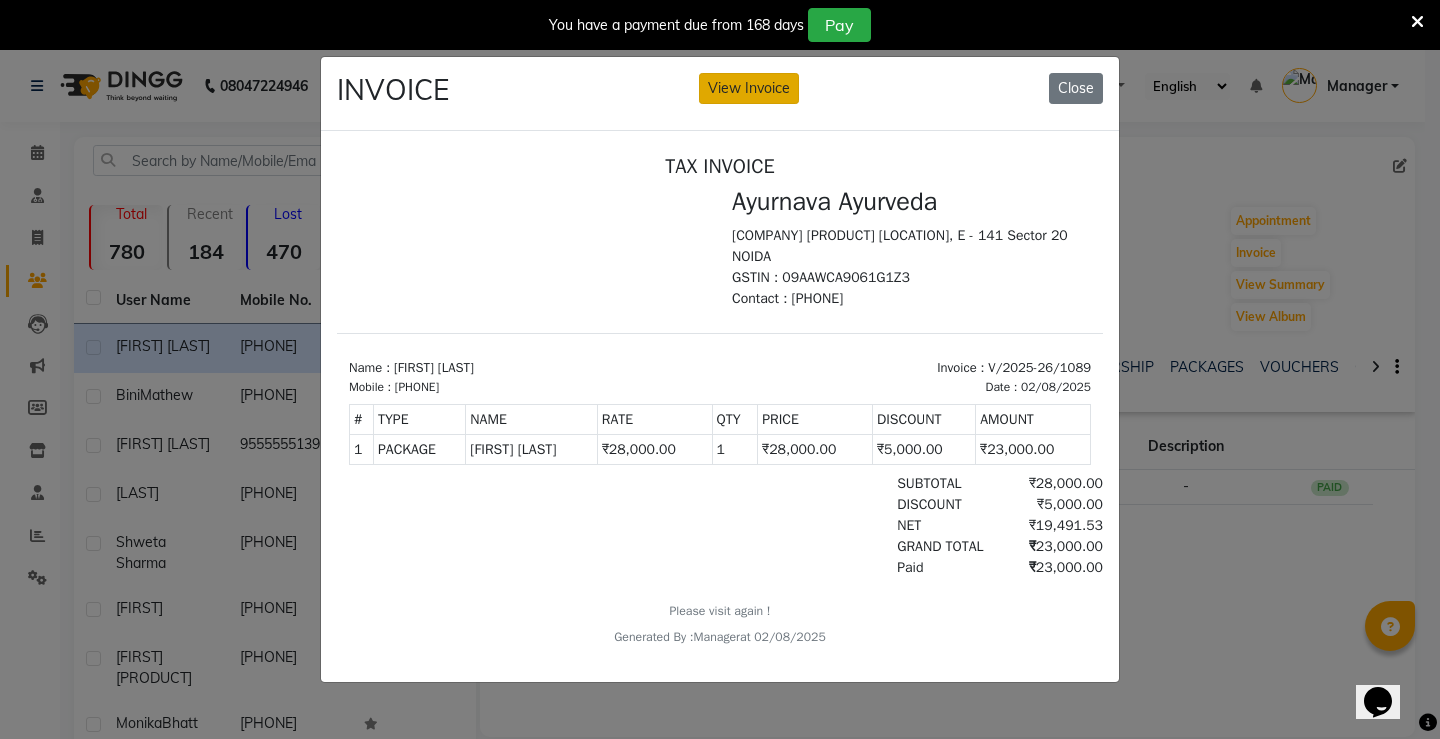 click on "View Invoice" 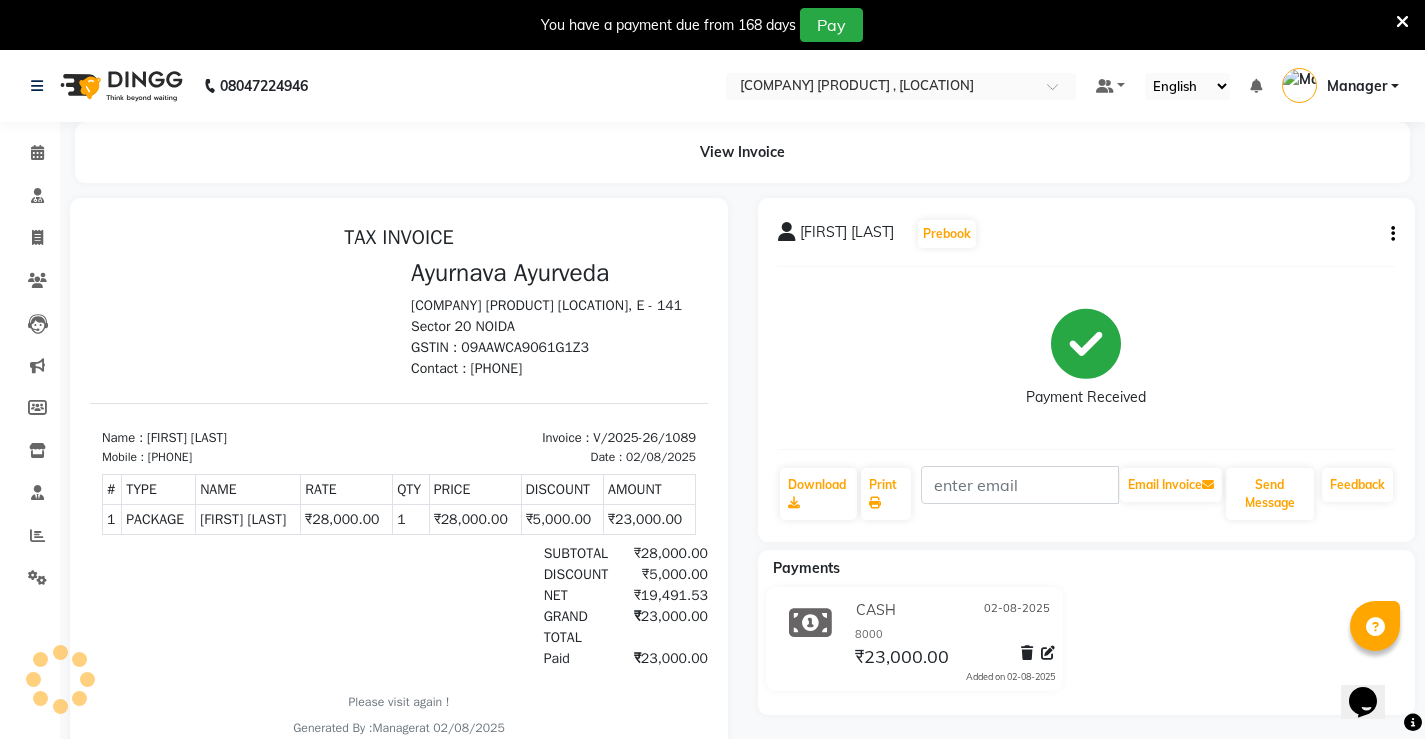 scroll, scrollTop: 0, scrollLeft: 0, axis: both 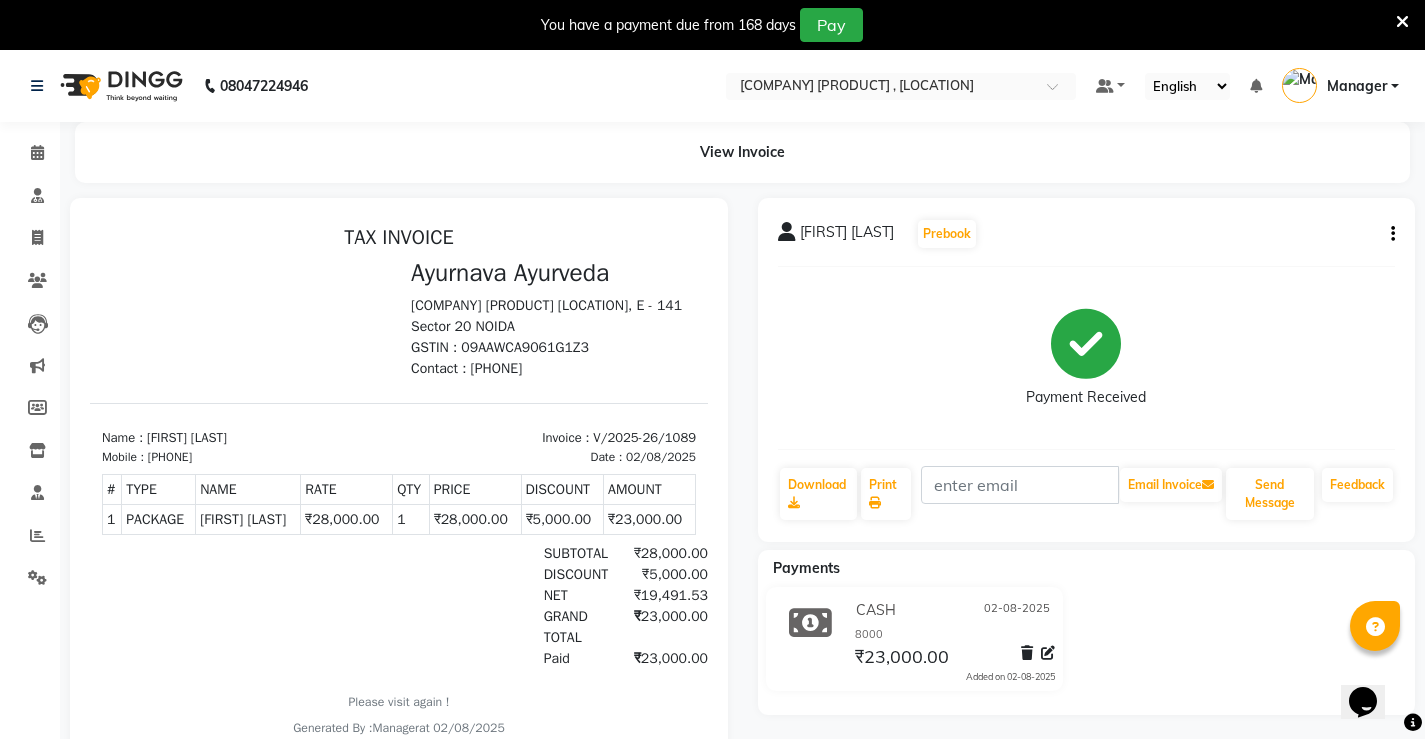 click 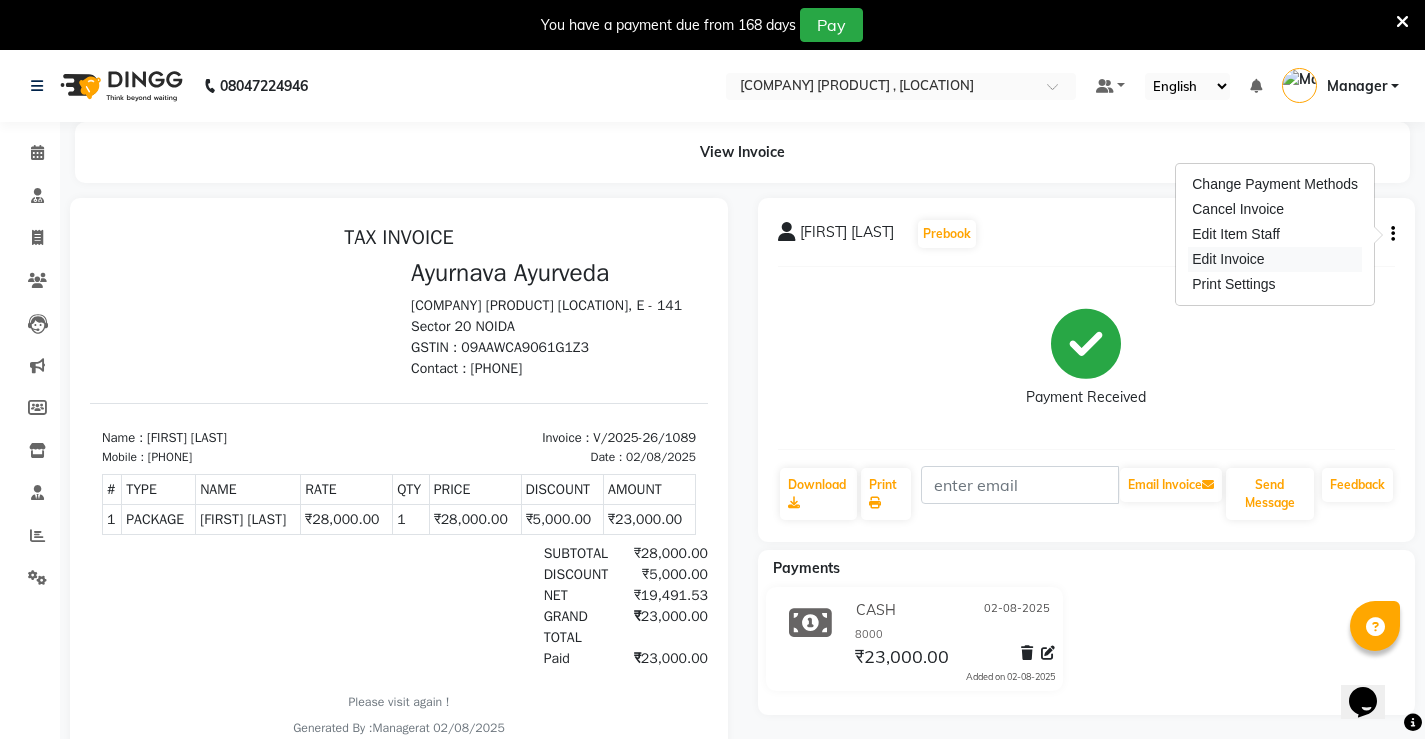 click on "Edit Invoice" at bounding box center (1275, 259) 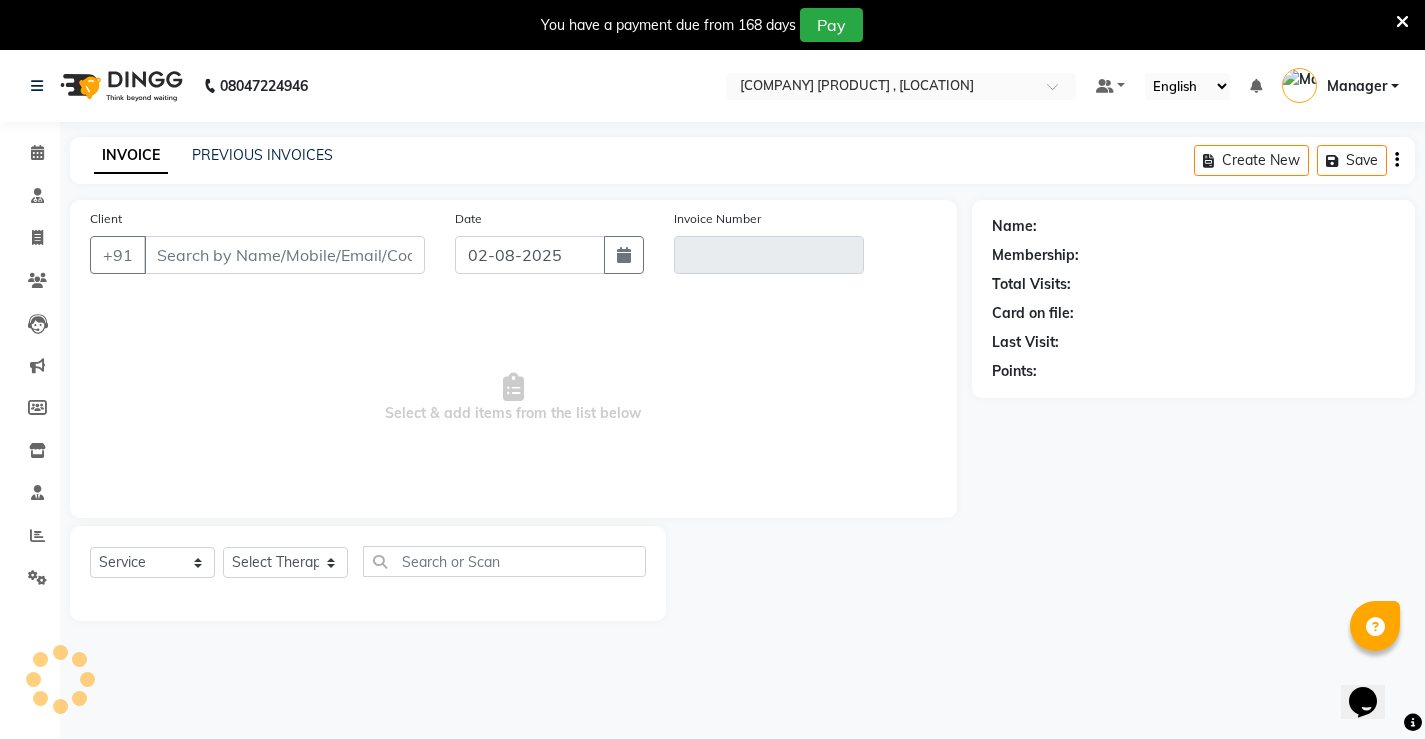 scroll, scrollTop: 50, scrollLeft: 0, axis: vertical 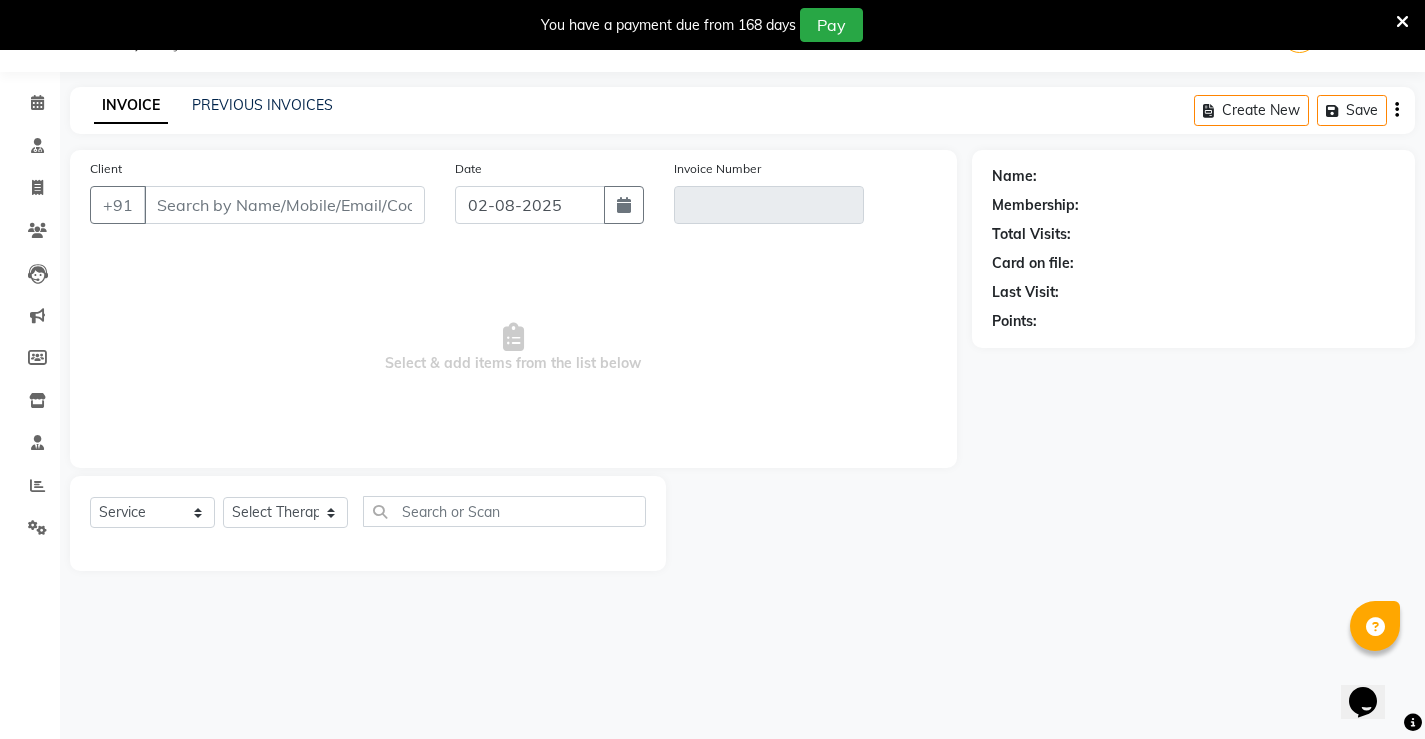 type on "[PHONE]" 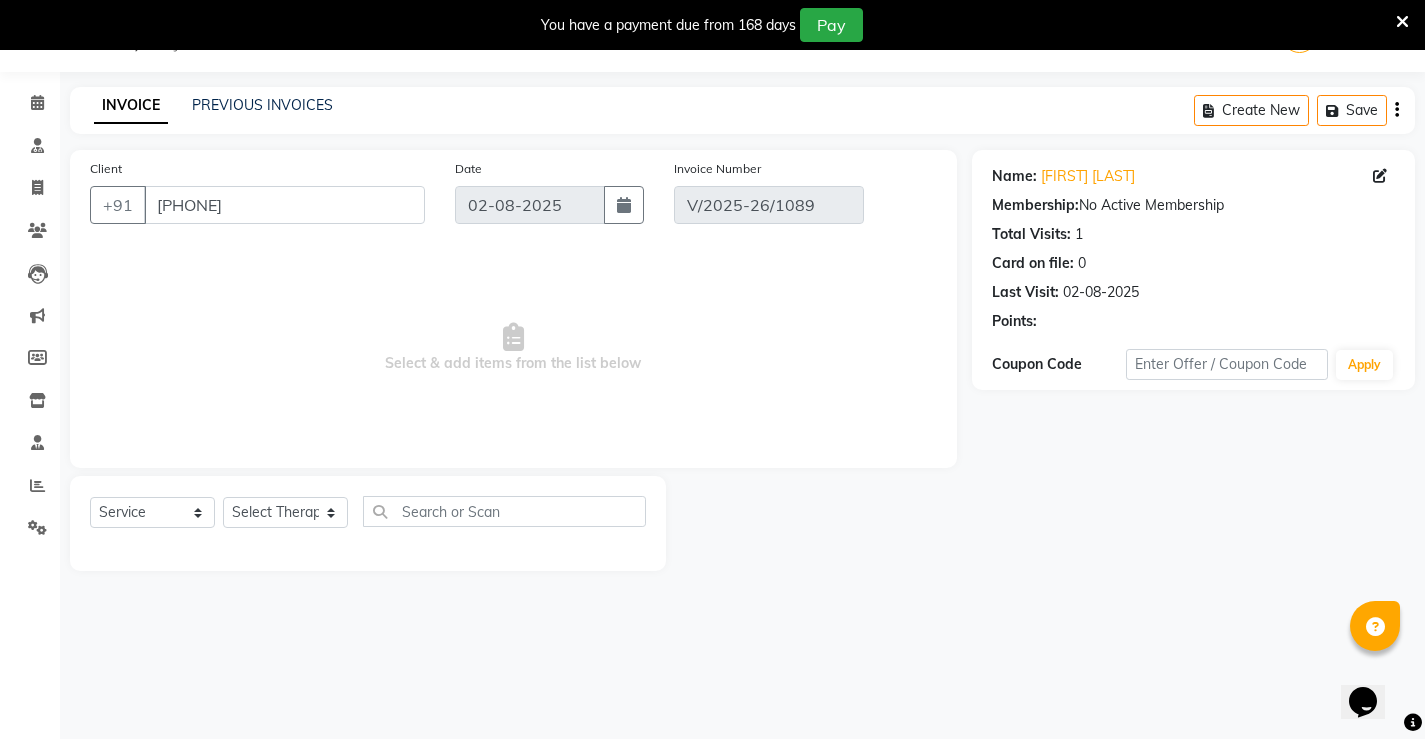select on "select" 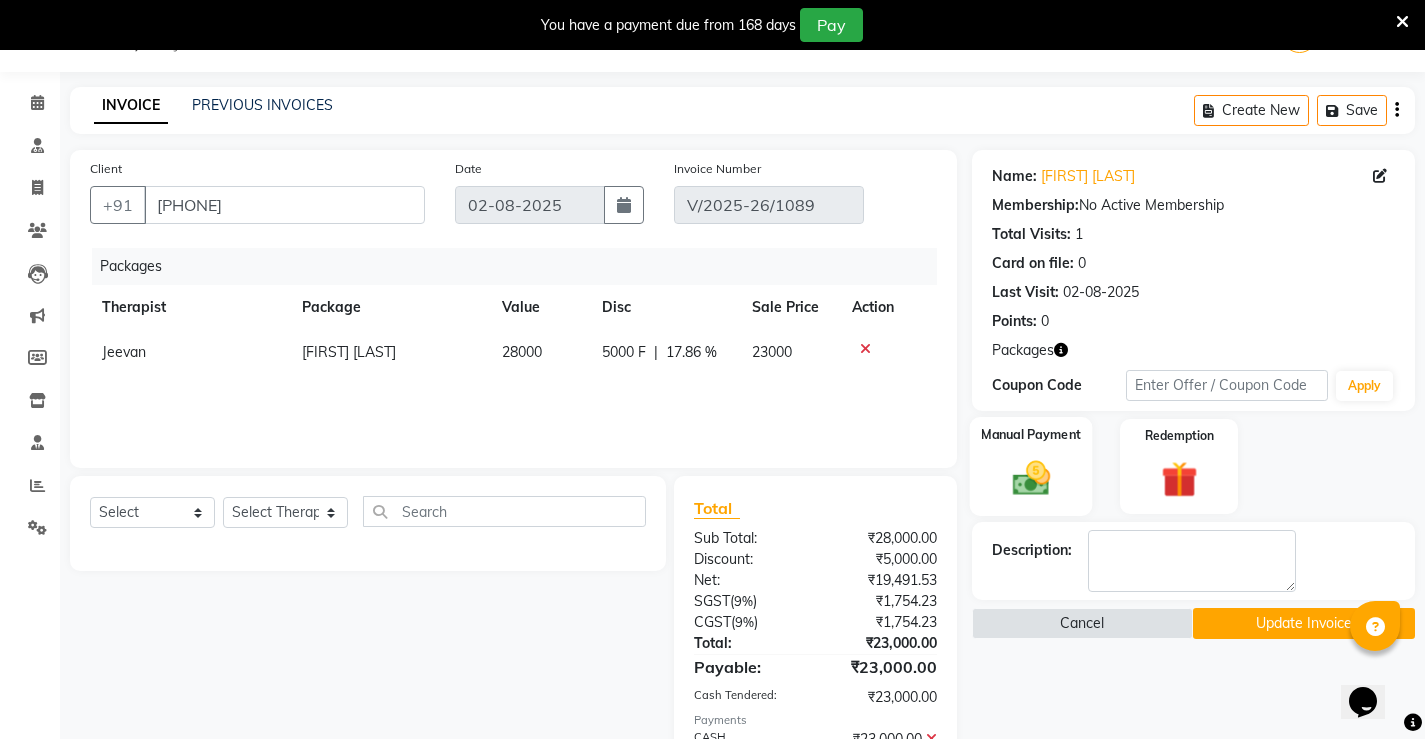 click on "Manual Payment" 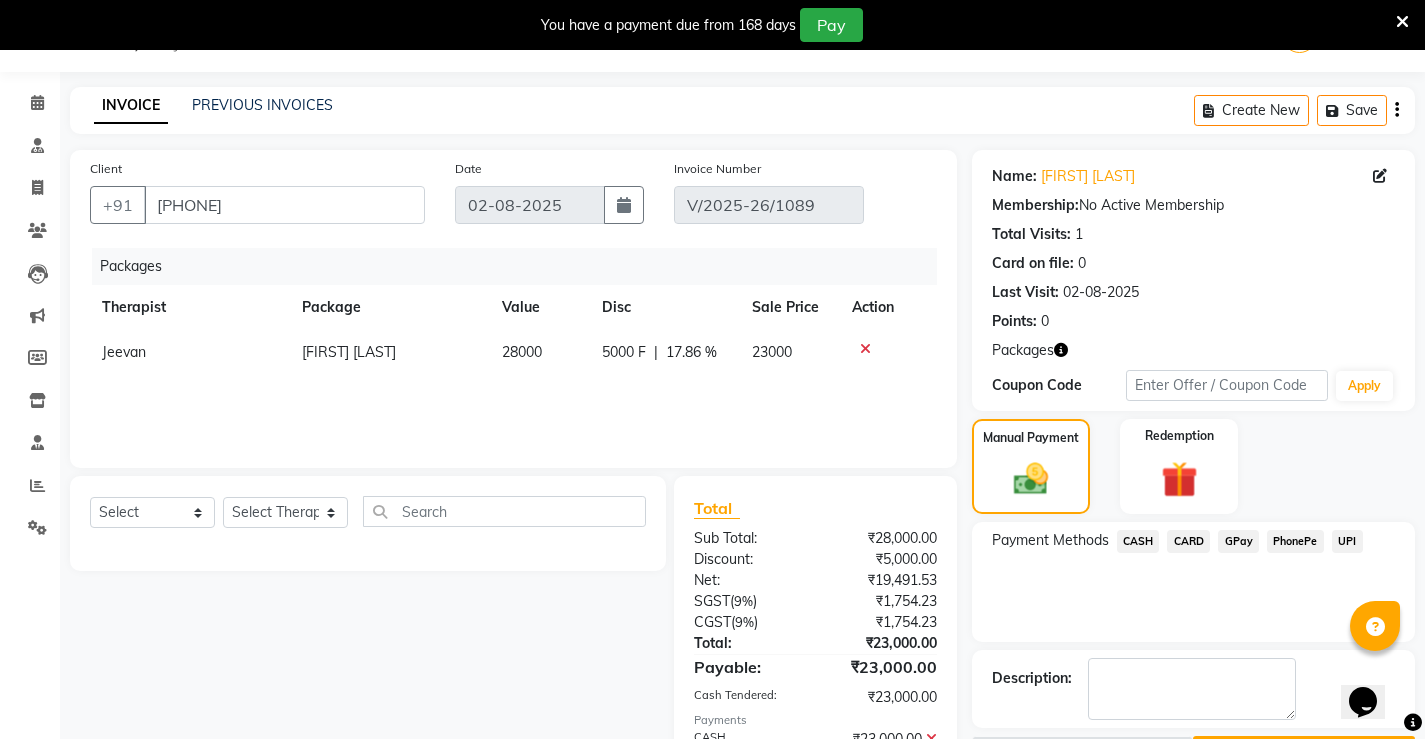 click on "CASH" 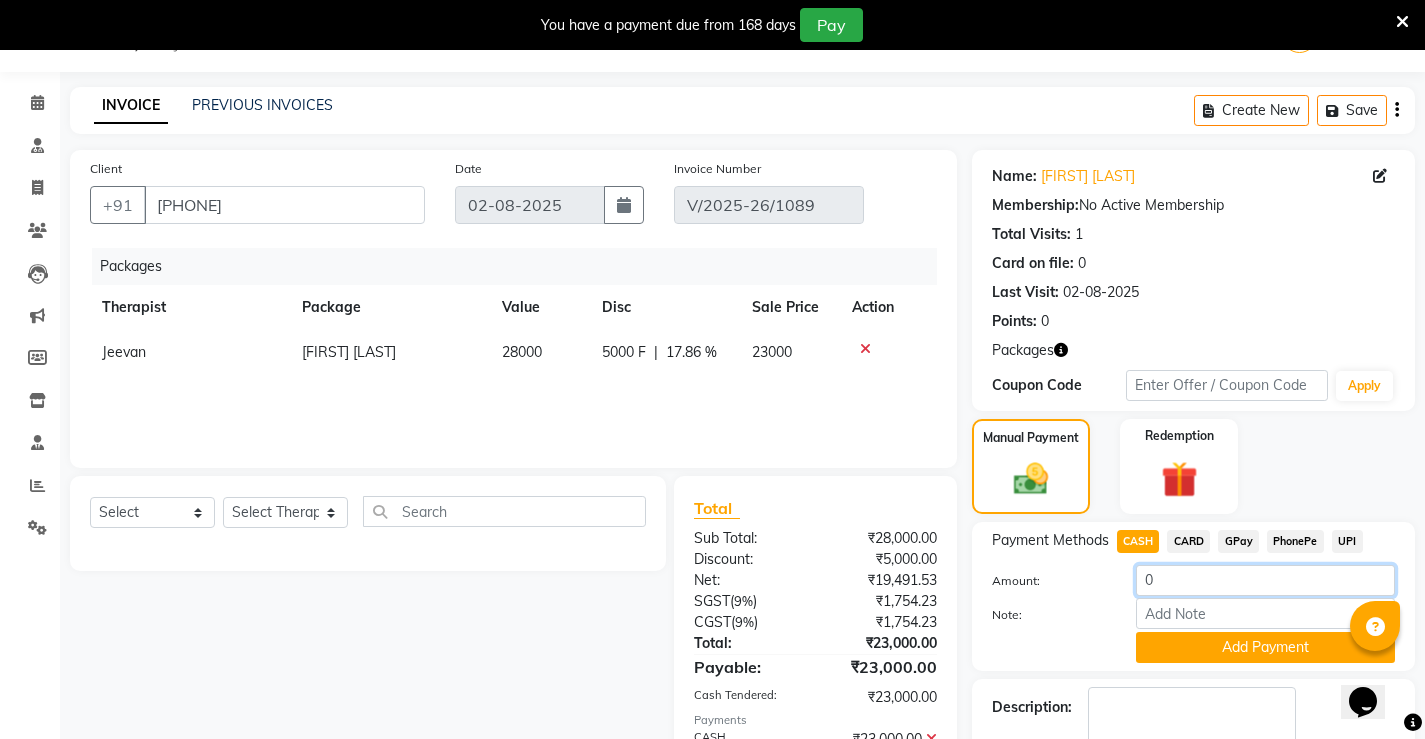 click on "0" 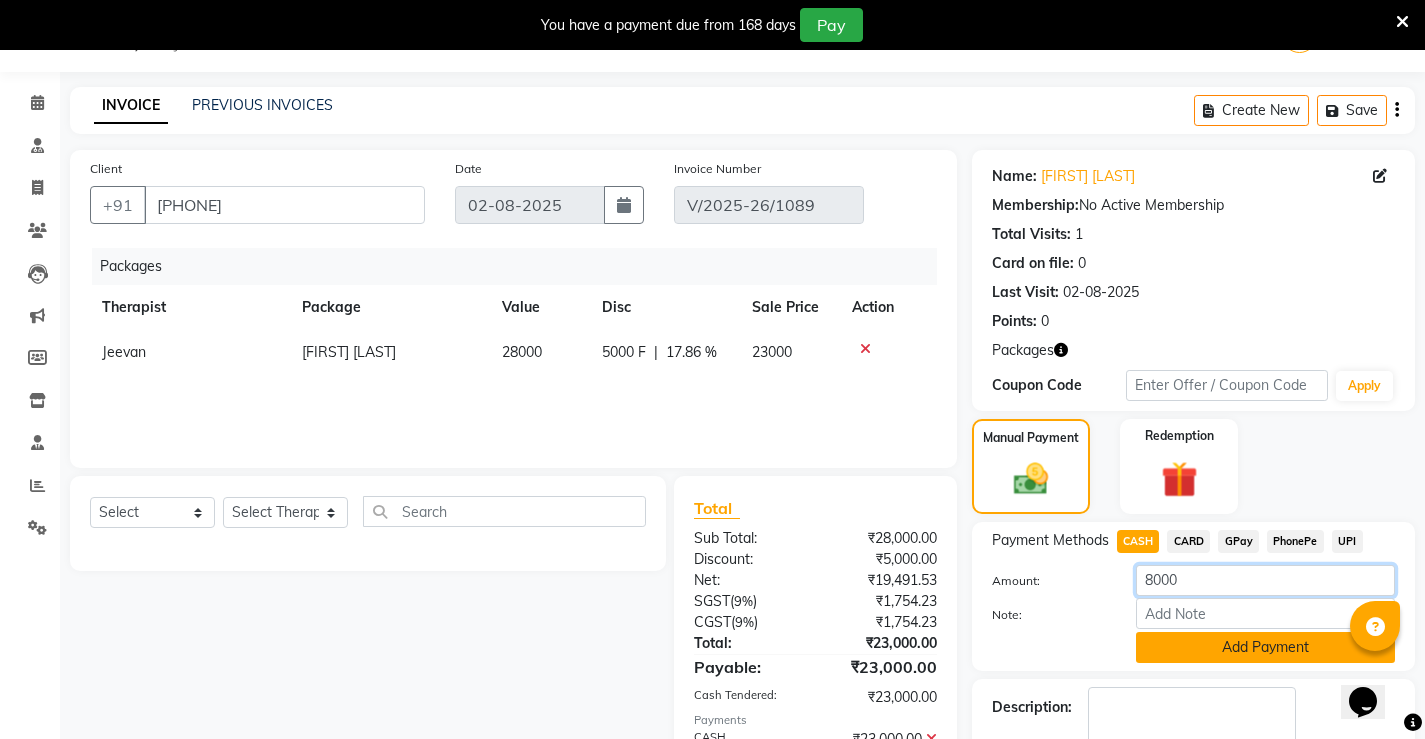 type on "8000" 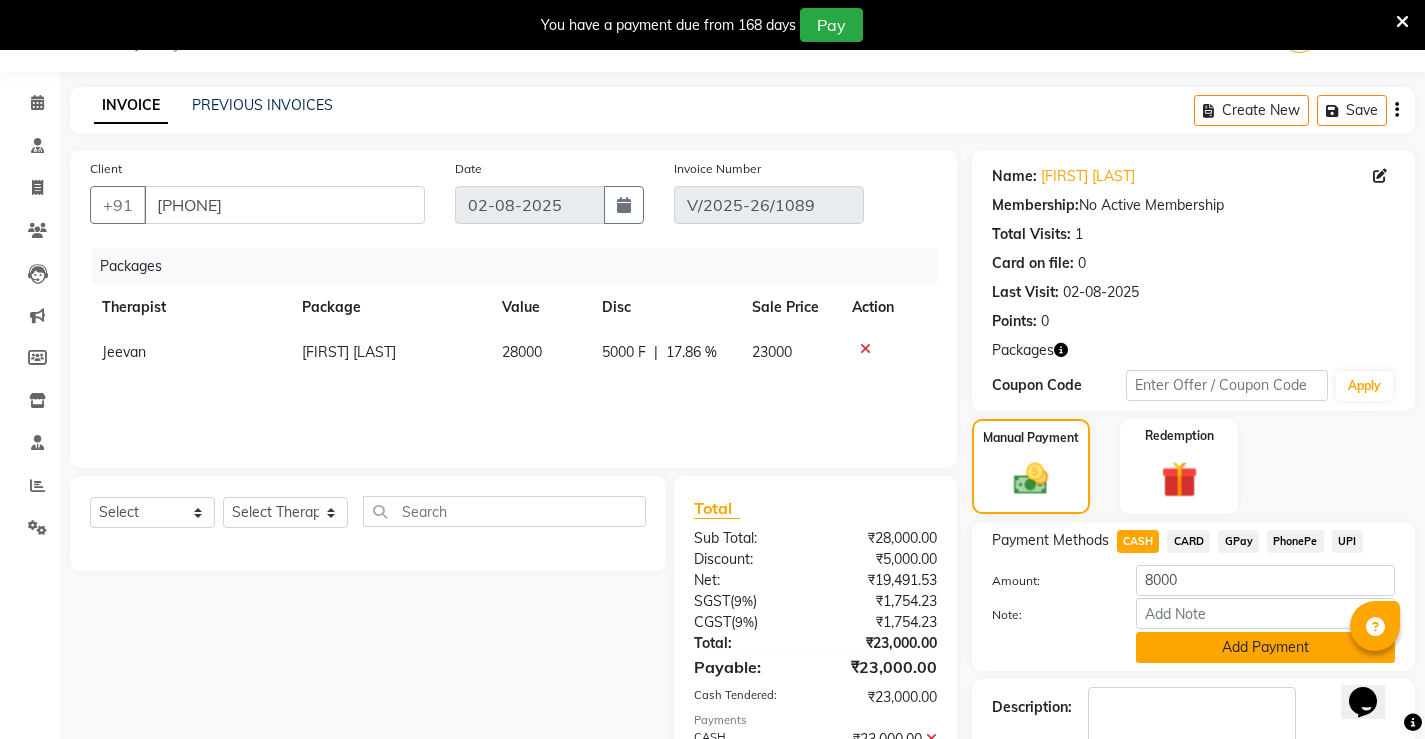 click on "Add Payment" 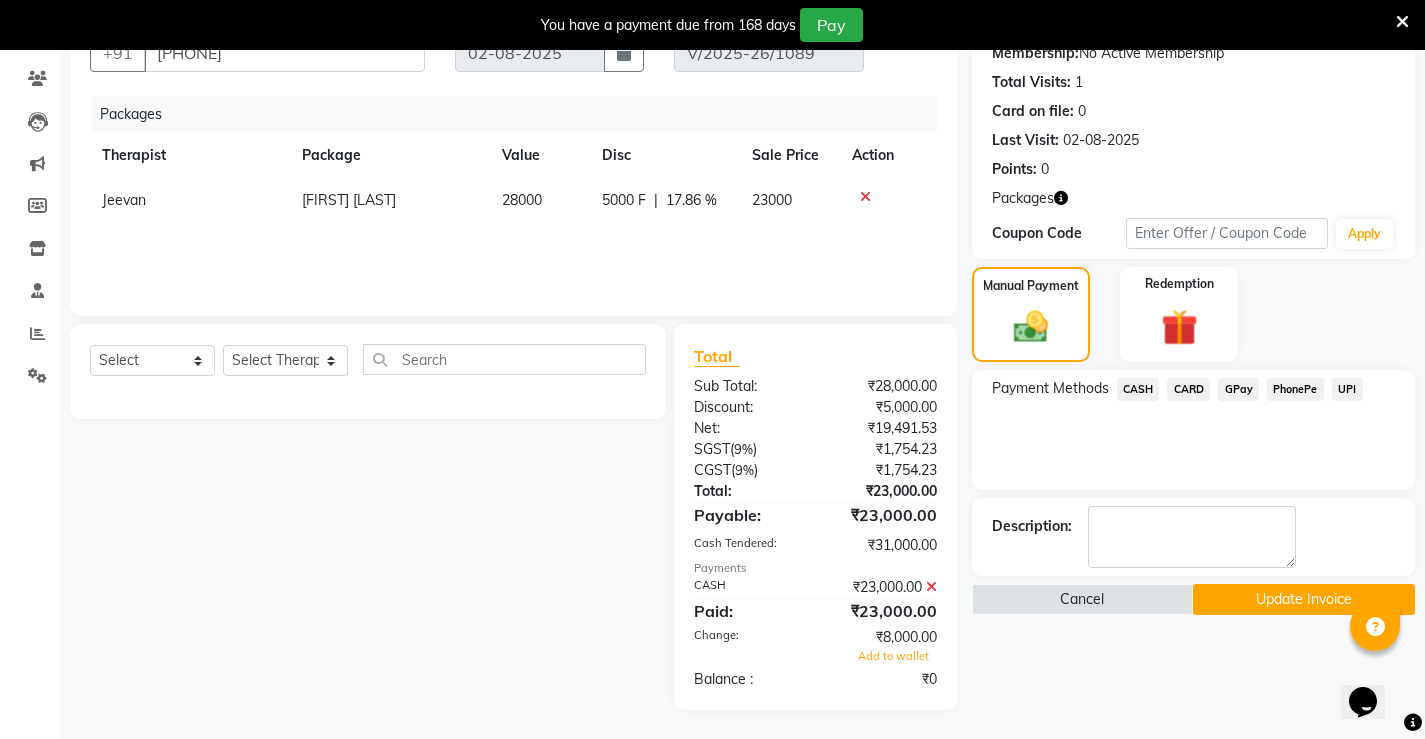 scroll, scrollTop: 203, scrollLeft: 0, axis: vertical 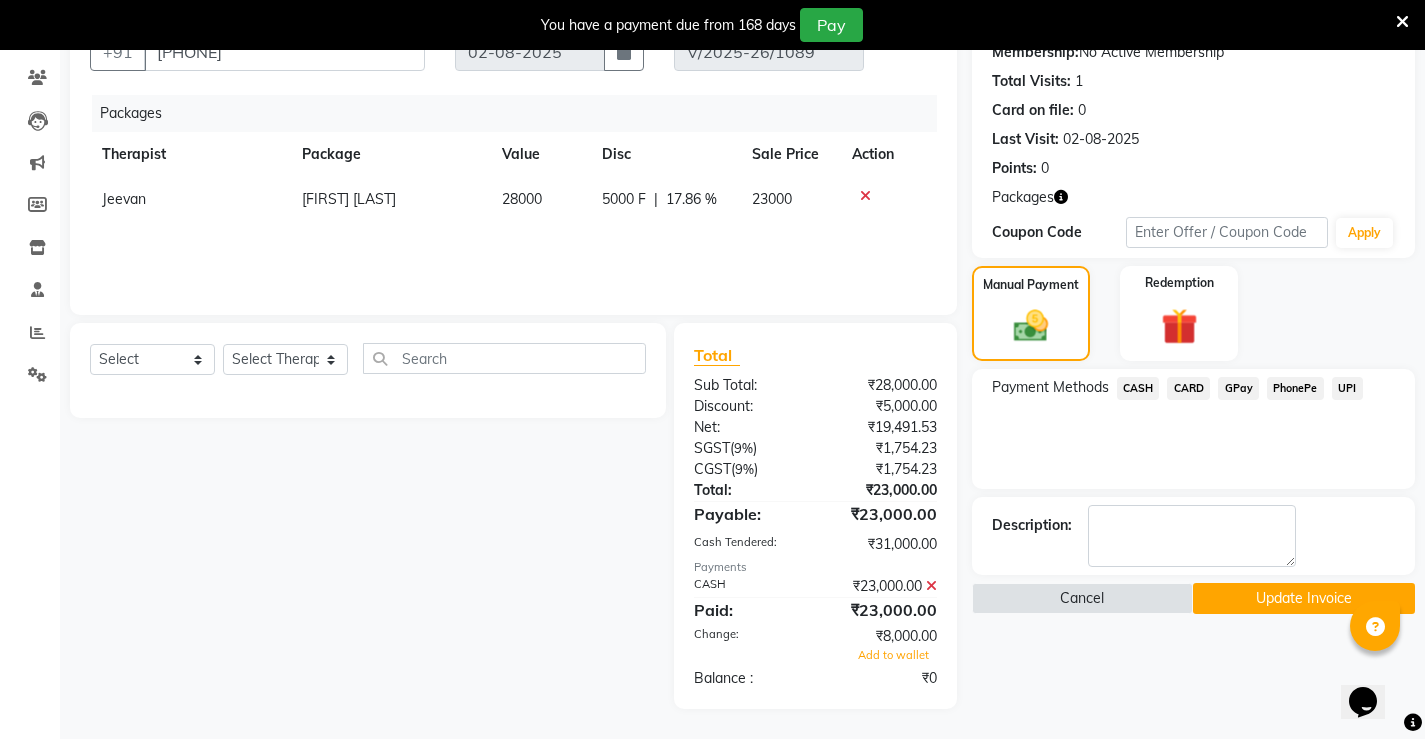 click on "Update Invoice" 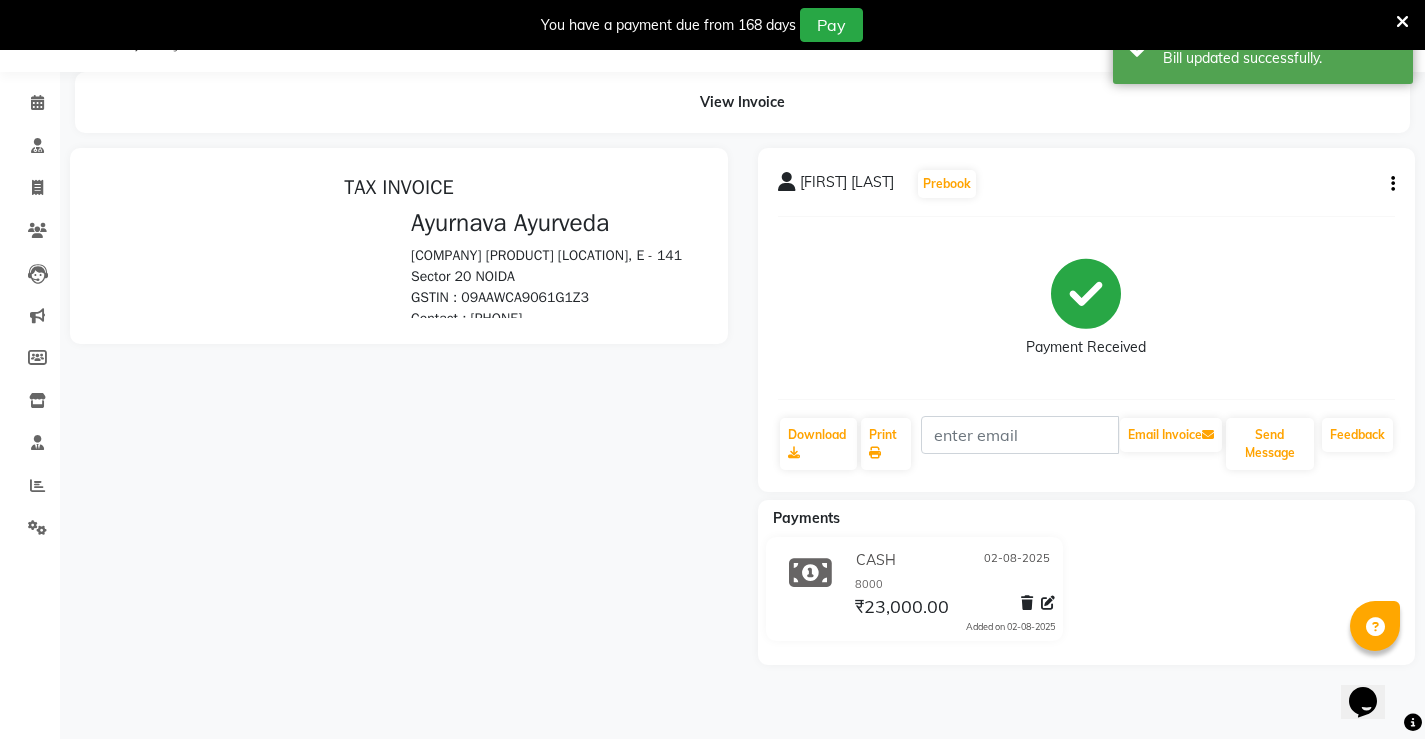scroll, scrollTop: 83, scrollLeft: 0, axis: vertical 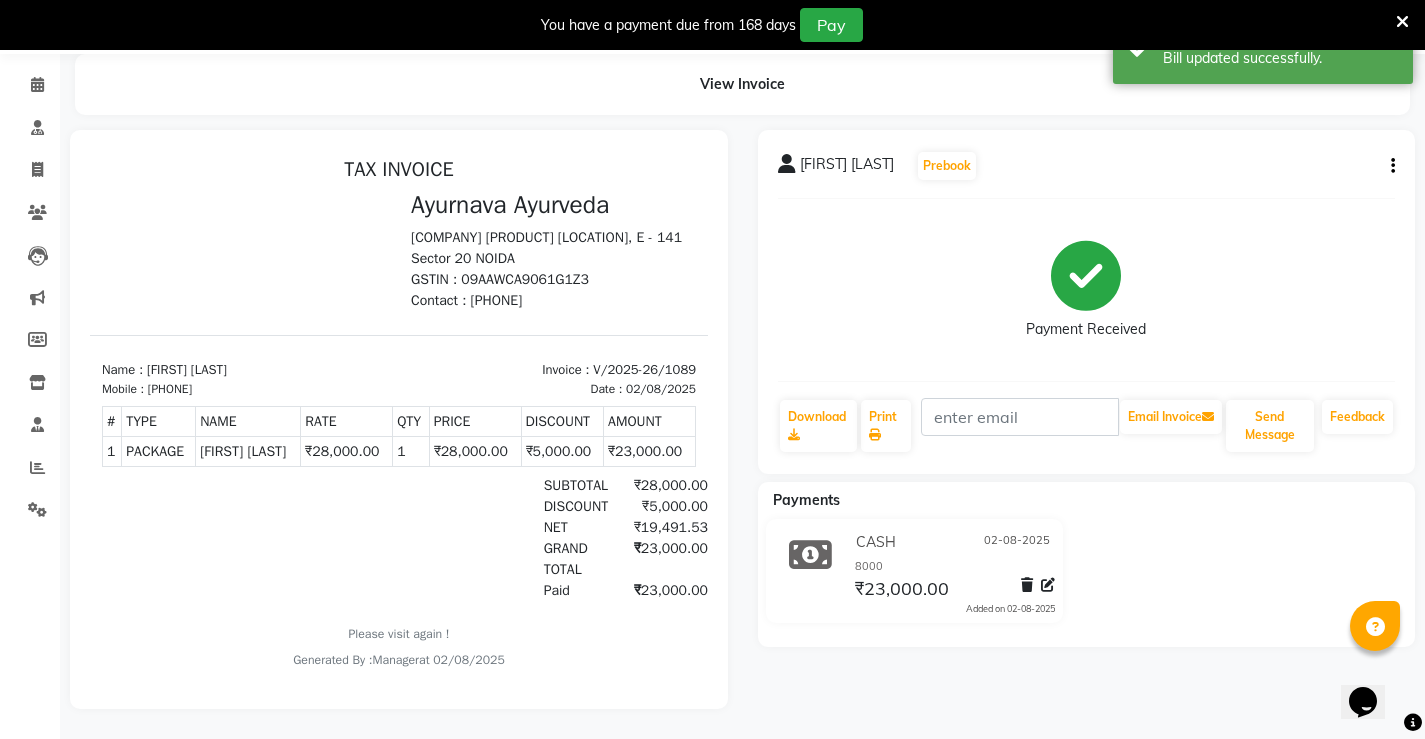 click 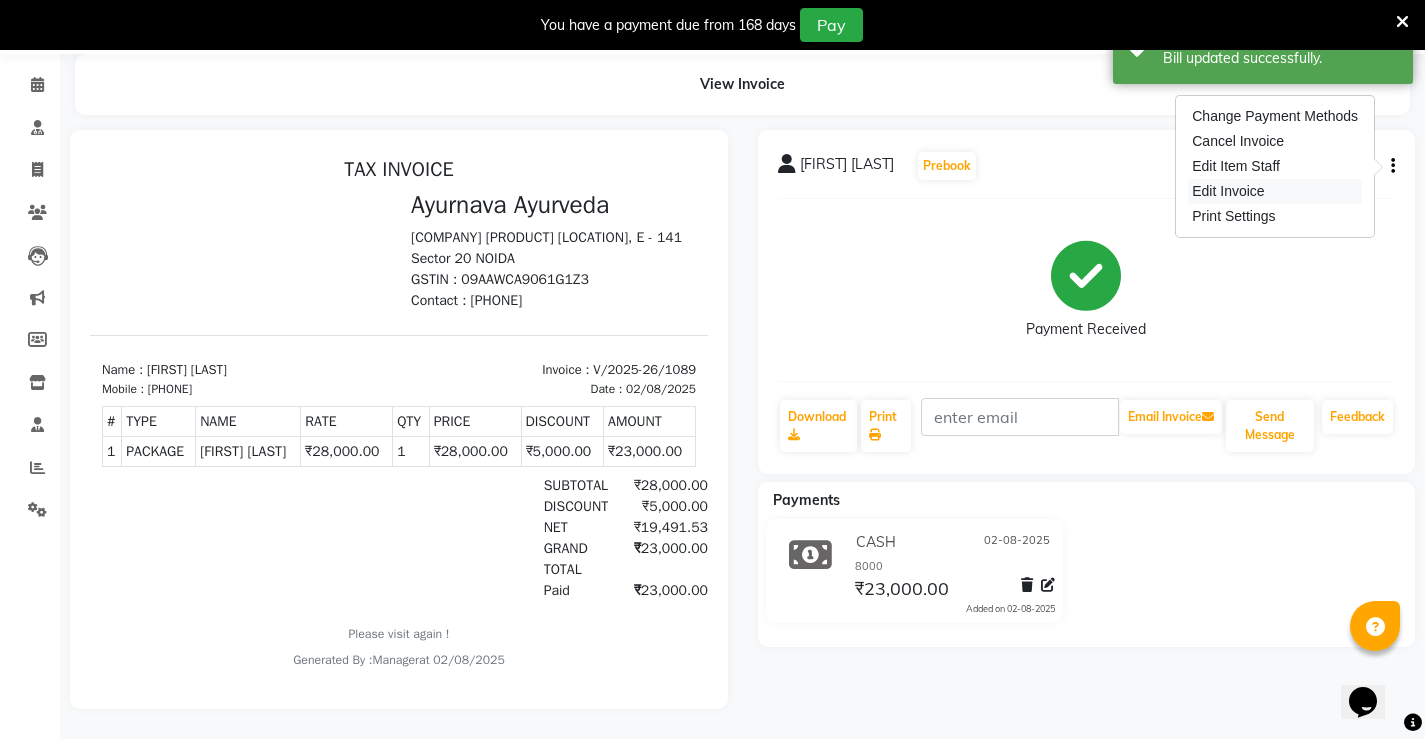 click on "Edit Invoice" at bounding box center (1275, 191) 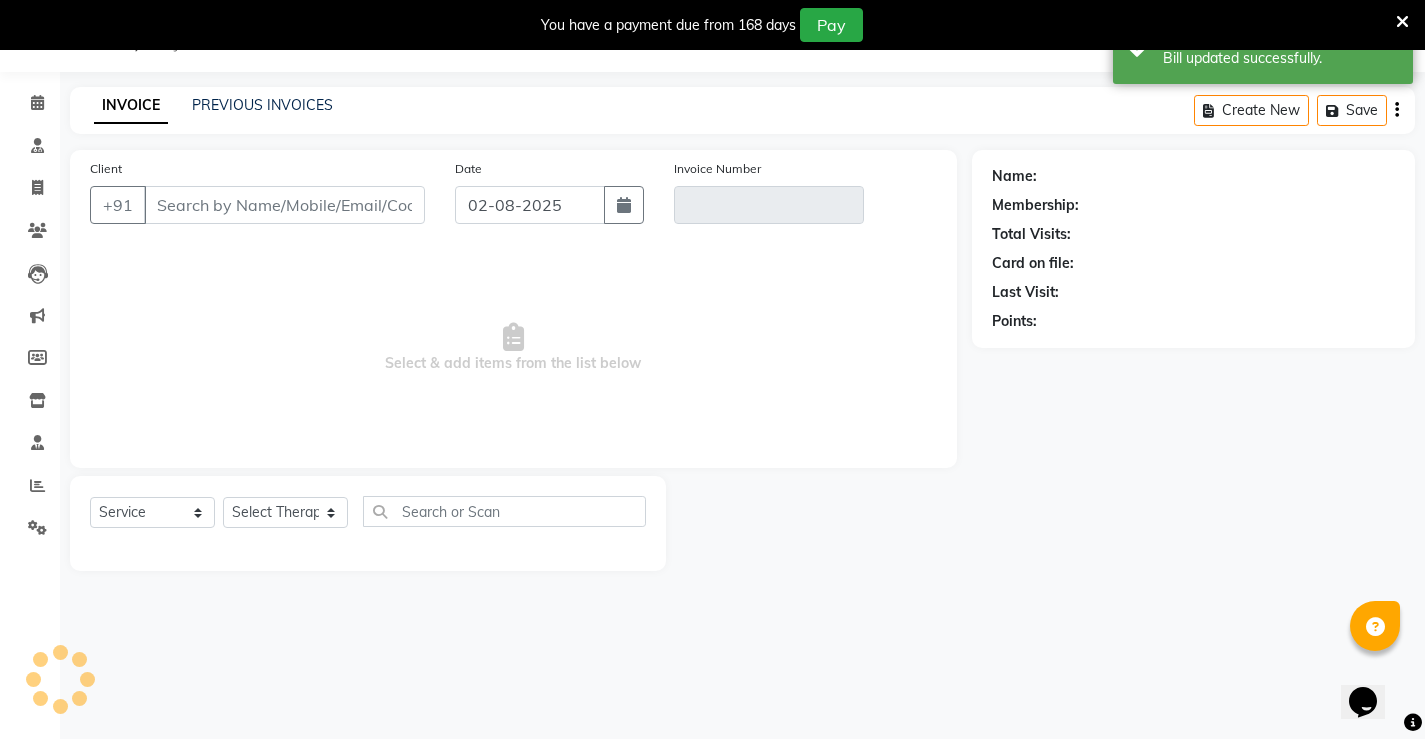 scroll, scrollTop: 50, scrollLeft: 0, axis: vertical 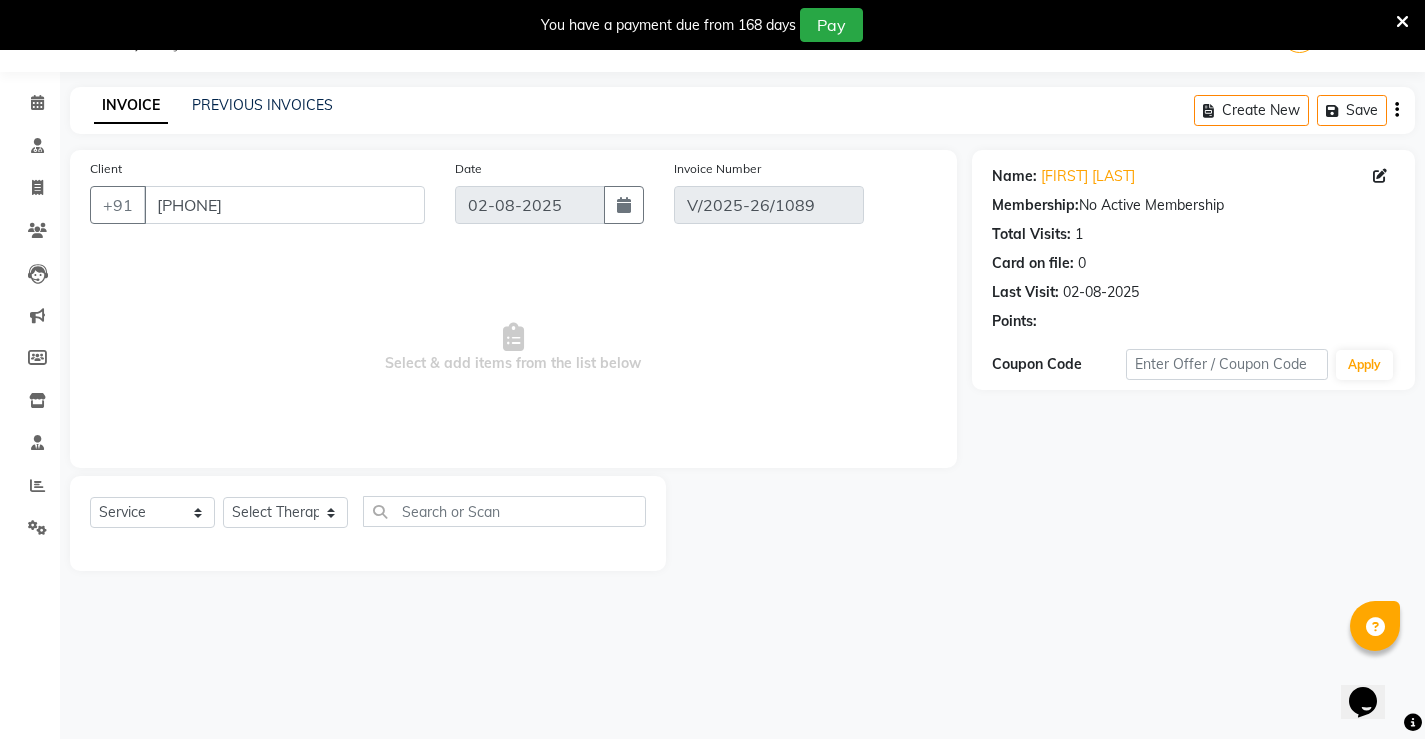select on "select" 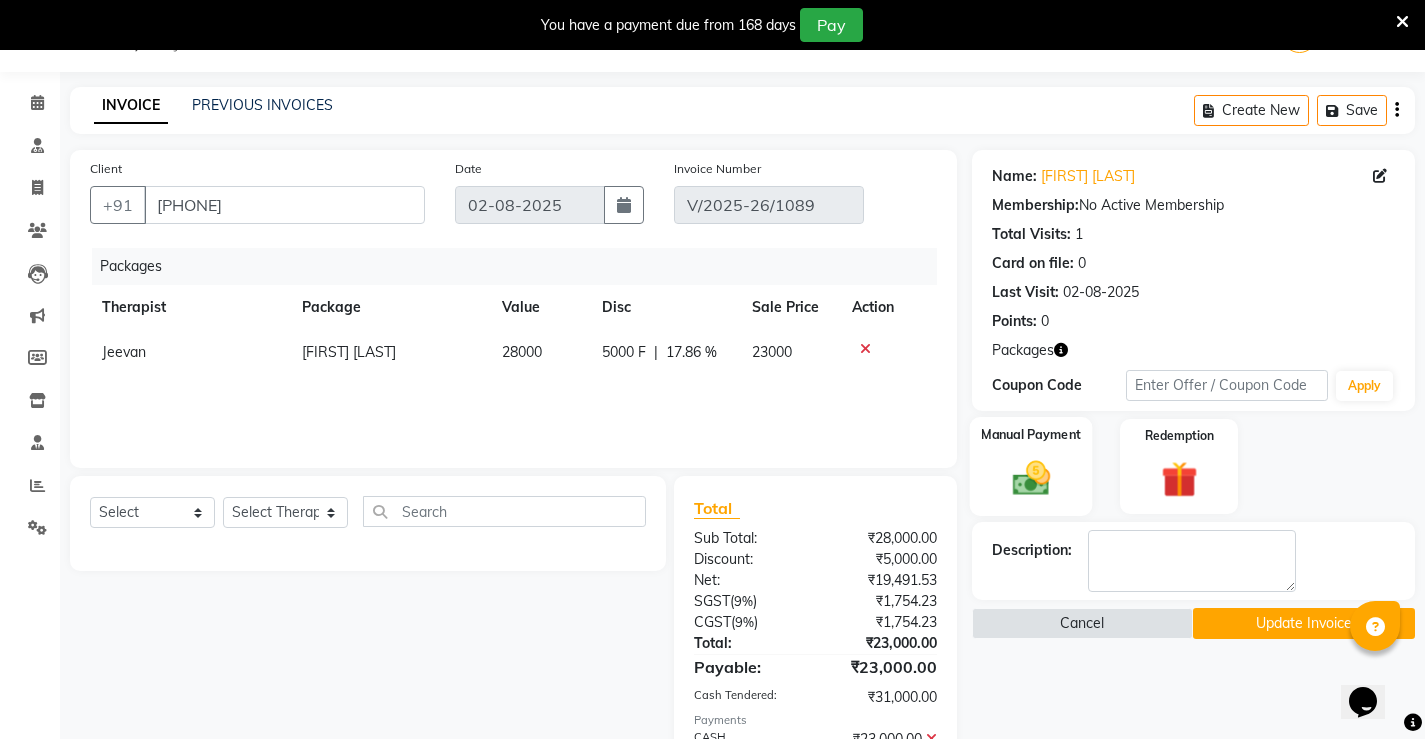 click 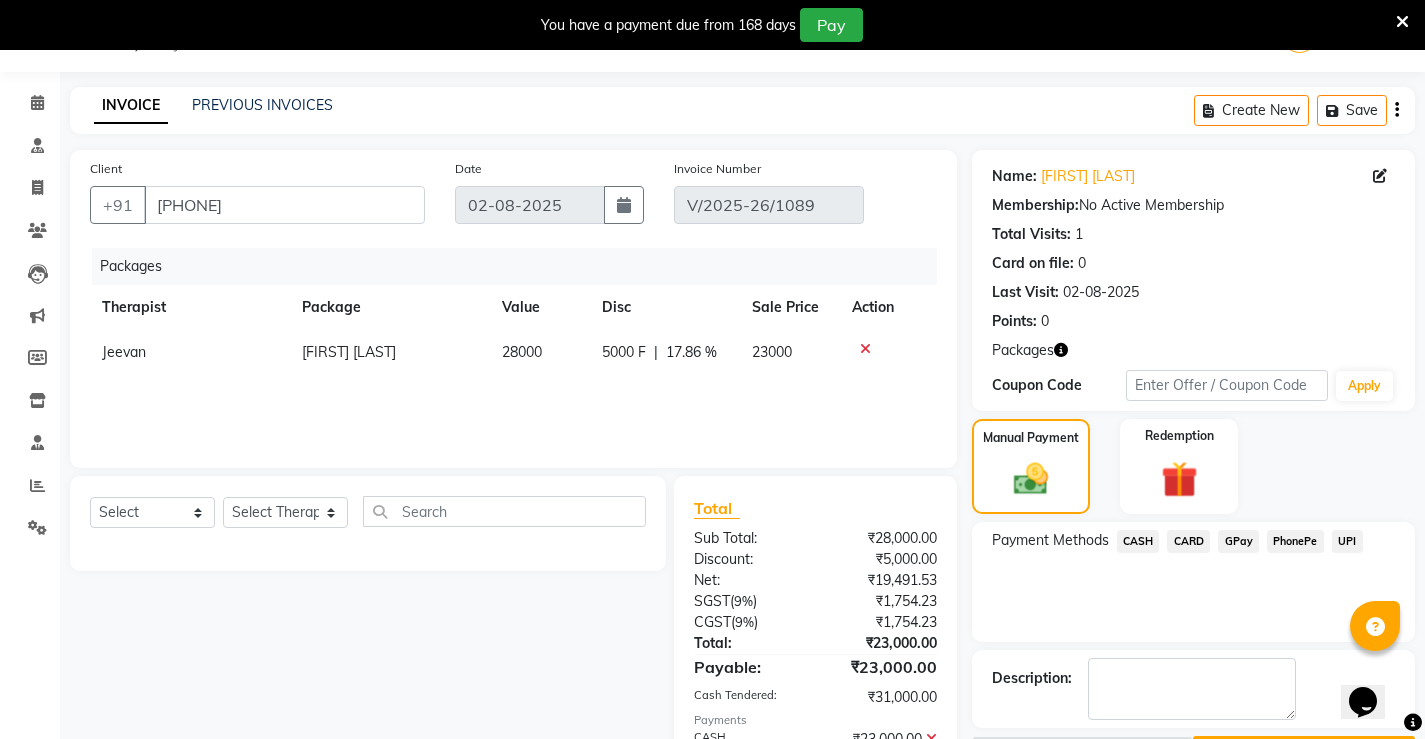 click on "CASH" 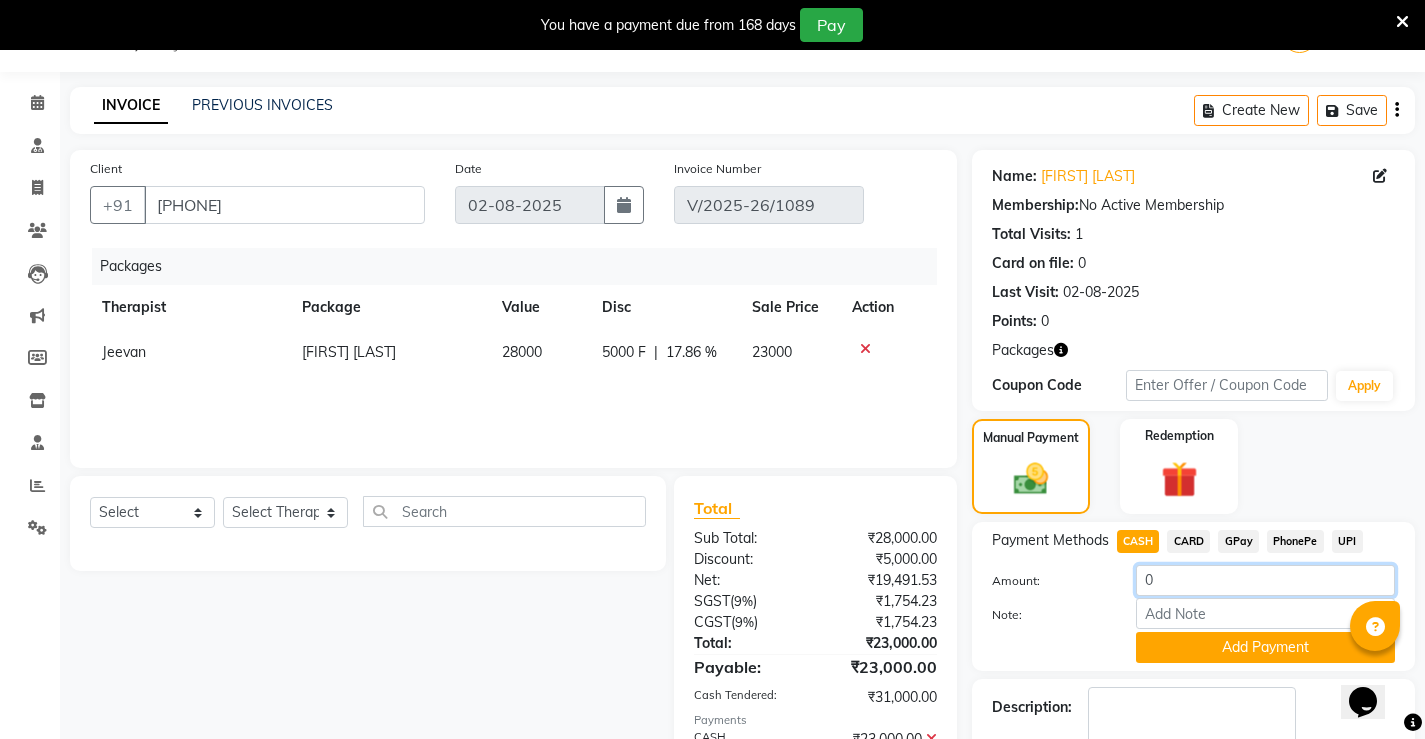 click on "0" 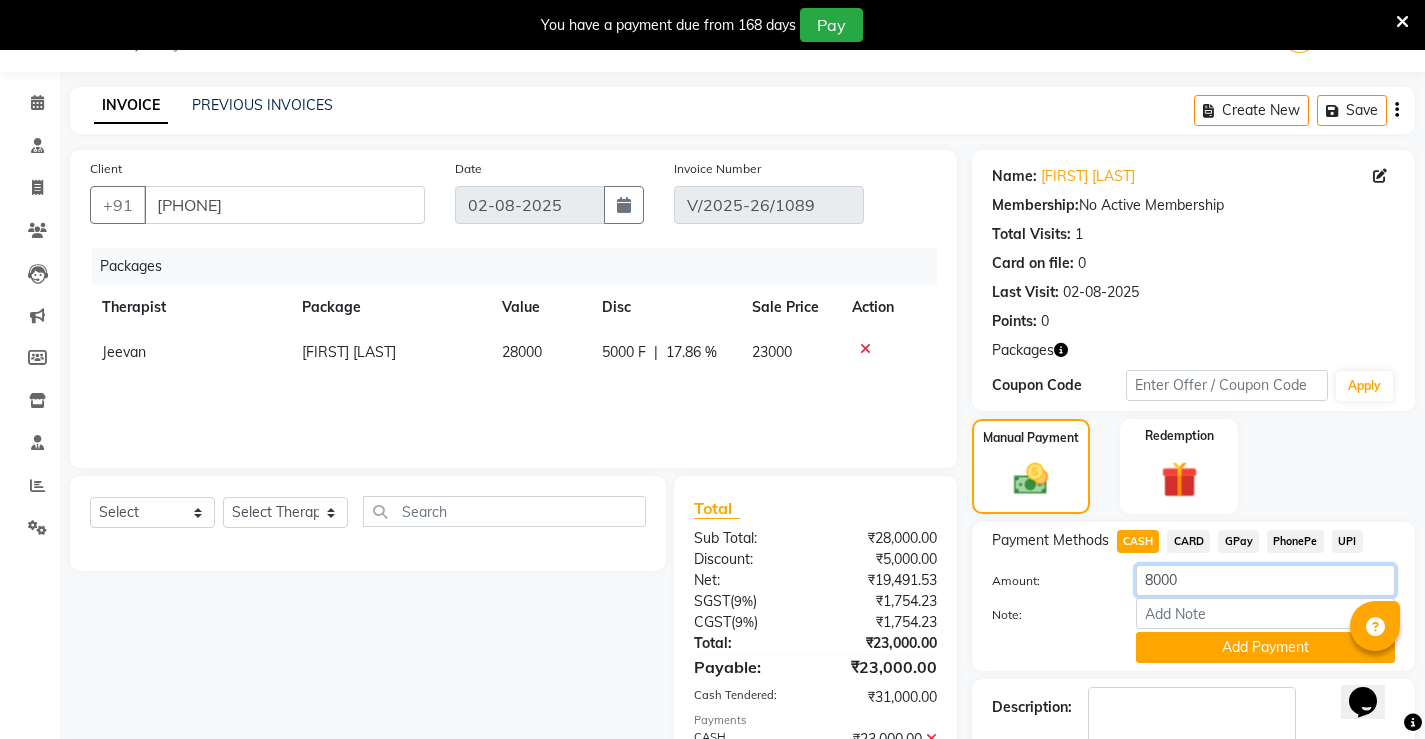 type on "8000" 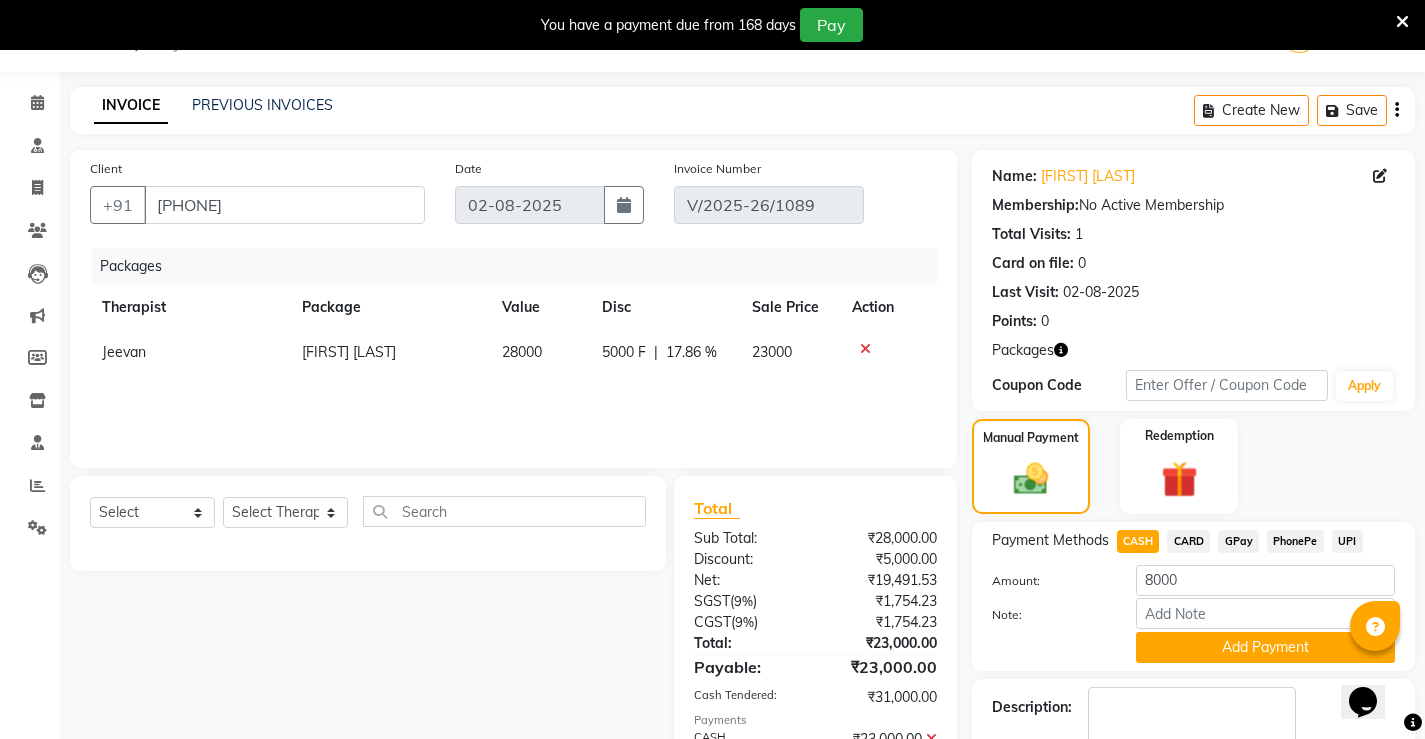 click on "Opens Chat This icon Opens the chat window." at bounding box center [1373, 667] 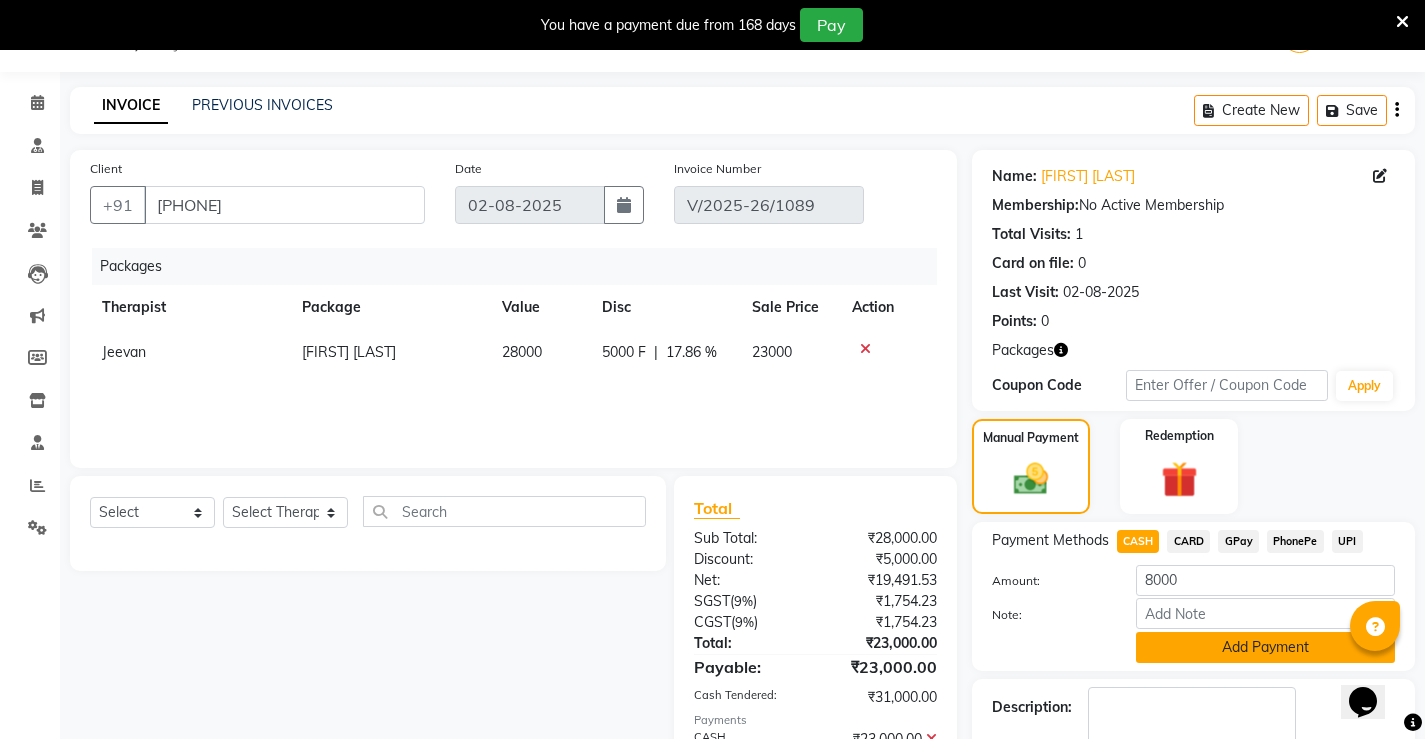 click on "Add Payment" 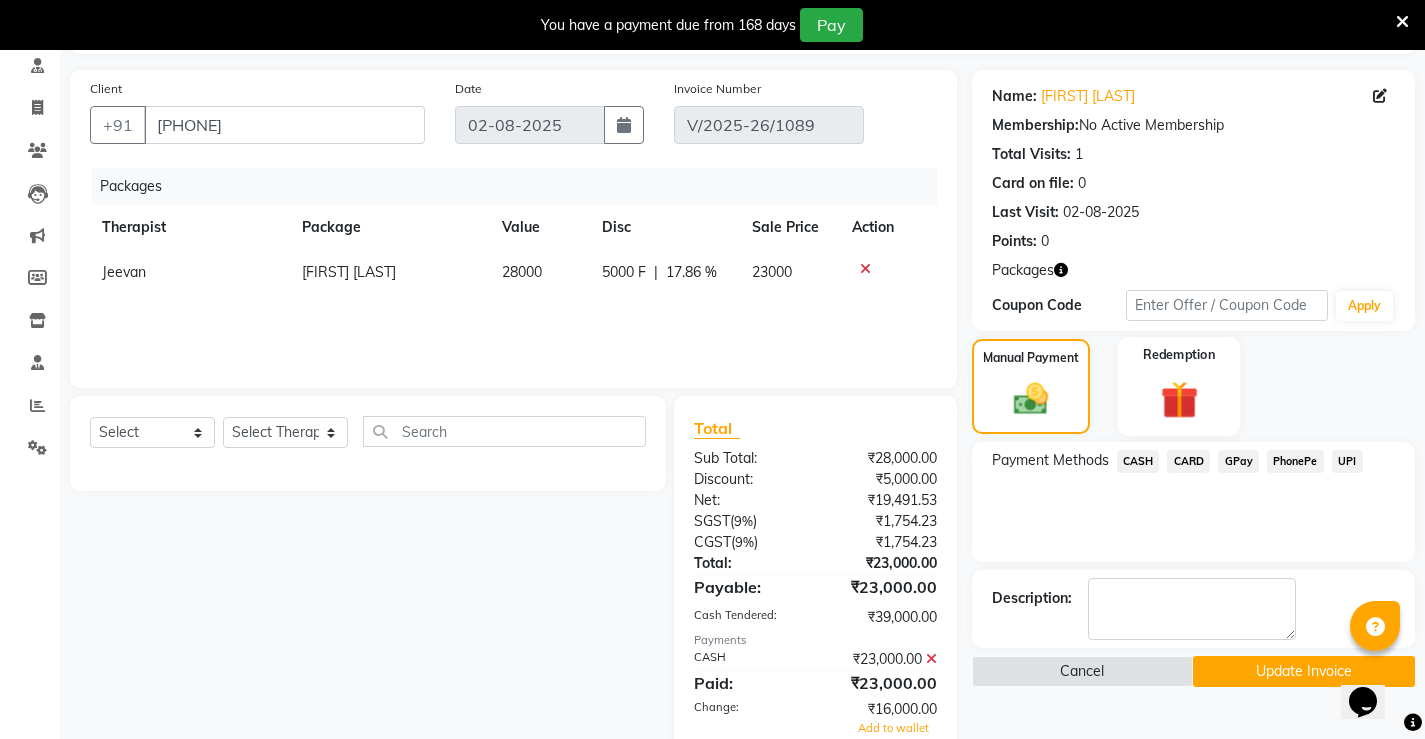 scroll, scrollTop: 203, scrollLeft: 0, axis: vertical 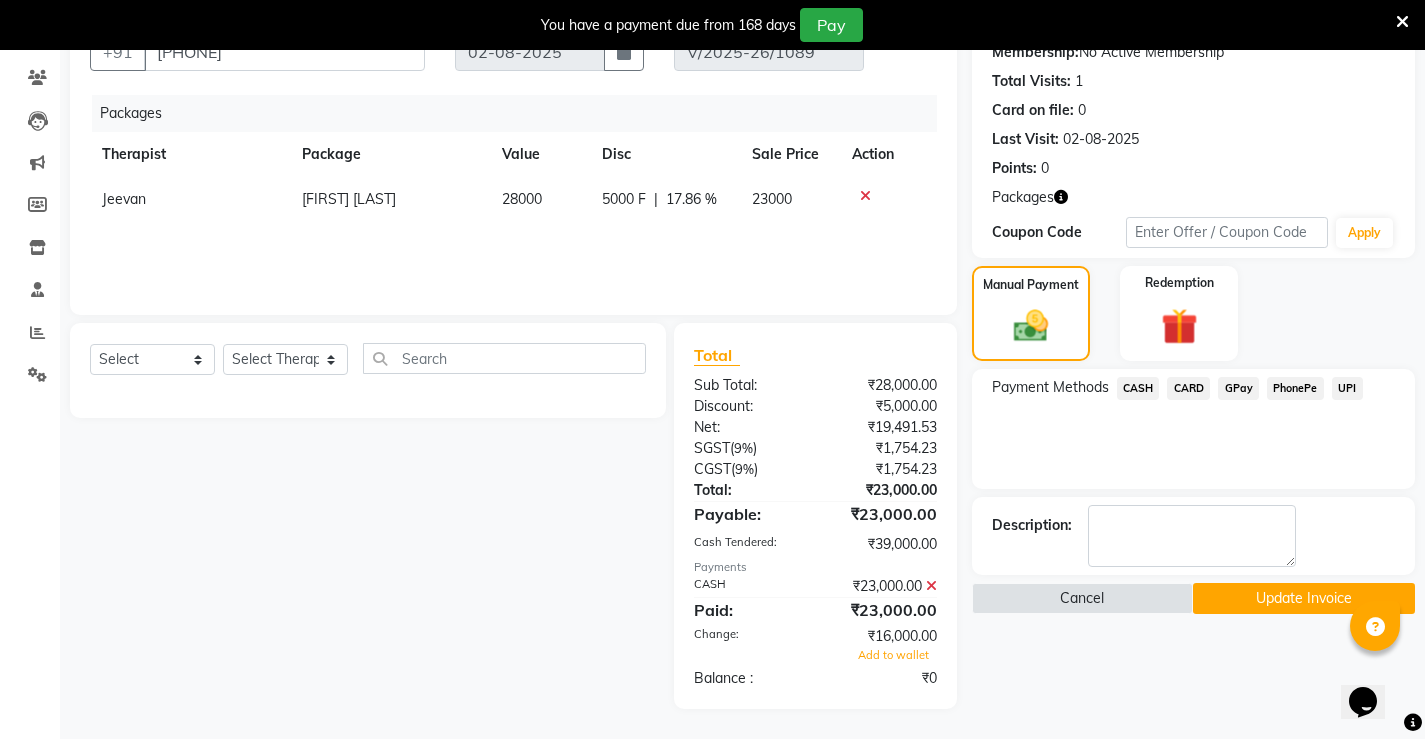 click on "Update Invoice" 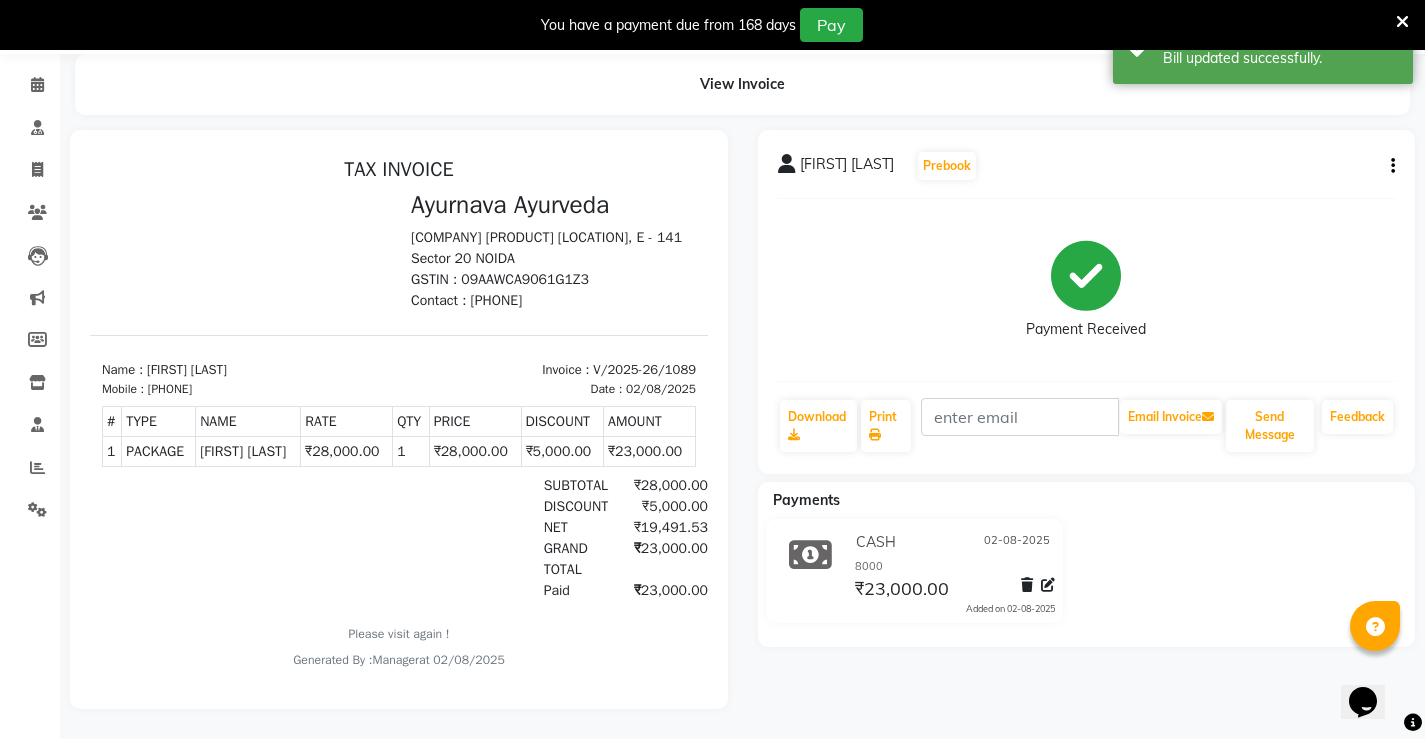 scroll, scrollTop: 0, scrollLeft: 0, axis: both 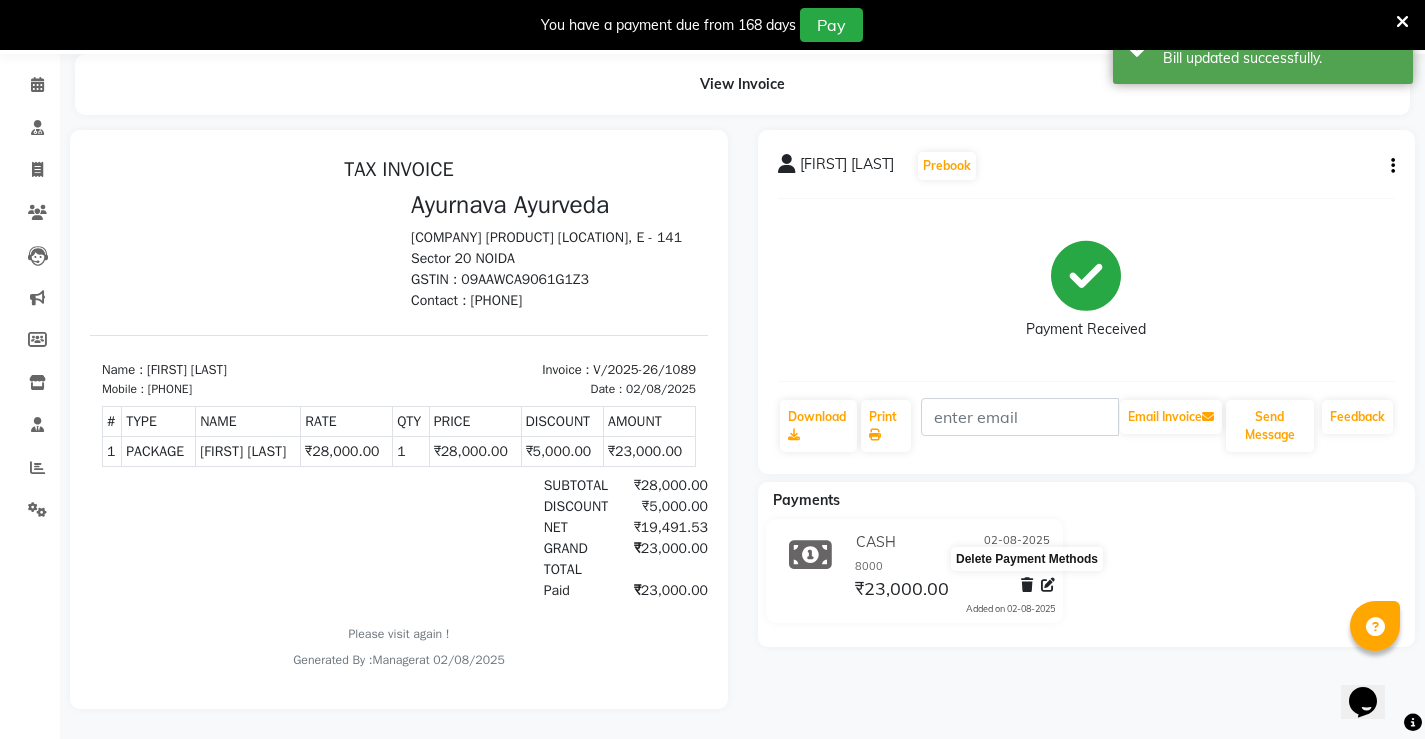 click 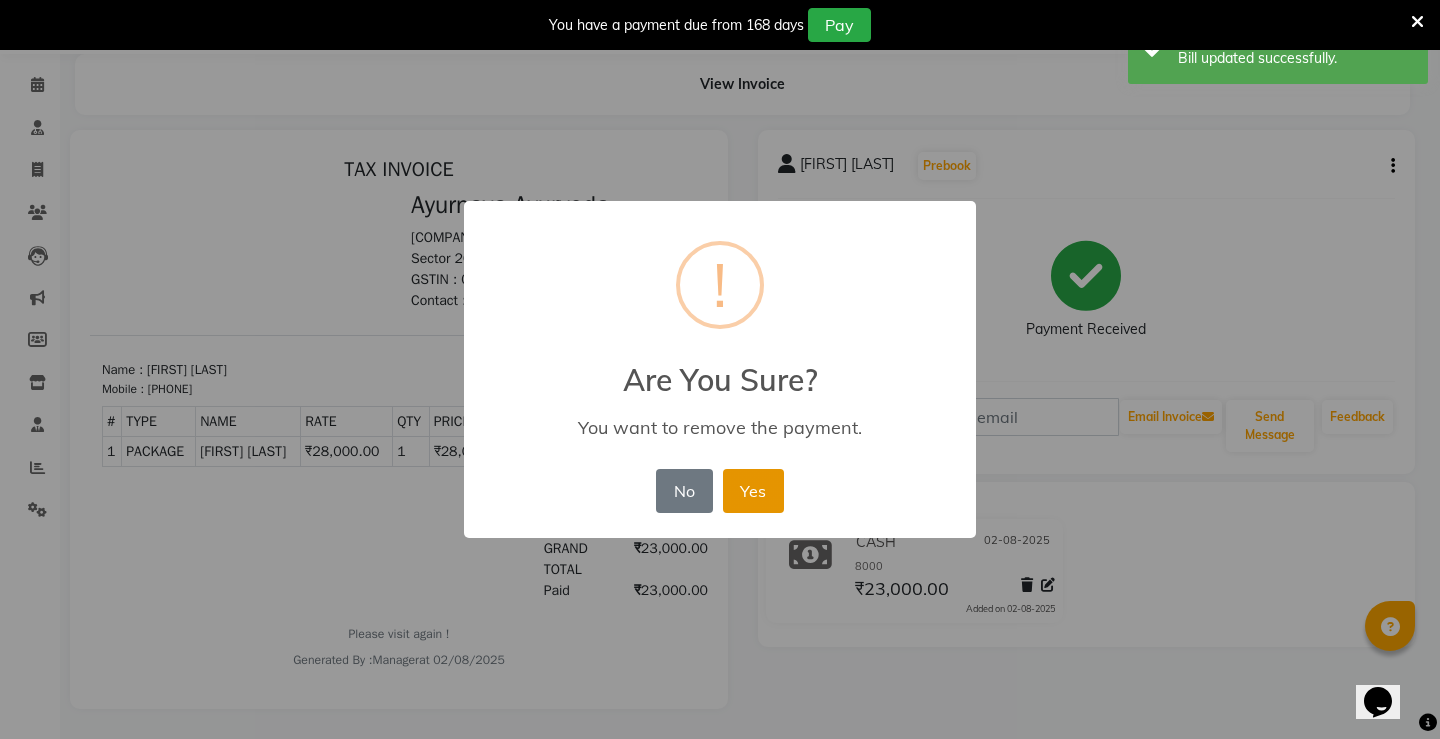 click on "Yes" at bounding box center (753, 491) 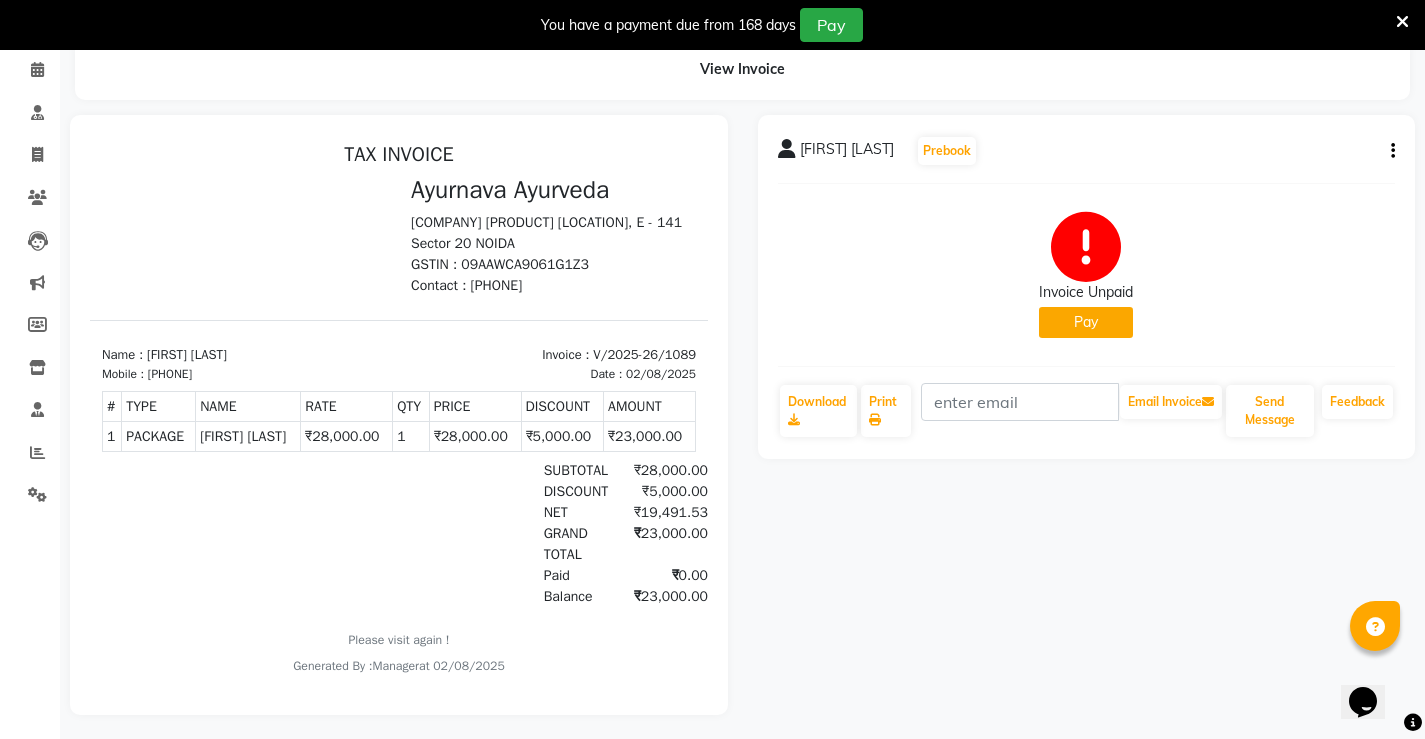 click on "Pay" 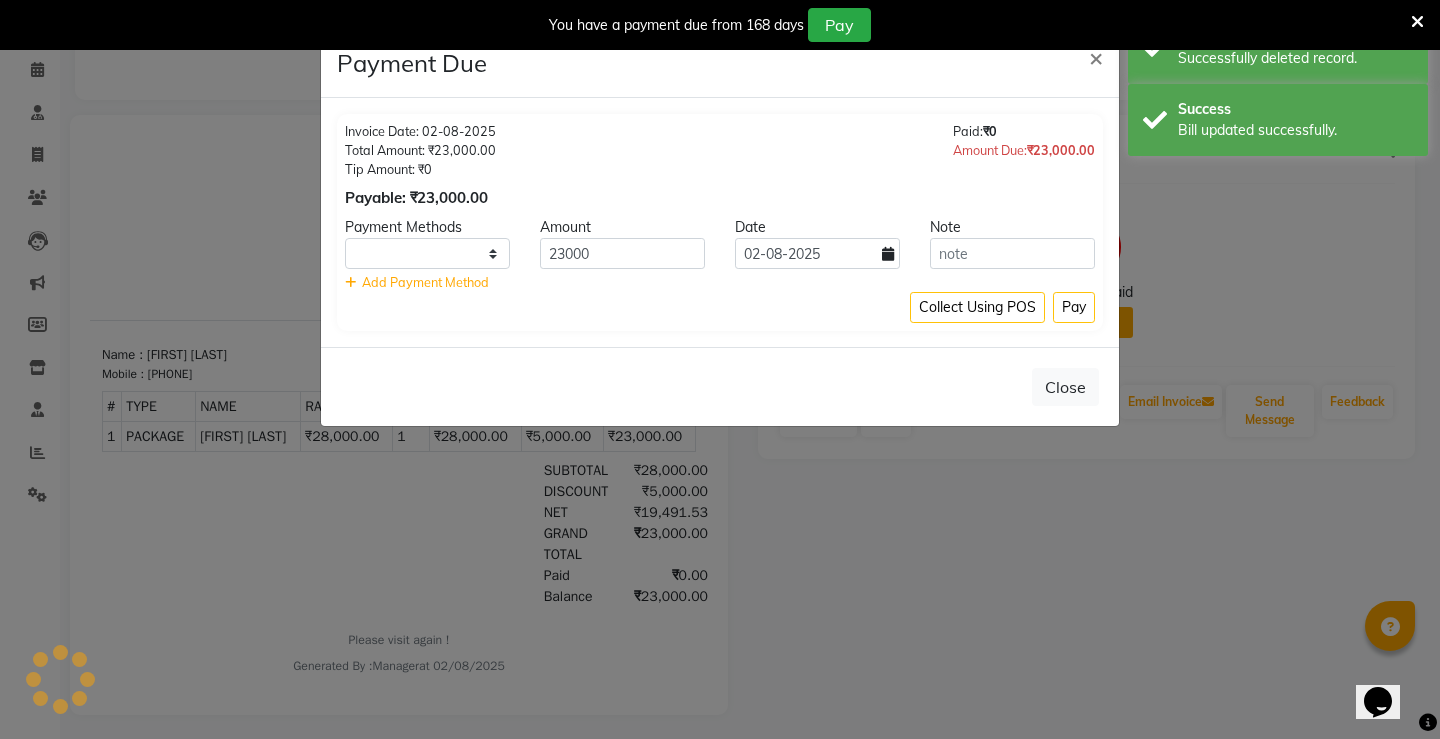 select on "1" 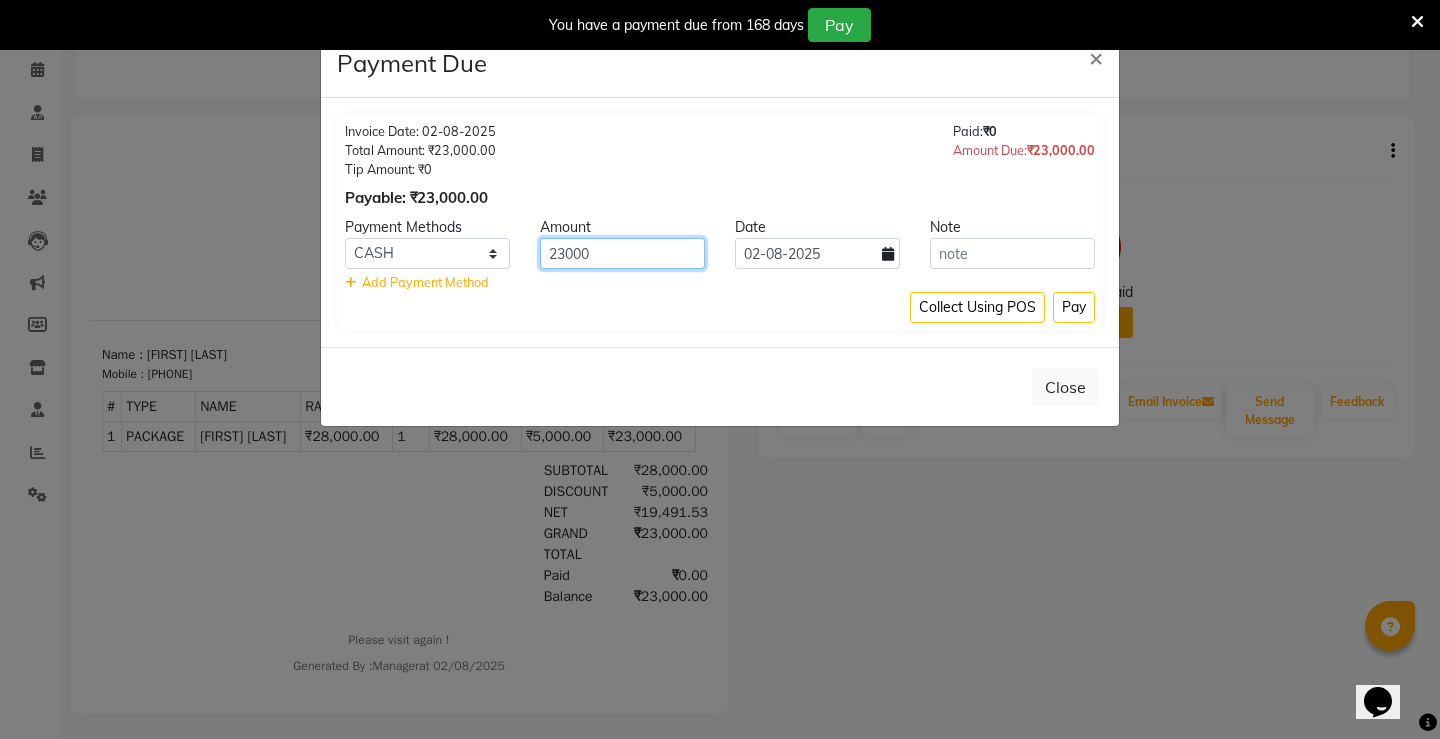 click on "23000" 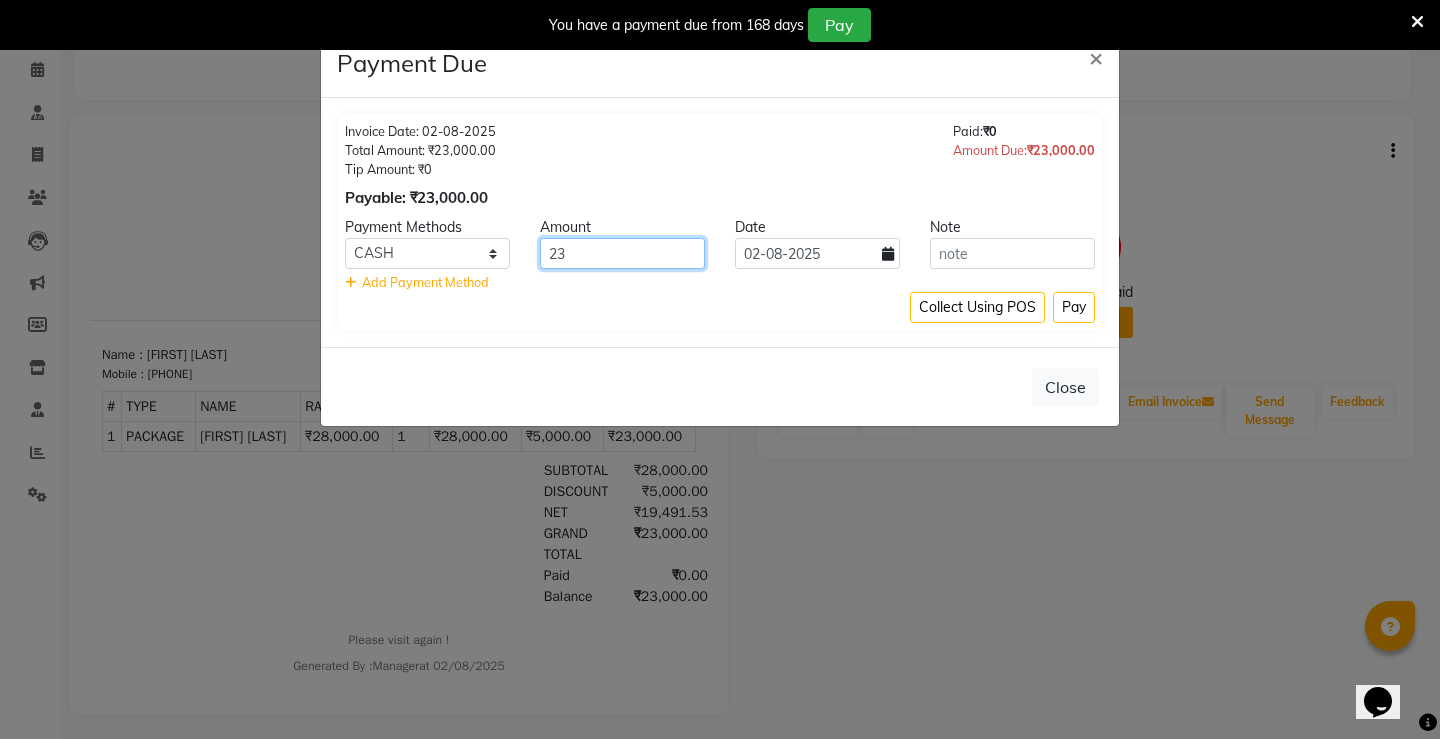 type on "2" 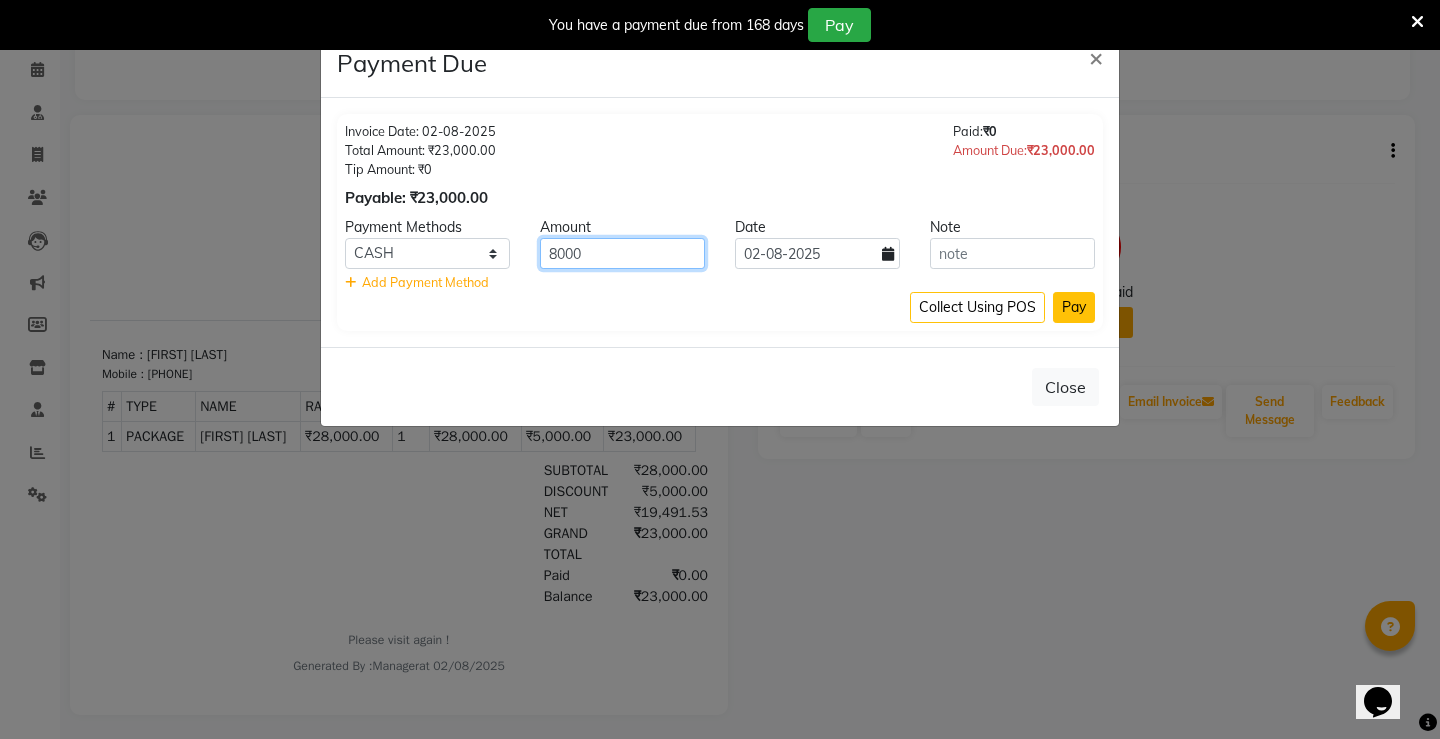 type on "8000" 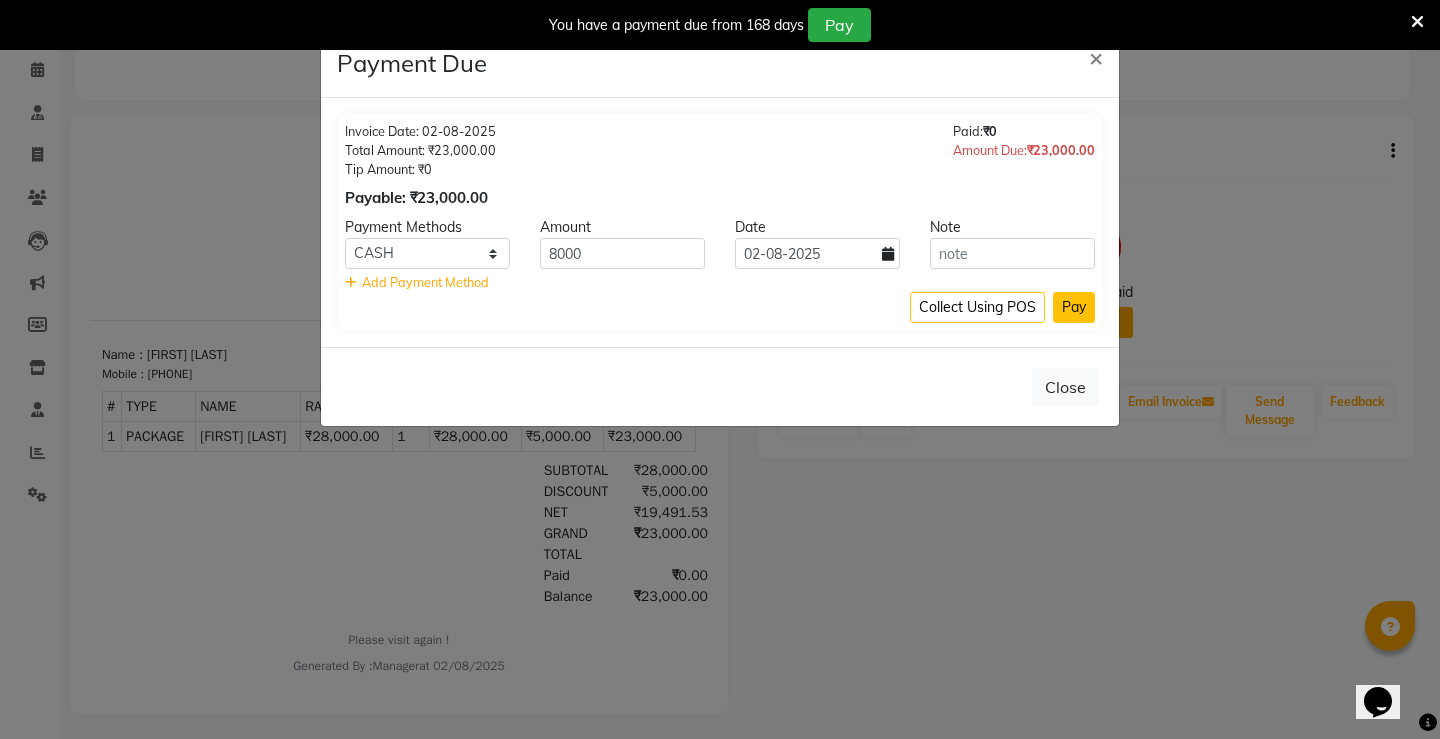 click on "Pay" 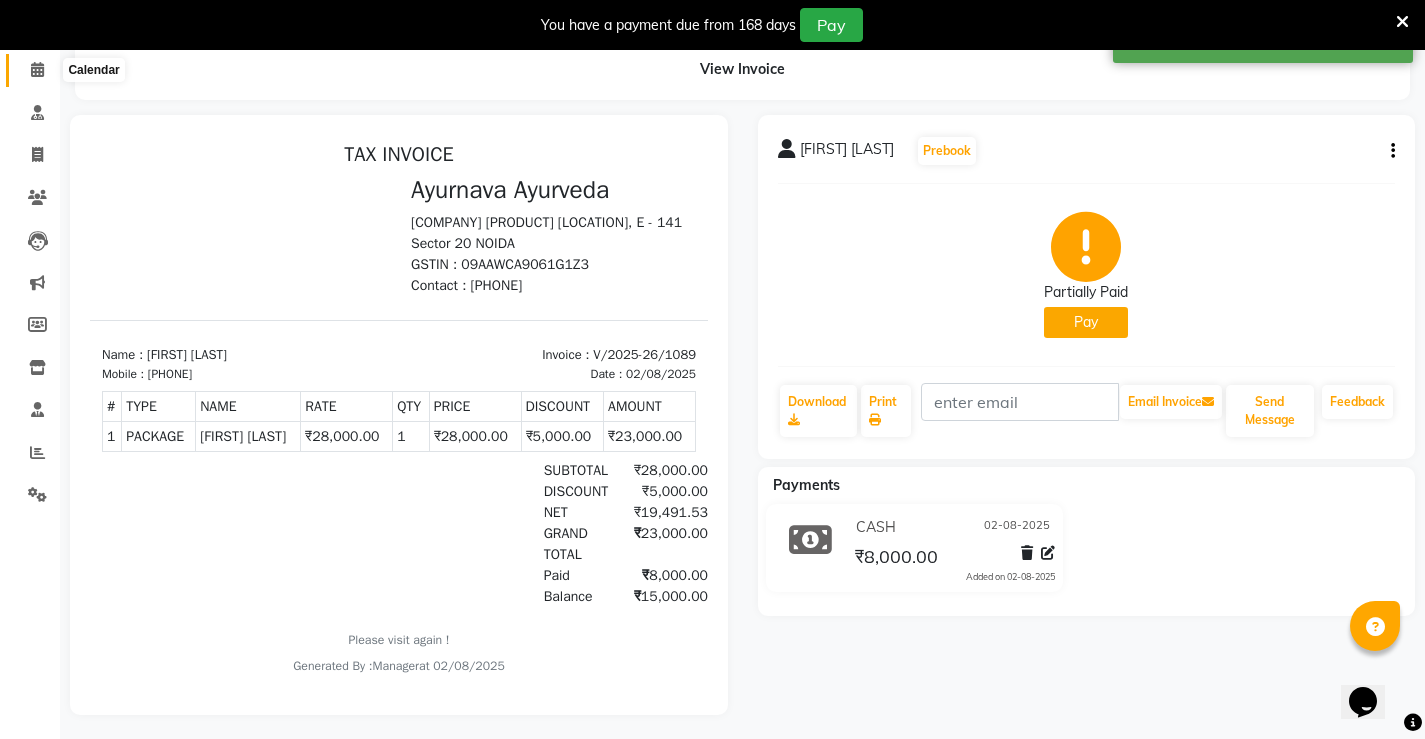click 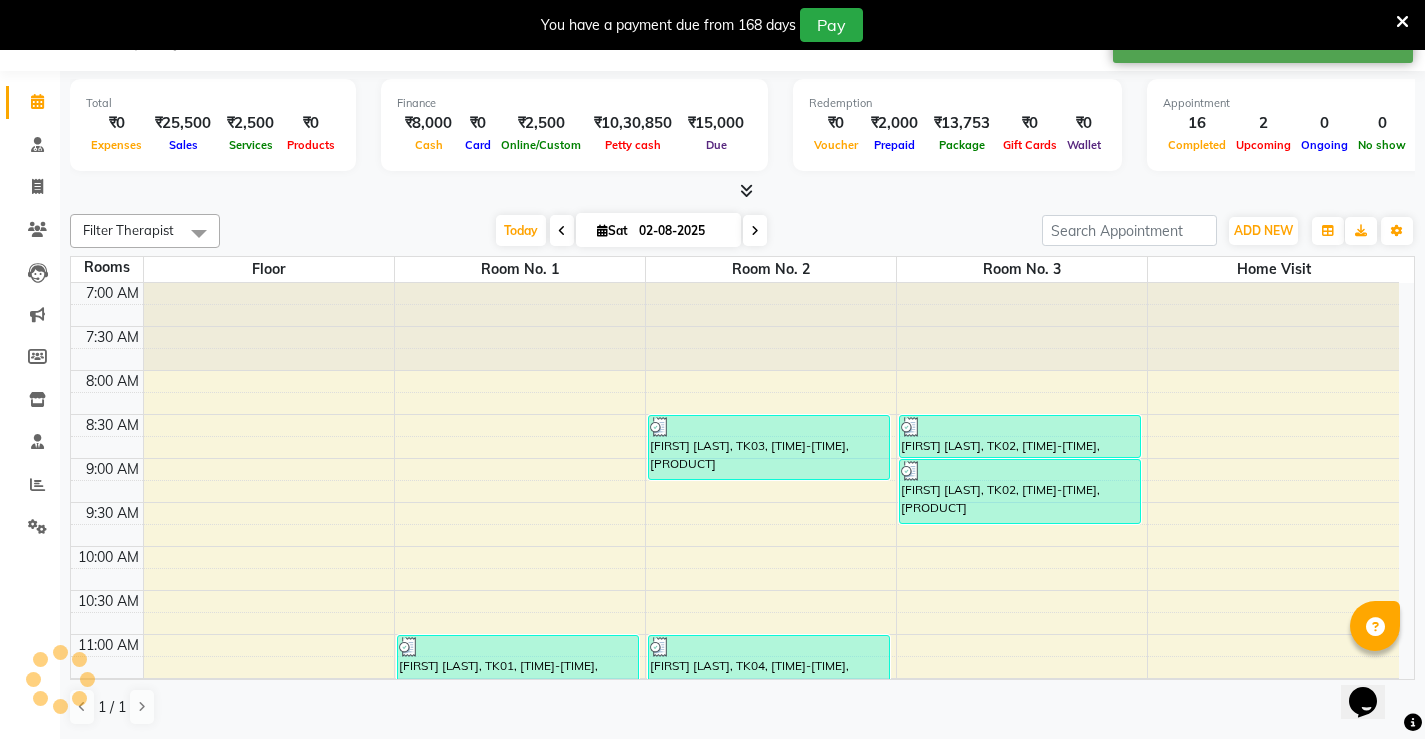 scroll, scrollTop: 50, scrollLeft: 0, axis: vertical 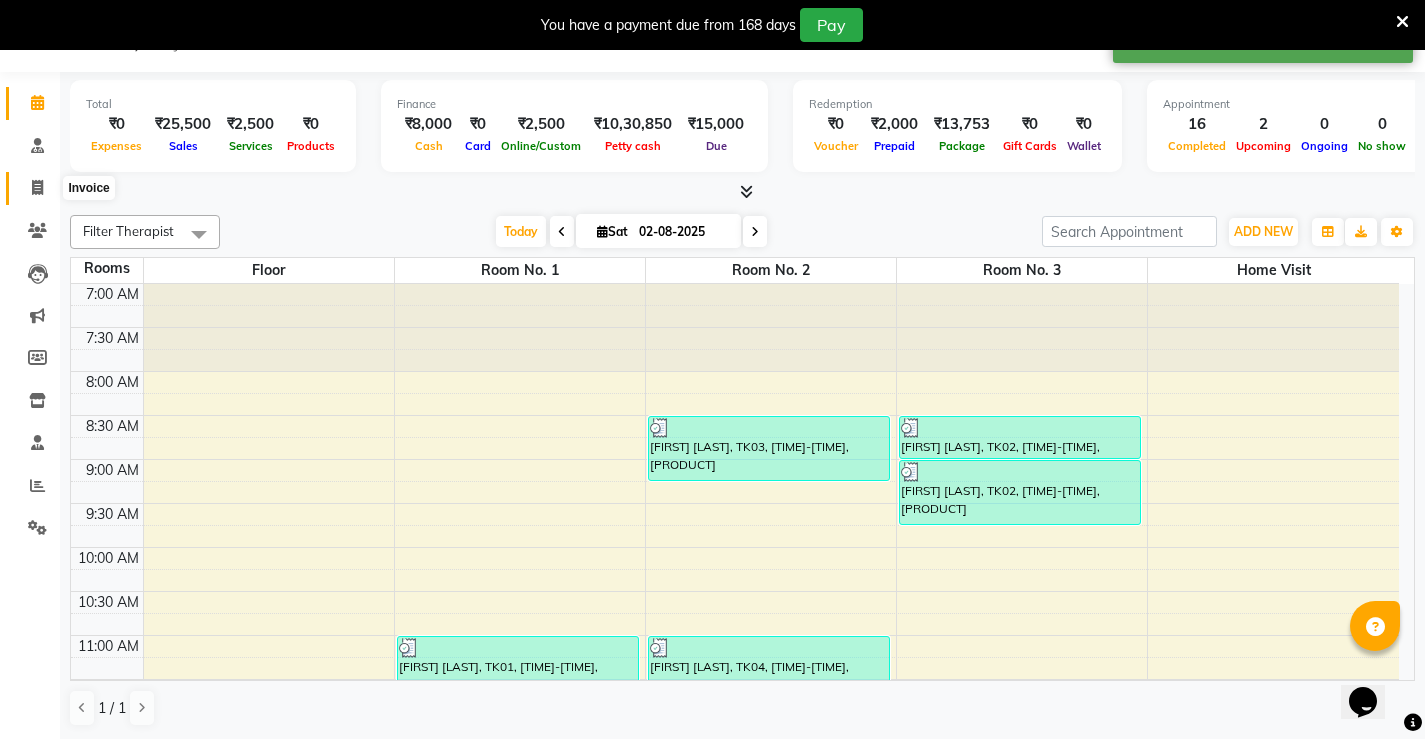 click 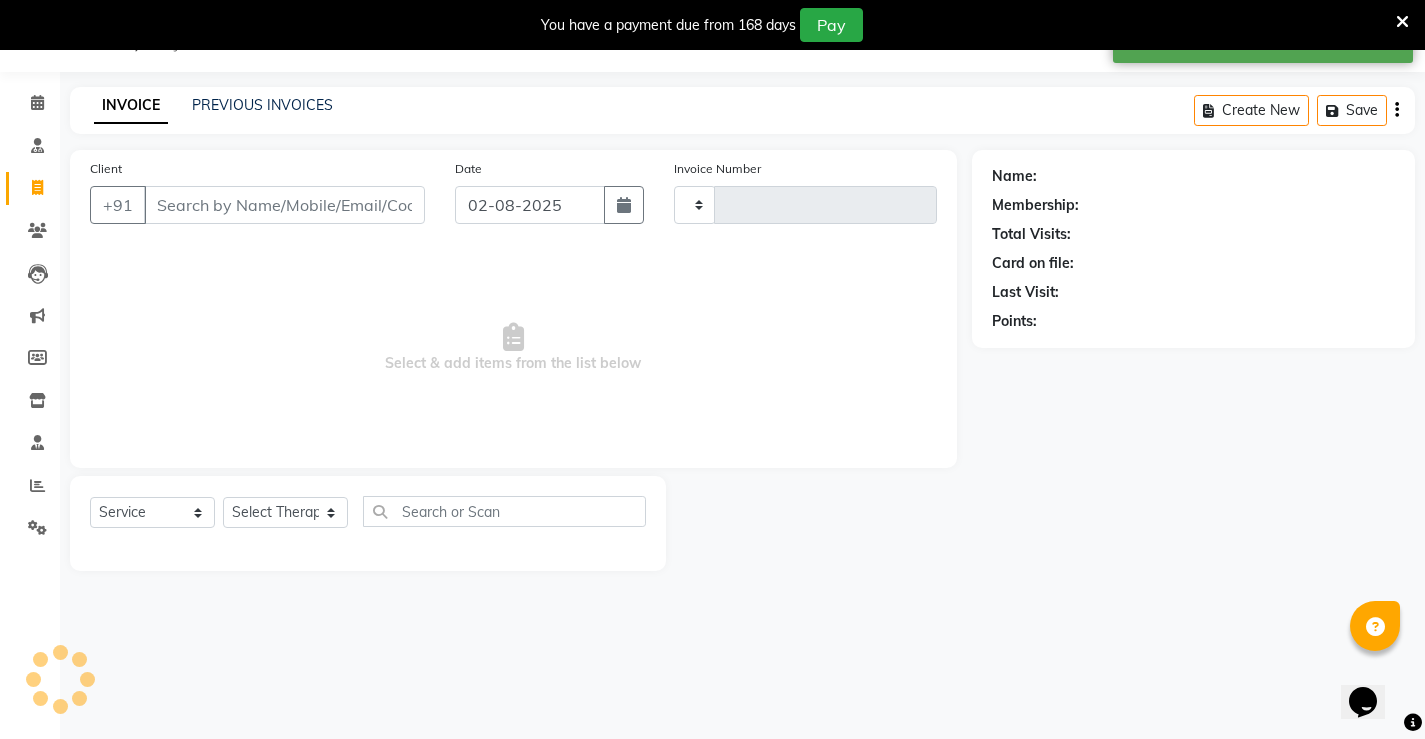 type on "1091" 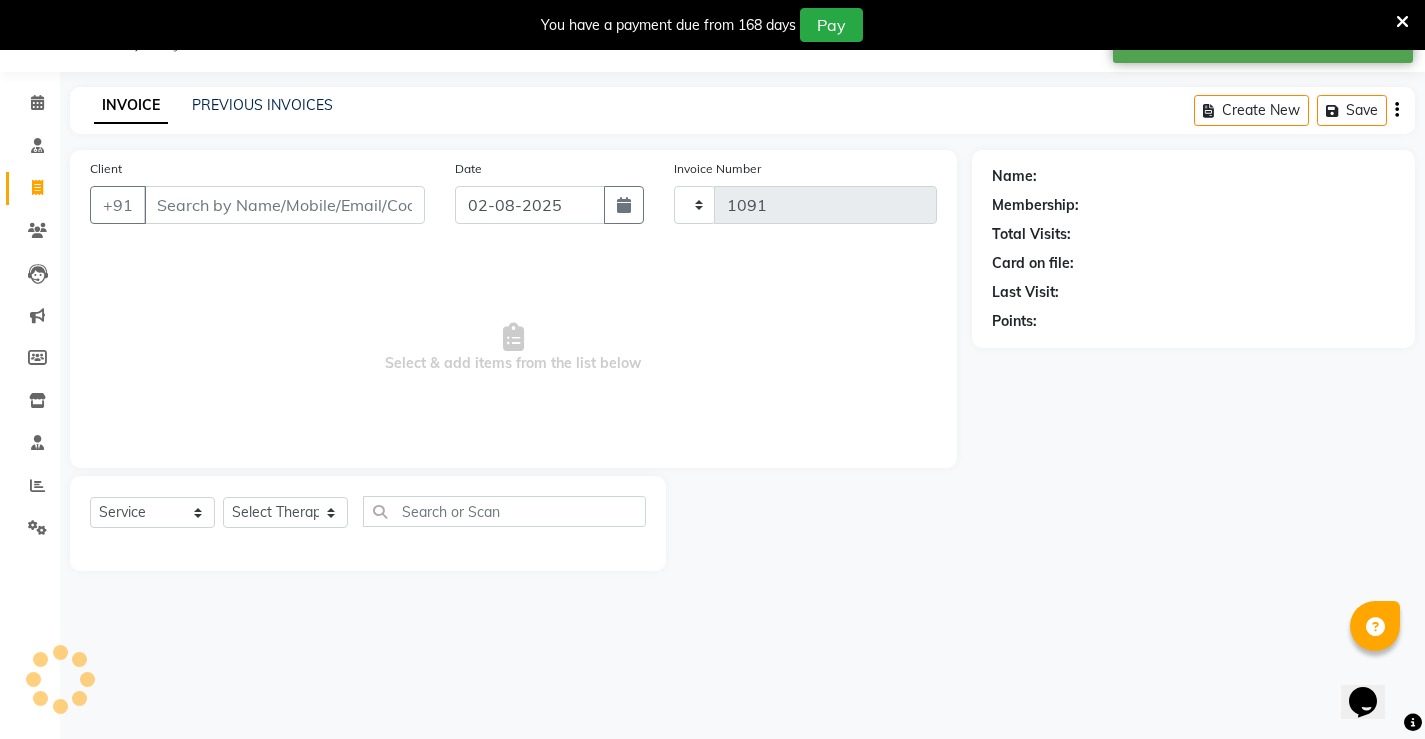 select on "5587" 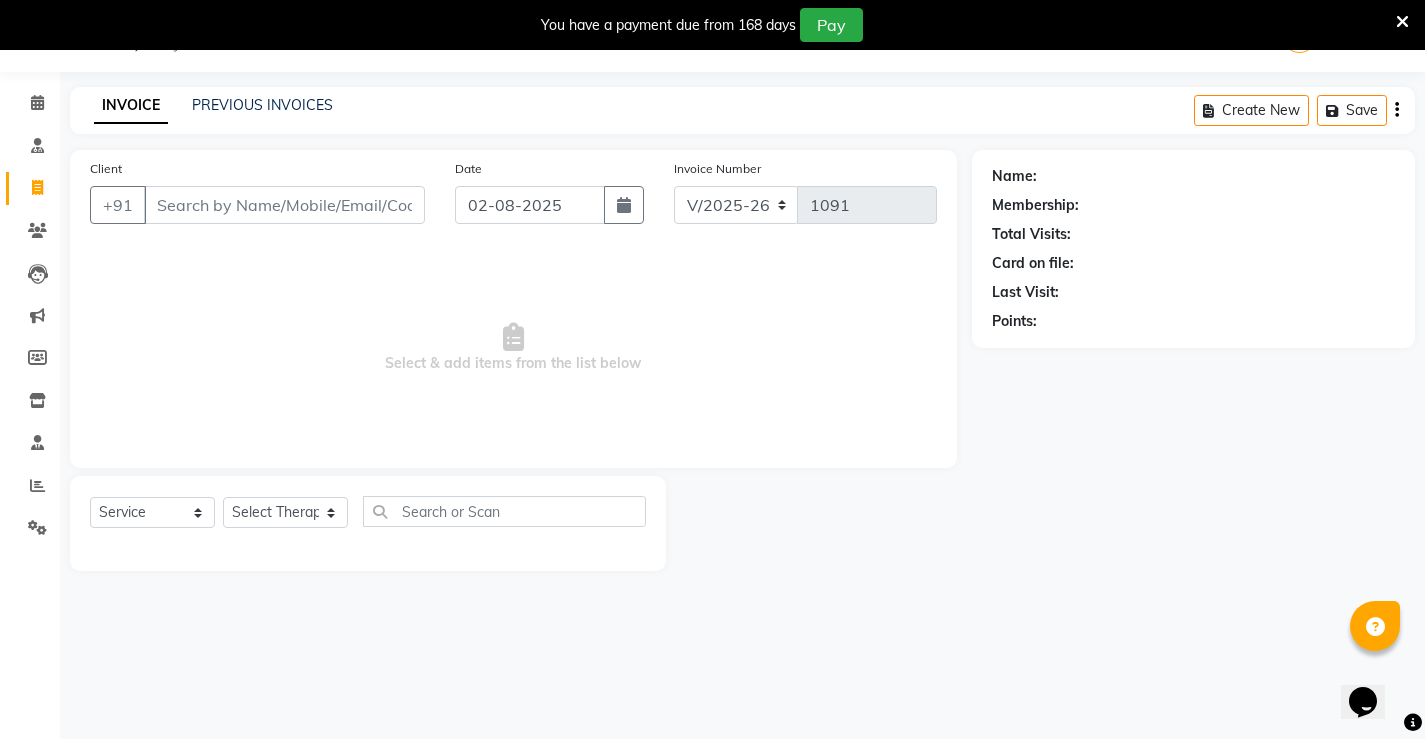 click on "Client" at bounding box center (284, 205) 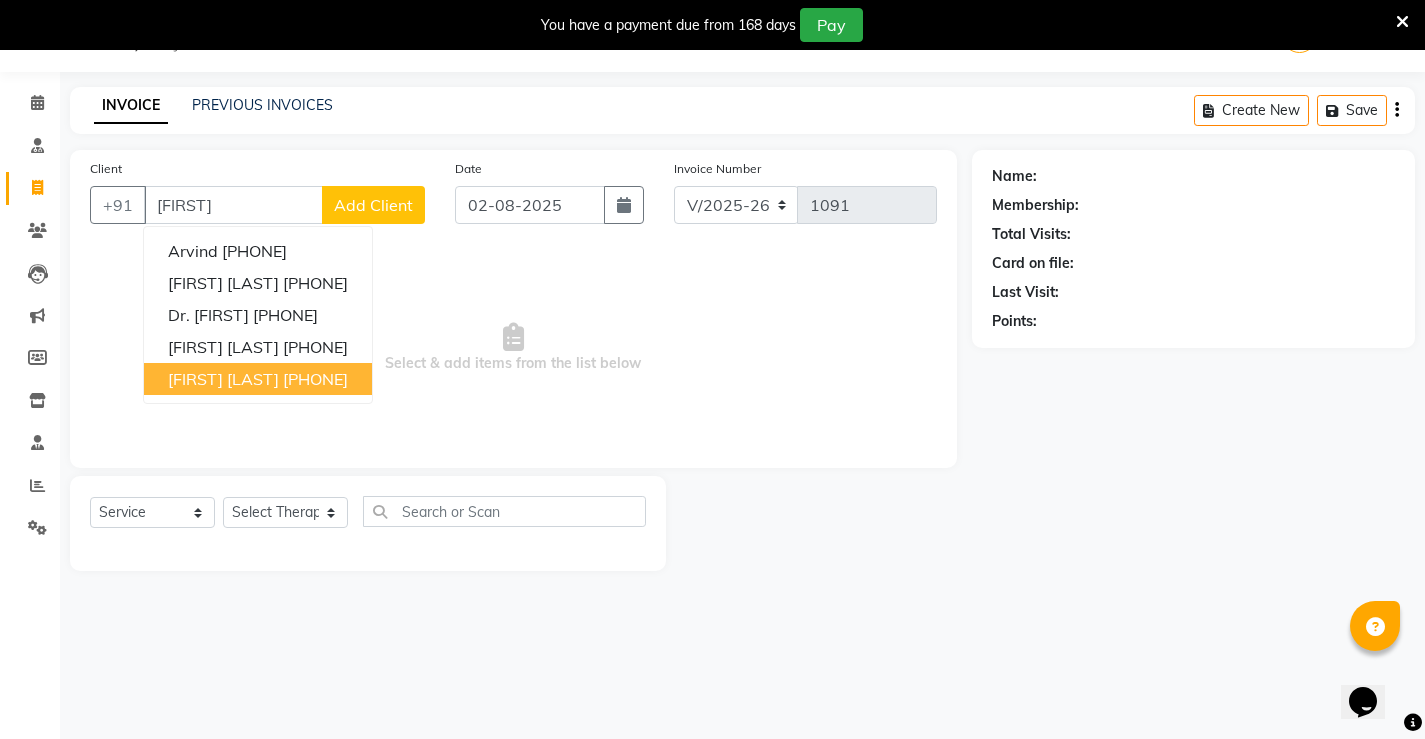 click on "[PHONE]" at bounding box center (315, 379) 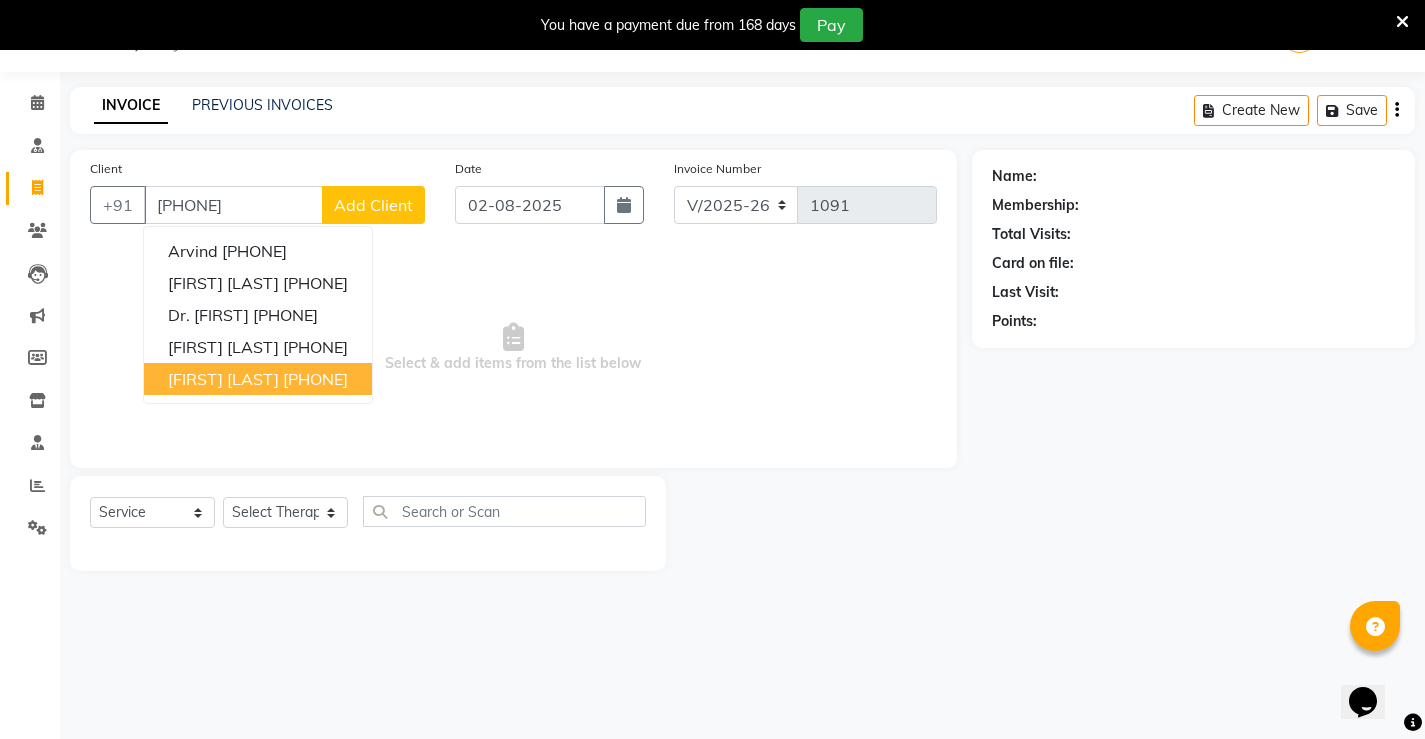 type on "[PHONE]" 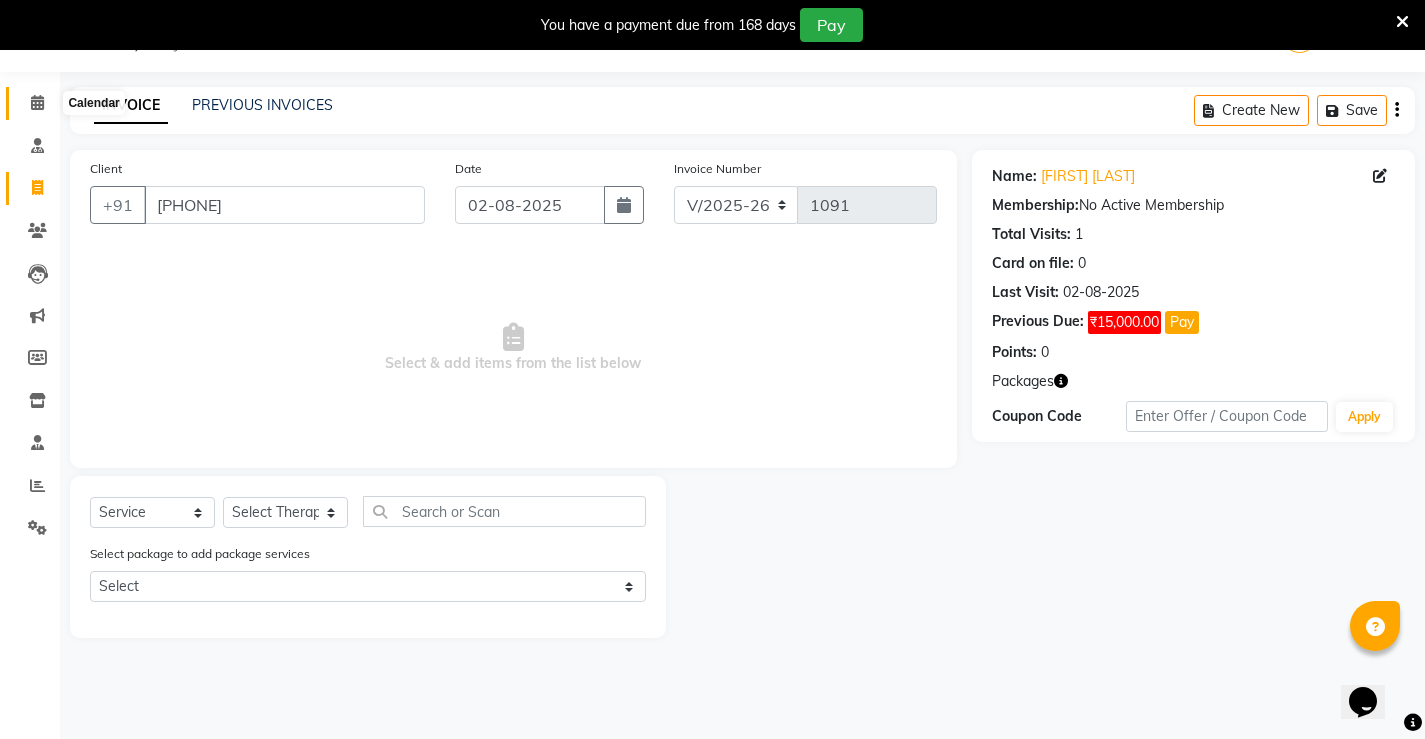 click 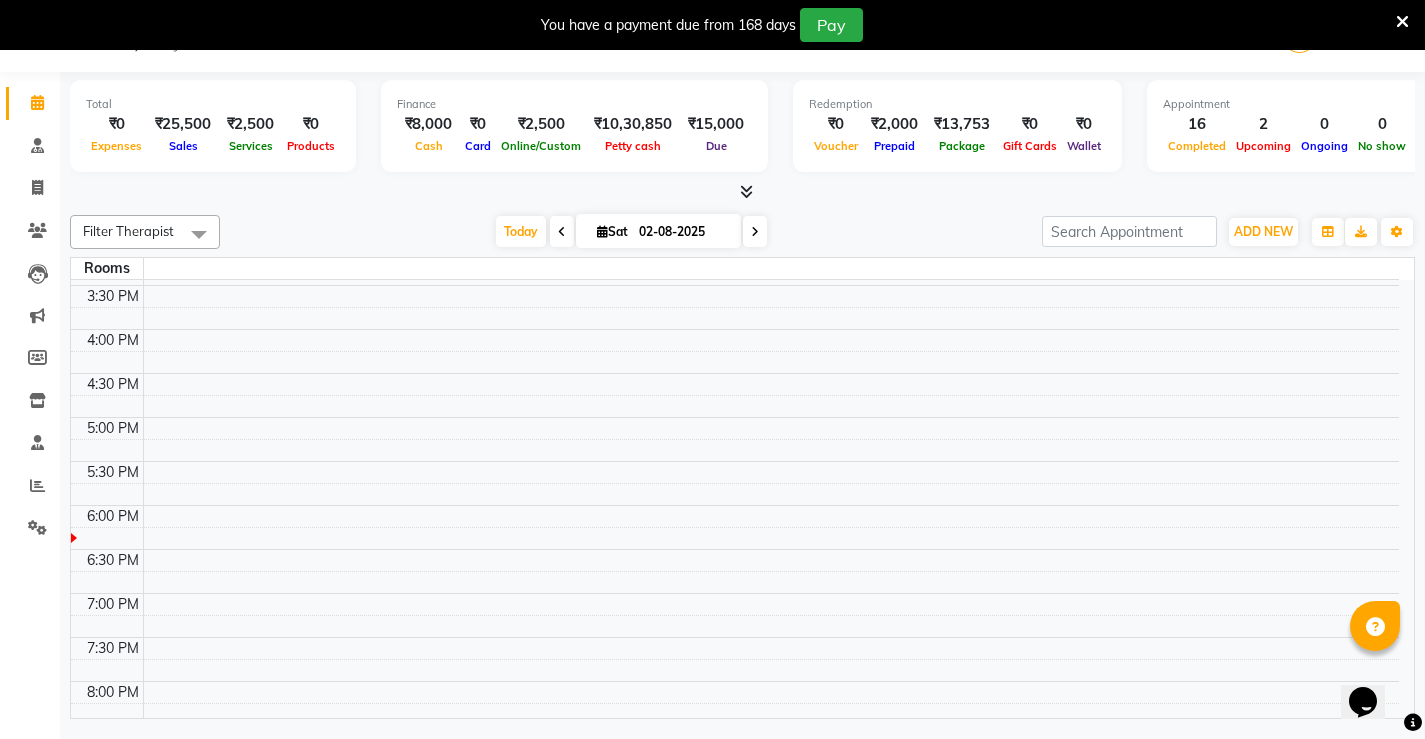 scroll, scrollTop: 693, scrollLeft: 0, axis: vertical 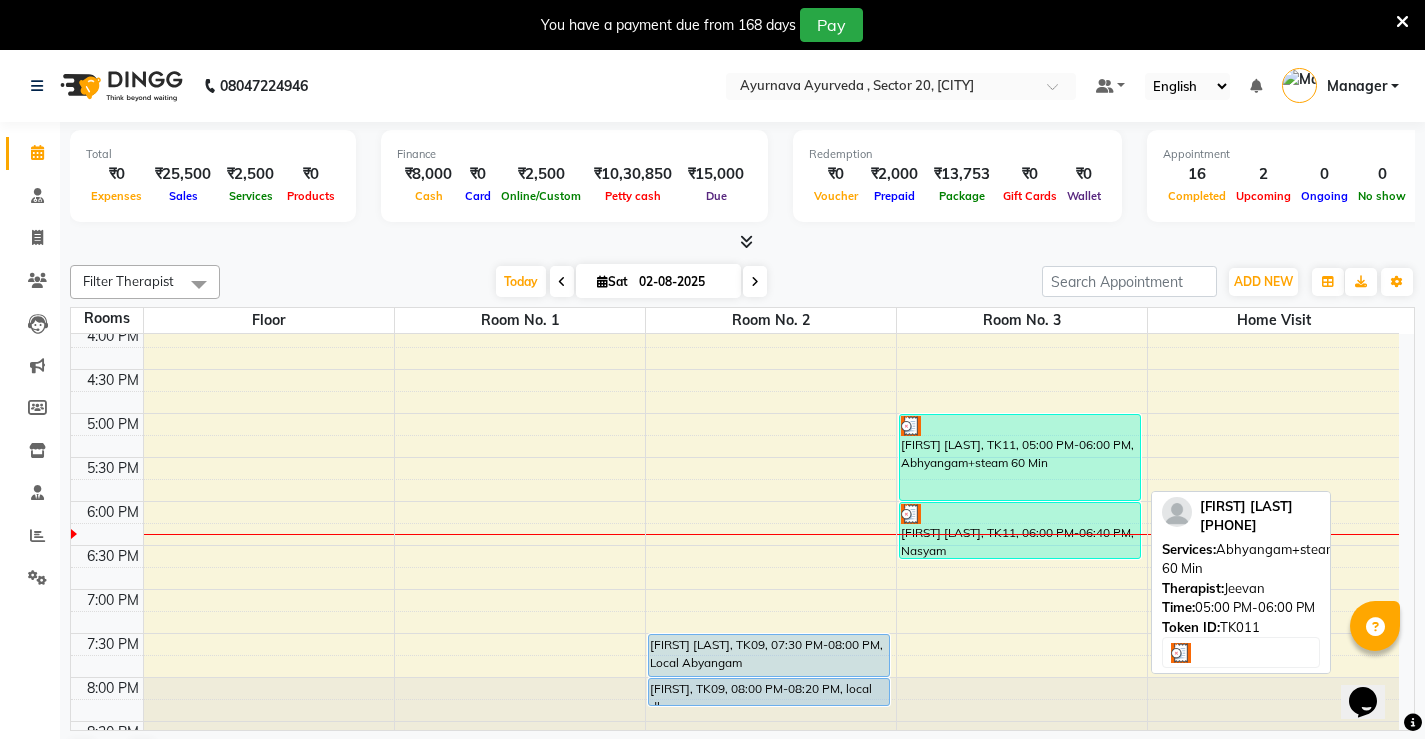 click on "[FIRST] [LAST], TK11, 05:00 PM-06:00 PM, Abhyangam+steam 60 Min" at bounding box center [1020, 457] 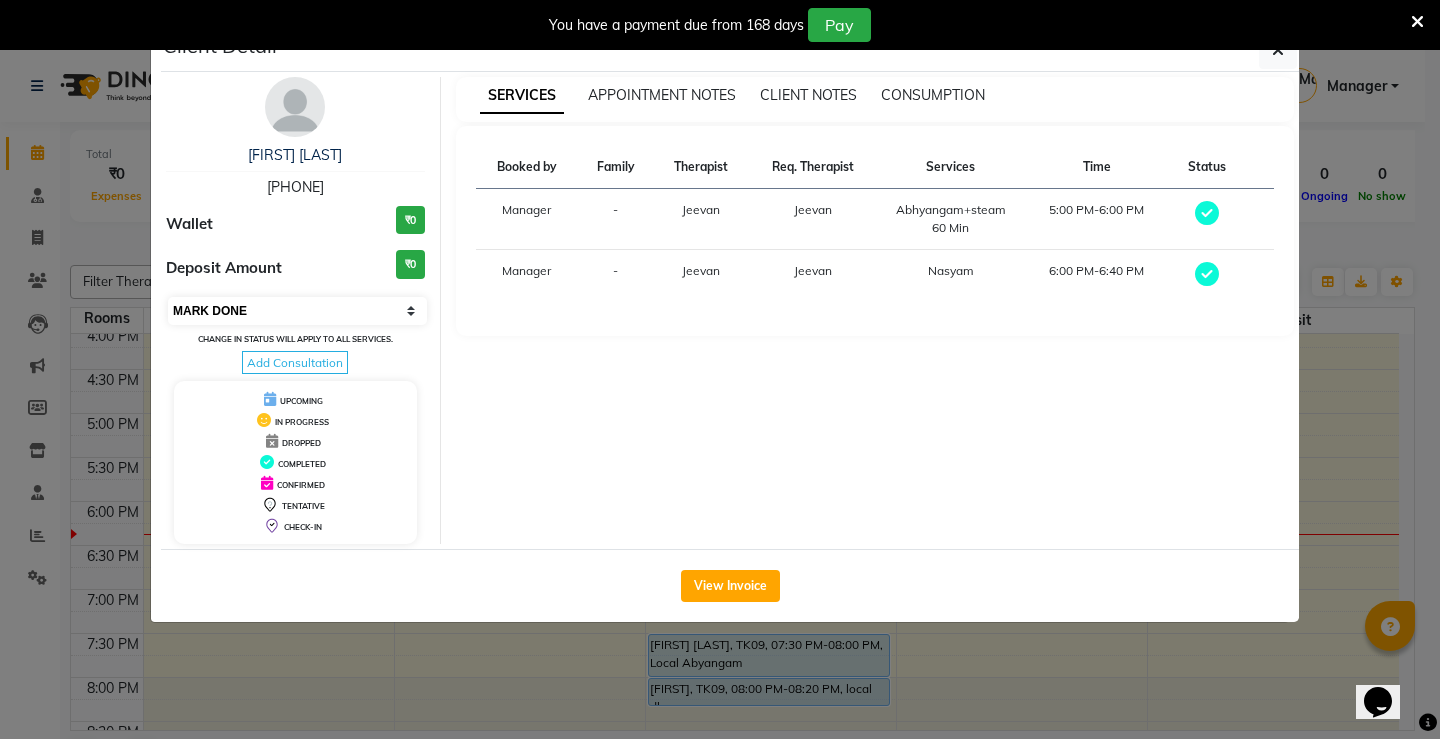 click on "Select MARK DONE UPCOMING" at bounding box center (297, 311) 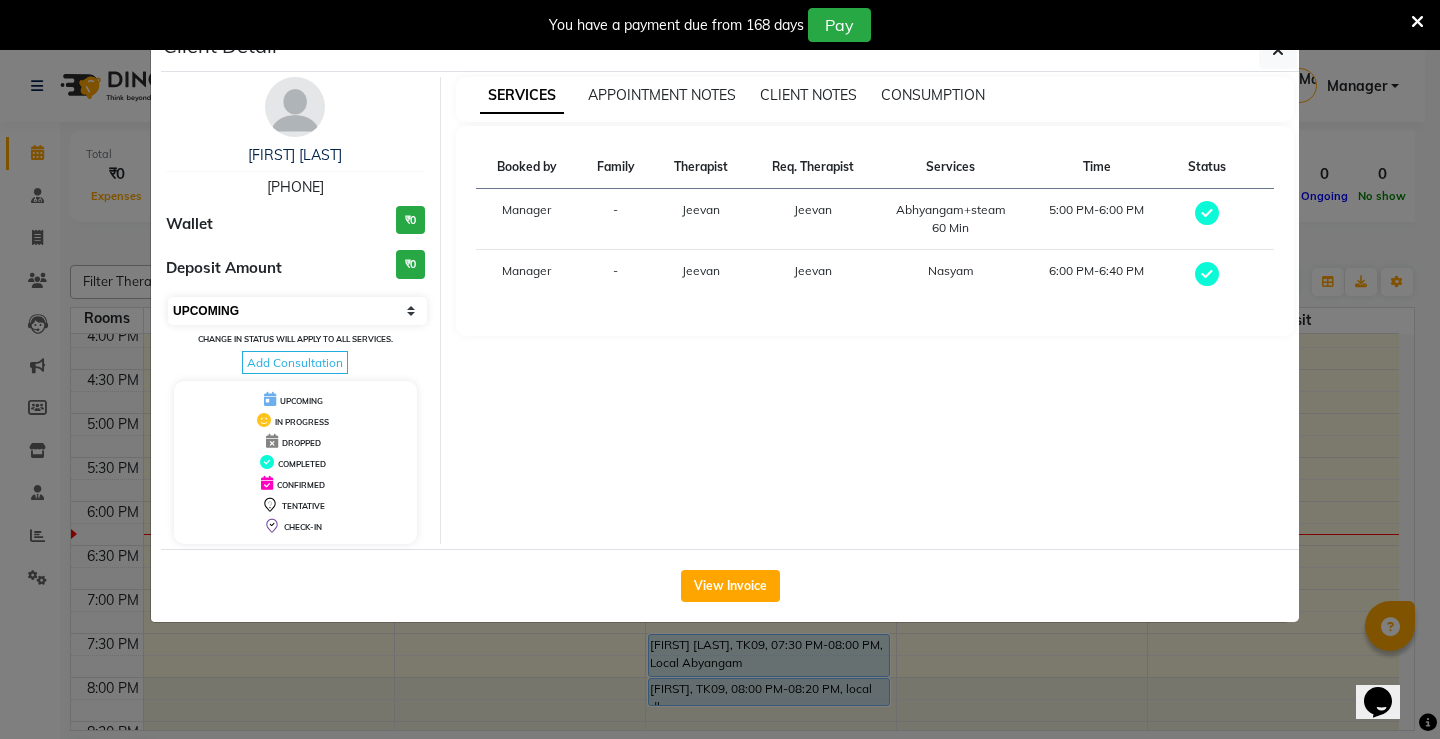 click on "Select MARK DONE UPCOMING" at bounding box center [297, 311] 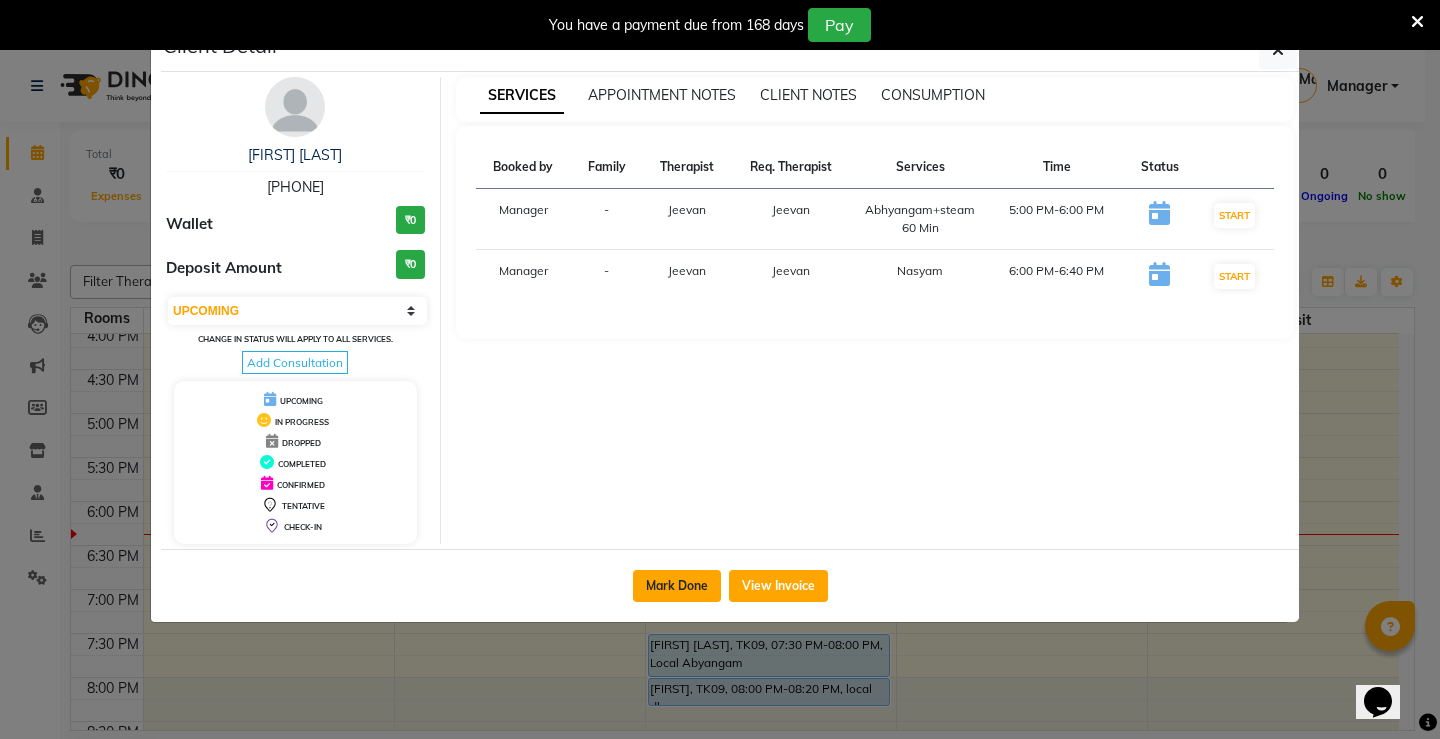 click on "Mark Done" 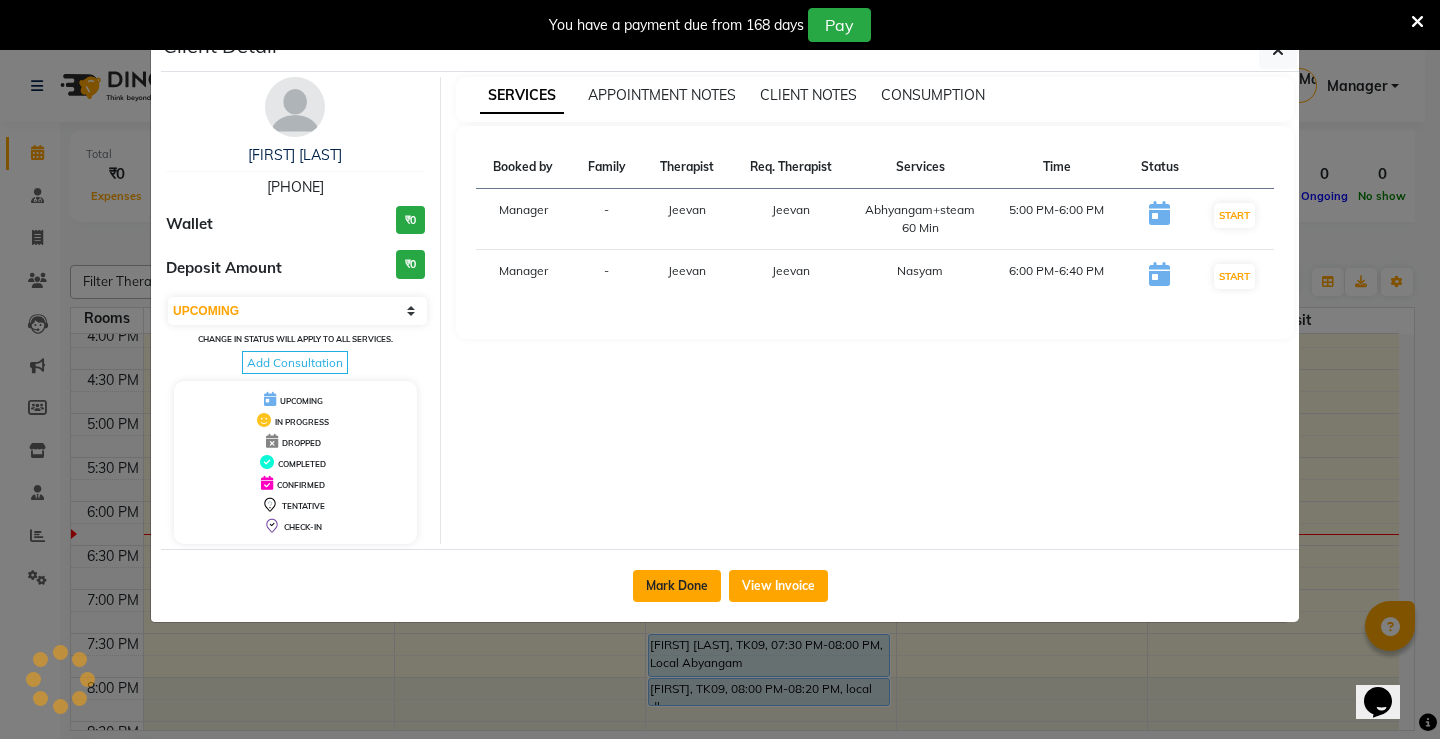 select on "3" 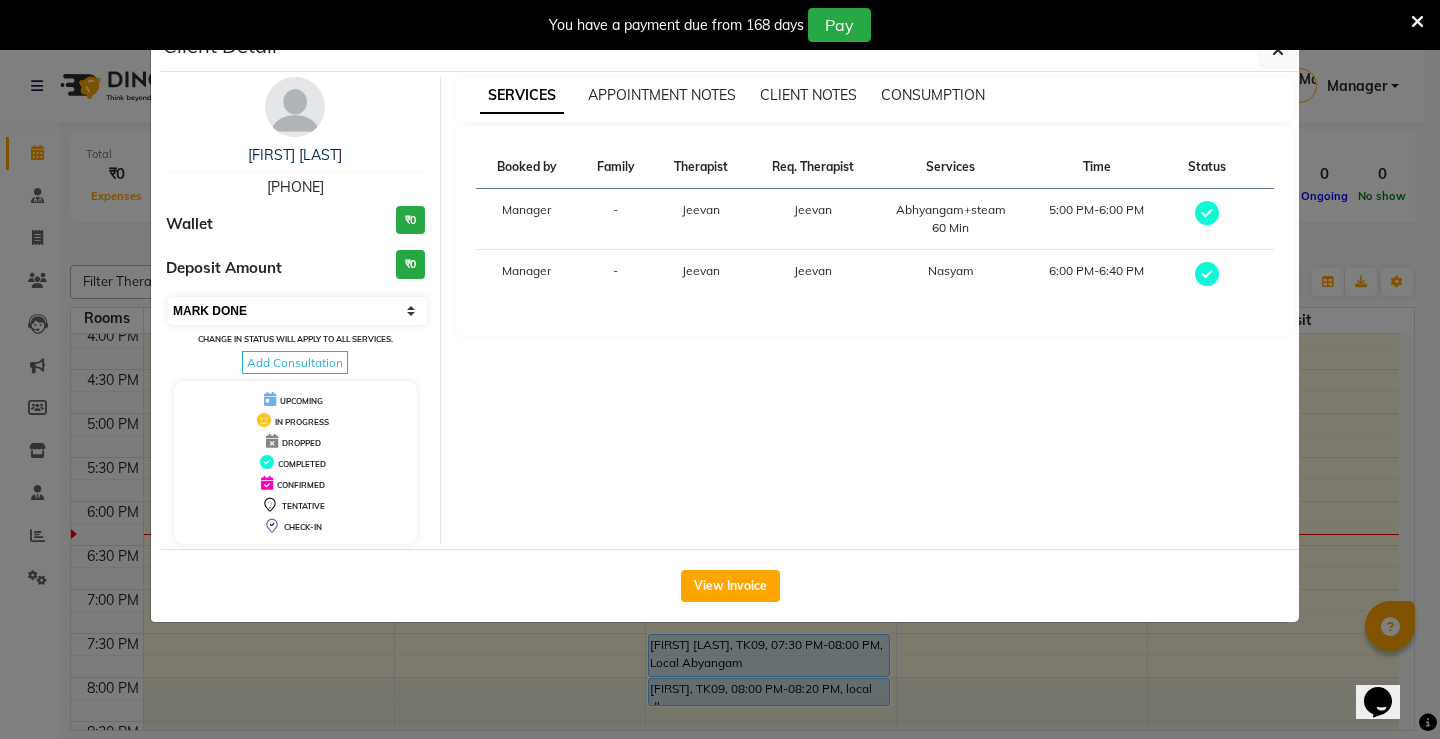 click on "Select MARK DONE UPCOMING" at bounding box center (297, 311) 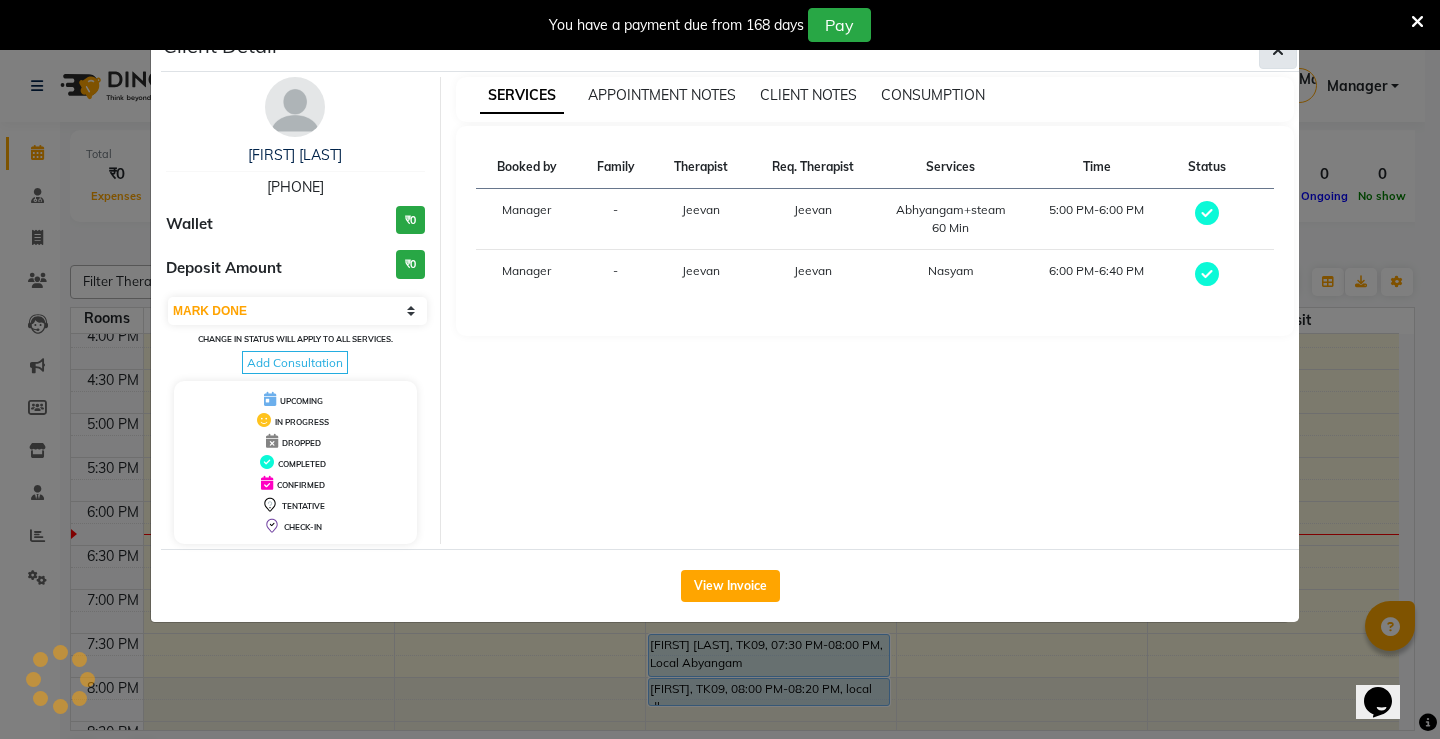 click 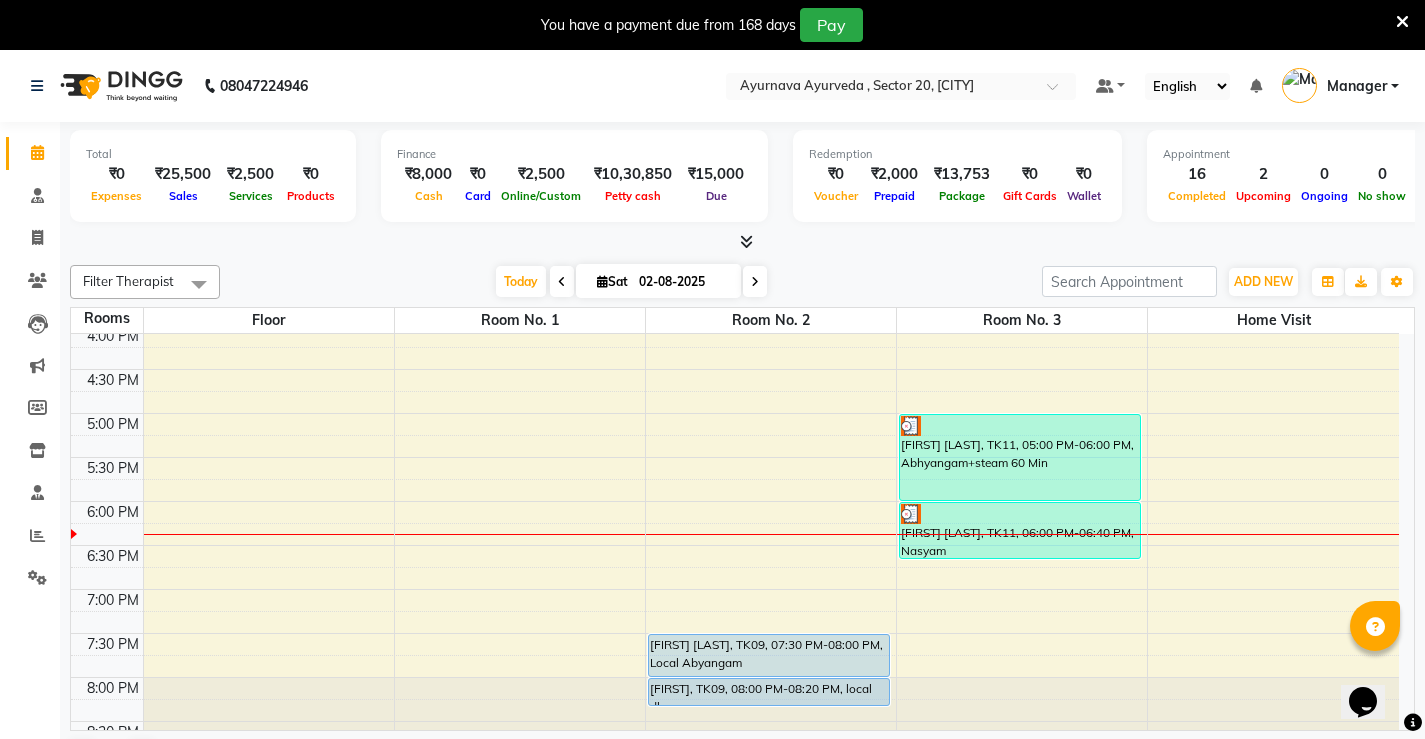 click on "7:00 AM 7:30 AM 8:00 AM 8:30 AM 9:00 AM 9:30 AM 10:00 AM 10:30 AM 11:00 AM 11:30 AM 12:00 PM 12:30 PM 1:00 PM 1:30 PM 2:00 PM 2:30 PM 3:00 PM 3:30 PM 4:00 PM 4:30 PM 5:00 PM 5:30 PM 6:00 PM 6:30 PM 7:00 PM 7:30 PM 8:00 PM 8:30 PM     Monika Bhatt, TK01, 11:00 AM-12:00 PM, DHANYAMAL DHARA     Meenakshi Cghs, TK06, 12:00 PM-12:30 PM, abhyangam cghs     Meenakshi Cghs, TK06, 12:30 PM-01:00 PM, patrapotli cghs     Shweta Sharma, TK10, 01:30 PM-02:15 PM, local abhyangam potli     Soni Mishra, TK07, 02:30 PM-02:45 PM, Lepam     Soni Mishra, TK07, 02:45 PM-03:00 PM, Lepam bandage     Soni Mishra, TK07, 03:00 PM-03:45 PM, Patrapotliswedam     SATIS SHARMA, TK03, 08:30 AM-09:15 AM, Abhyangam     Aartee Agarwal, TK04, 11:00 AM-12:00 PM, Abhyangam+steam 60 Min     mandakini, TK08, 03:00 PM-03:40 PM, Nasyam    Bini Mathew, TK09, 07:30 PM-08:00 PM, Local Abyangam    Bini Mathew, TK09, 08:00 PM-08:20 PM, local dhara     SAYAD MARSOOK, TK02, 08:30 AM-09:00 AM, Pichu(small)" at bounding box center (735, 149) 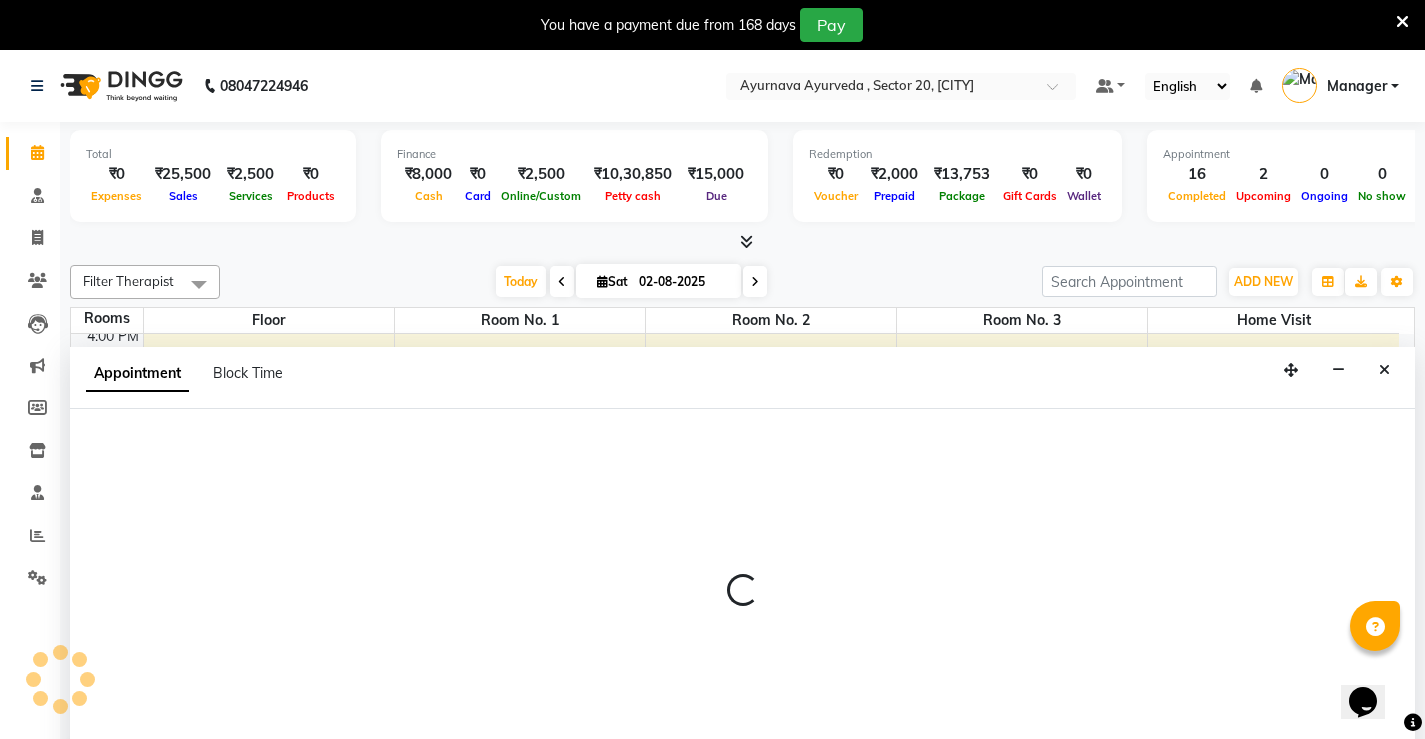 scroll, scrollTop: 51, scrollLeft: 0, axis: vertical 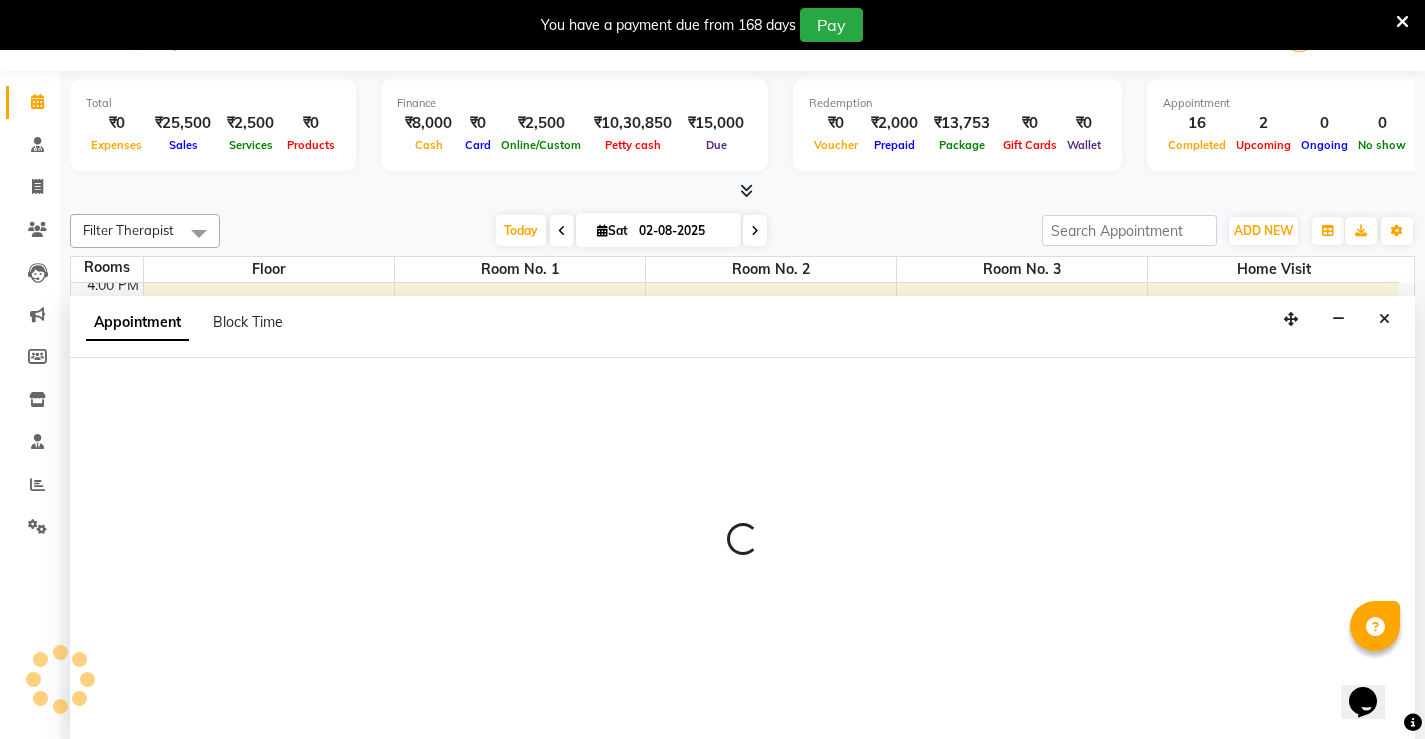 select on "1020" 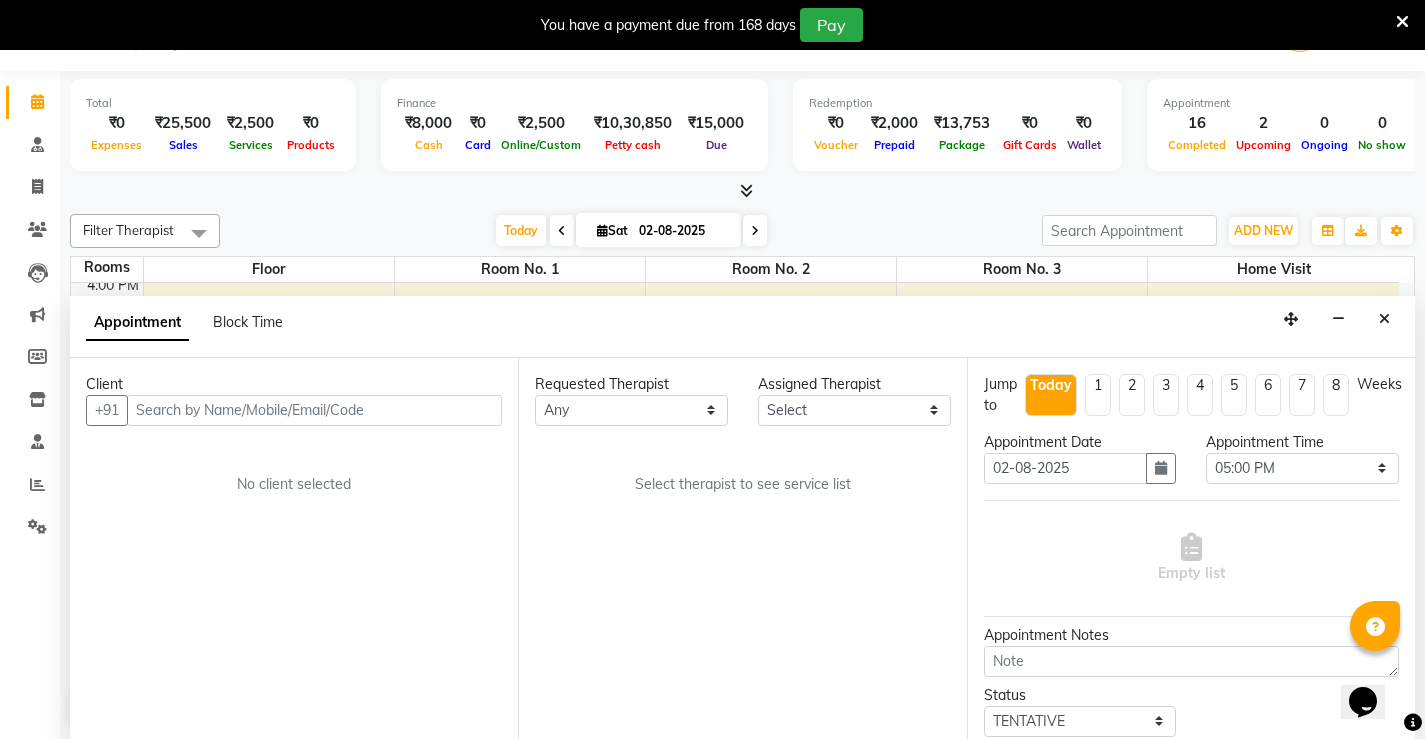 click at bounding box center (314, 410) 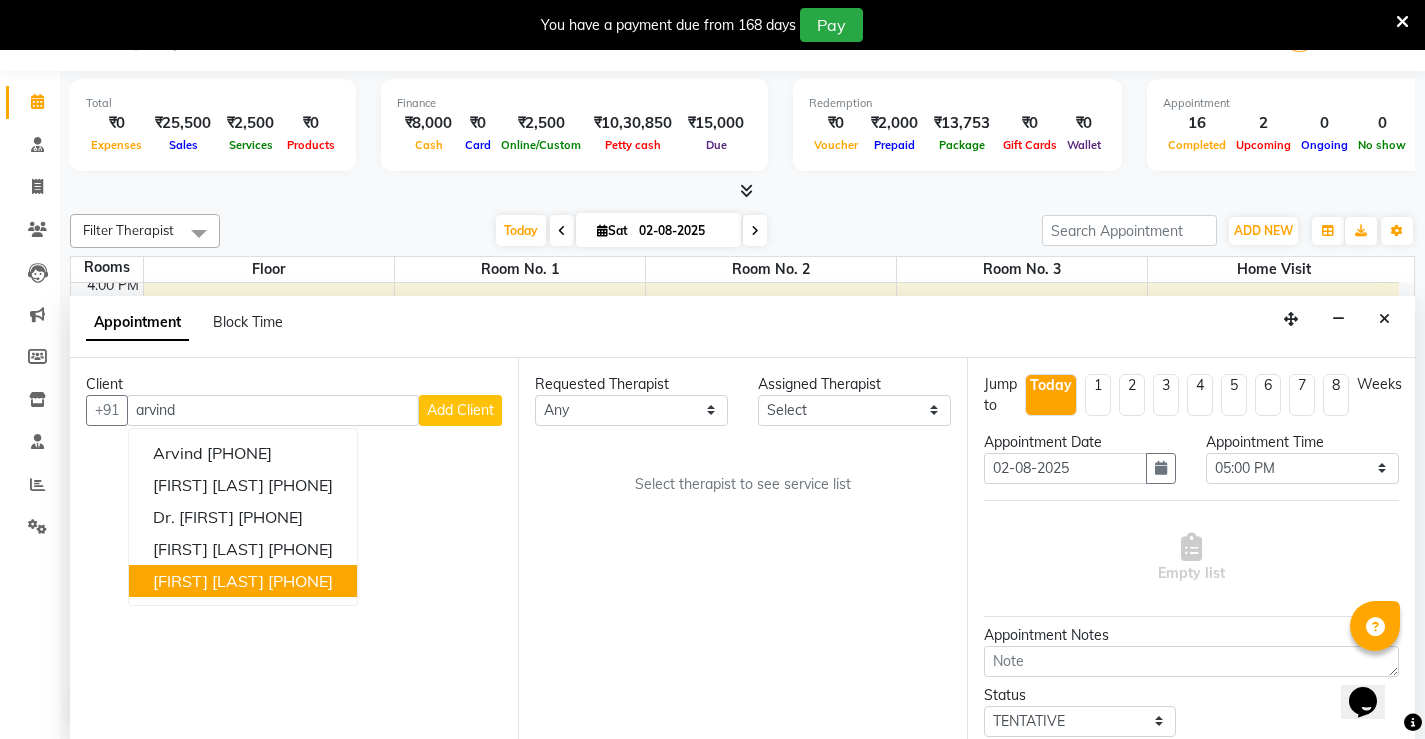 click on "[FIRST] [LAST]" at bounding box center (208, 581) 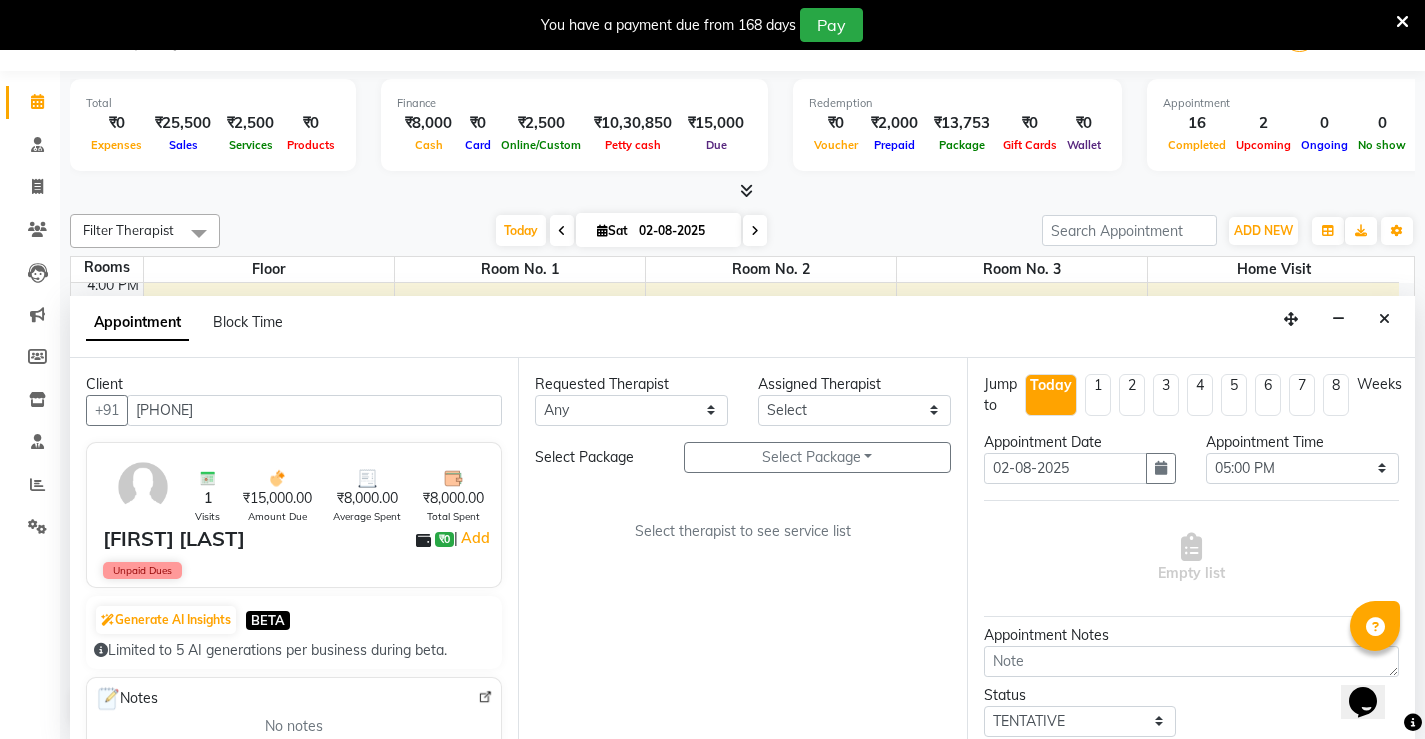 type on "[PHONE]" 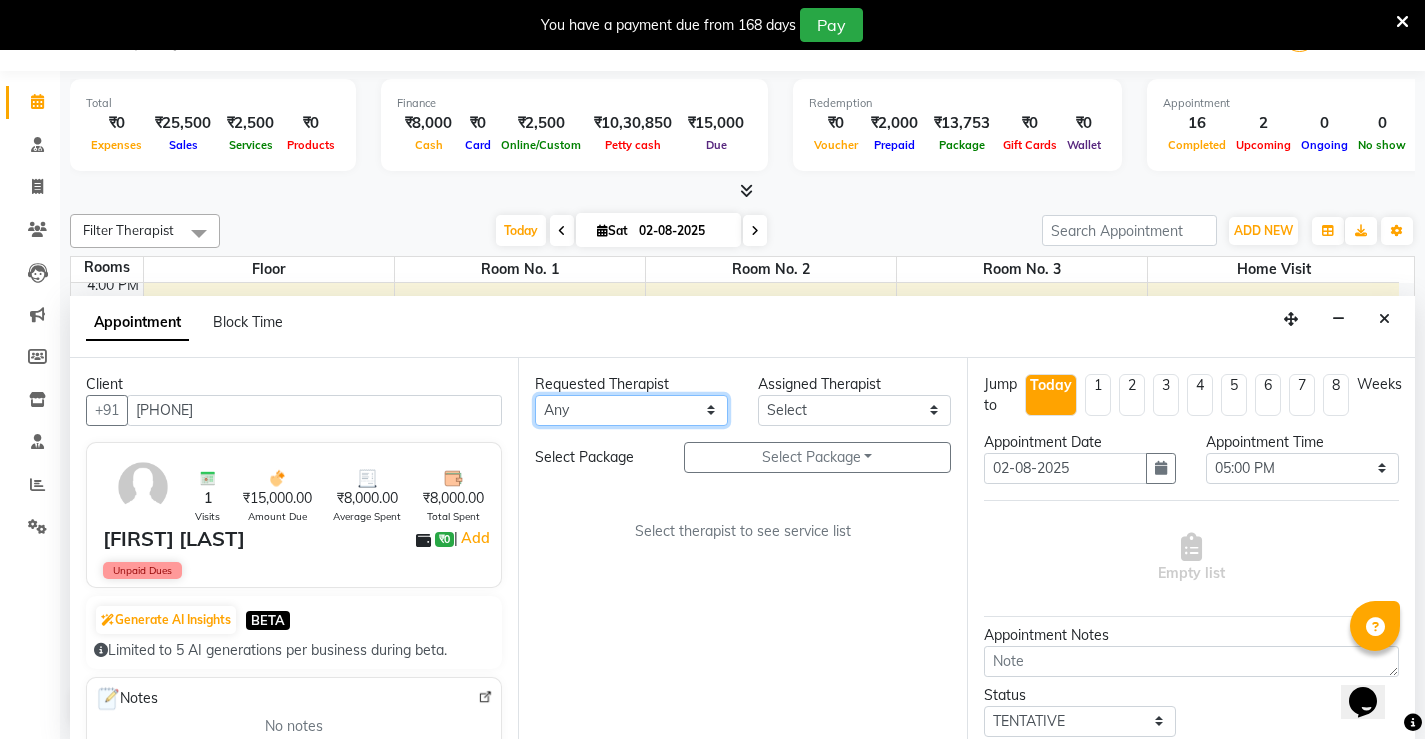 click on "Any Anjali ASHMITA Dileep Dr Arathy S Dr Reshma Dr. Sajna Inderpal Jeevan Jishnu Kavya Manoj Mithun Nikhila Nithin Radhul Reghu Timsy Kaur Sodhi Varsha" at bounding box center [631, 410] 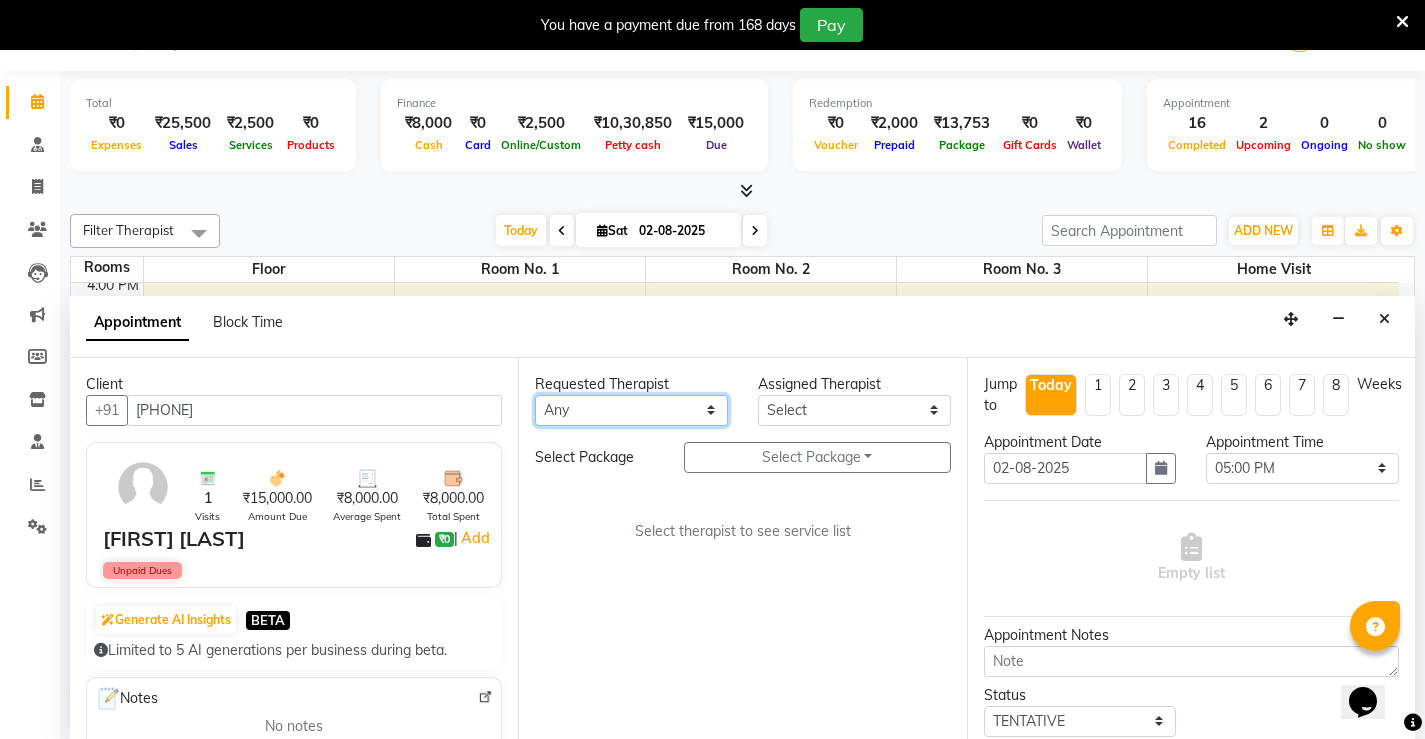 select on "62346" 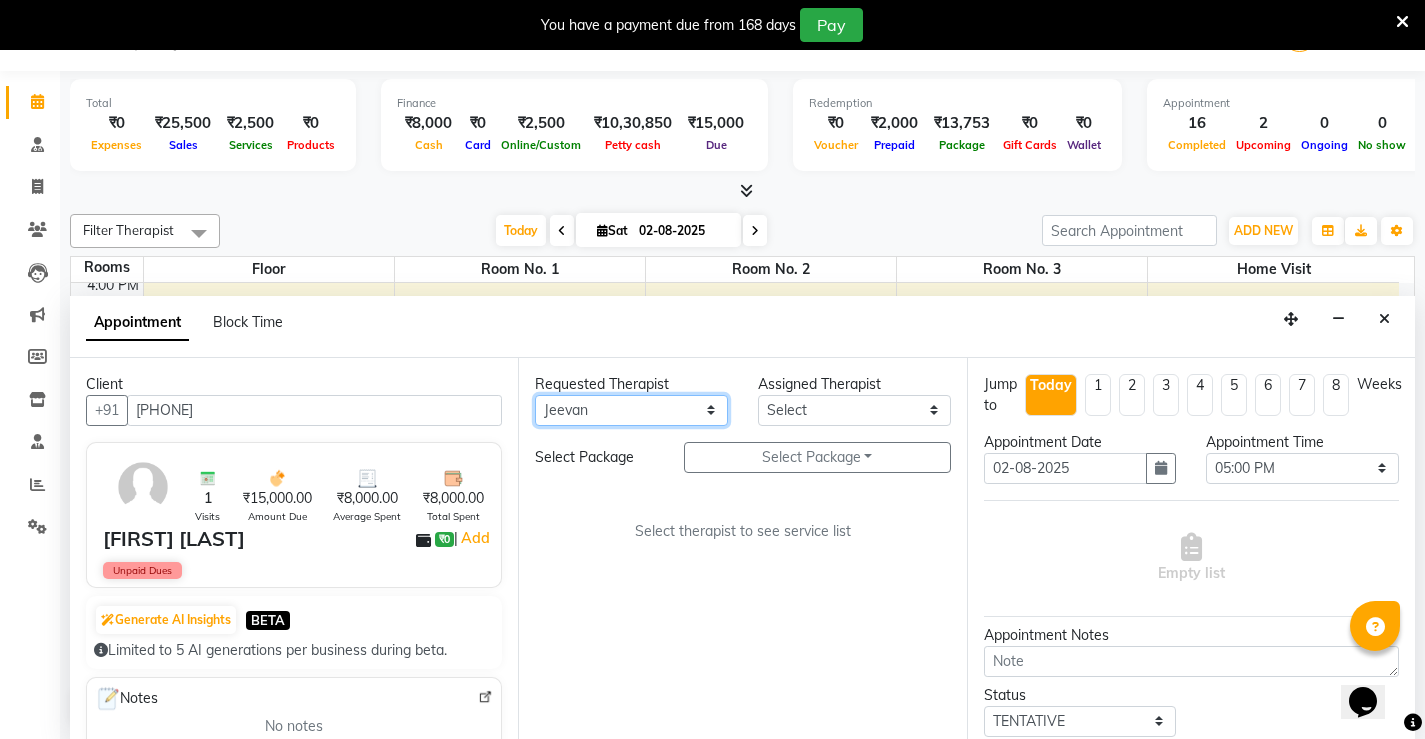 click on "Any Anjali ASHMITA Dileep Dr Arathy S Dr Reshma Dr. Sajna Inderpal Jeevan Jishnu Kavya Manoj Mithun Nikhila Nithin Radhul Reghu Timsy Kaur Sodhi Varsha" at bounding box center [631, 410] 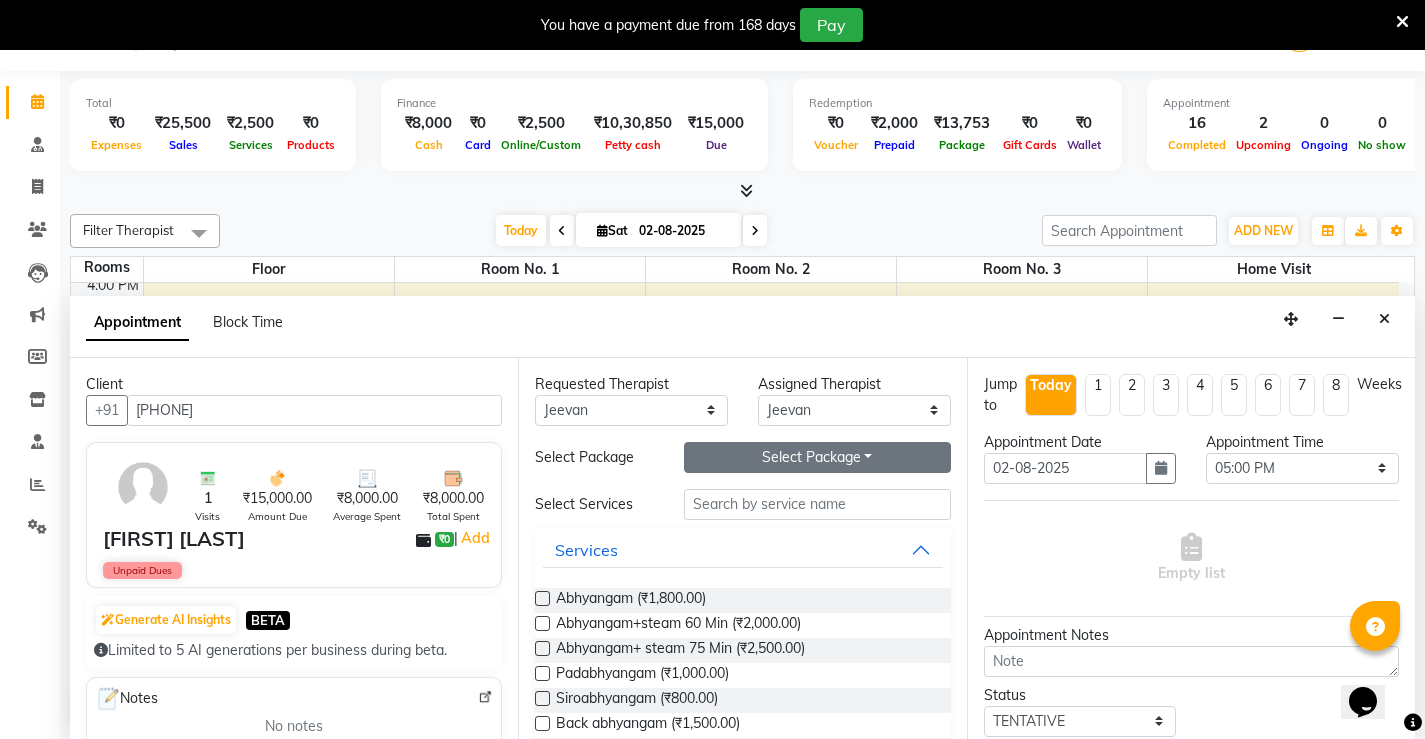 click on "Select Package  Toggle Dropdown" at bounding box center [817, 457] 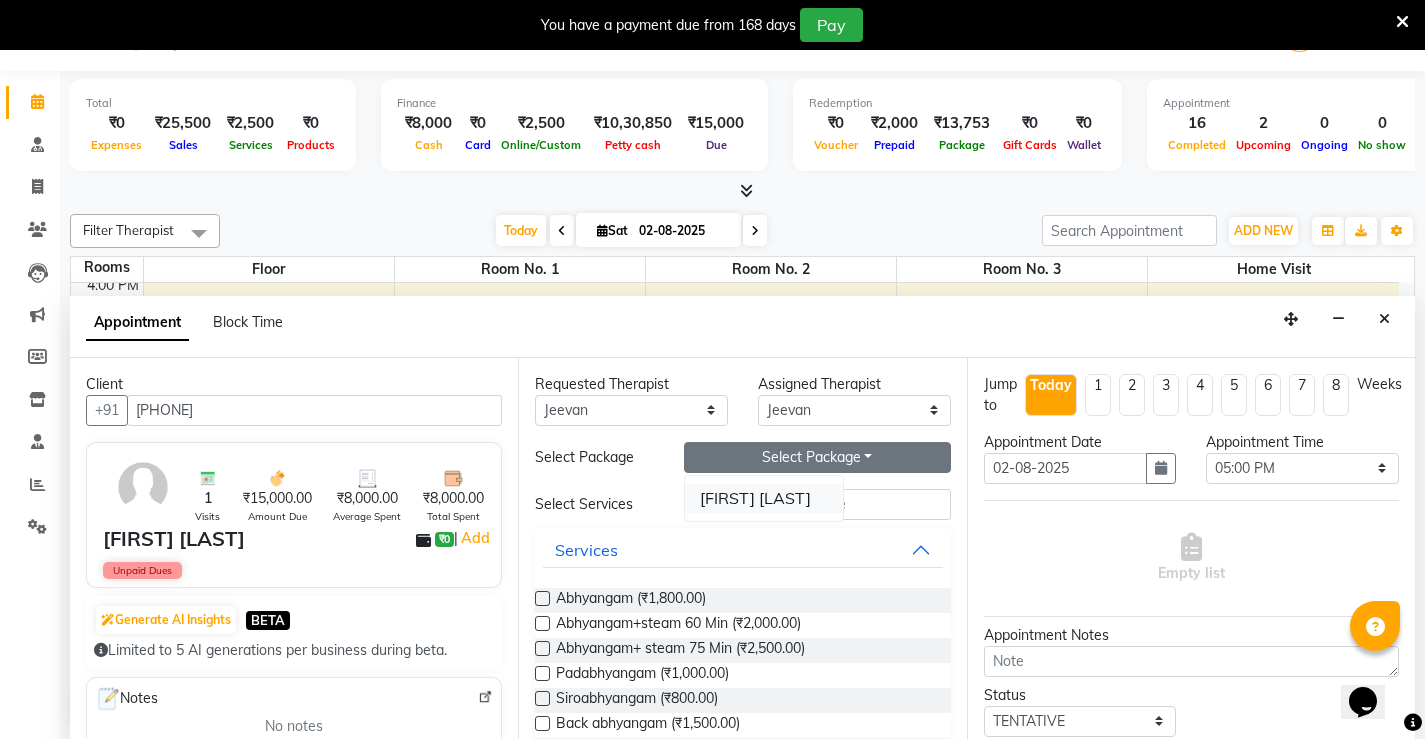click on "Arvind kumar Maurya" at bounding box center (764, 498) 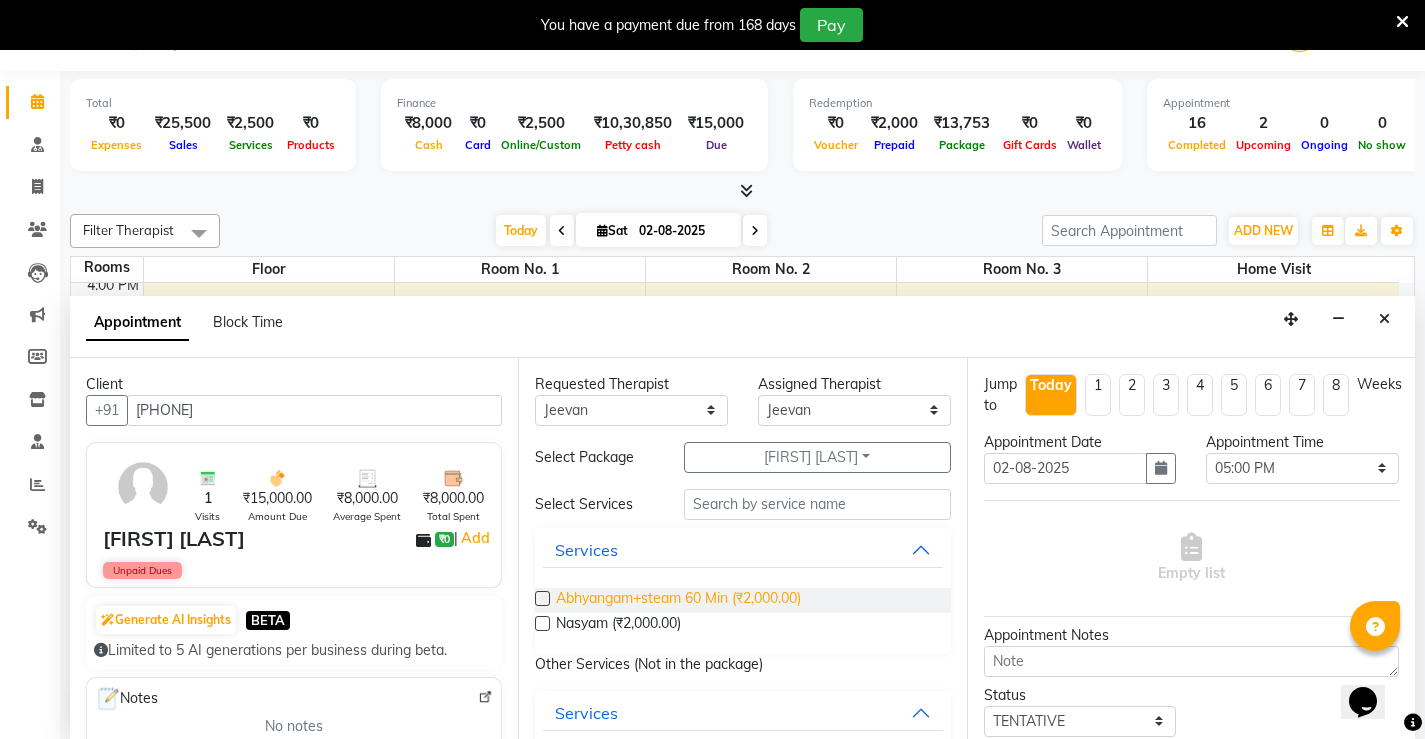 click on "Abhyangam+steam 60 Min (₹2,000.00)" at bounding box center (678, 600) 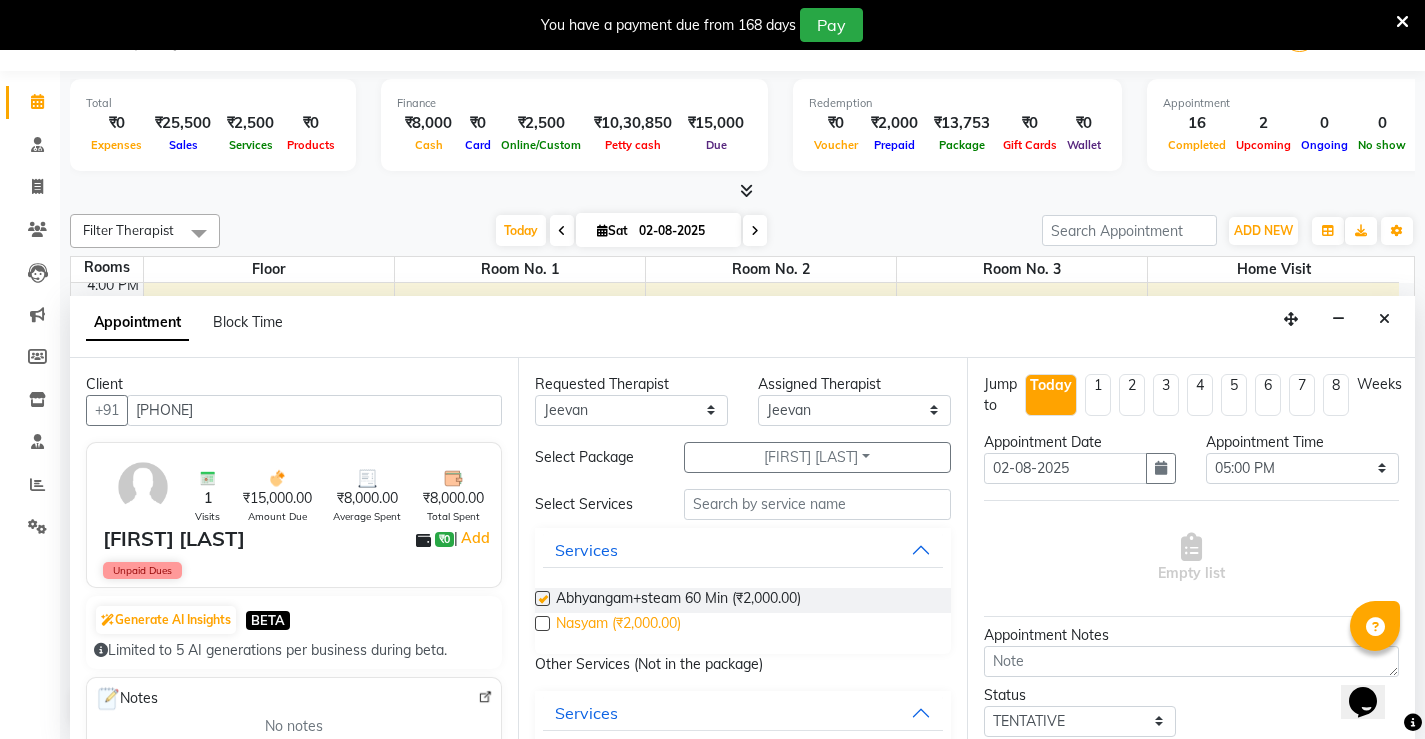 checkbox on "false" 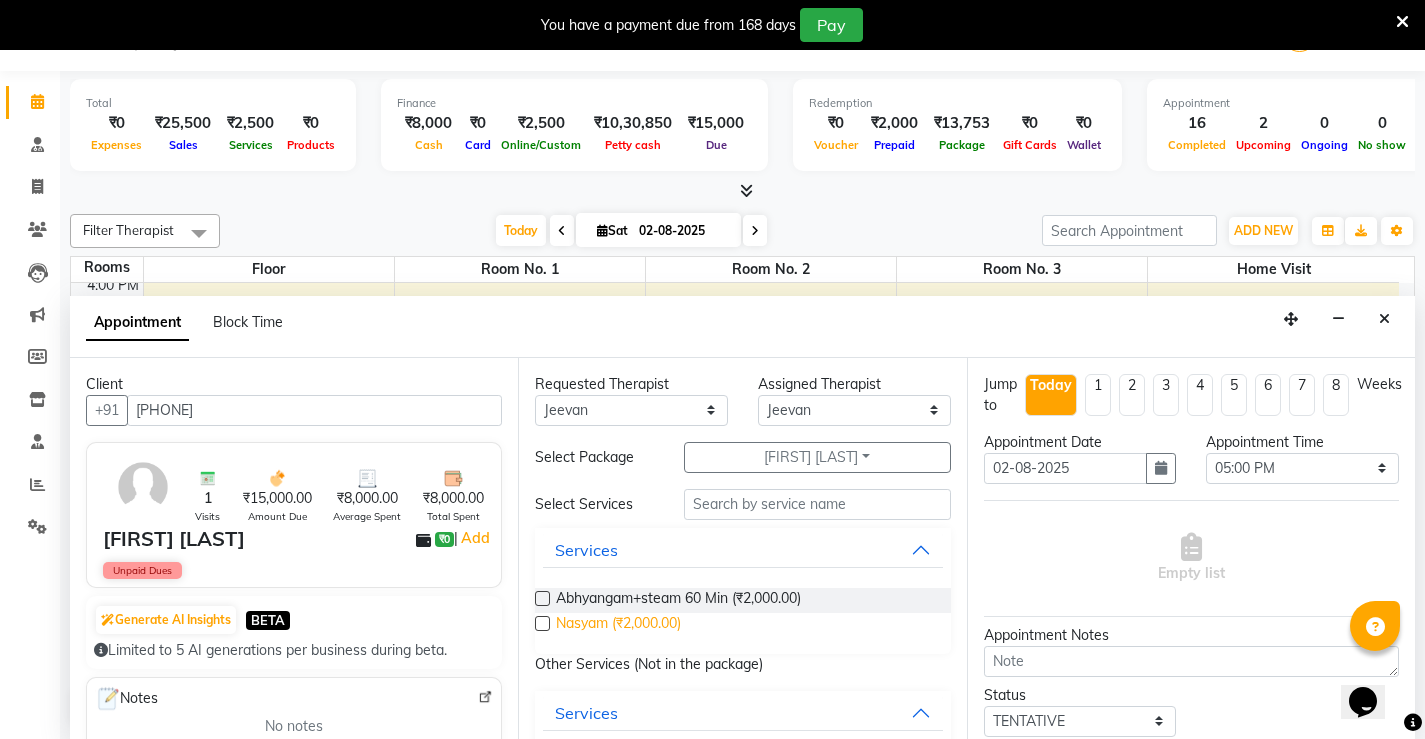select on "2653" 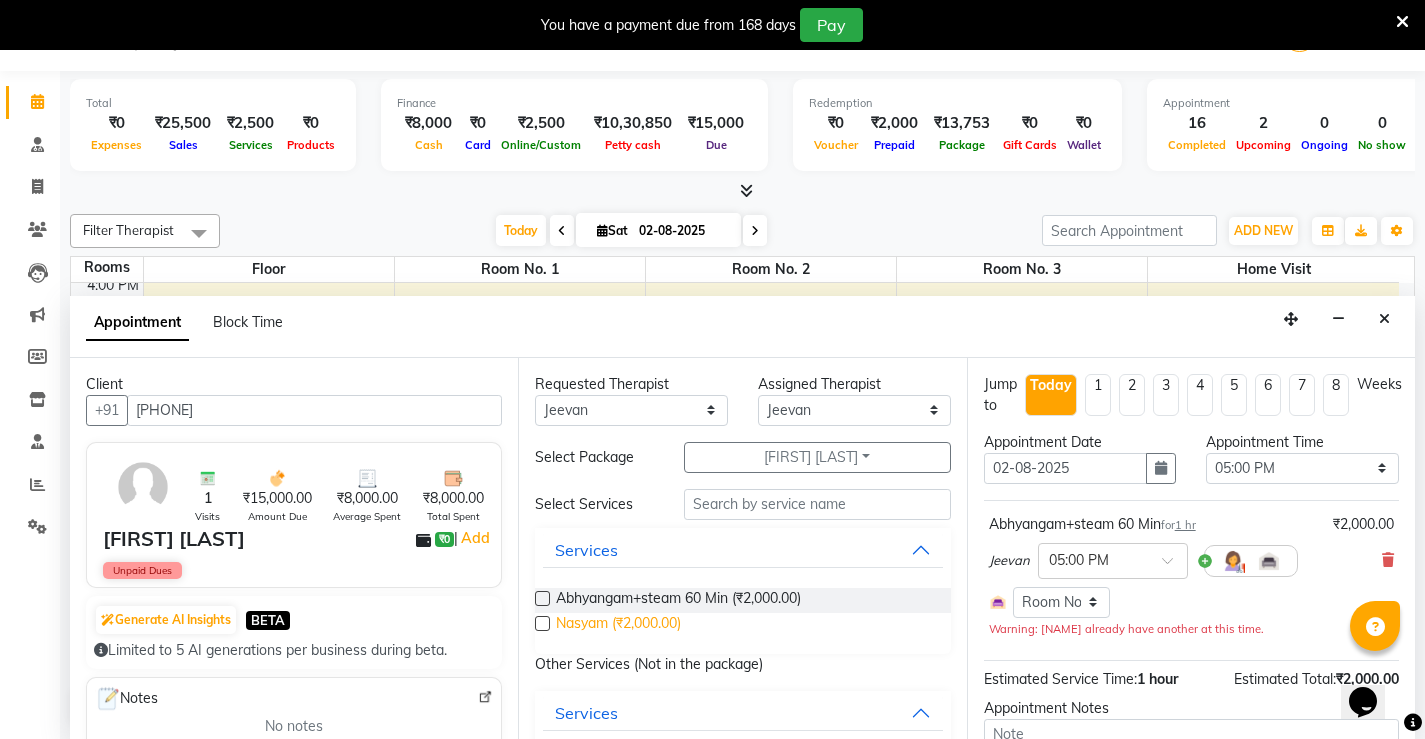 click on "Nasyam (₹2,000.00)" at bounding box center [618, 625] 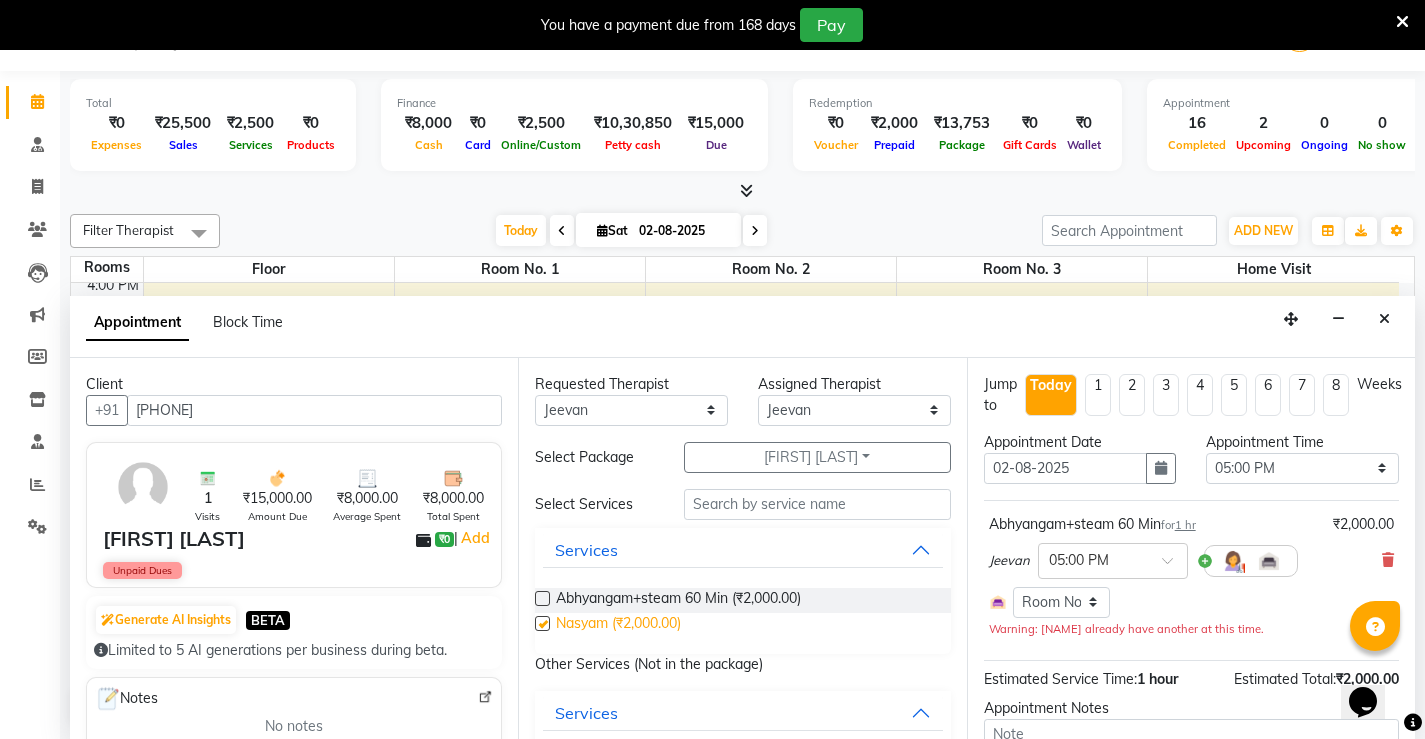checkbox on "true" 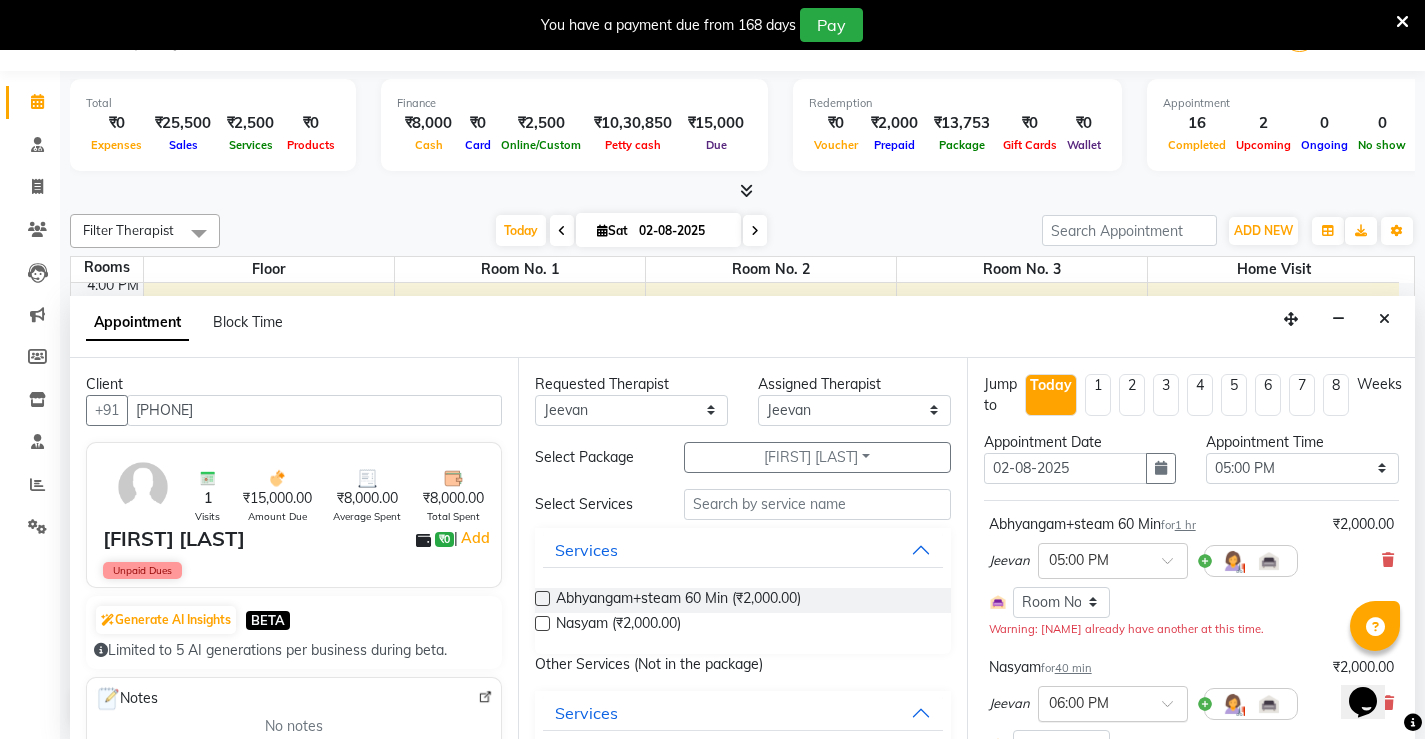 checkbox on "false" 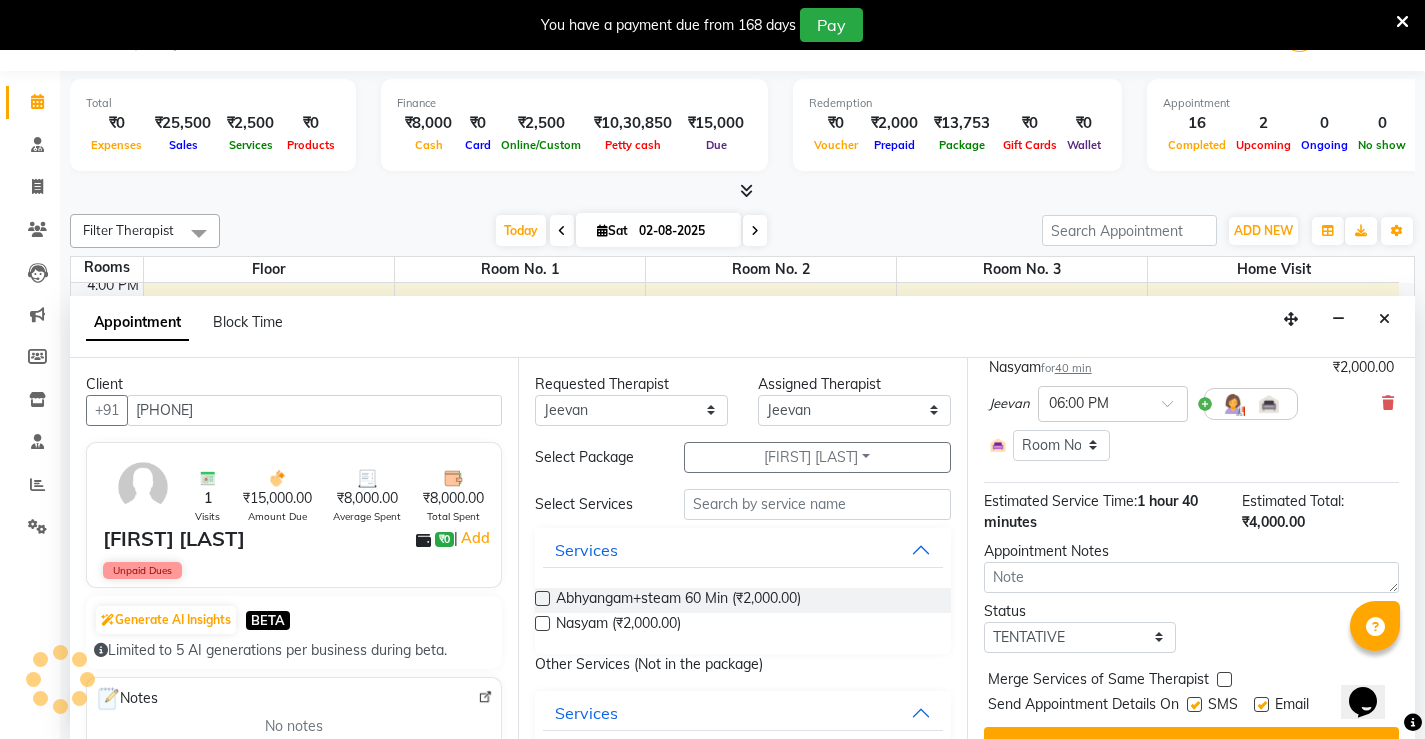 scroll, scrollTop: 340, scrollLeft: 0, axis: vertical 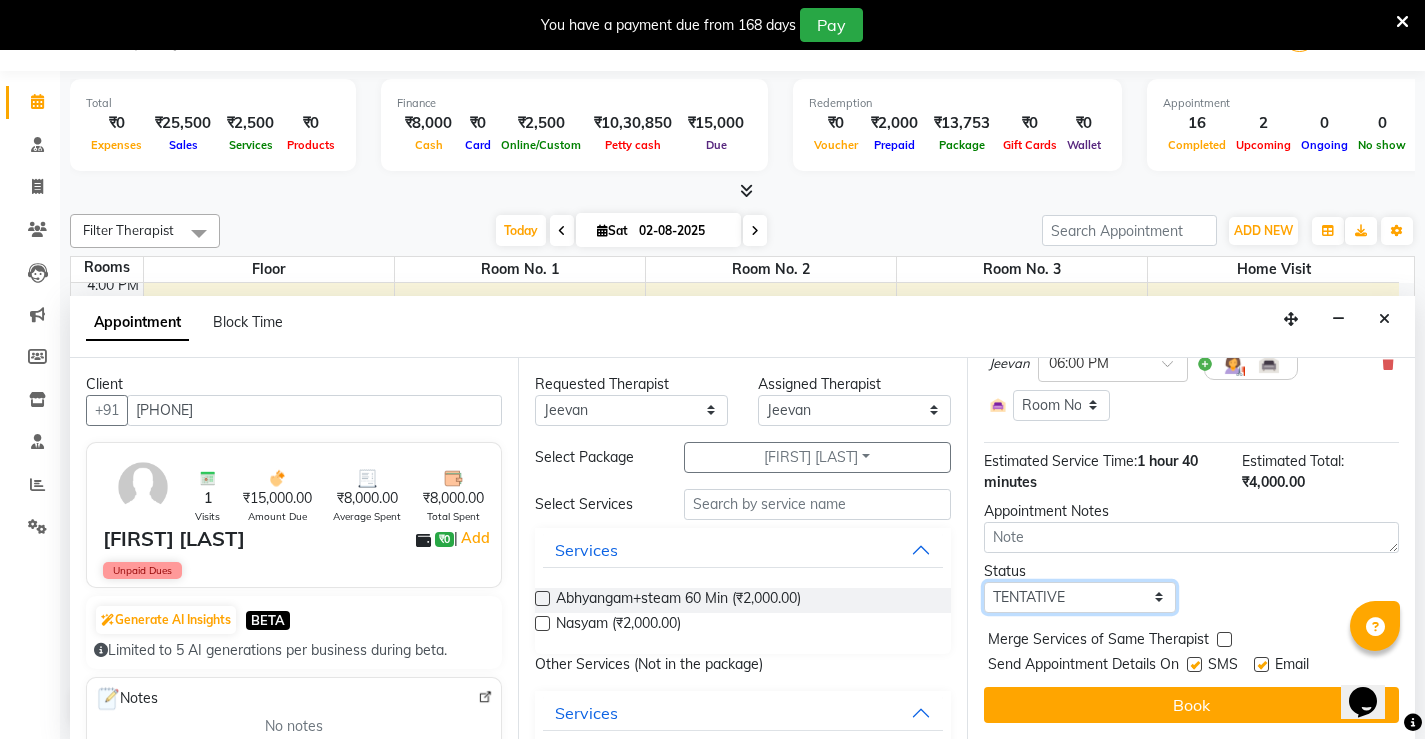 click on "Select TENTATIVE CONFIRM CHECK-IN UPCOMING" at bounding box center [1080, 597] 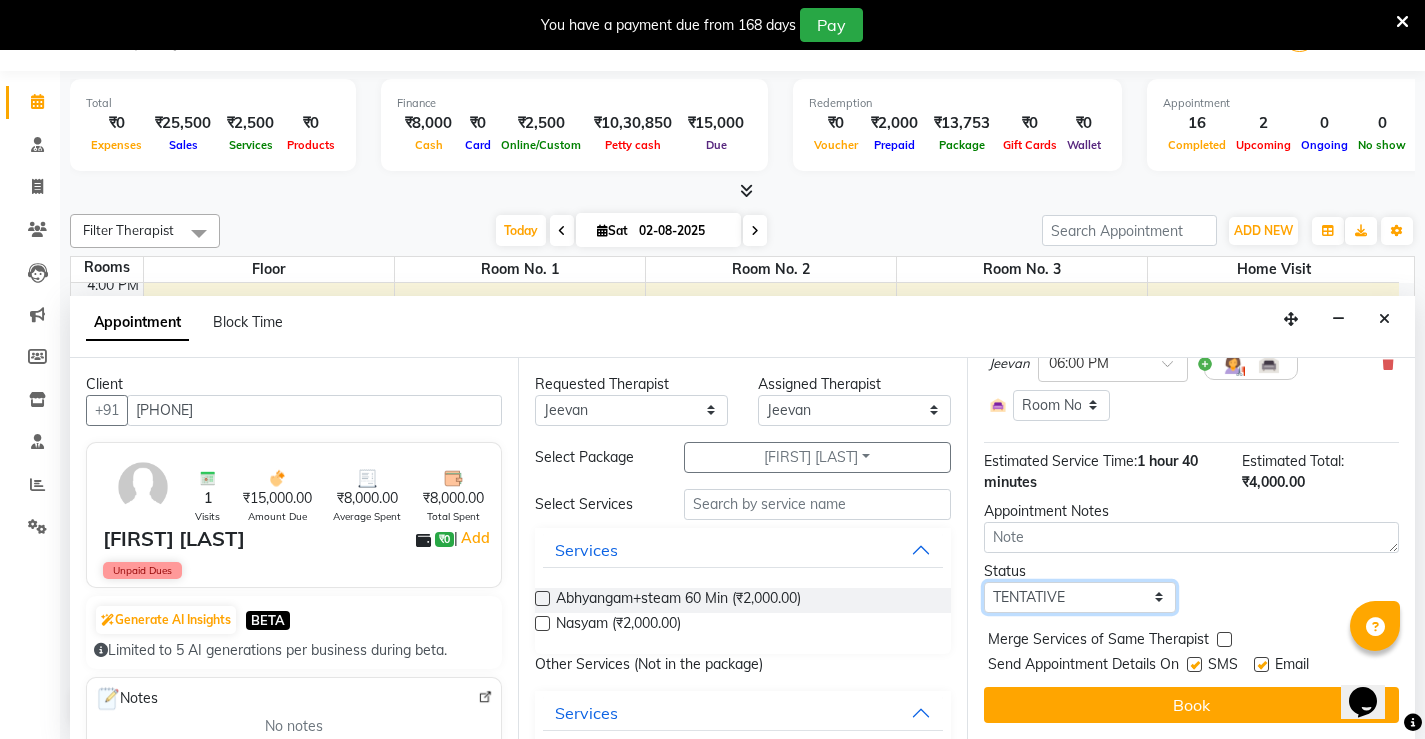 select on "upcoming" 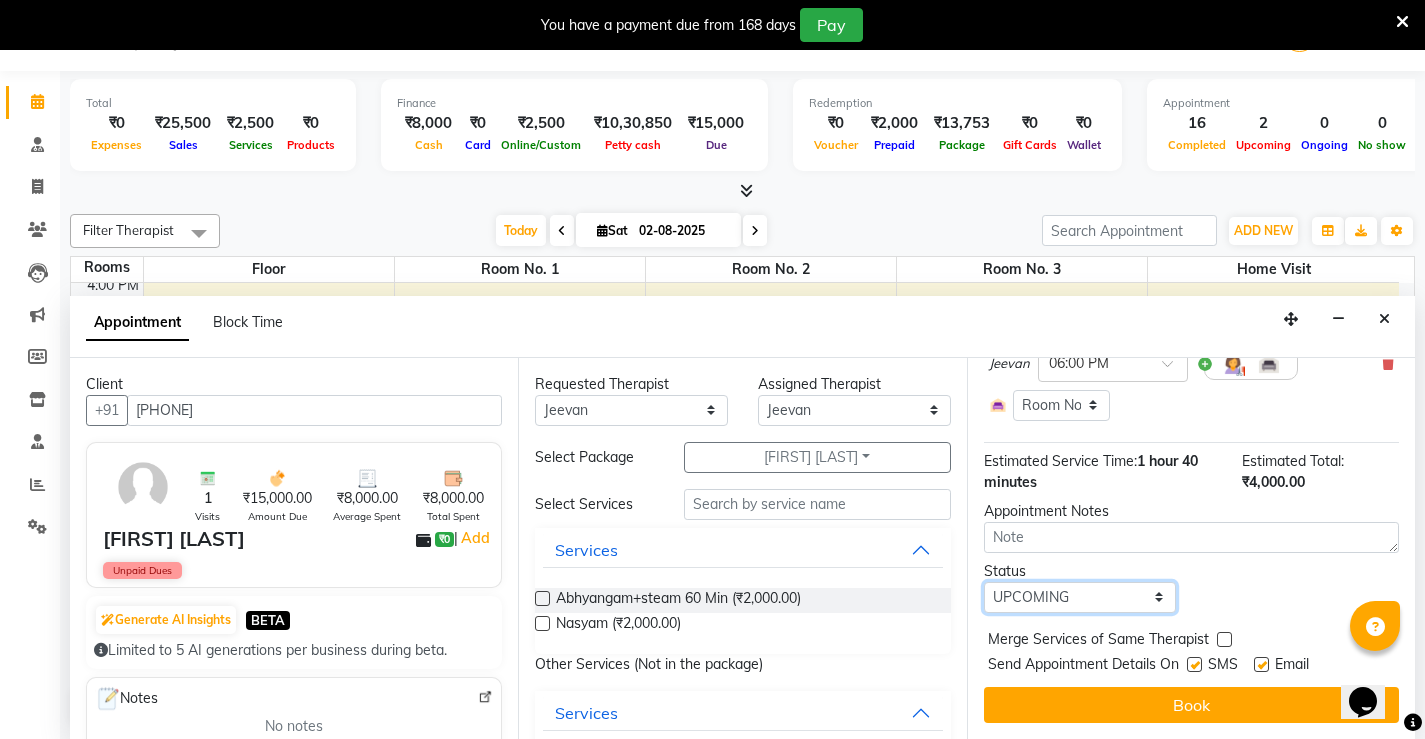click on "Select TENTATIVE CONFIRM CHECK-IN UPCOMING" at bounding box center (1080, 597) 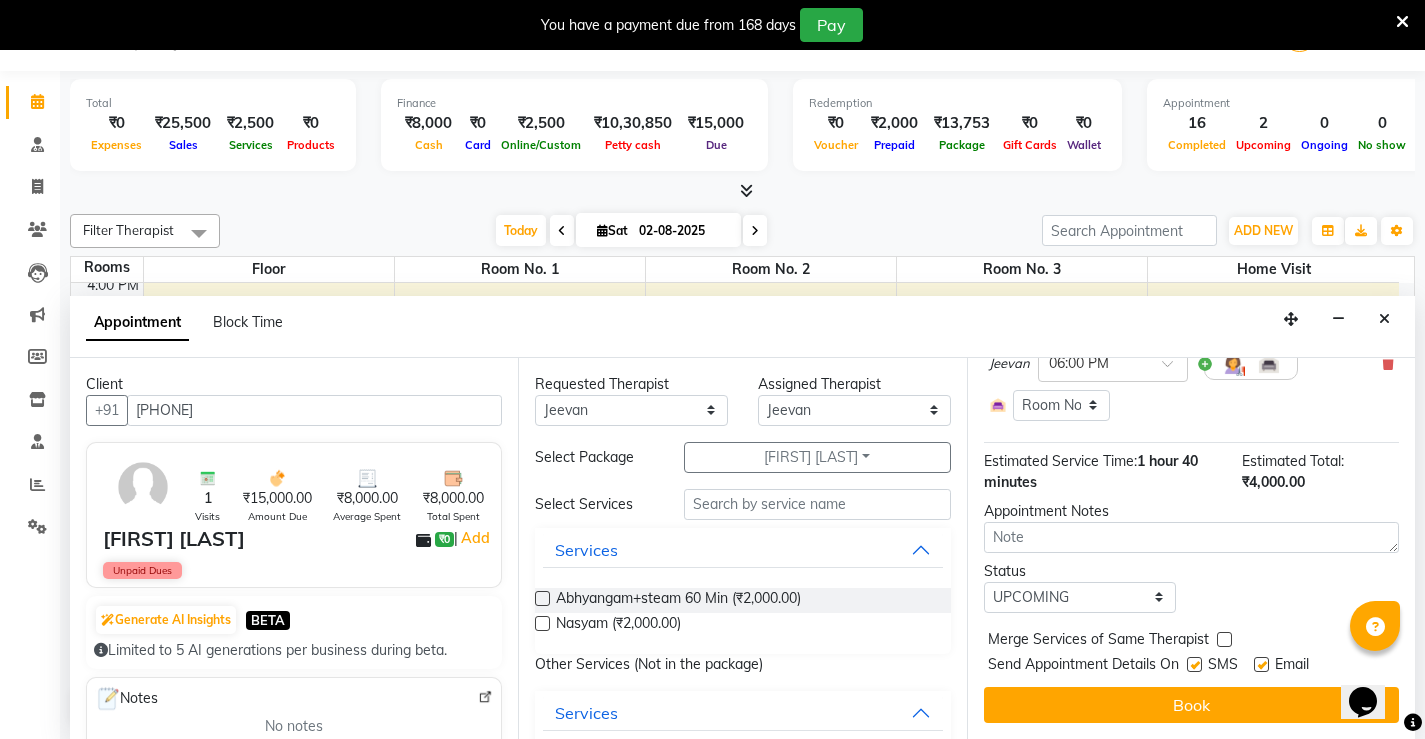 click at bounding box center [1194, 664] 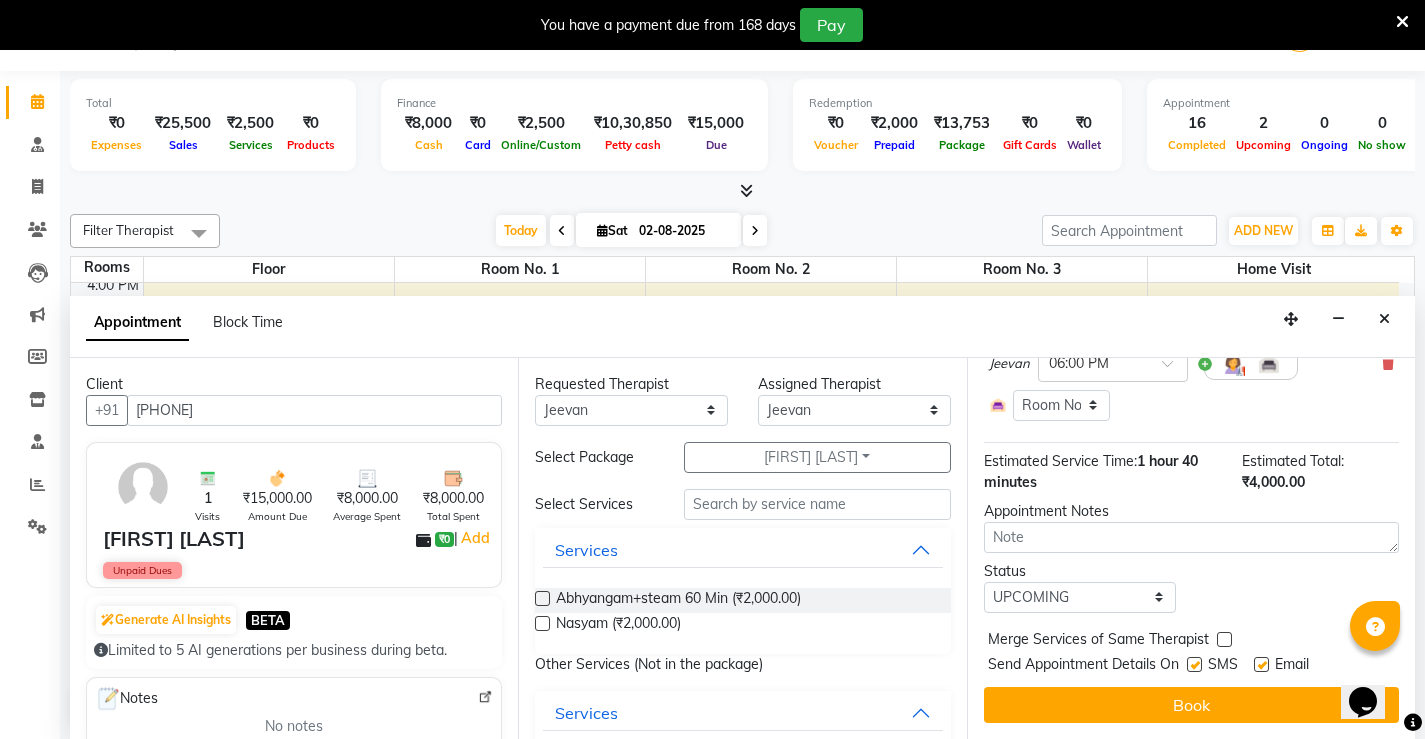 click at bounding box center [1193, 666] 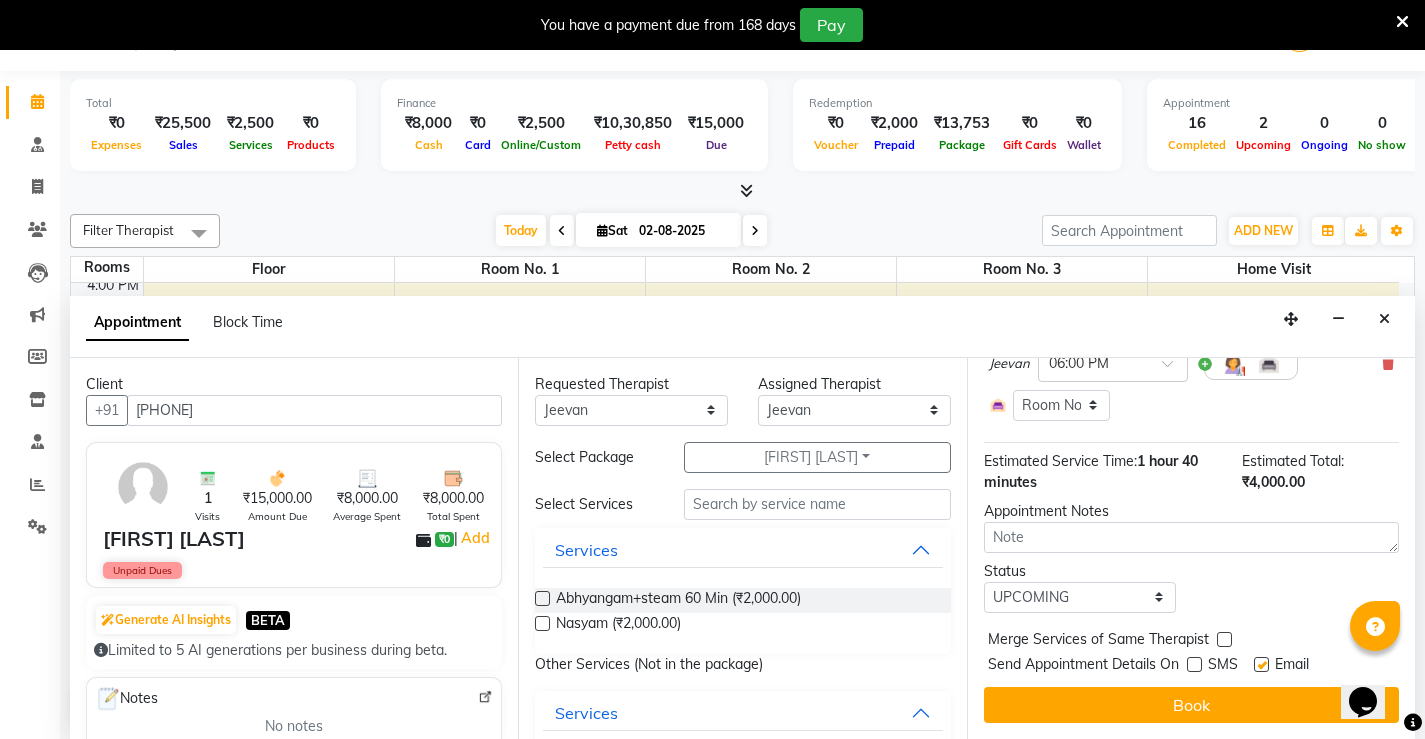 click at bounding box center [1261, 664] 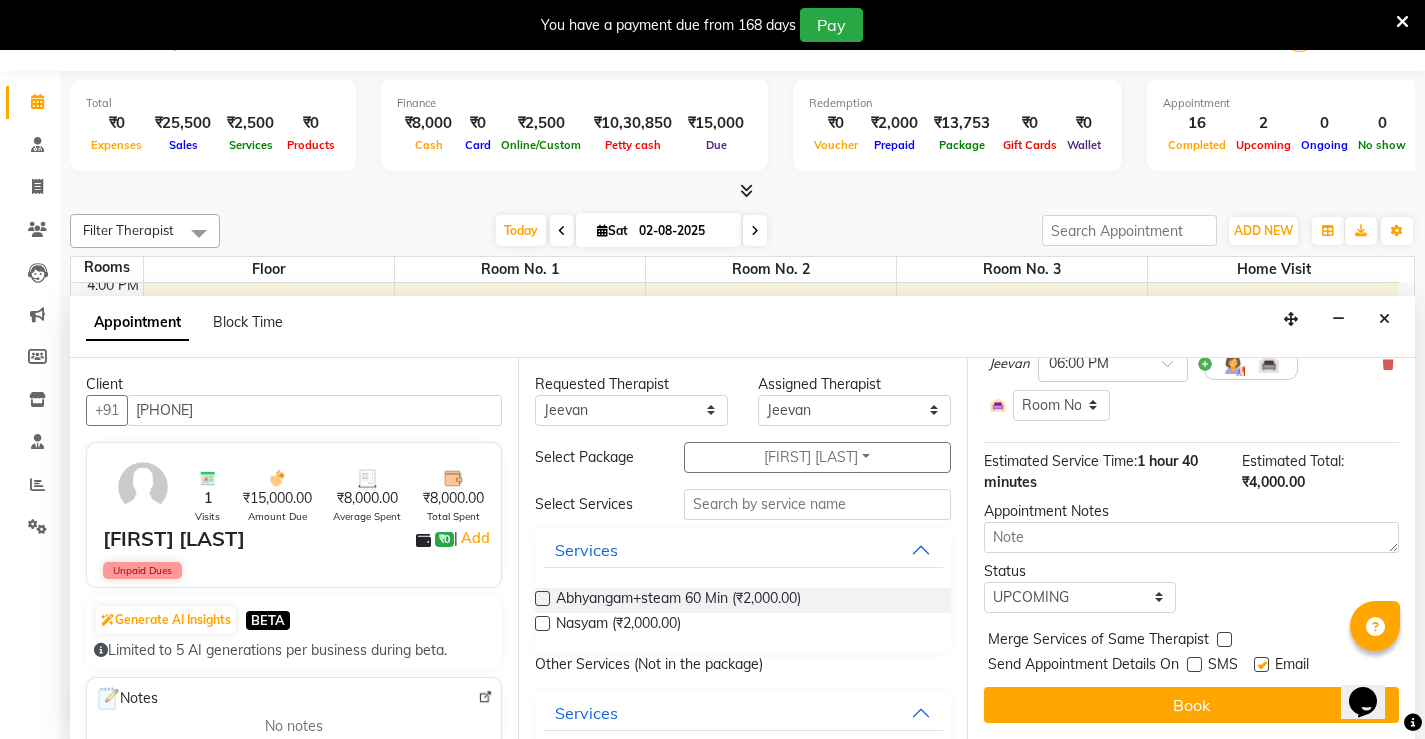 click at bounding box center (1260, 666) 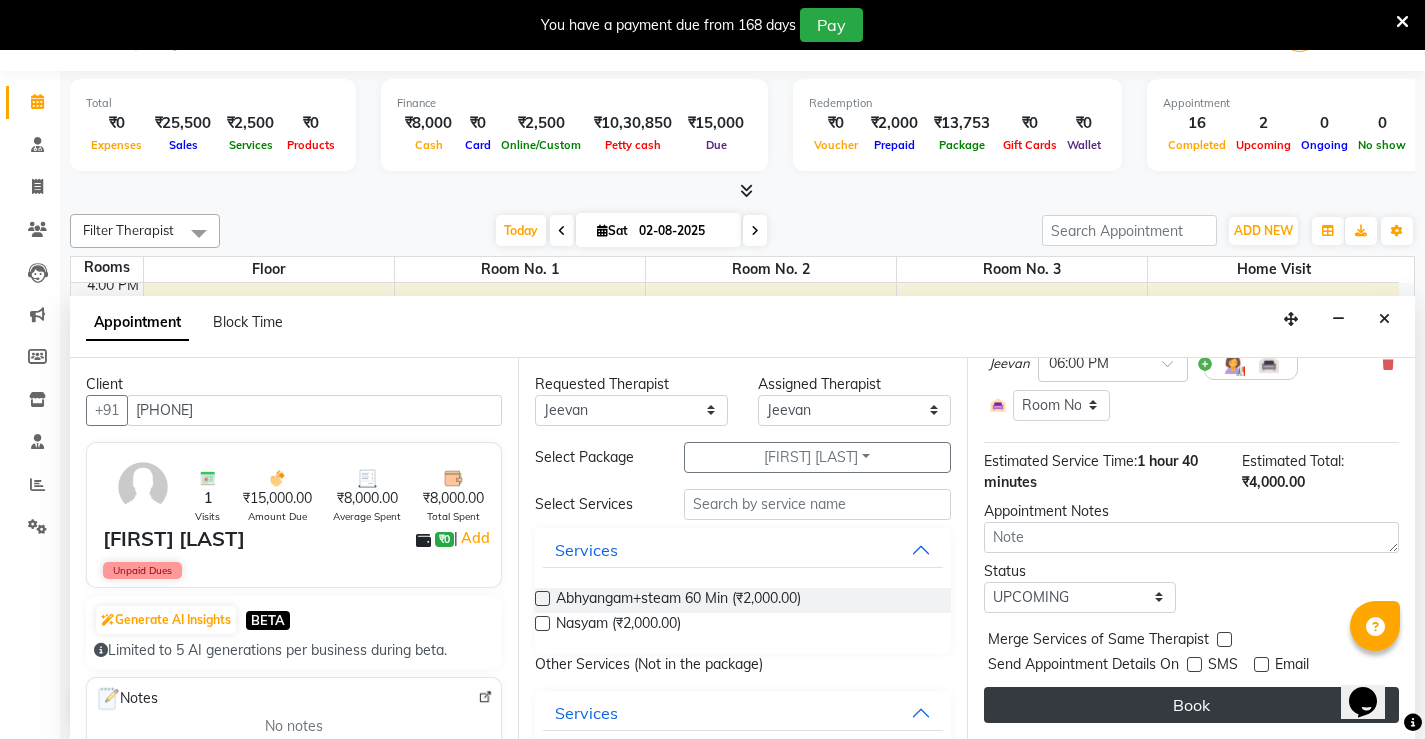 click on "Book" at bounding box center [1191, 705] 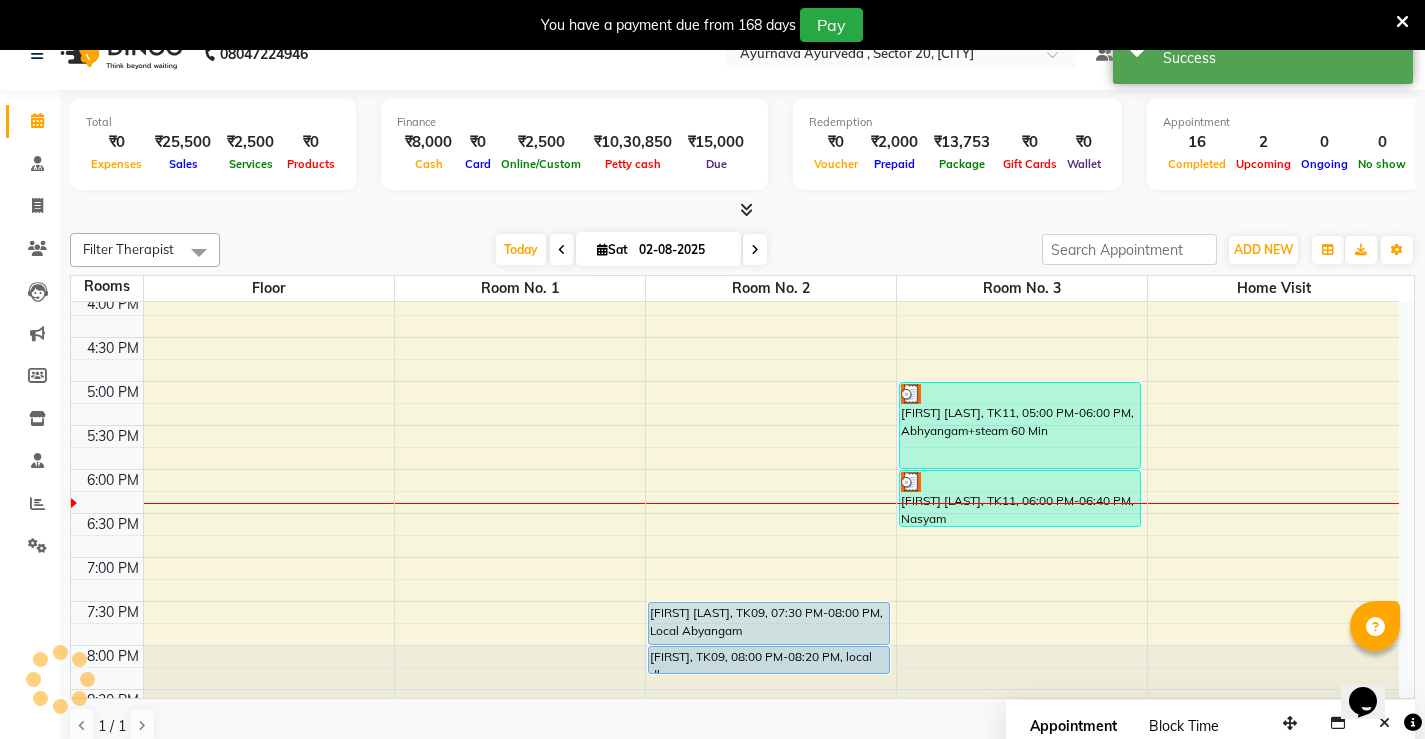 scroll, scrollTop: 0, scrollLeft: 0, axis: both 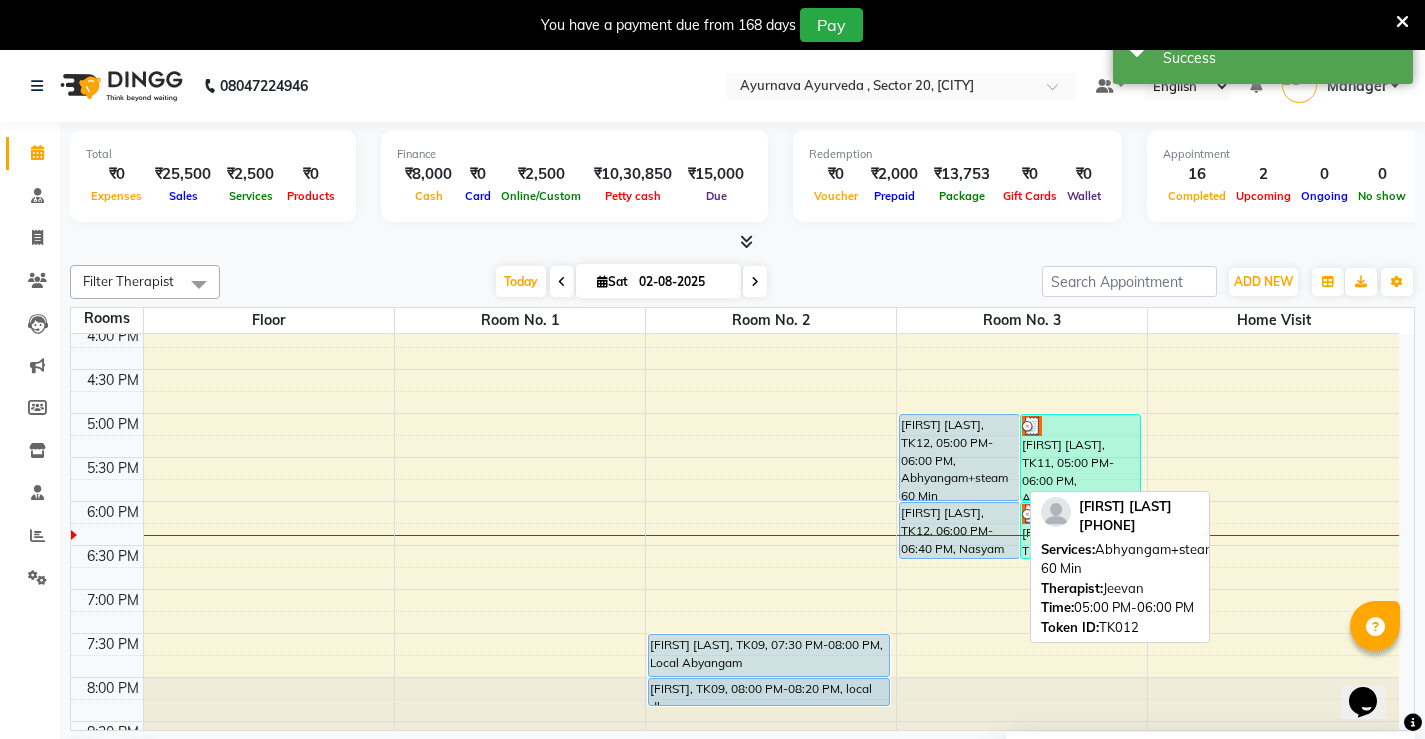 click on "[FIRST] [LAST] [LAST], TK12, [TIME]-[TIME], Abhyangam+steam 60 Min" at bounding box center (959, 457) 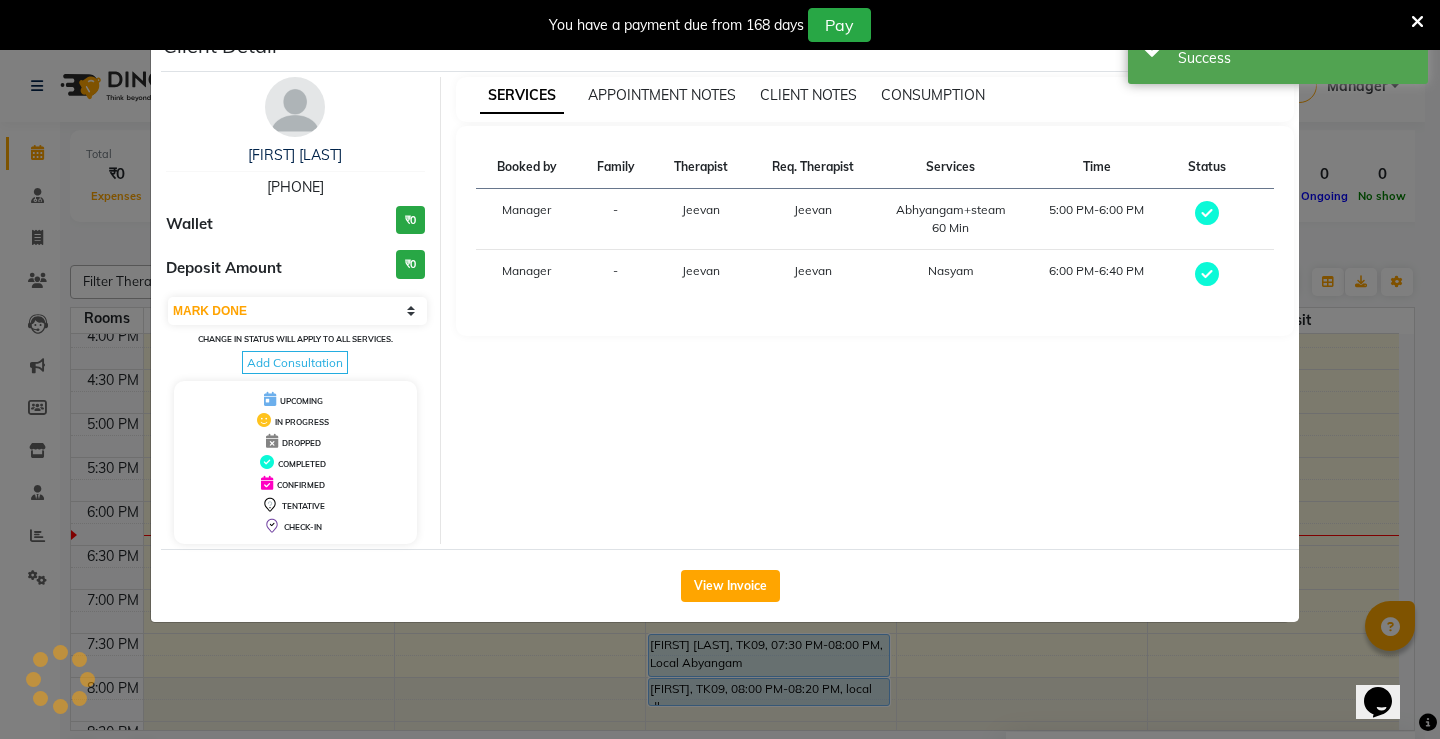 select on "5" 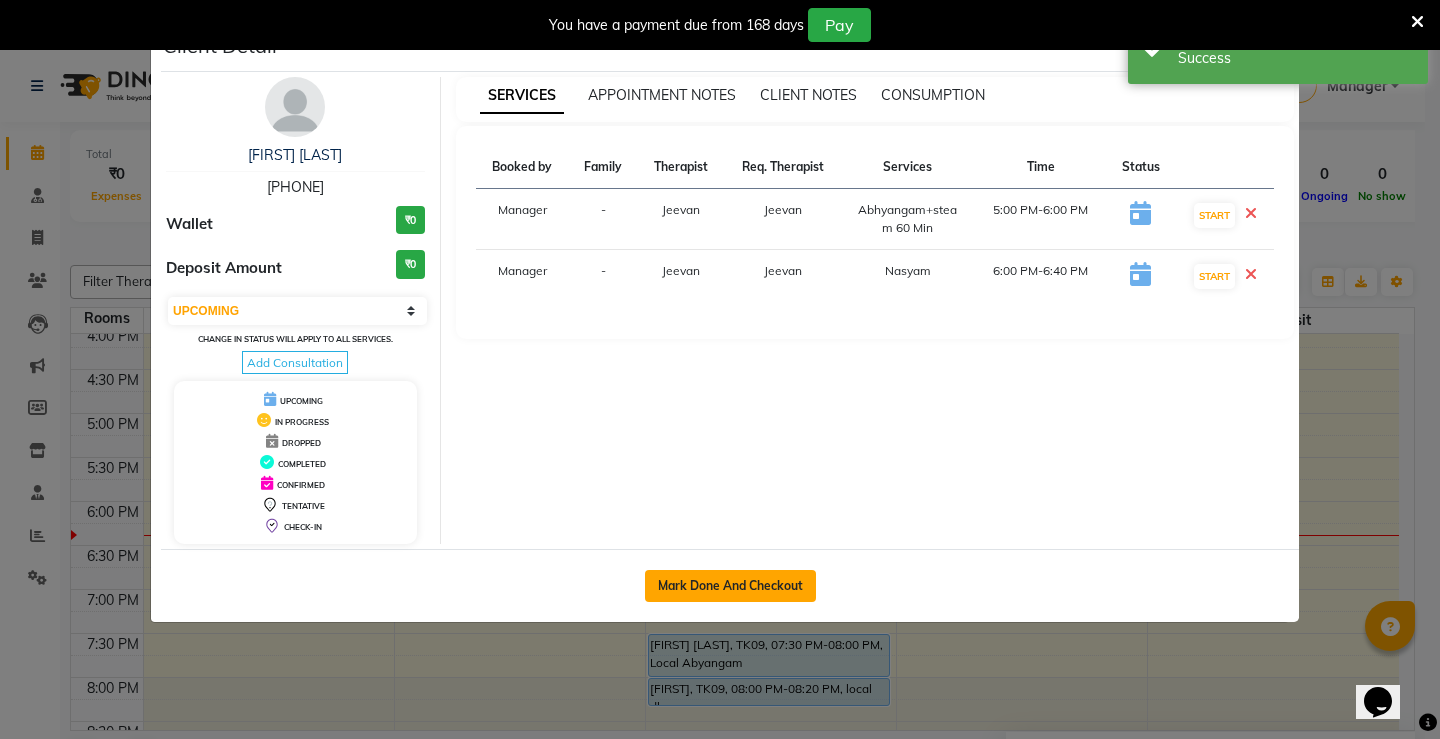 click on "Mark Done And Checkout" 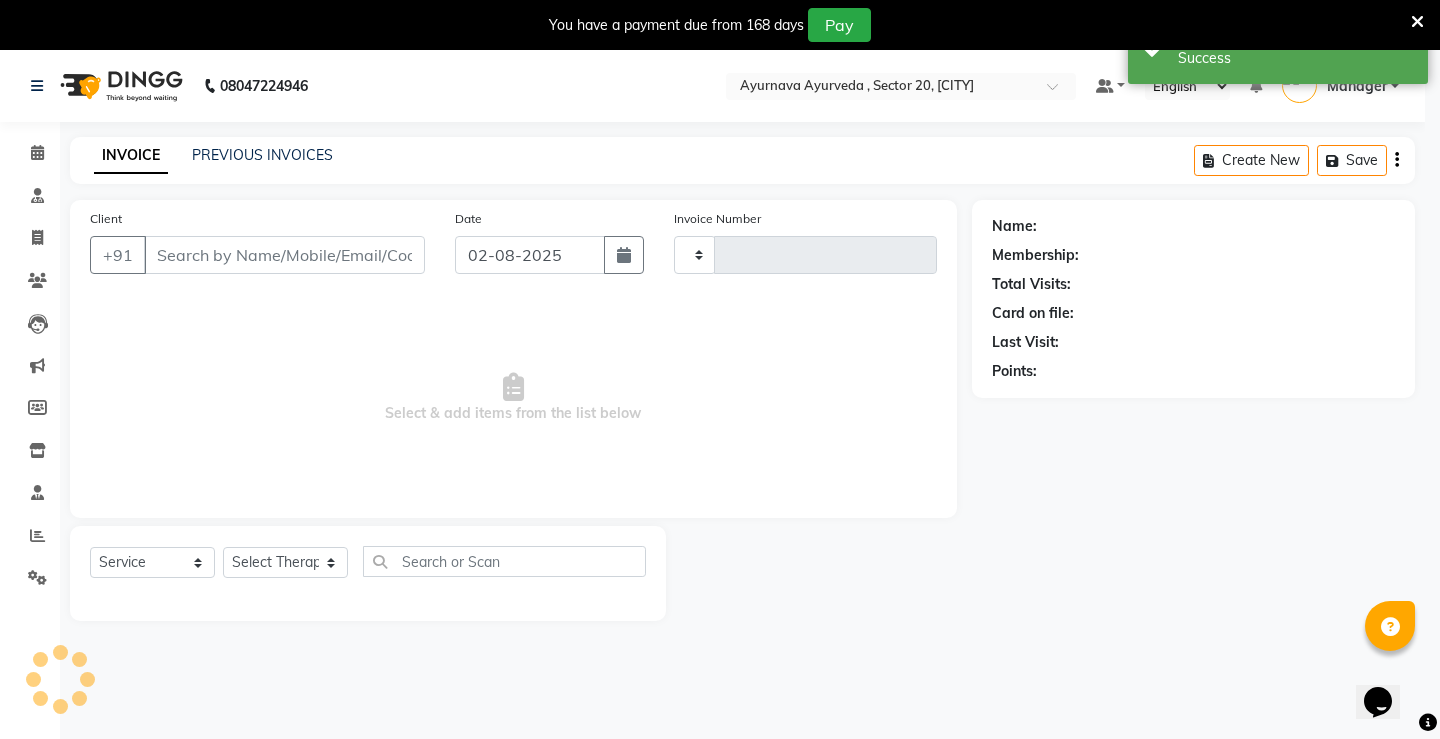 type on "1091" 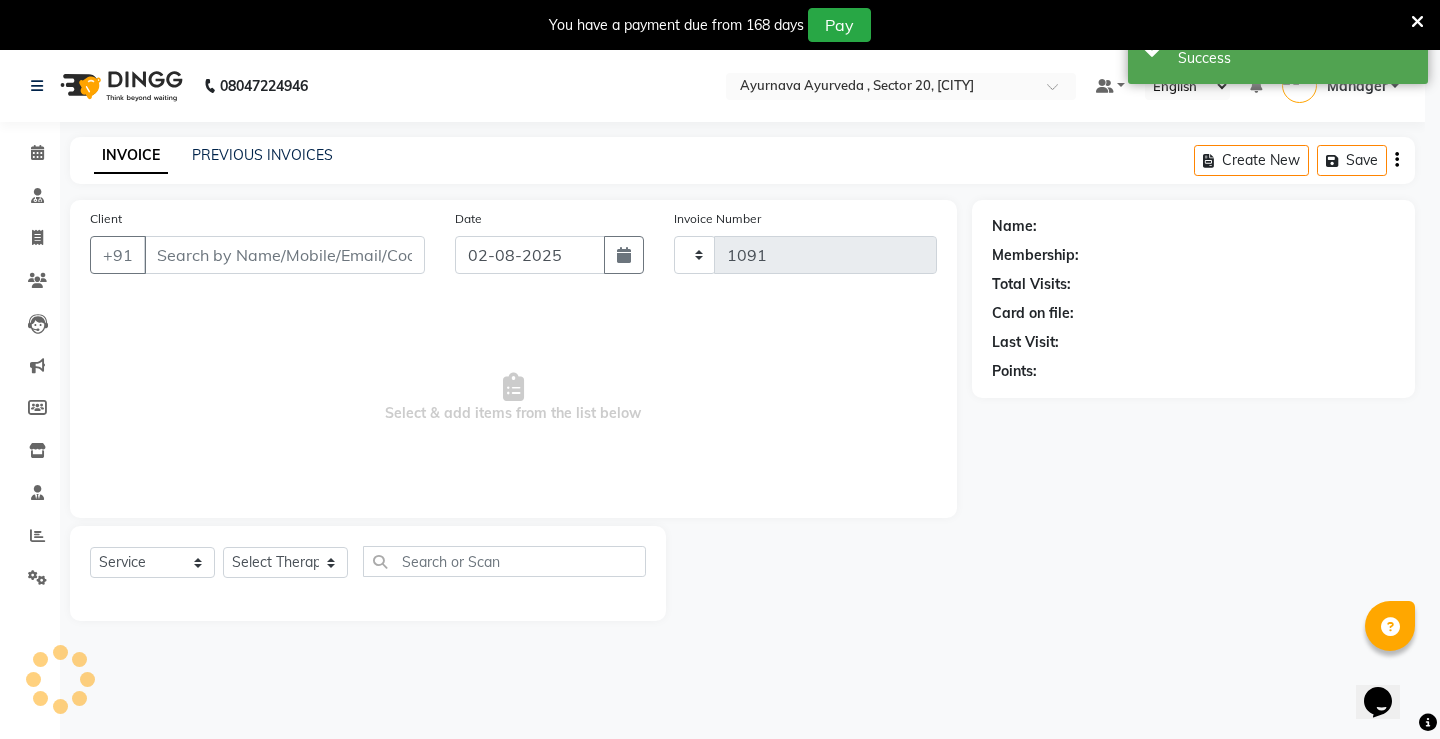 select on "5587" 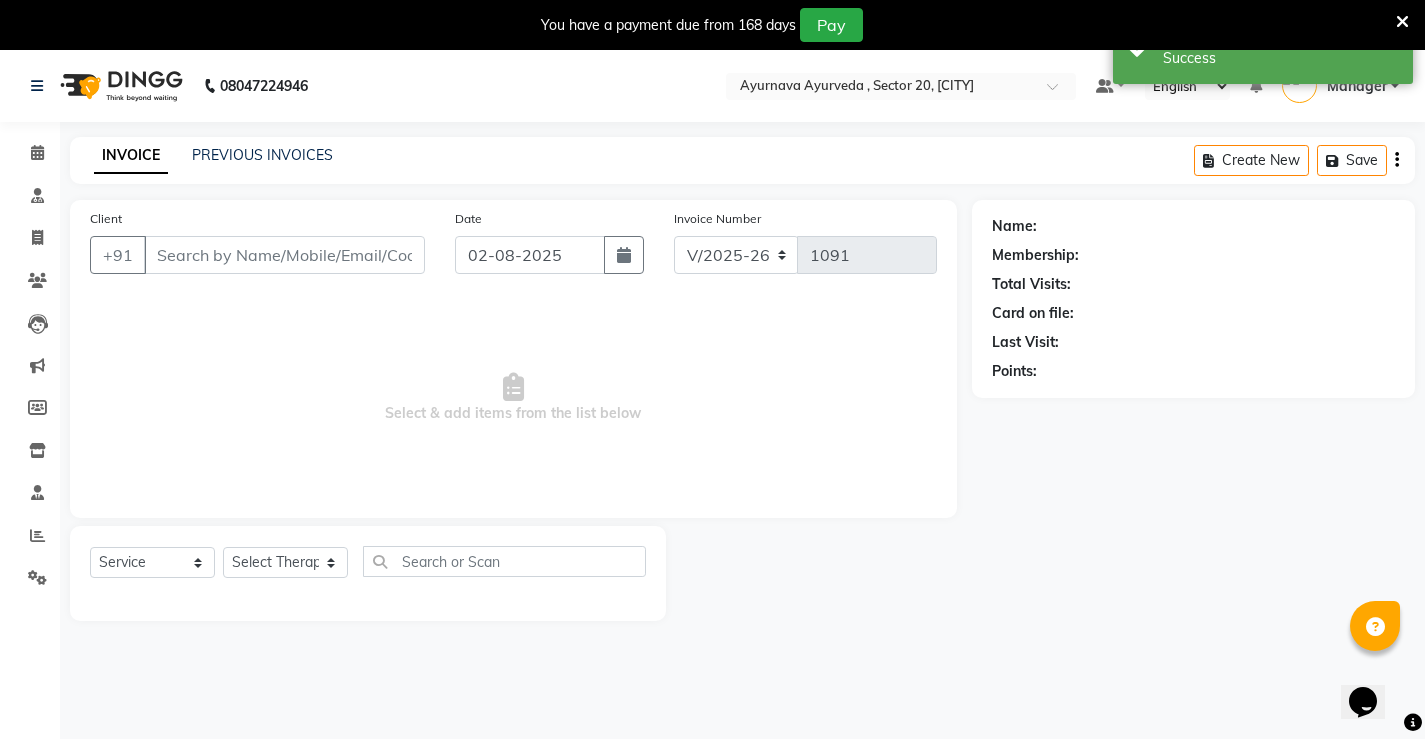 type on "8800772988" 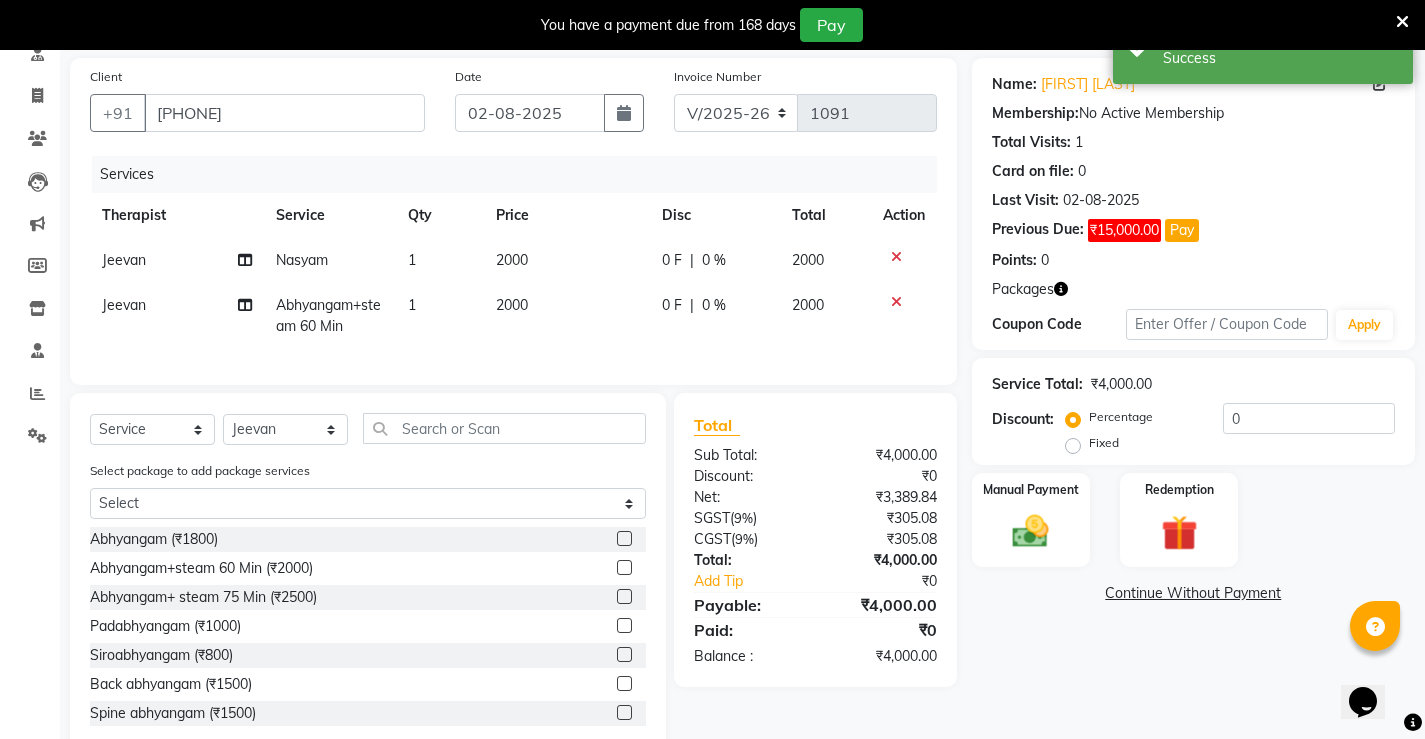 scroll, scrollTop: 203, scrollLeft: 0, axis: vertical 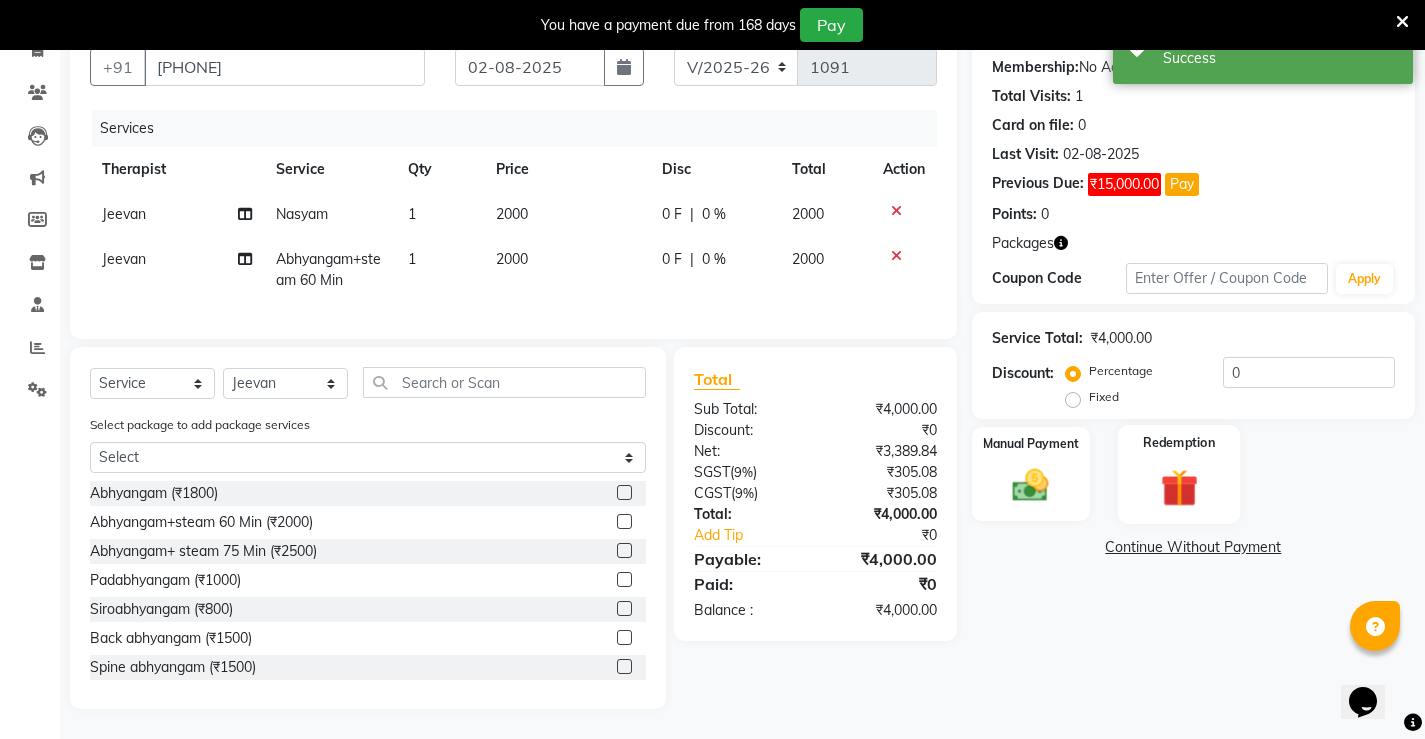 click 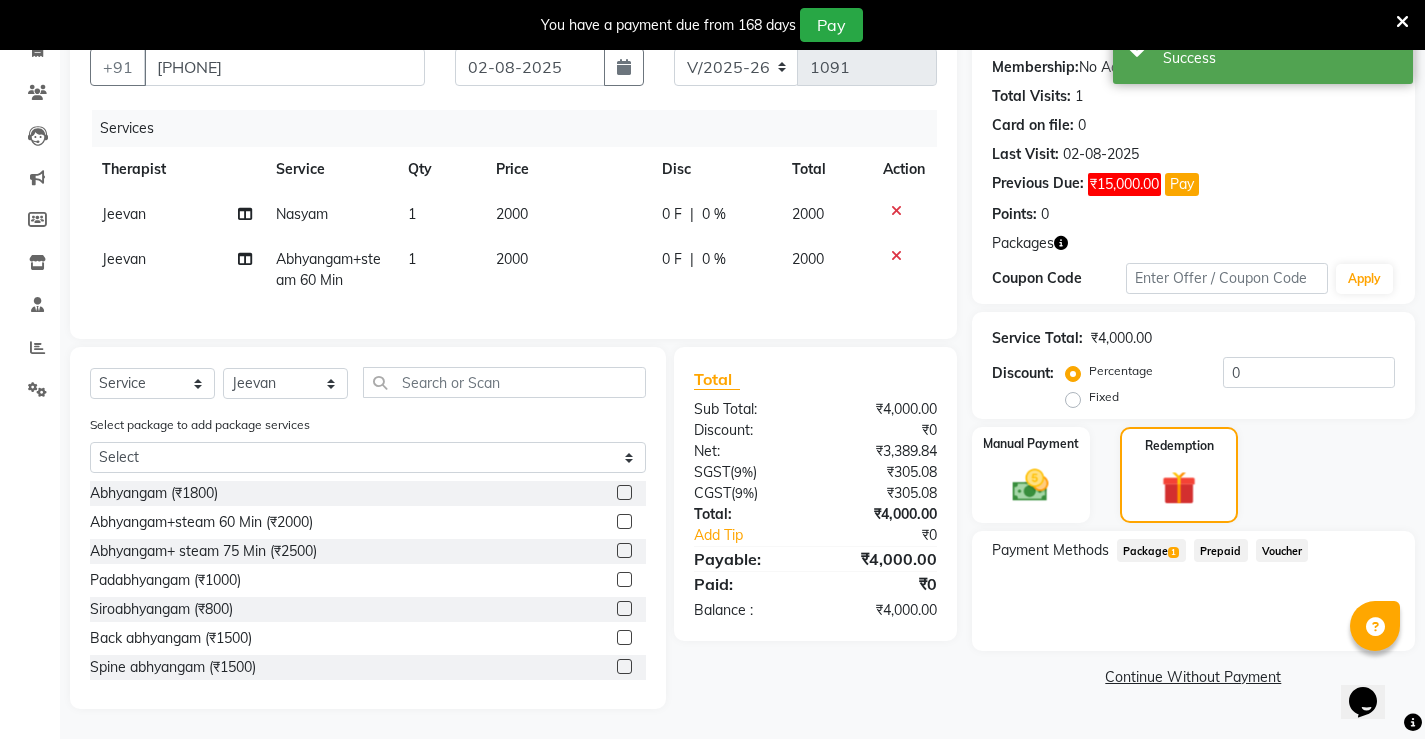 click on "Package  1" 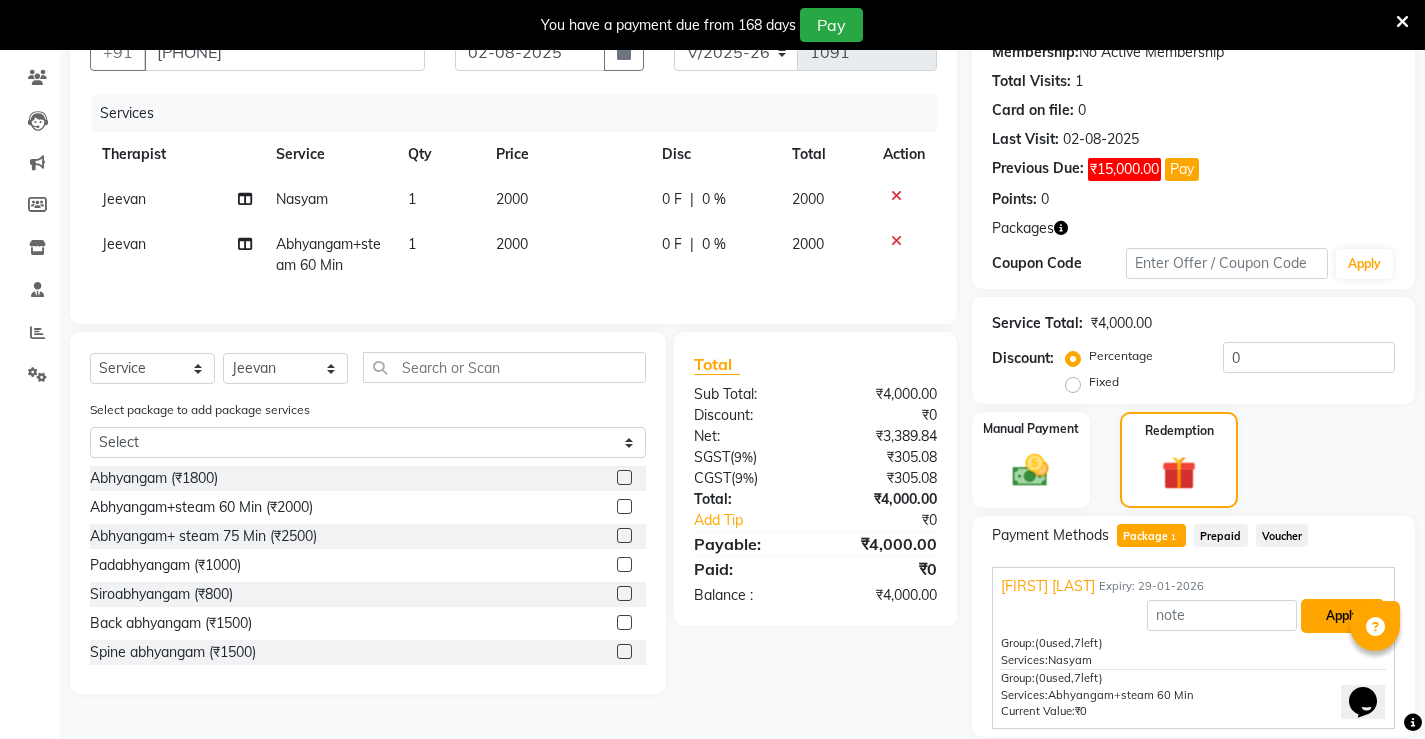 click on "Apply" at bounding box center (1342, 616) 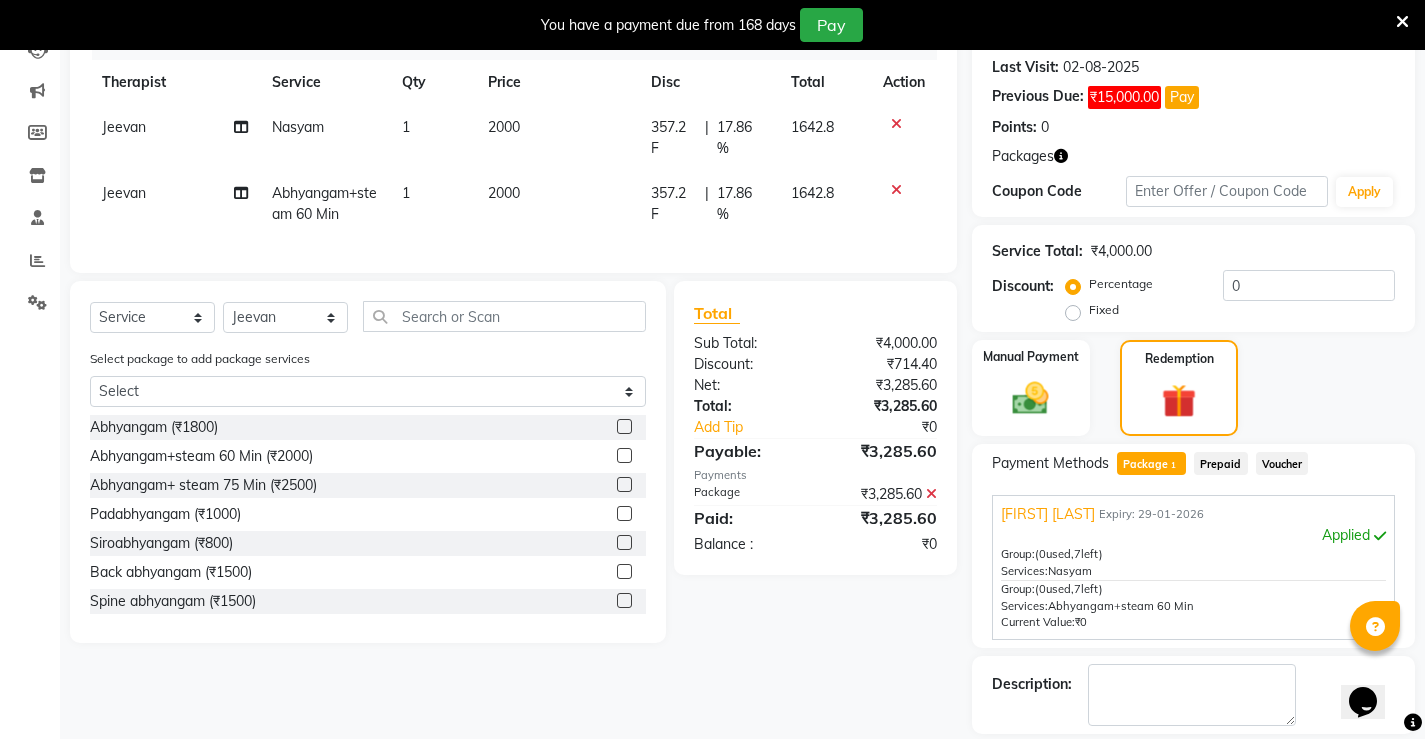 scroll, scrollTop: 368, scrollLeft: 0, axis: vertical 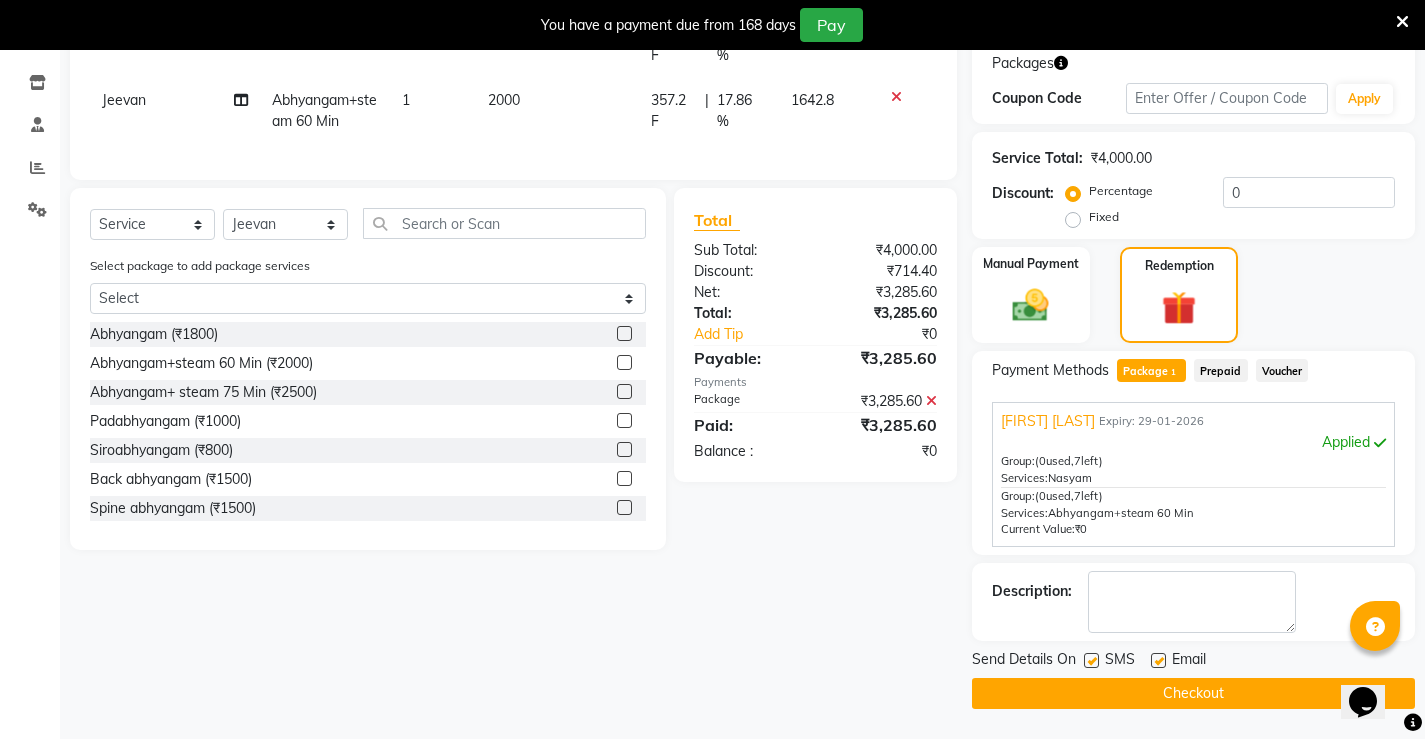 click 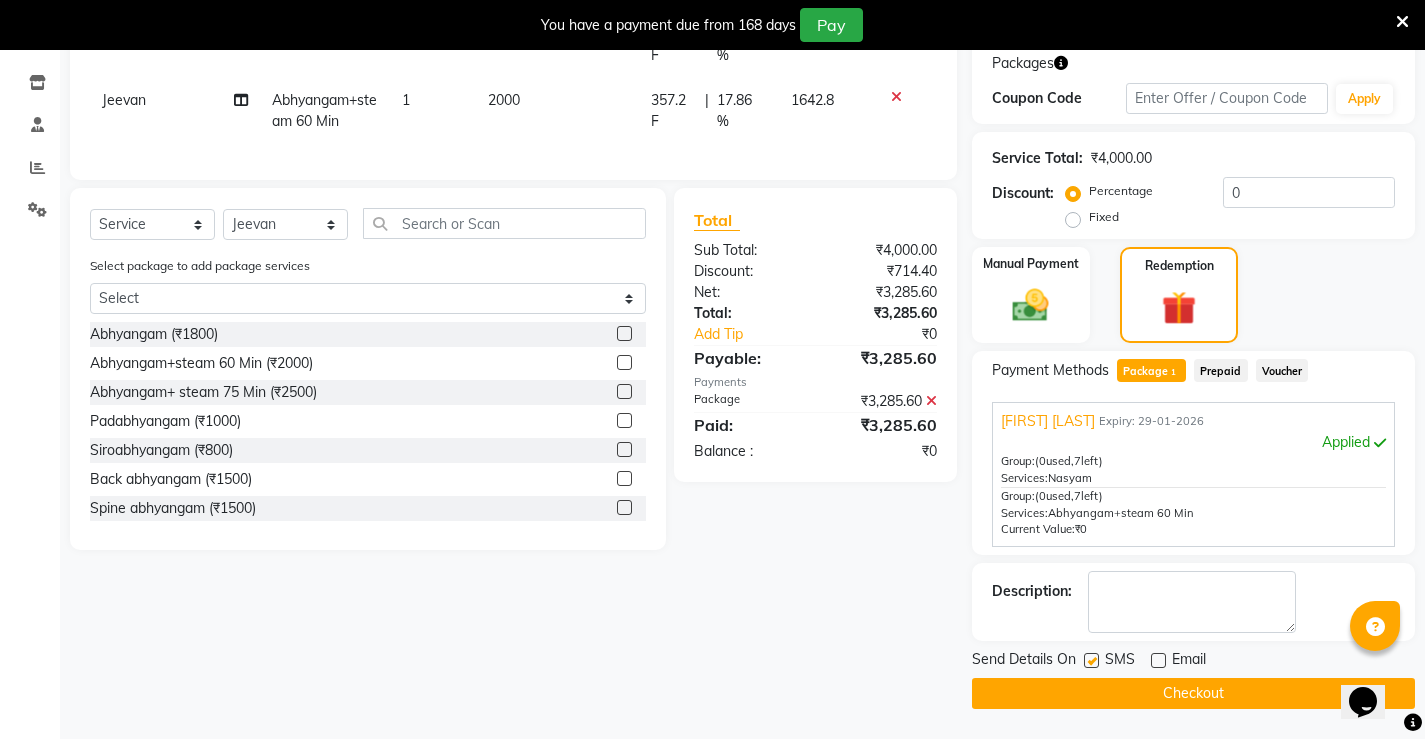 click 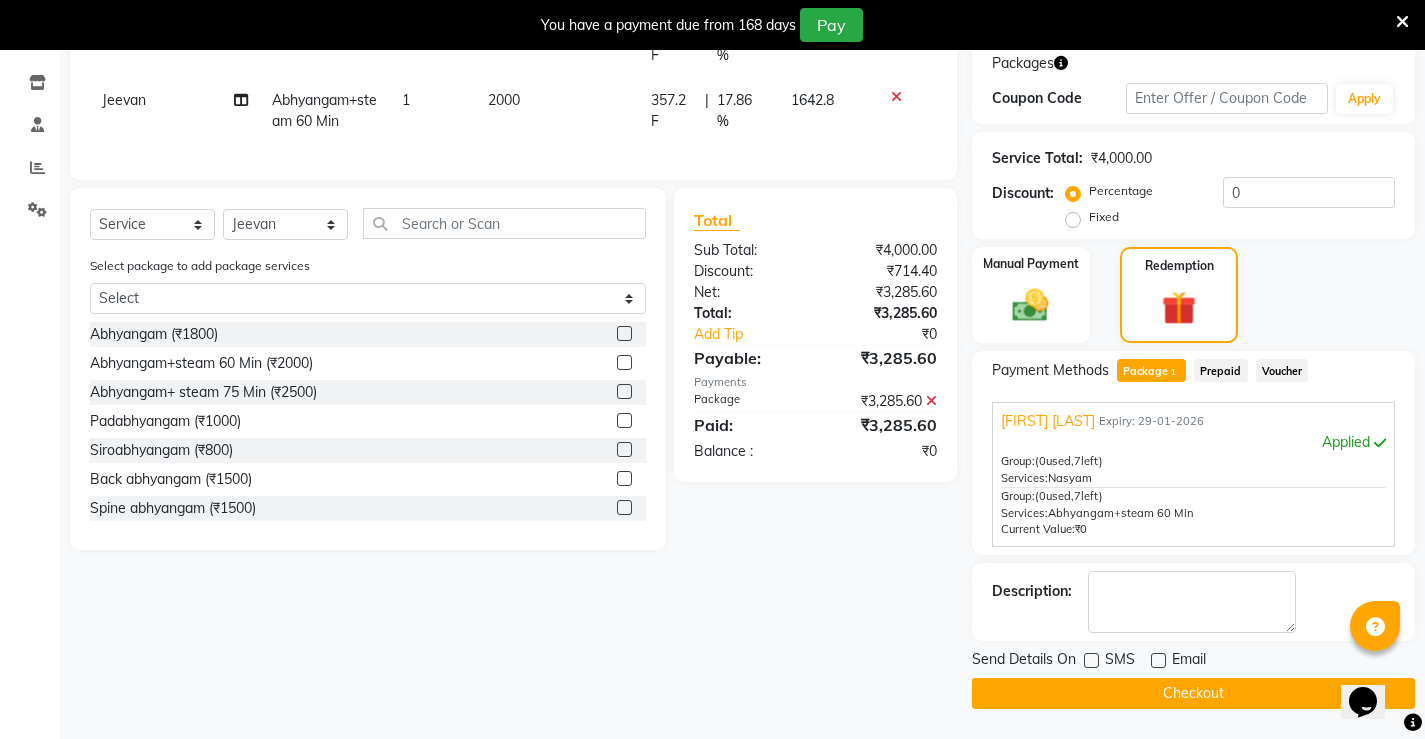 click on "Checkout" 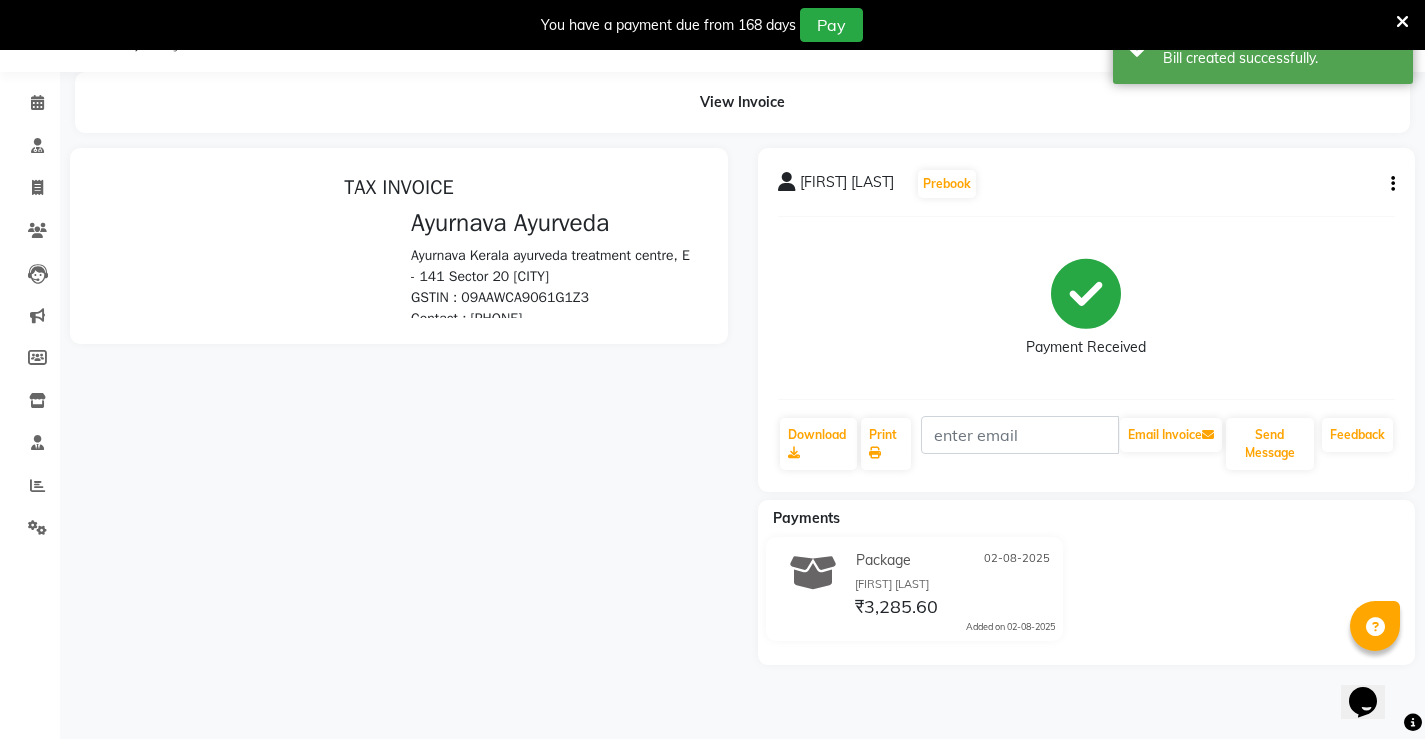 scroll, scrollTop: 113, scrollLeft: 0, axis: vertical 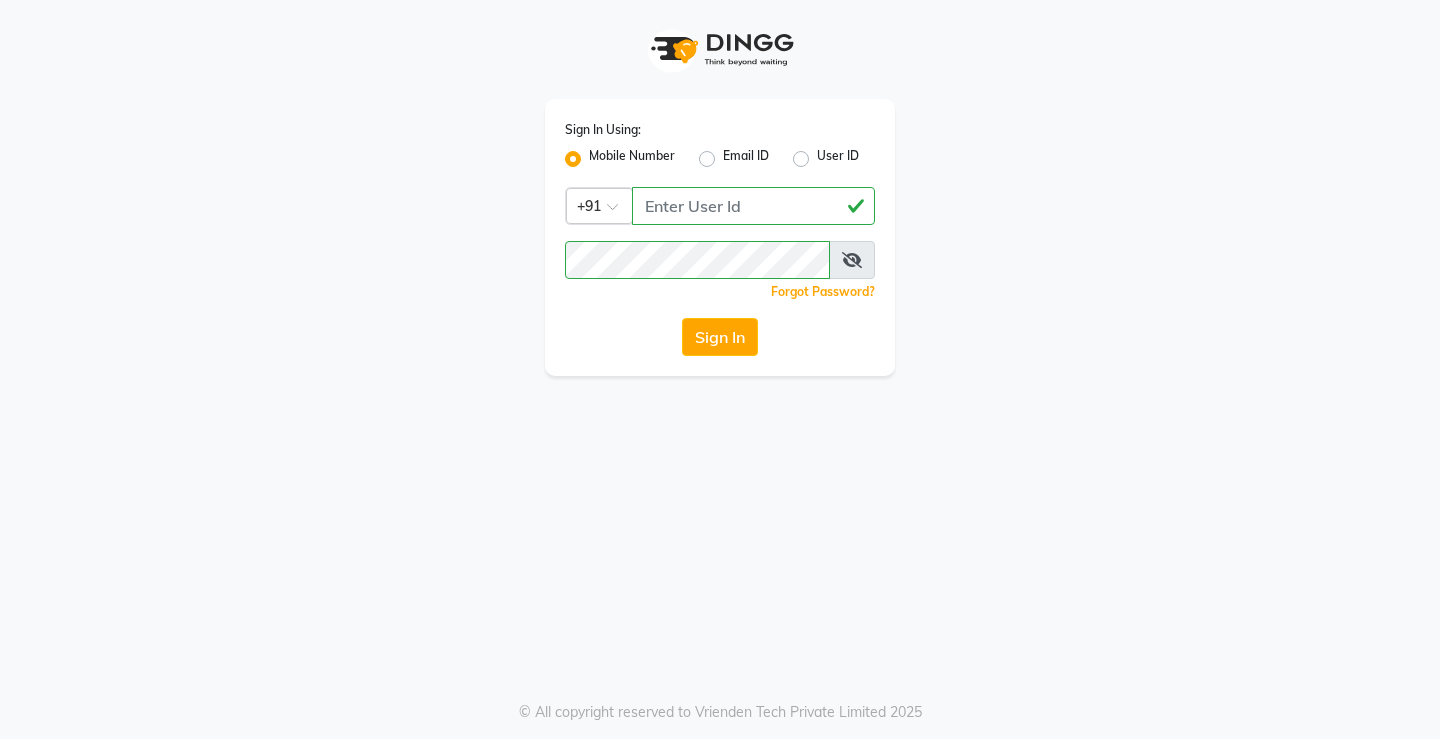 click on "Sign In" 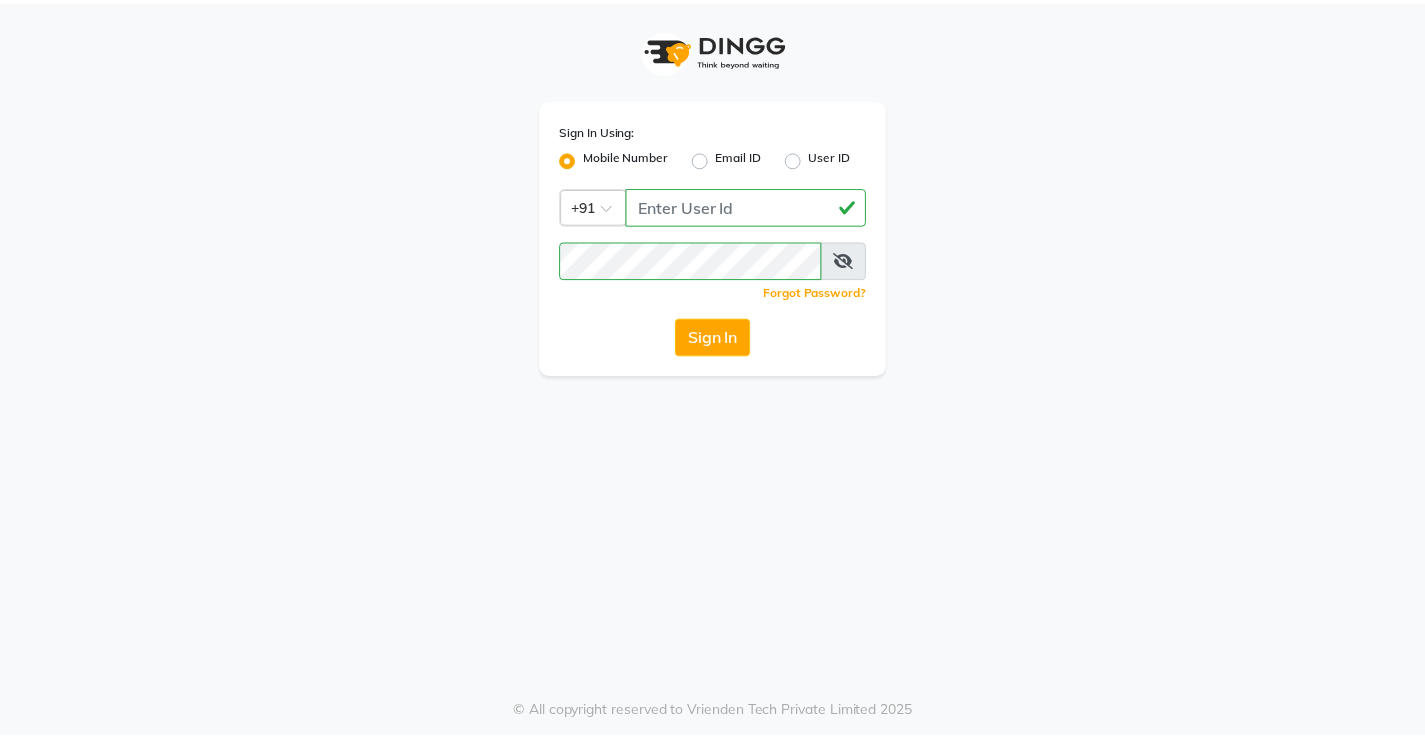 scroll, scrollTop: 0, scrollLeft: 0, axis: both 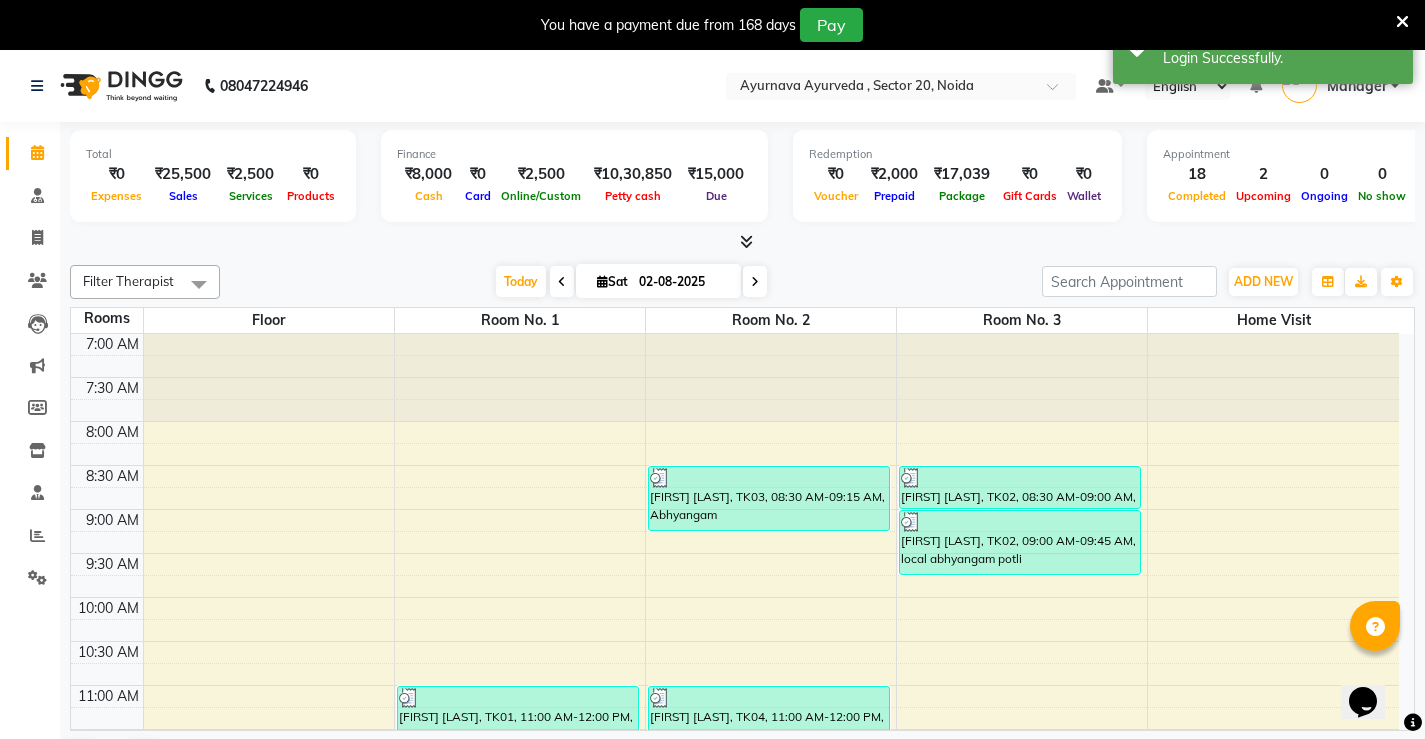 click on "02-08-2025" at bounding box center [683, 282] 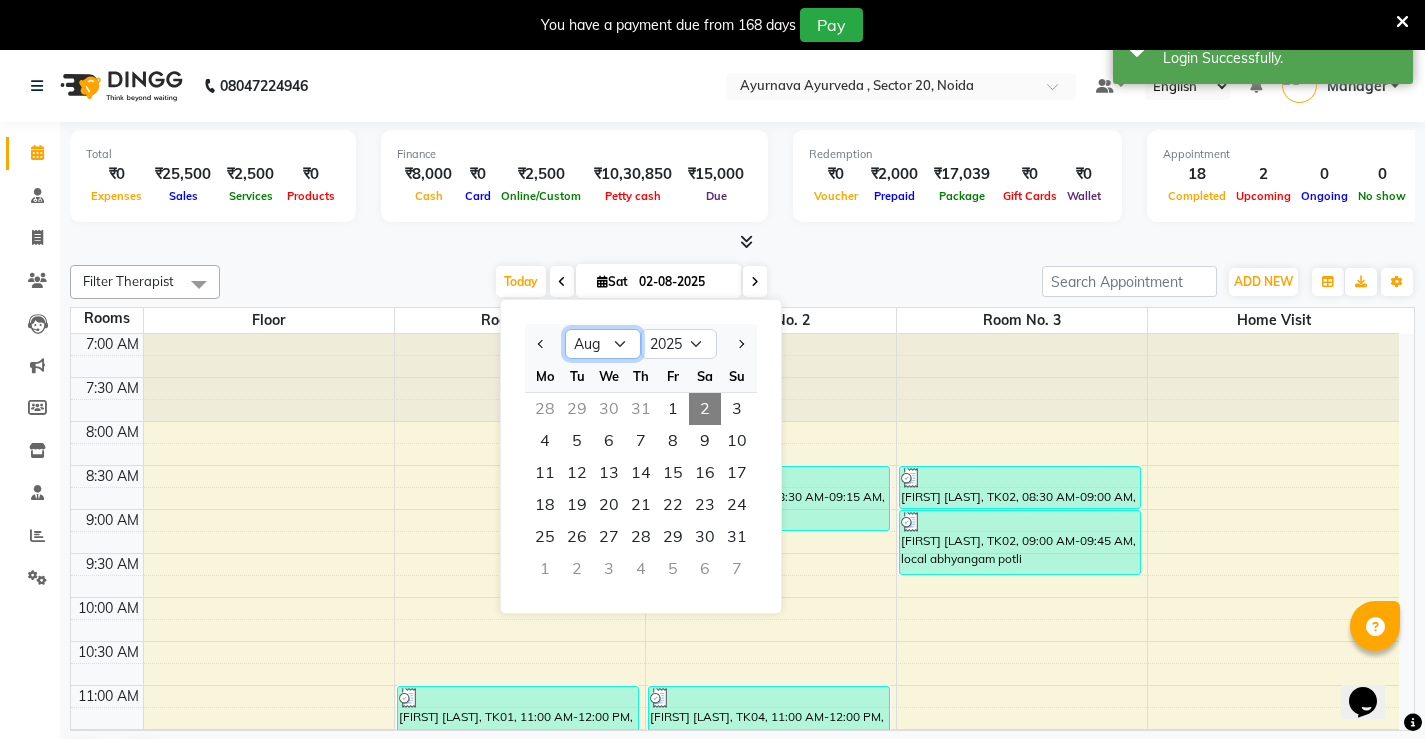 click on "Jan Feb Mar Apr May Jun Jul Aug Sep Oct Nov Dec" at bounding box center (603, 344) 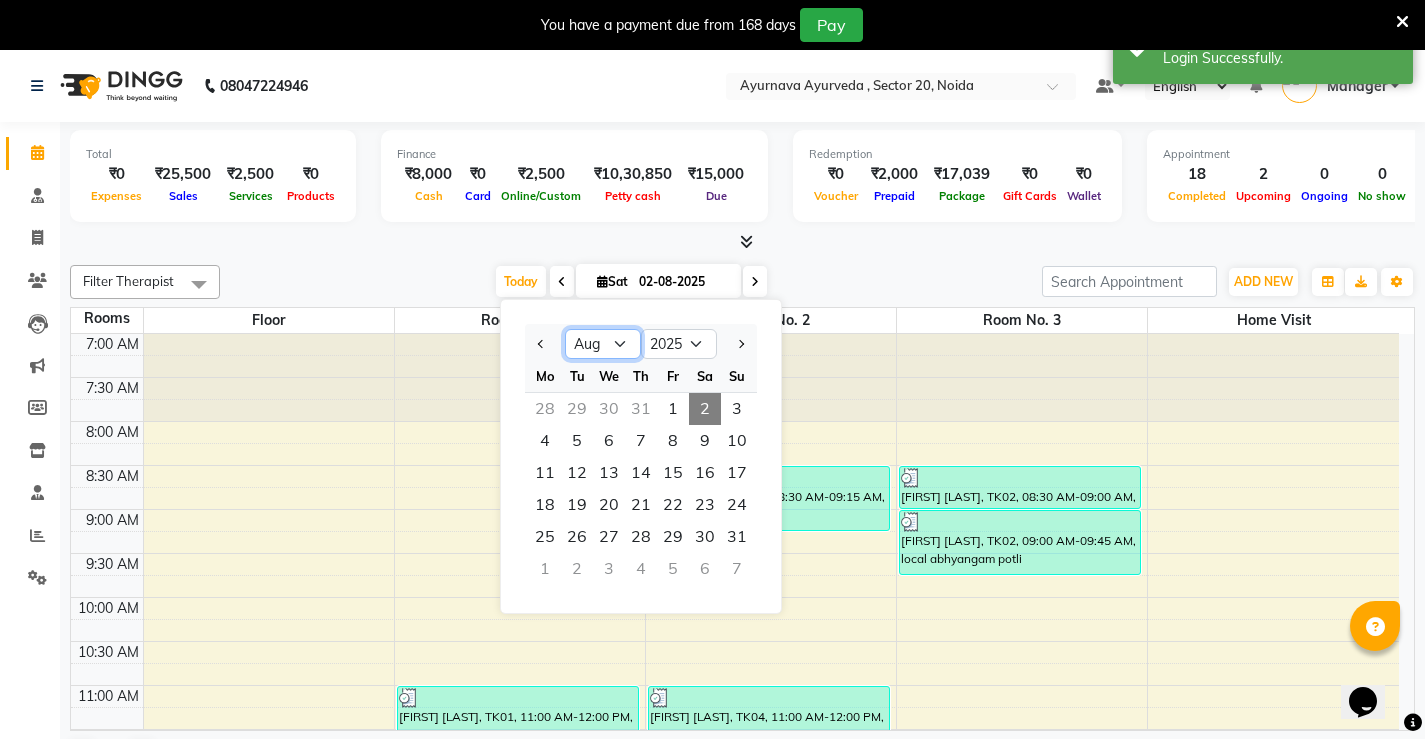 select on "7" 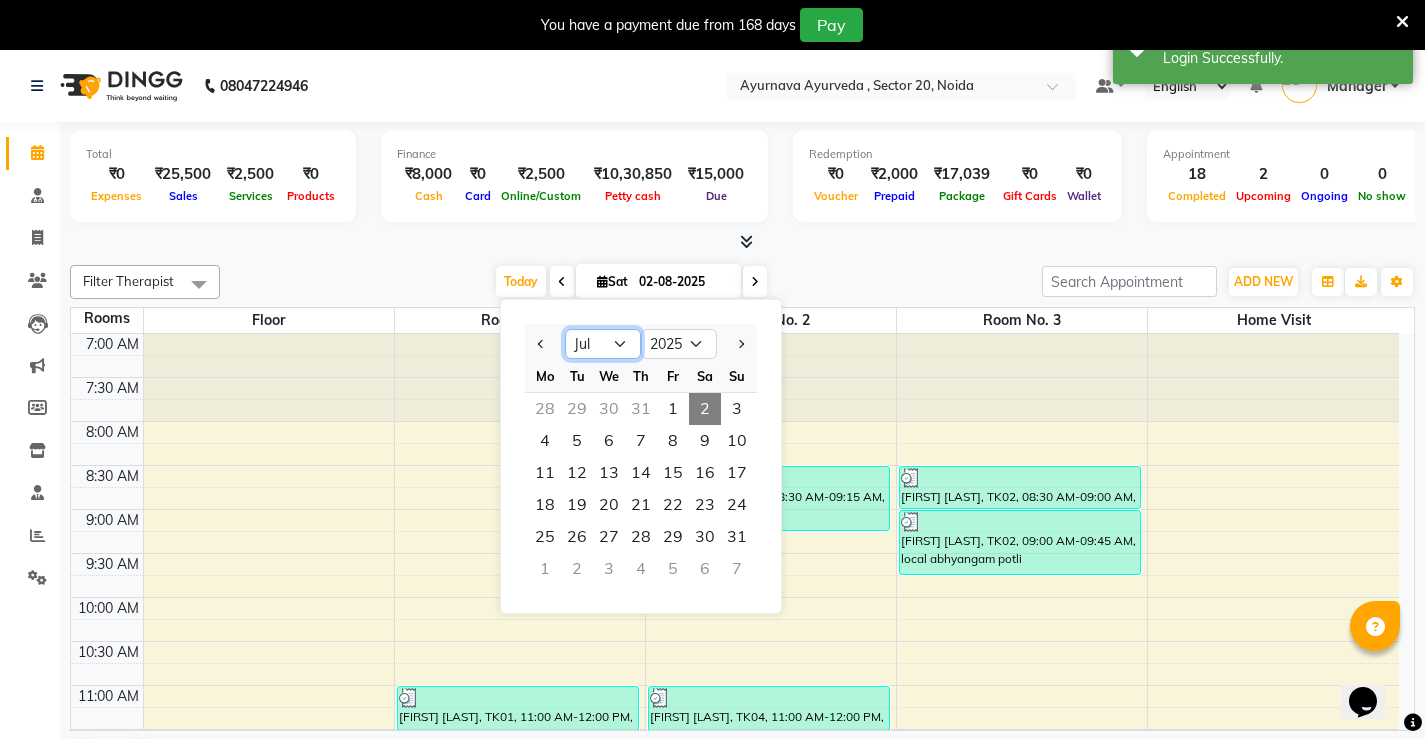 click on "Jan Feb Mar Apr May Jun Jul Aug Sep Oct Nov Dec" at bounding box center (603, 344) 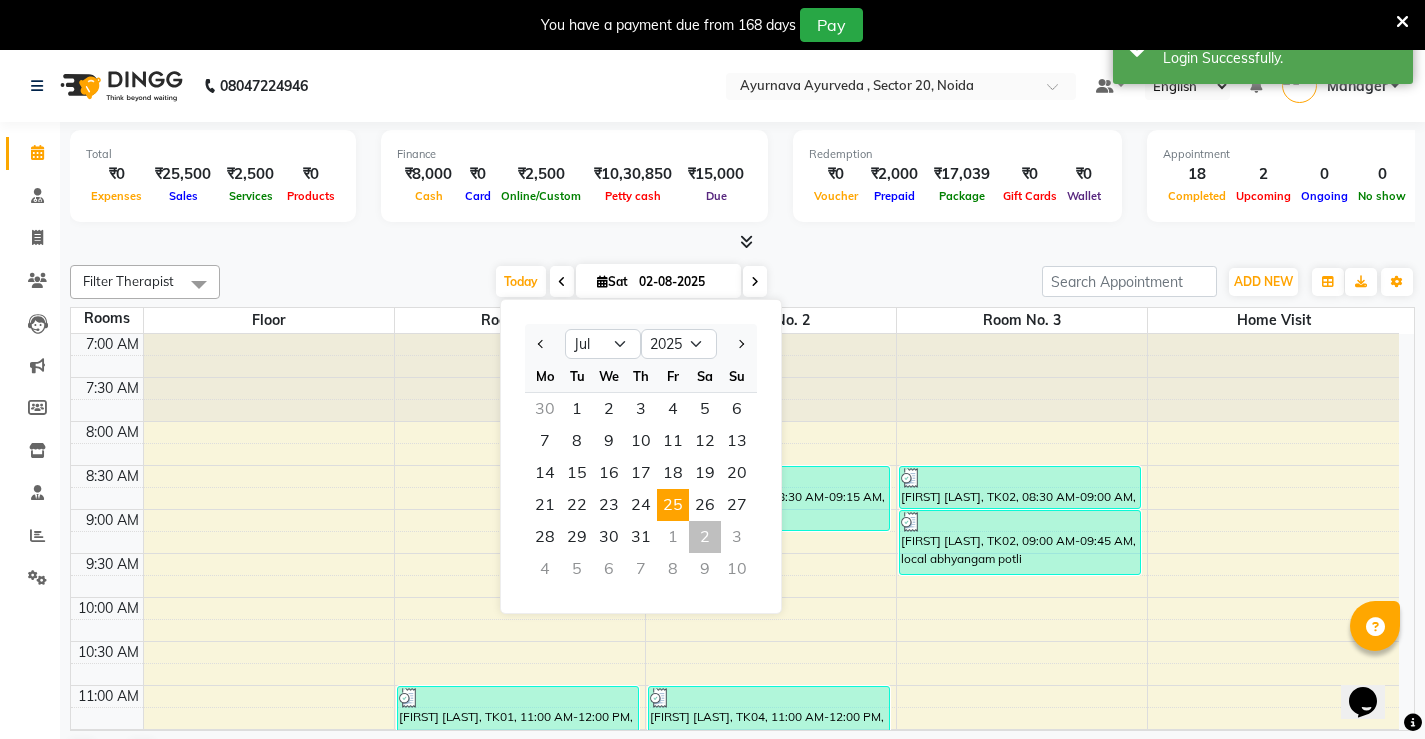click on "25" at bounding box center [673, 505] 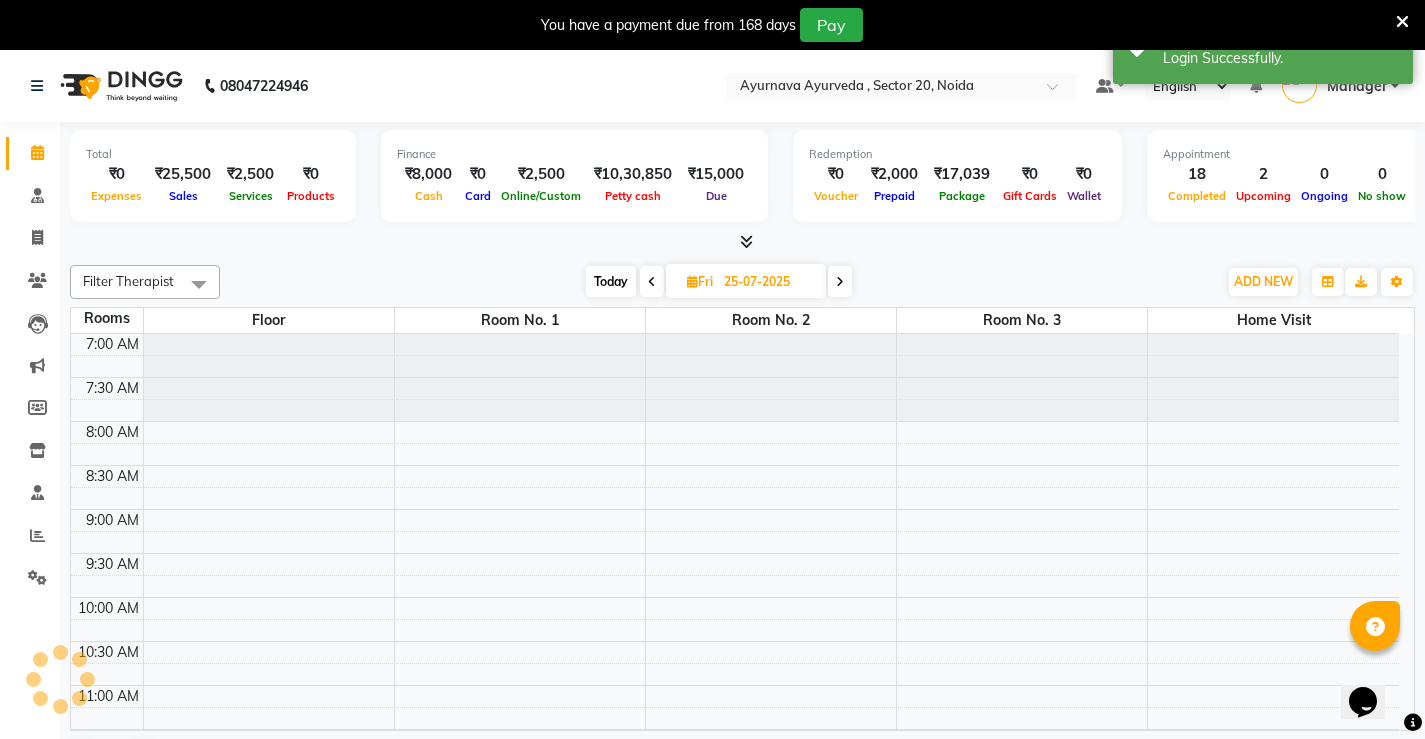 scroll, scrollTop: 835, scrollLeft: 0, axis: vertical 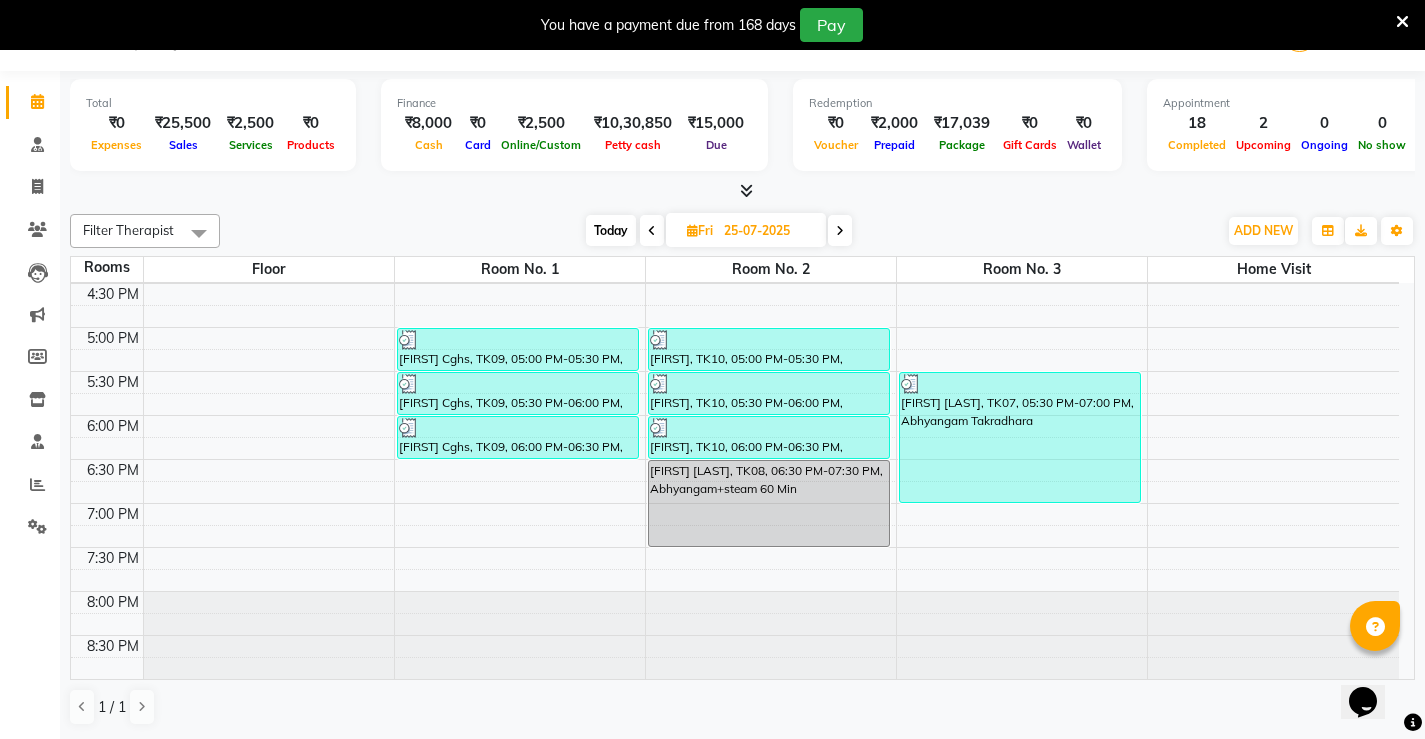 click at bounding box center (840, 231) 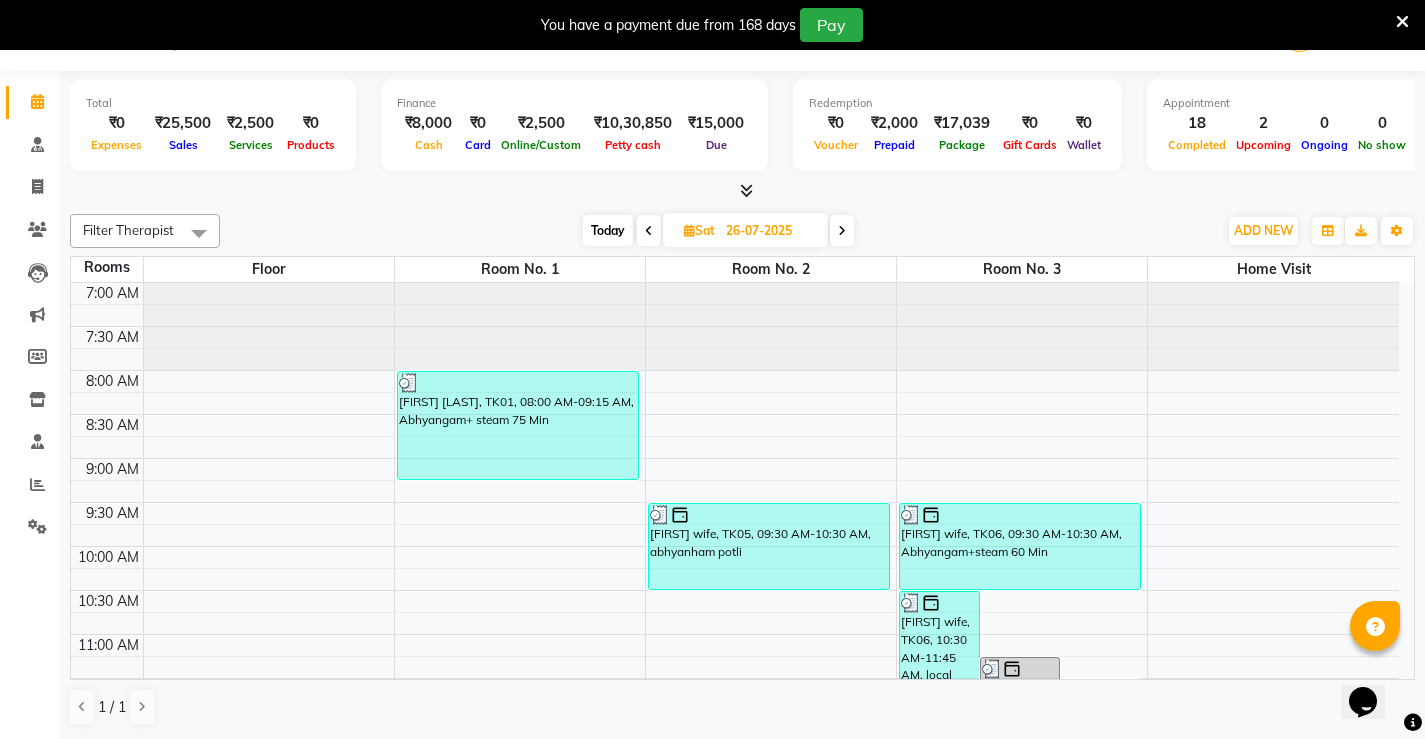 scroll, scrollTop: 600, scrollLeft: 0, axis: vertical 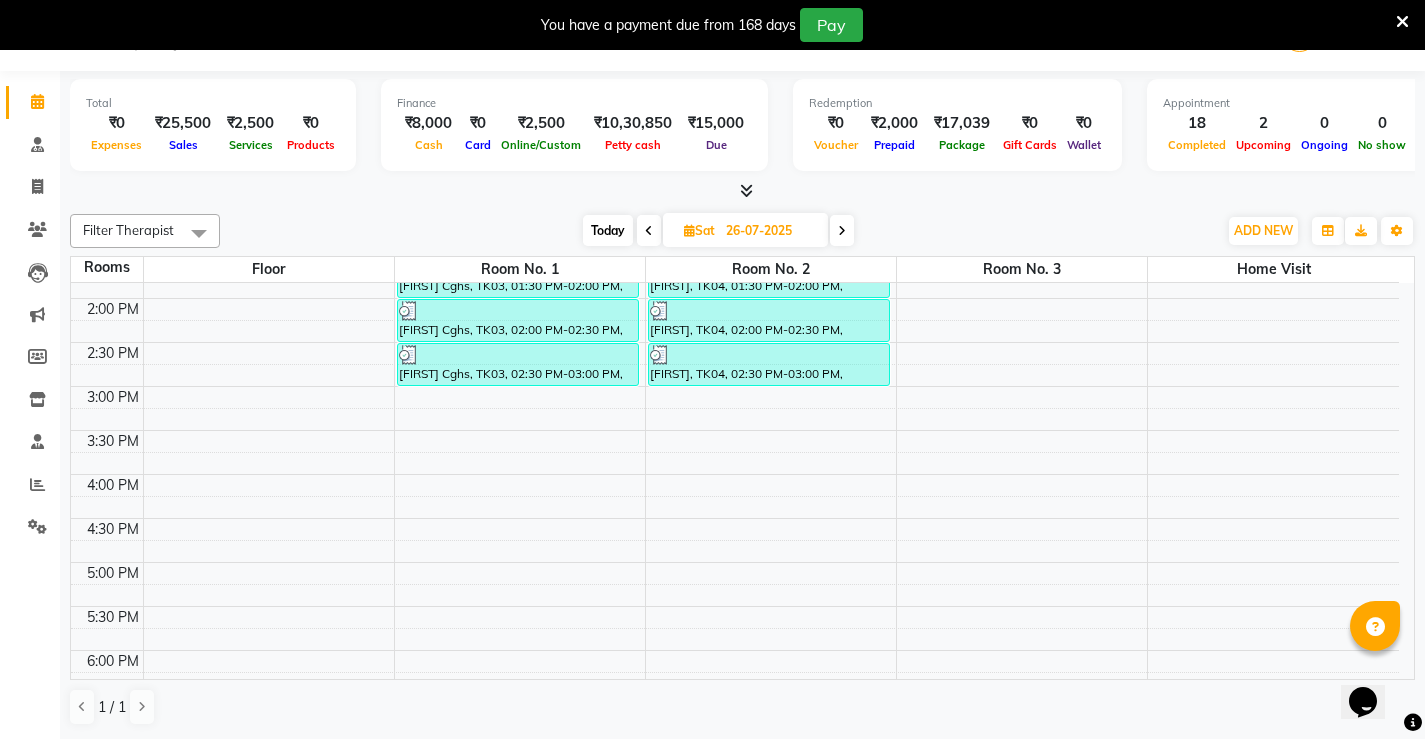 click at bounding box center [649, 231] 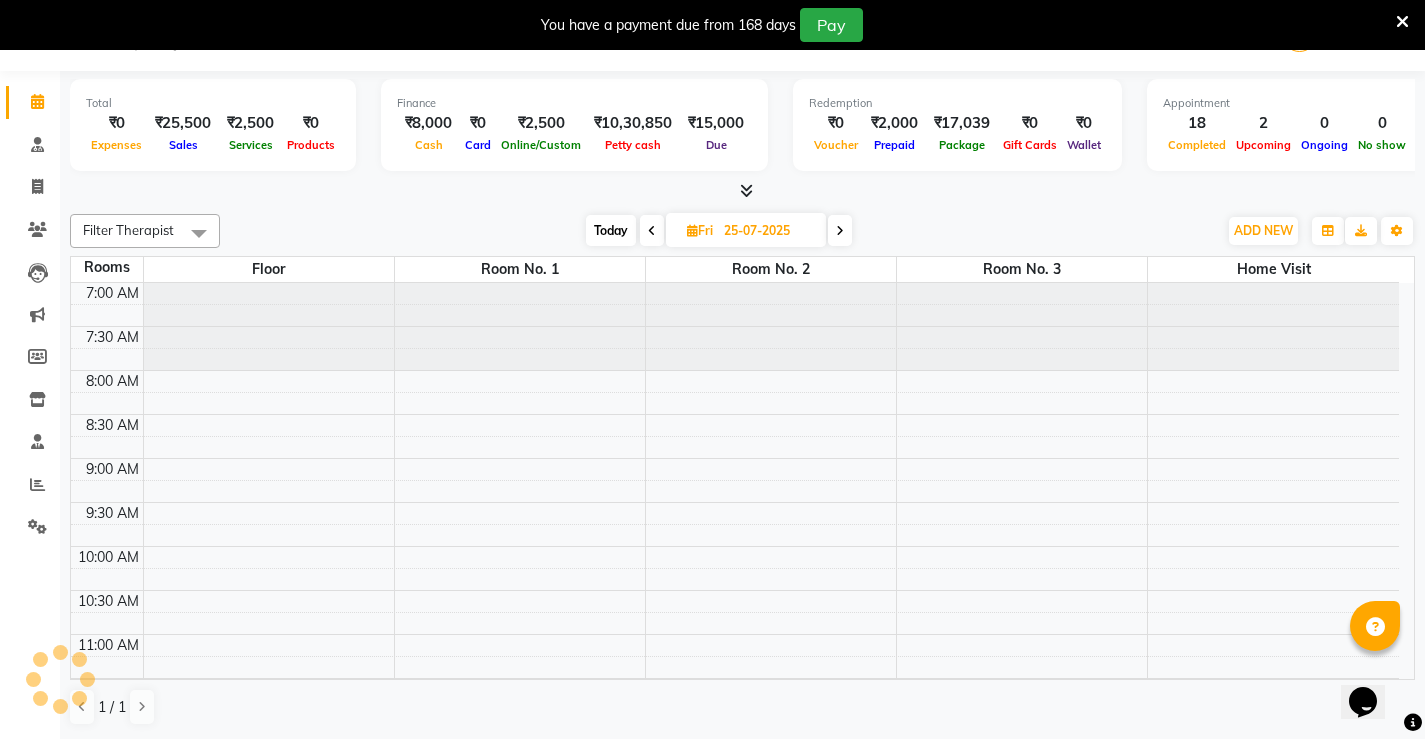 scroll, scrollTop: 835, scrollLeft: 0, axis: vertical 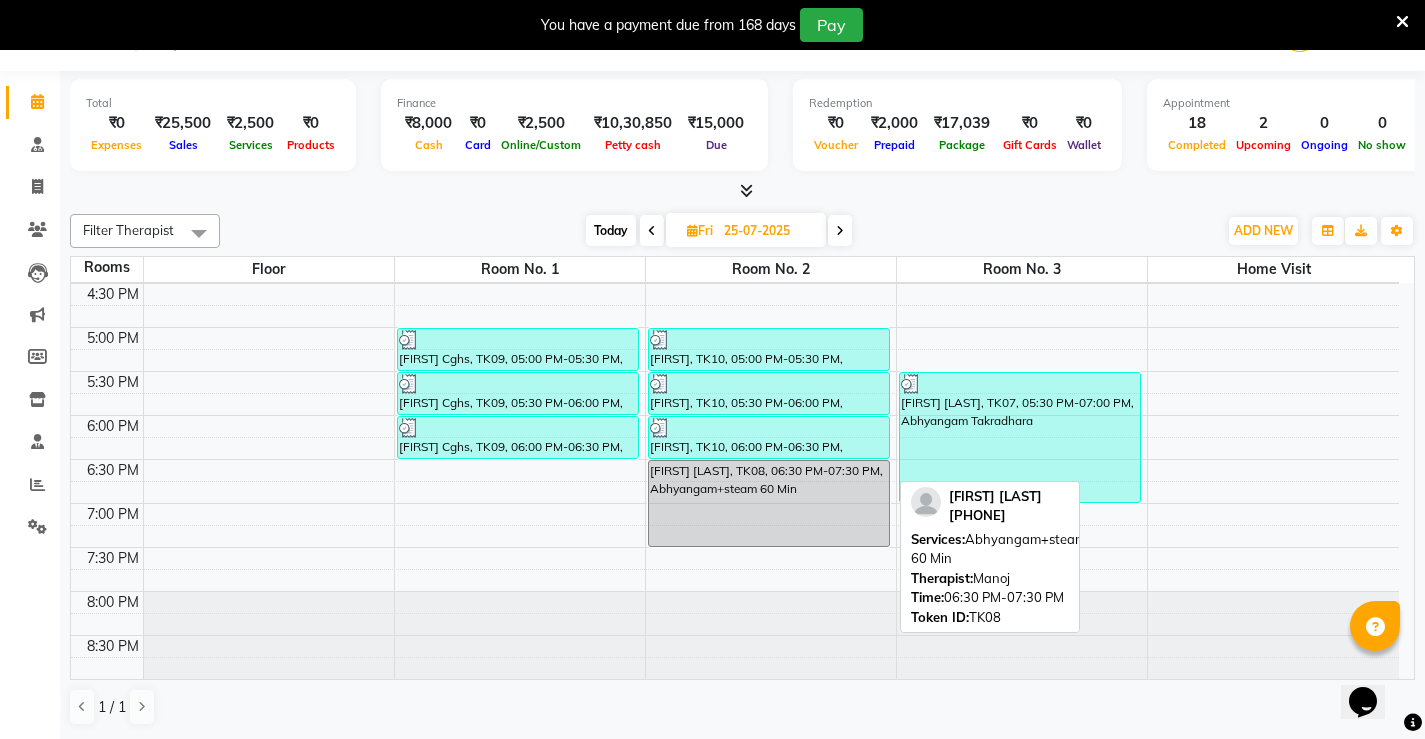 click on "[FIRST] [LAST], TK08, 06:30 PM-07:30 PM, Abhyangam+steam 60 Min" at bounding box center (769, 503) 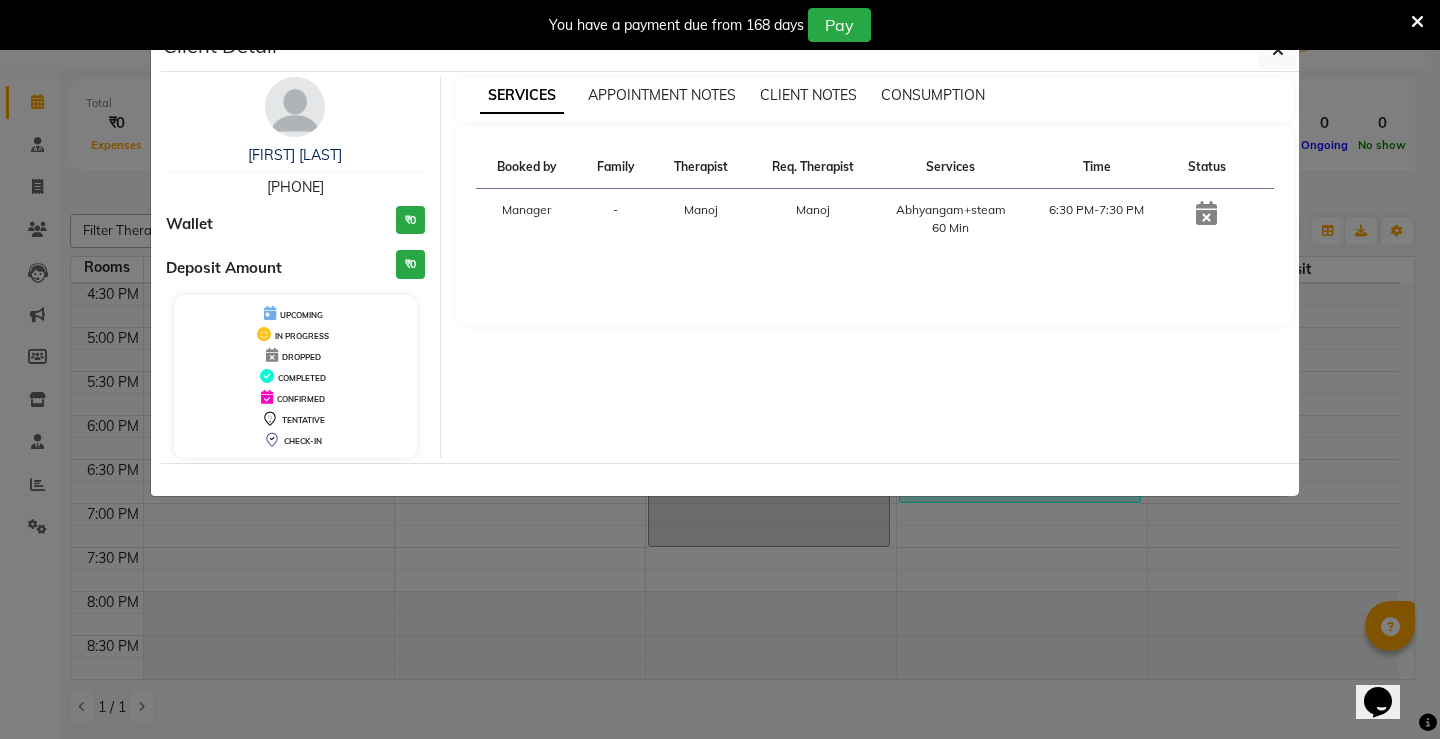 click at bounding box center [1206, 213] 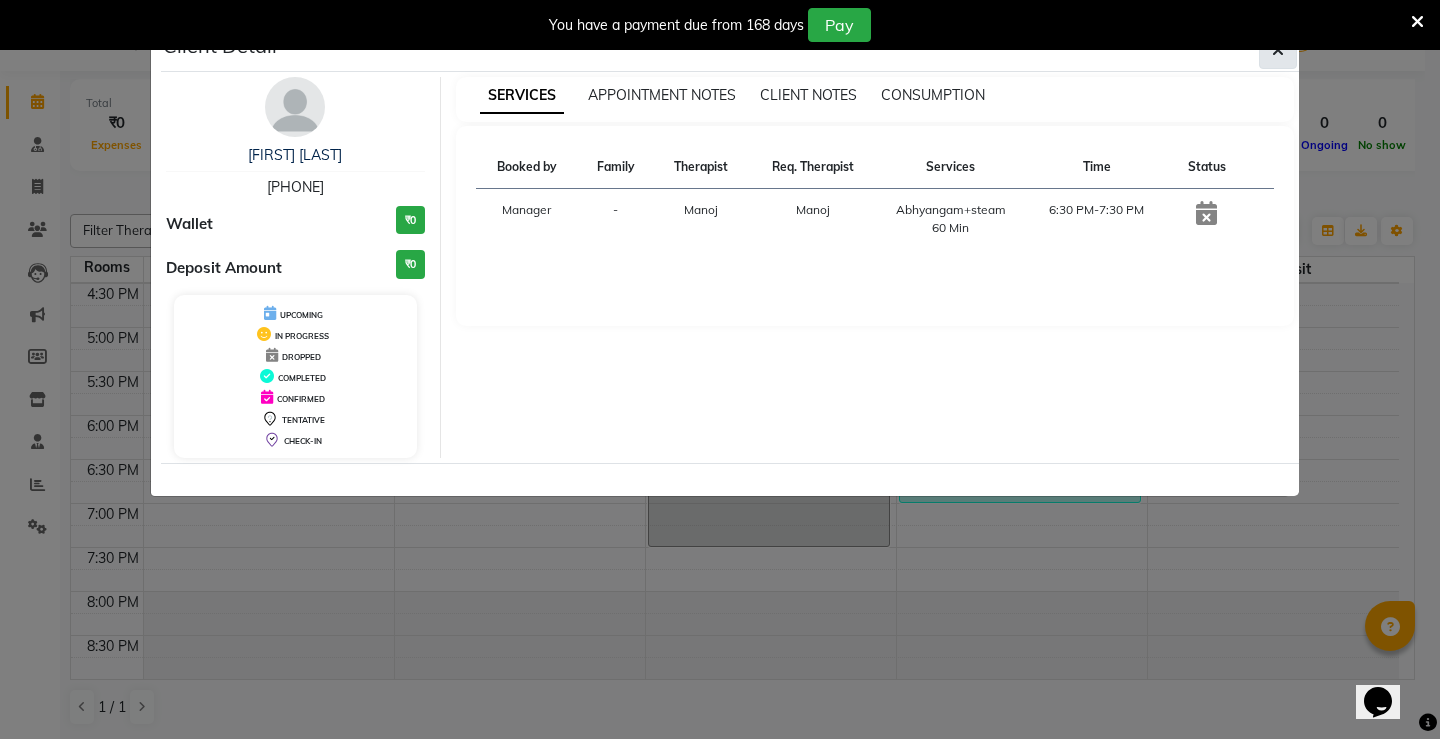 click 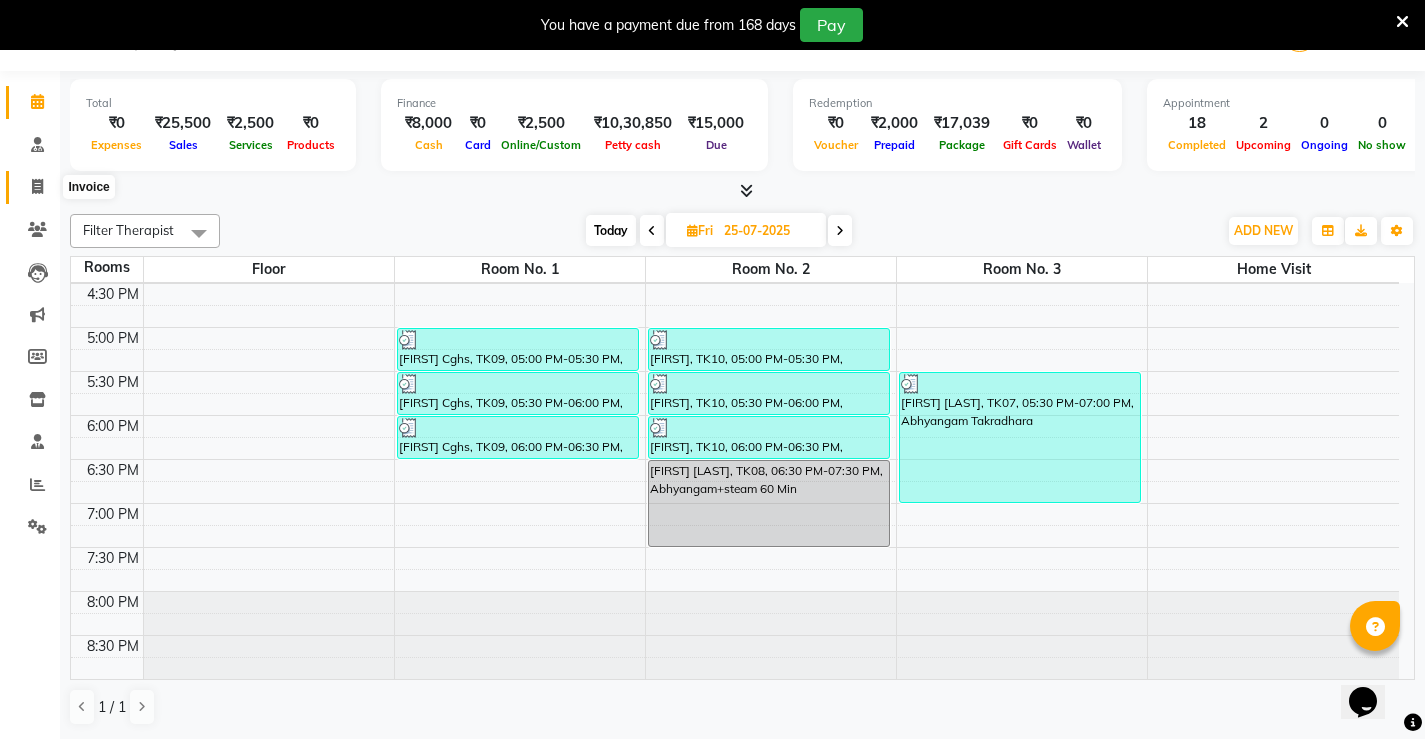 click 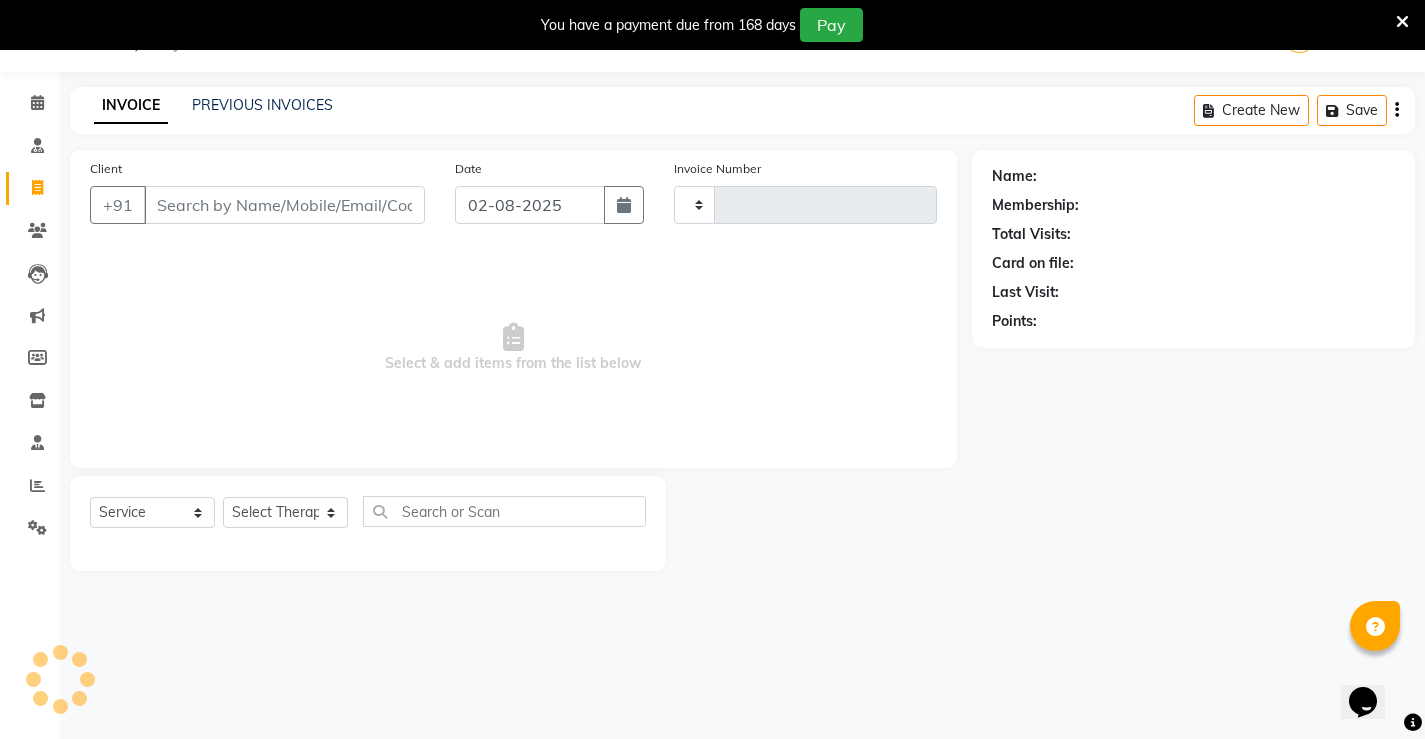 scroll, scrollTop: 50, scrollLeft: 0, axis: vertical 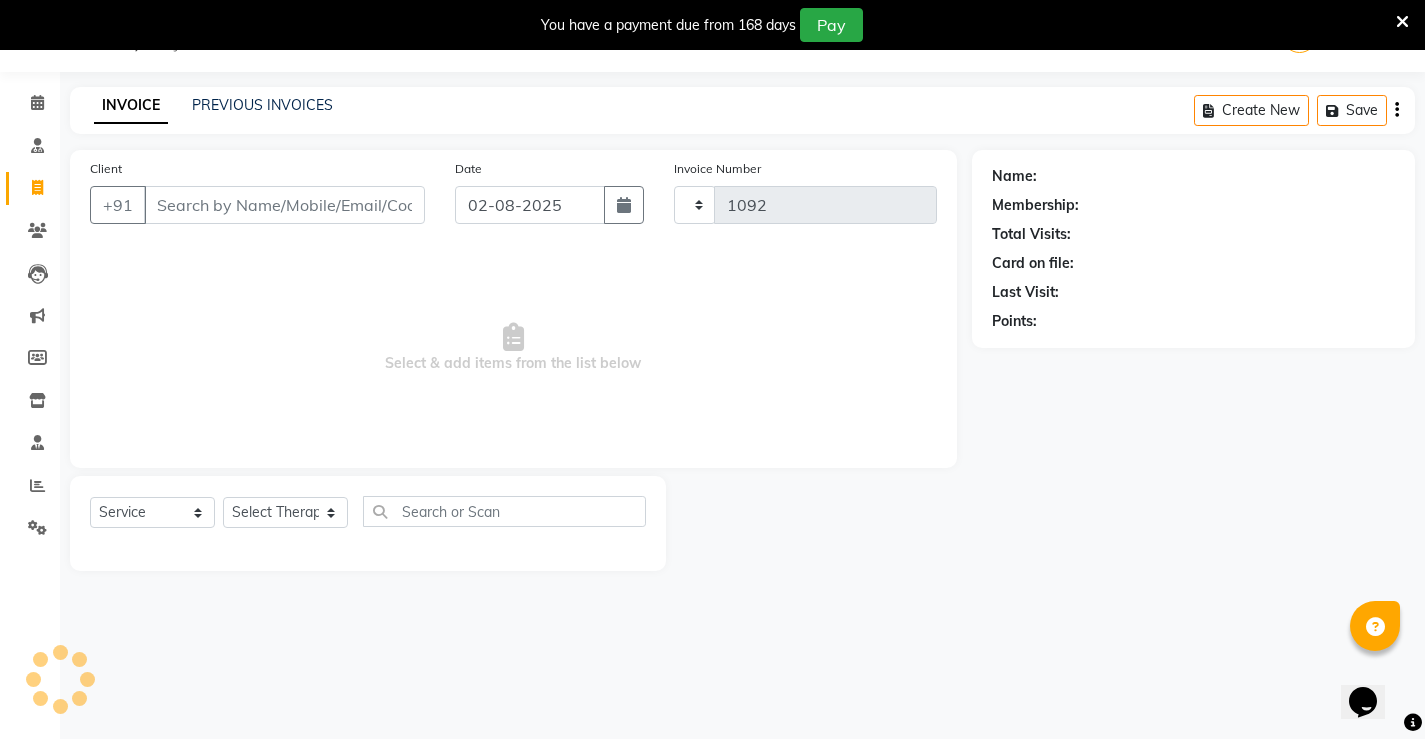 select on "5587" 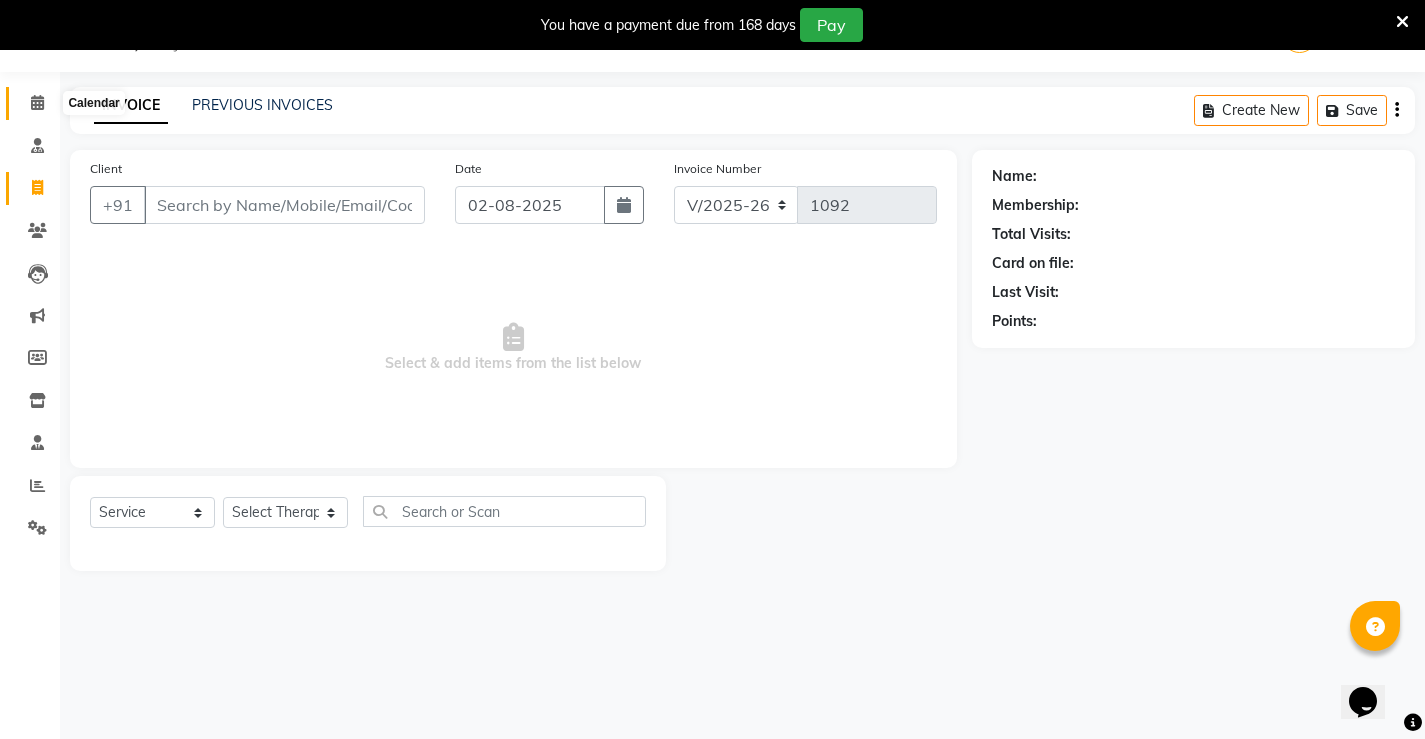 click 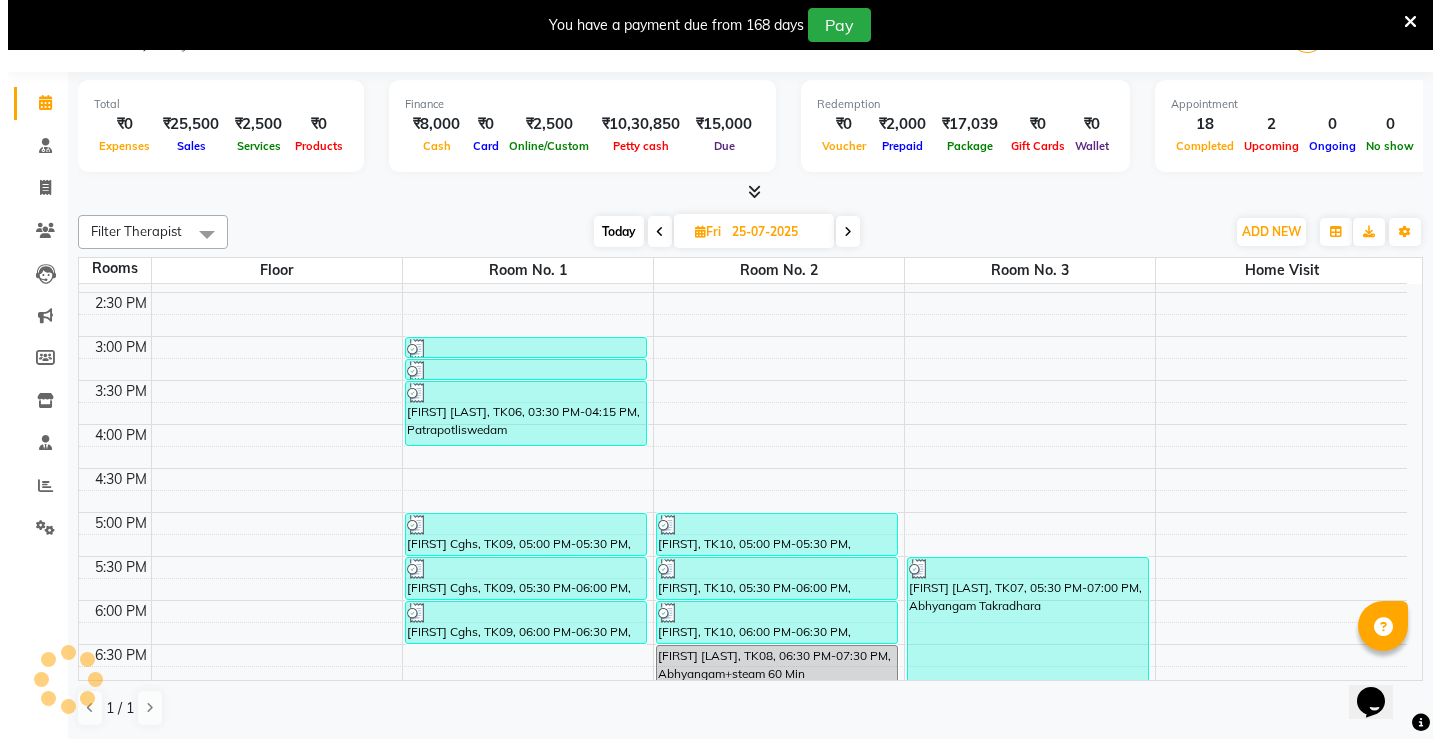 scroll, scrollTop: 800, scrollLeft: 0, axis: vertical 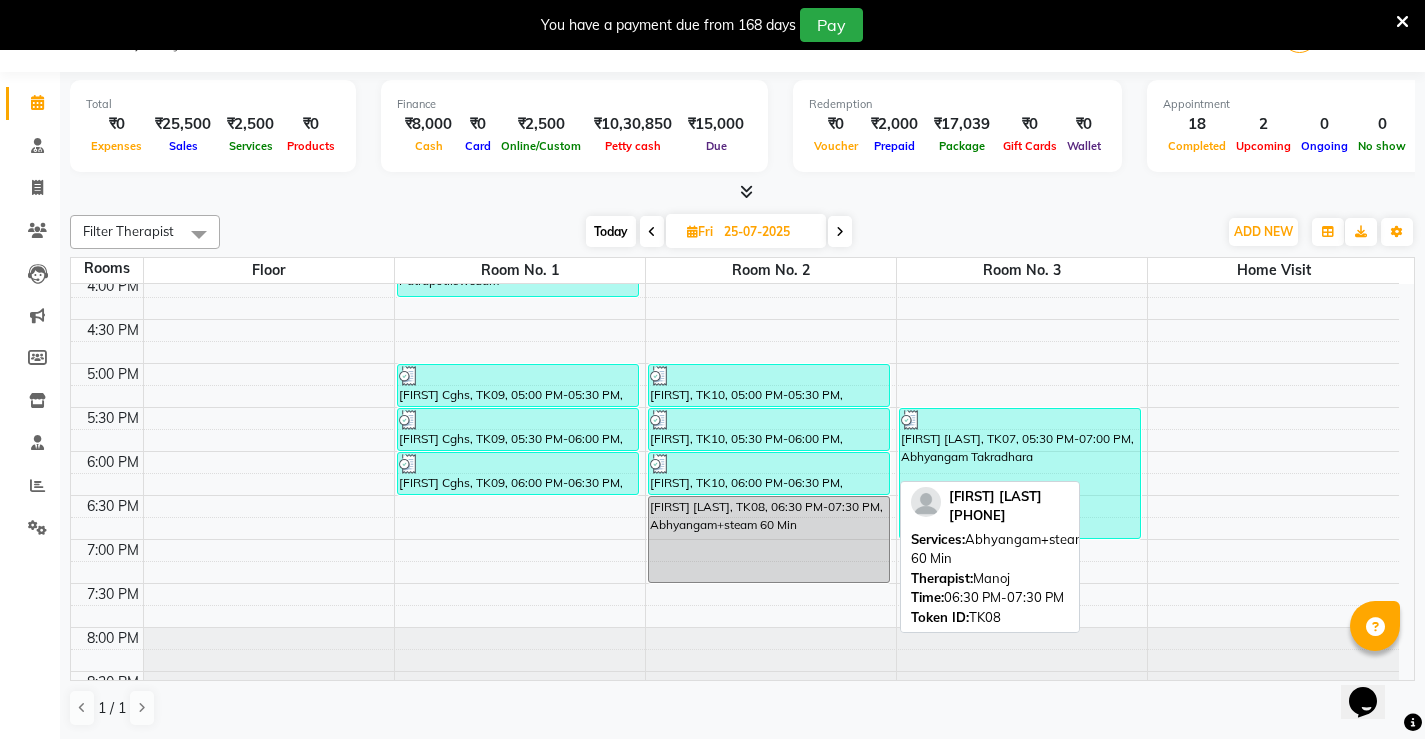 click on "Rajesh Rajan, TK08, 06:30 PM-07:30 PM, Abhyangam+steam 60 Min" at bounding box center [769, 539] 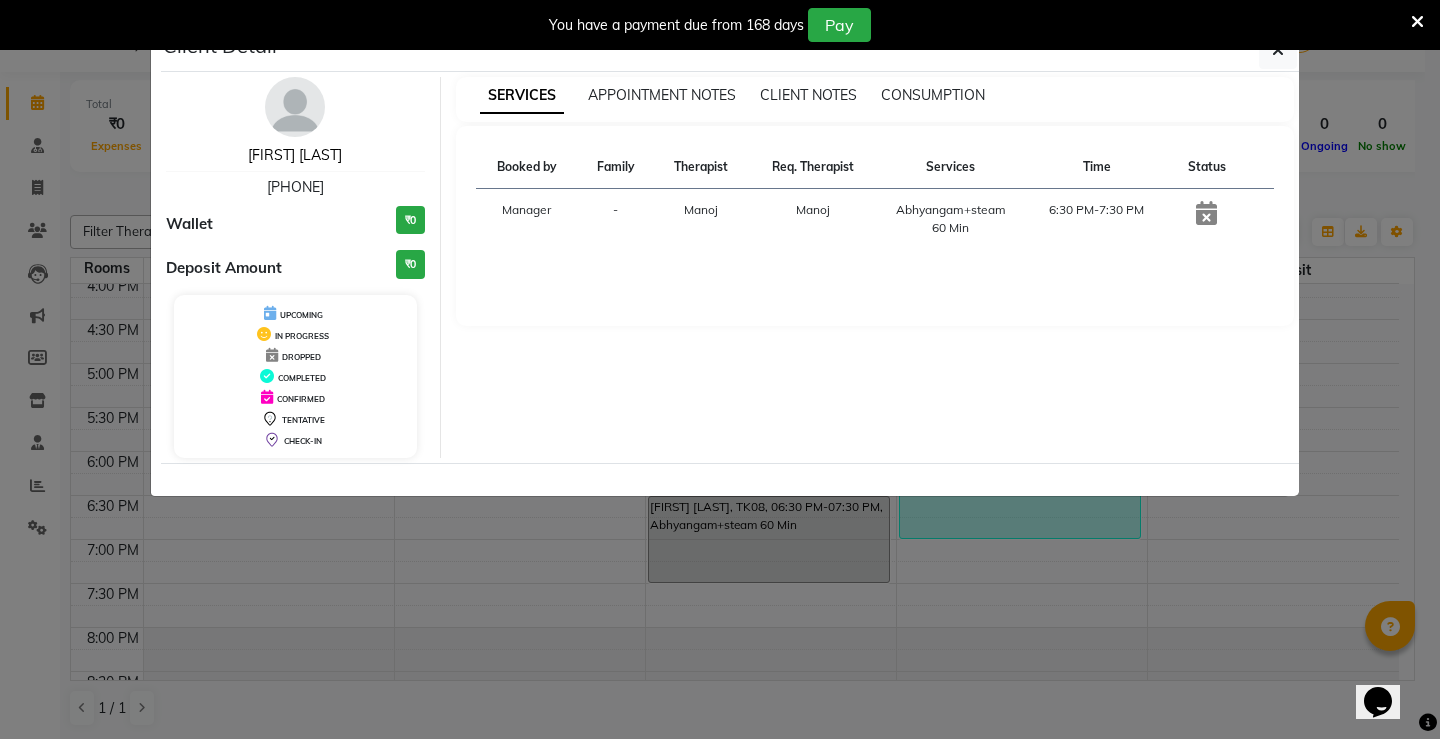 click on "Rajesh Rajan" at bounding box center (295, 155) 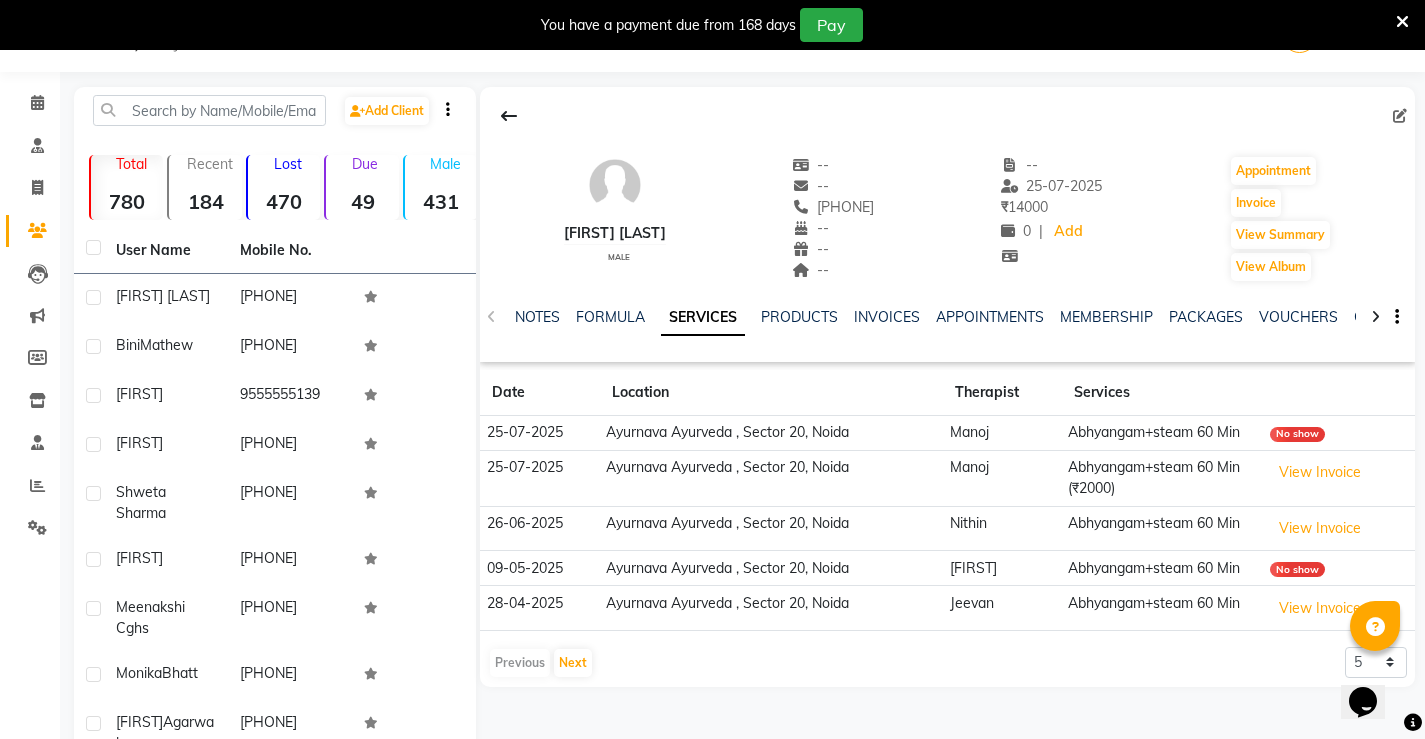 click on "No show" 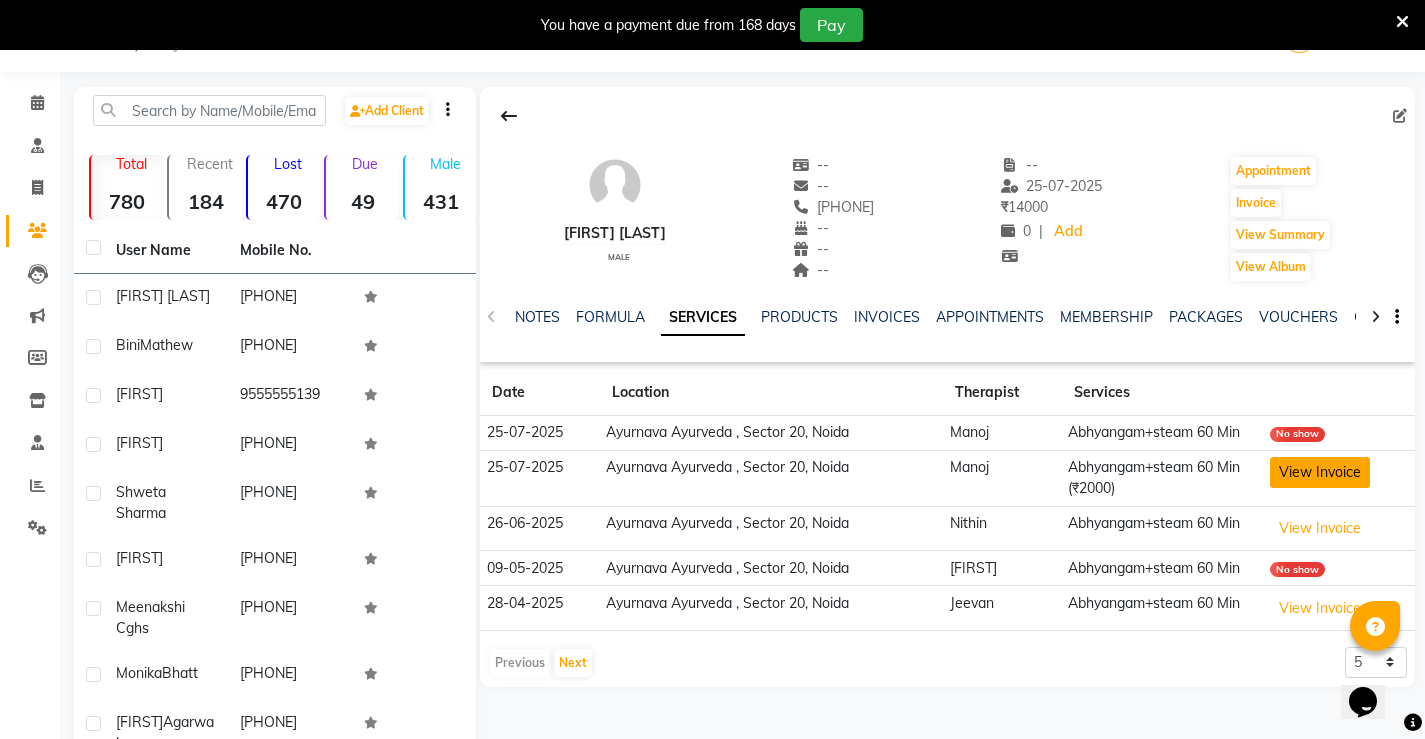 click on "View Invoice" 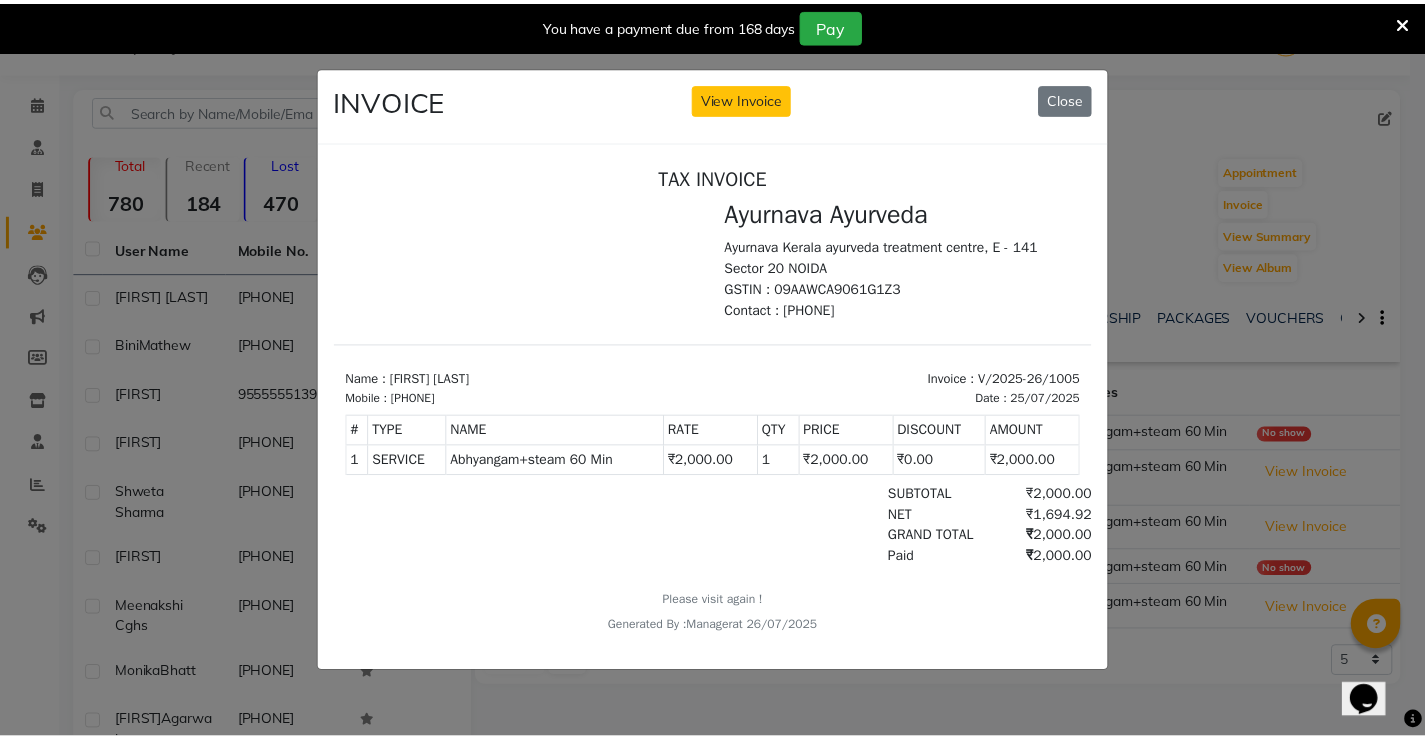 scroll, scrollTop: 0, scrollLeft: 0, axis: both 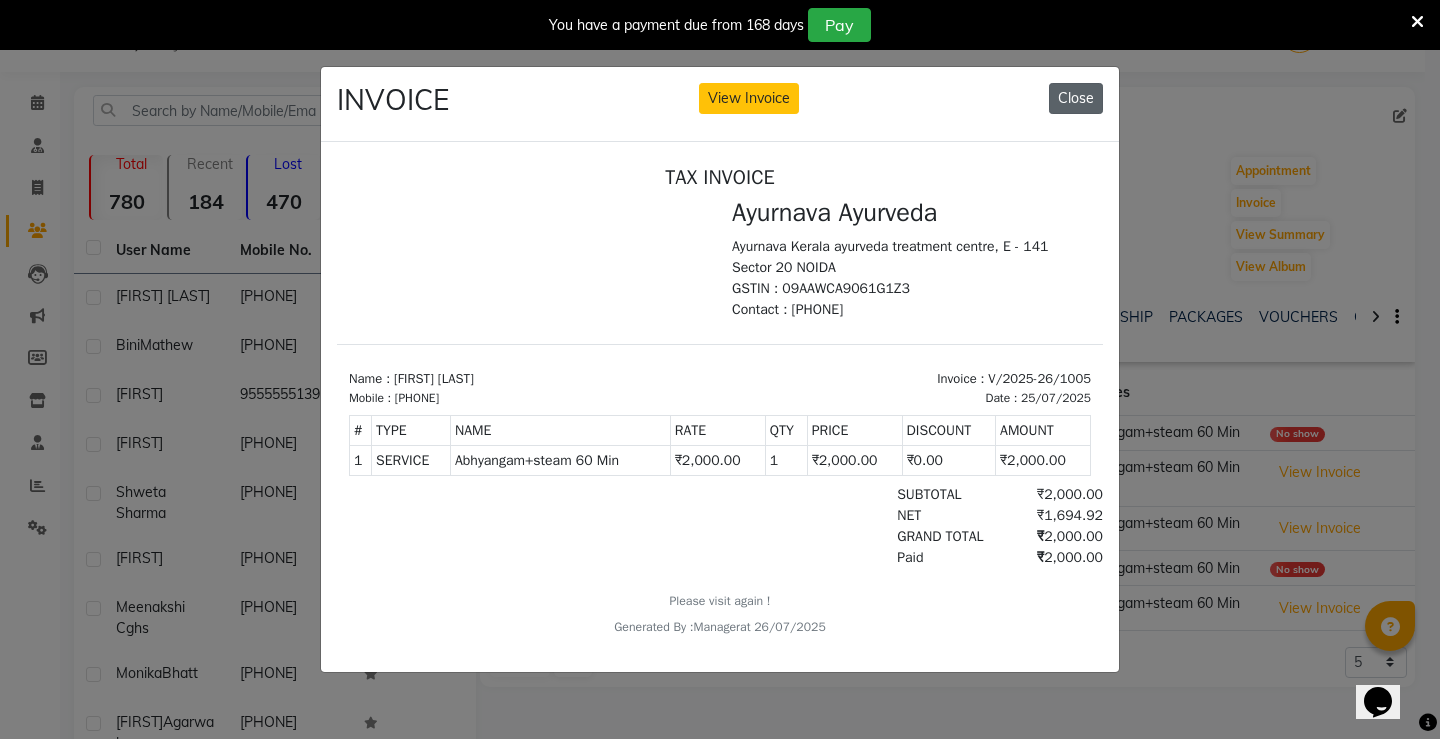 click on "Close" 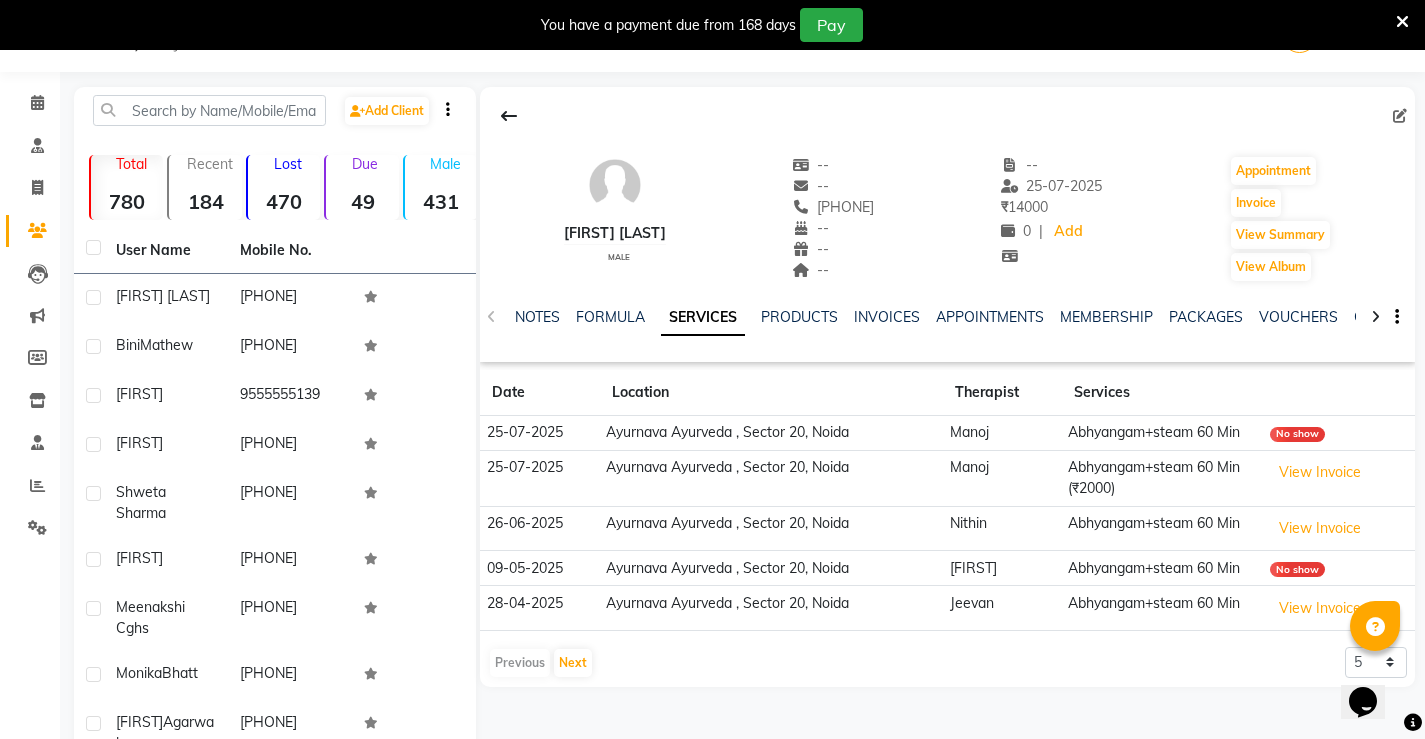 click at bounding box center [1402, 22] 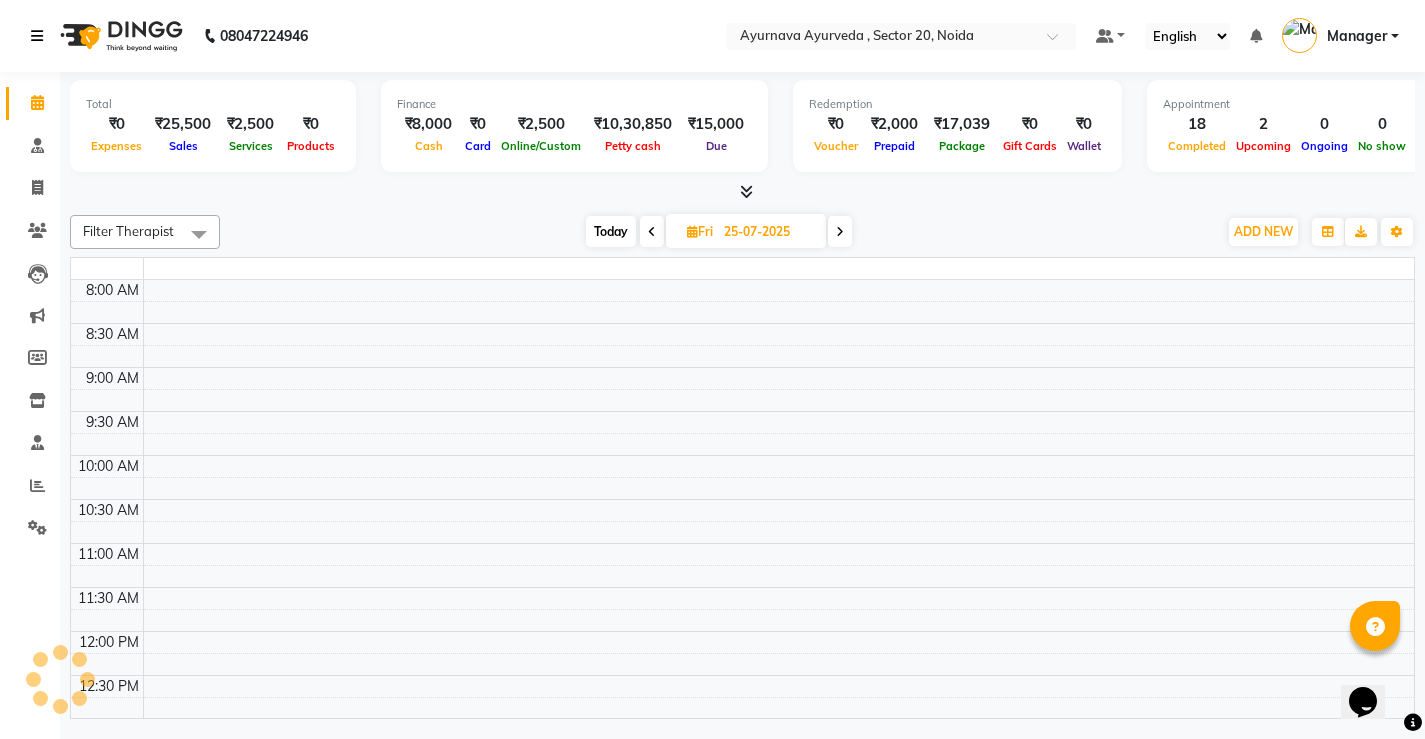 scroll, scrollTop: 0, scrollLeft: 0, axis: both 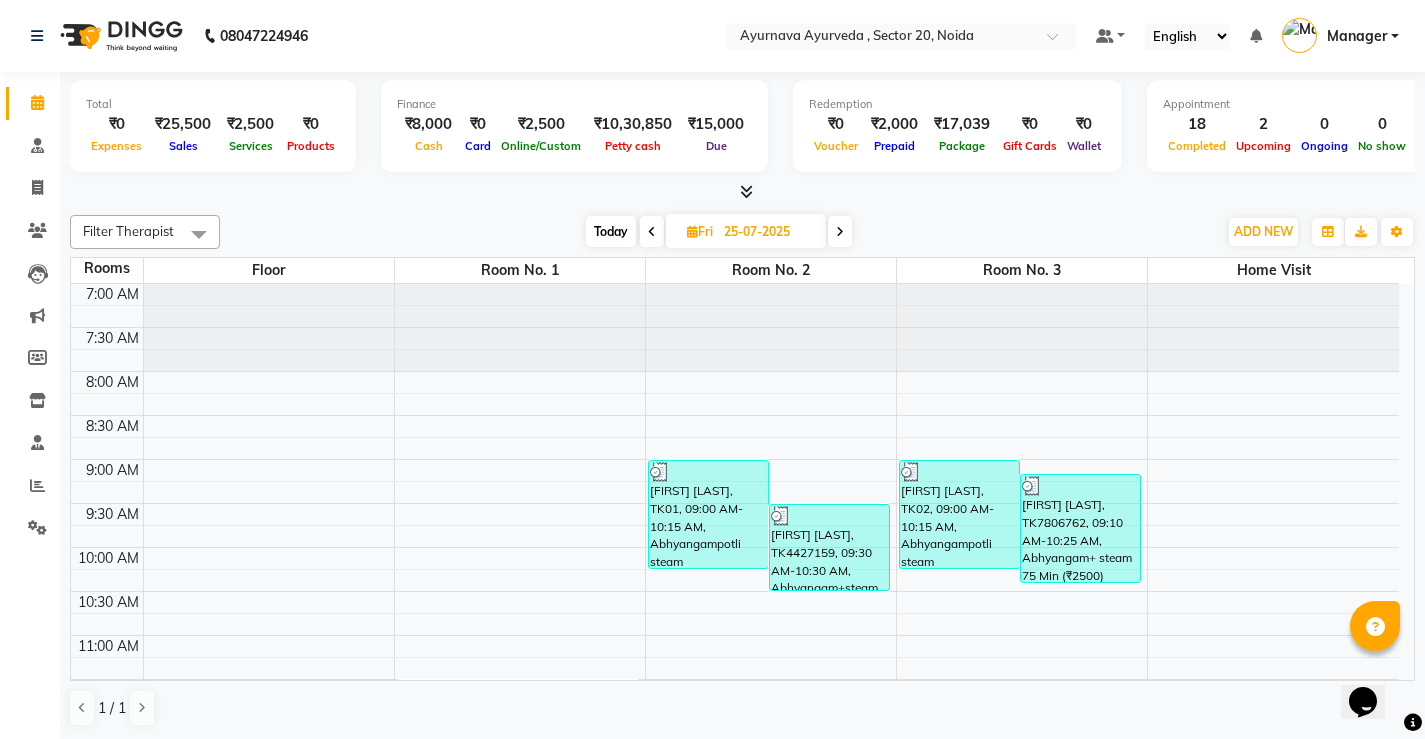 drag, startPoint x: 829, startPoint y: 535, endPoint x: 814, endPoint y: 674, distance: 139.807 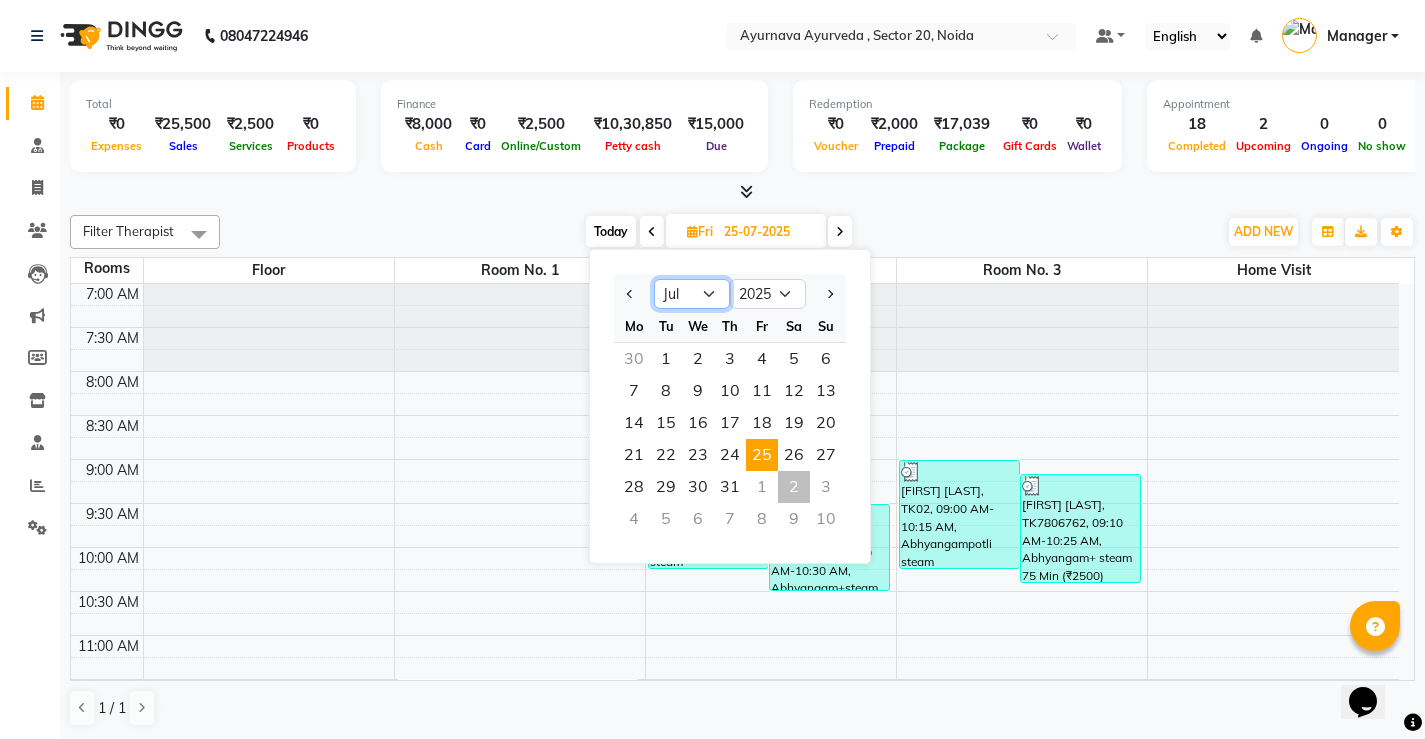 click on "Jan Feb Mar Apr May Jun Jul Aug Sep Oct Nov Dec" at bounding box center [692, 294] 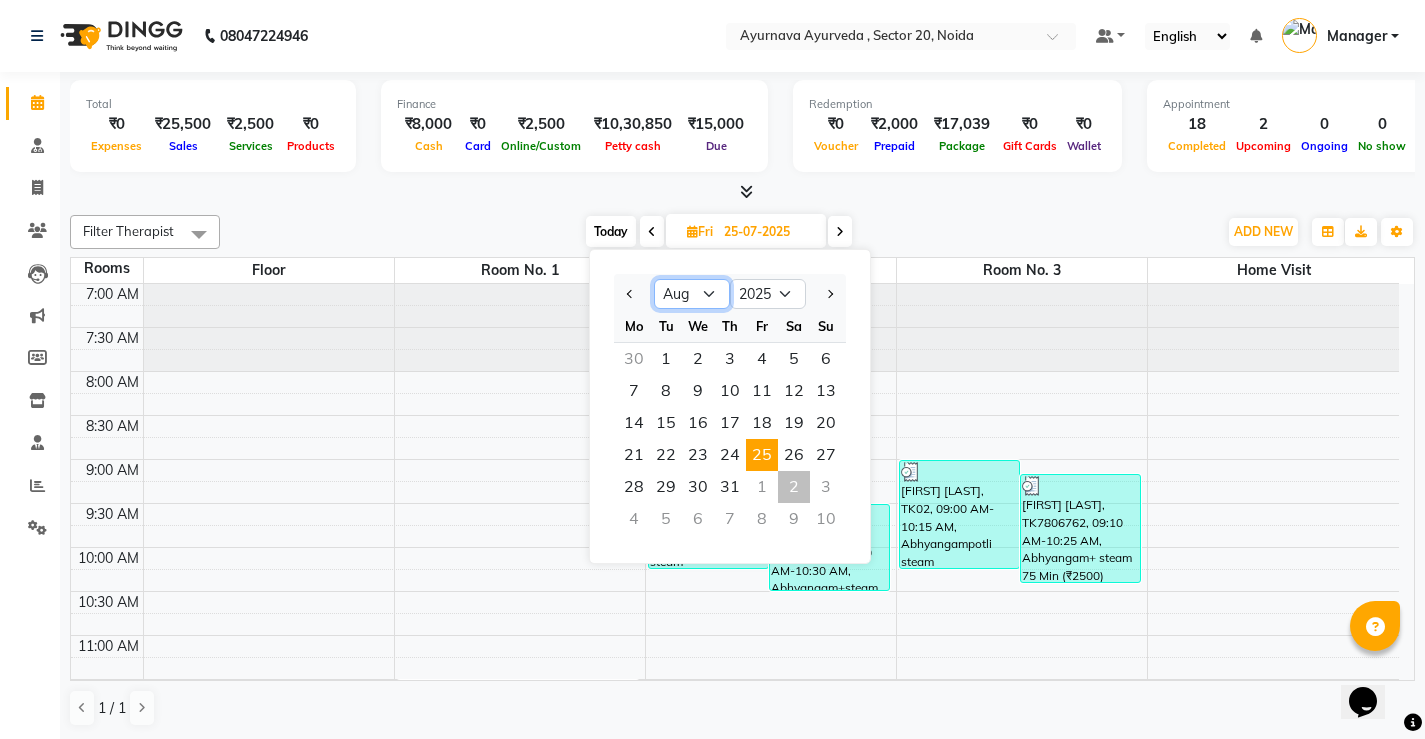 click on "Jan Feb Mar Apr May Jun Jul Aug Sep Oct Nov Dec" at bounding box center [692, 294] 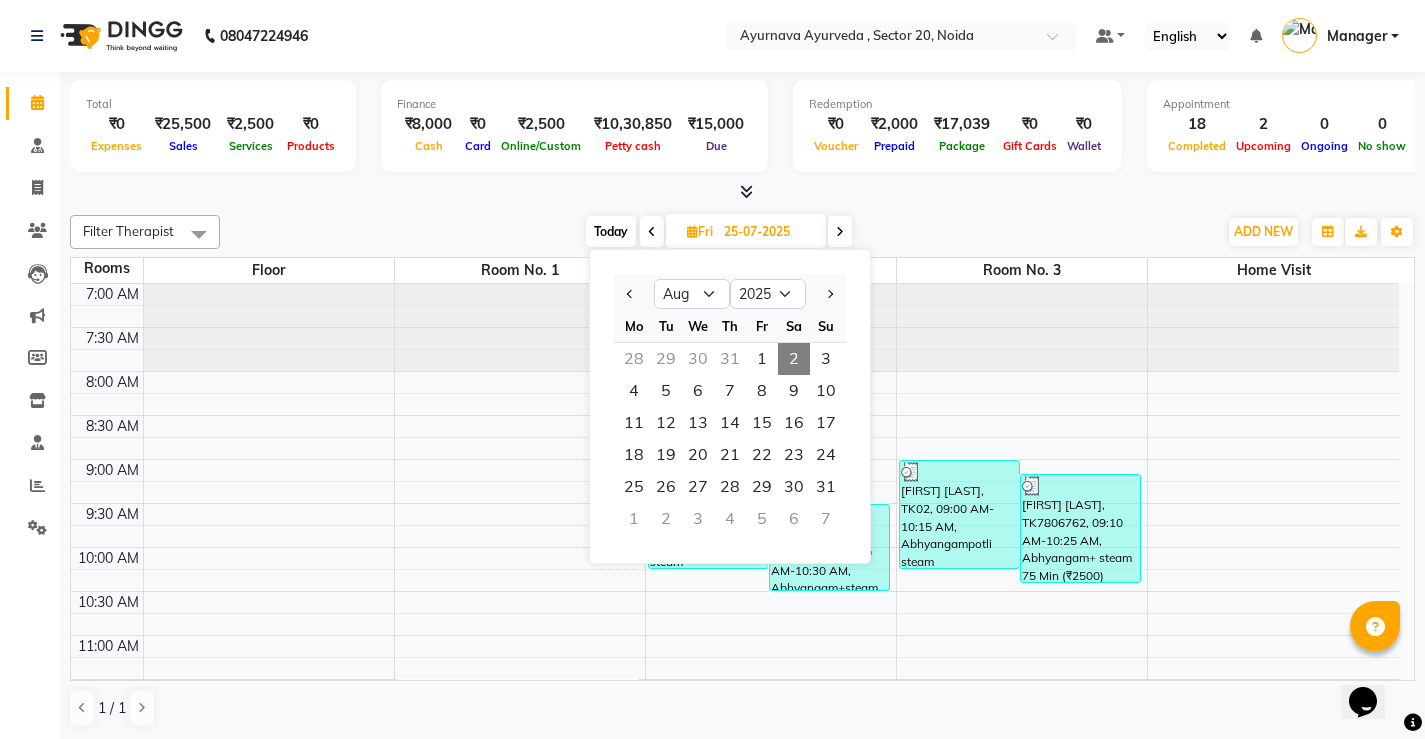 click on "2" at bounding box center (794, 359) 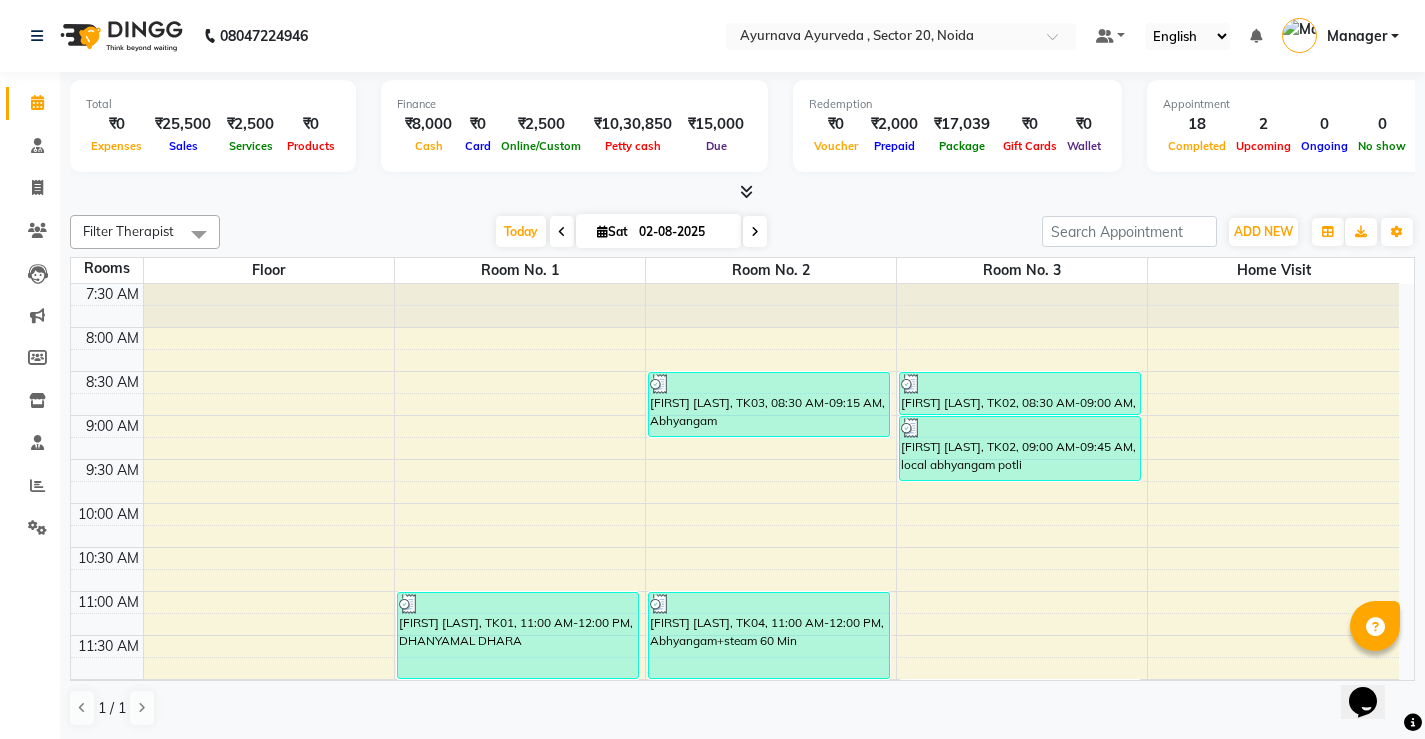 scroll, scrollTop: 0, scrollLeft: 0, axis: both 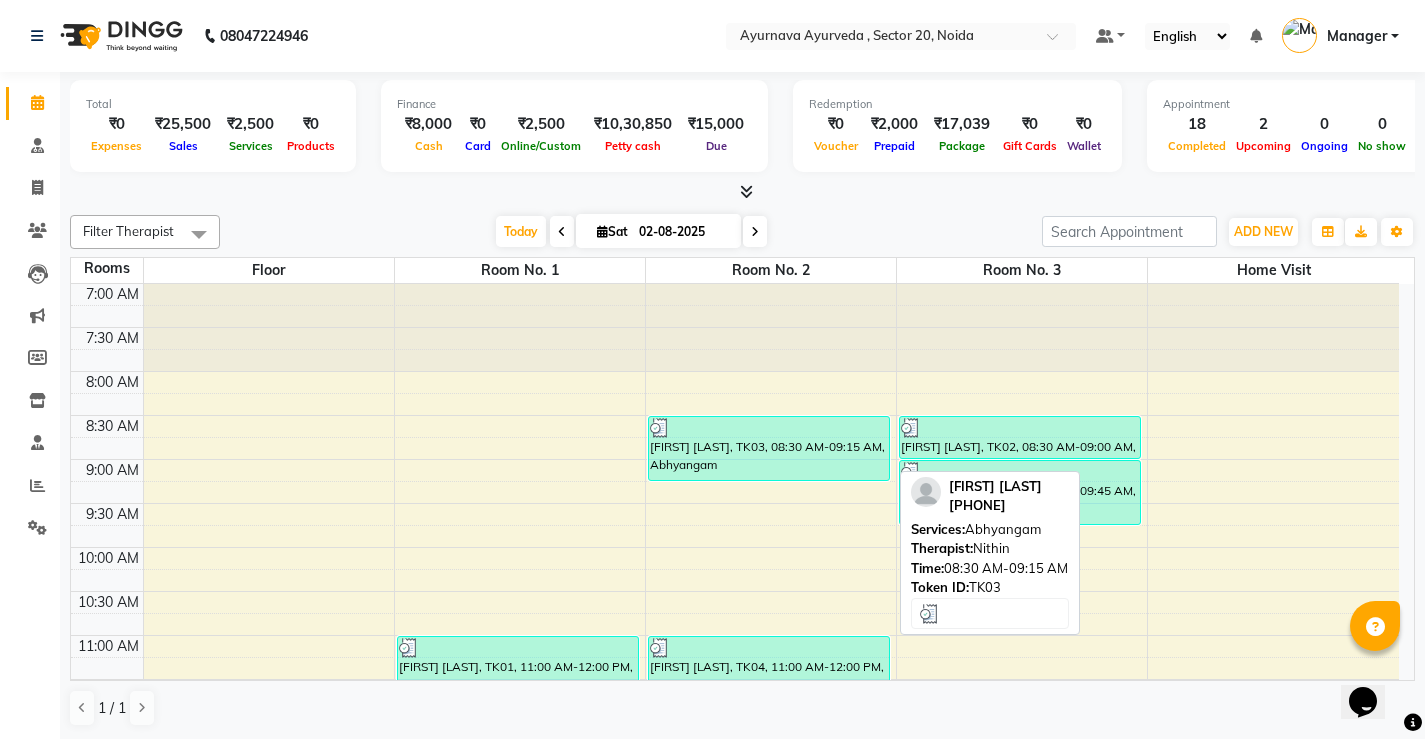 click on "[FIRST] [LAST], TK03, [TIME]-[TIME], Abhyangam" at bounding box center (769, 448) 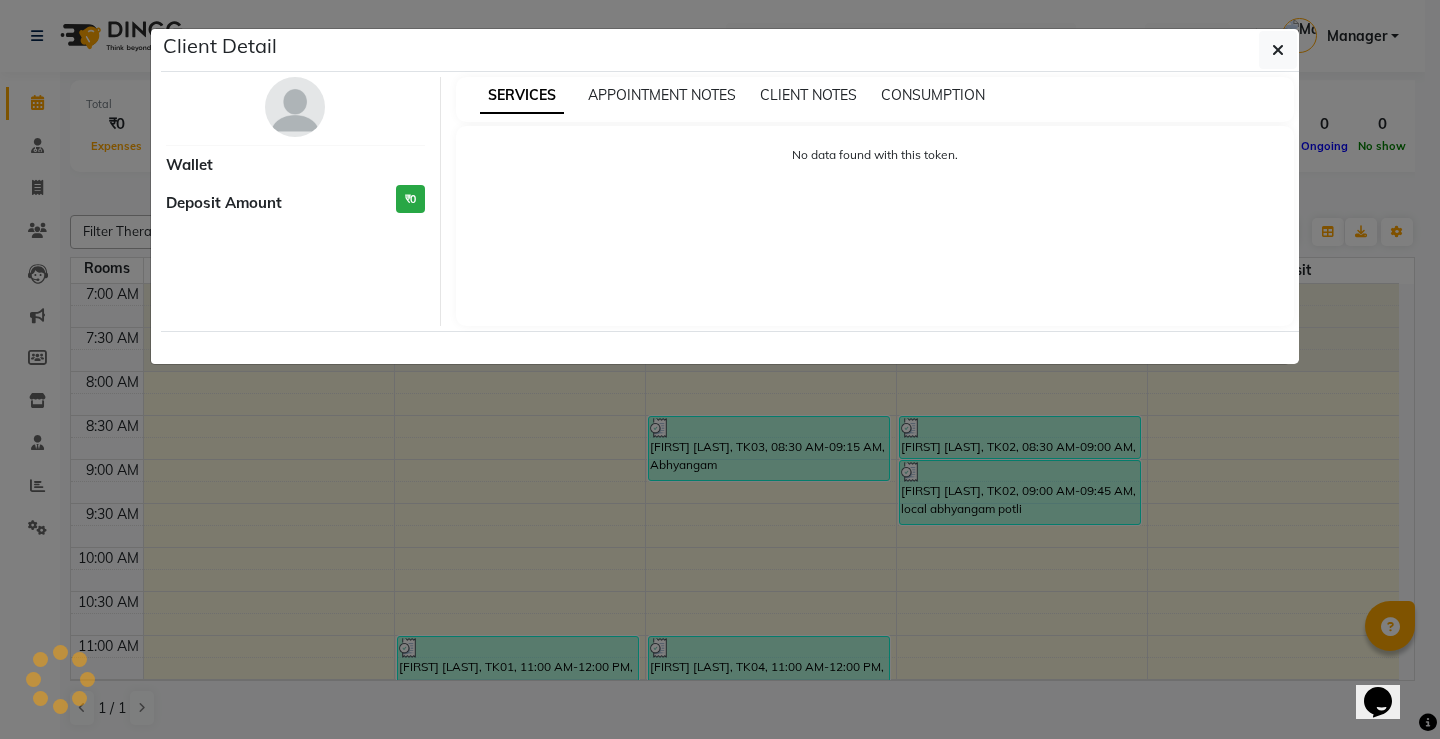 select on "3" 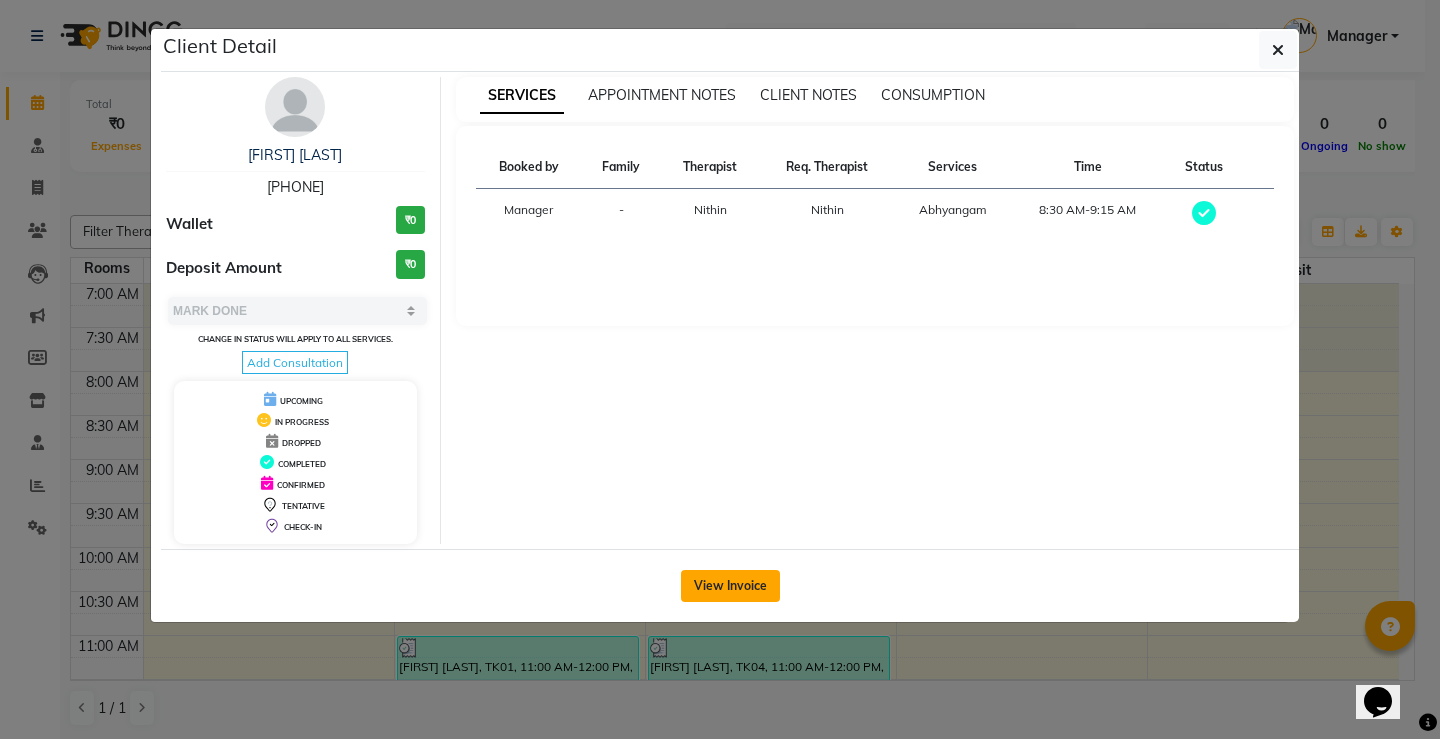click on "View Invoice" 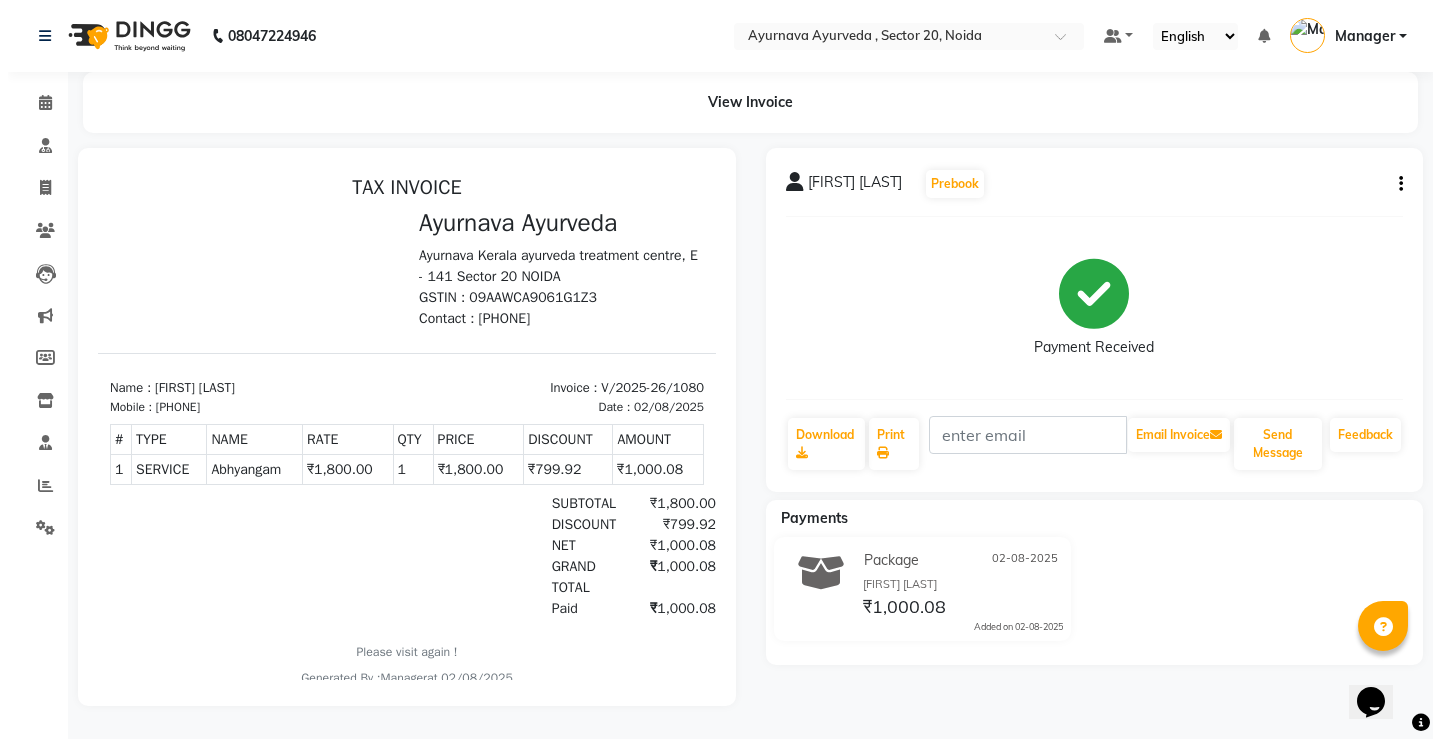 scroll, scrollTop: 0, scrollLeft: 0, axis: both 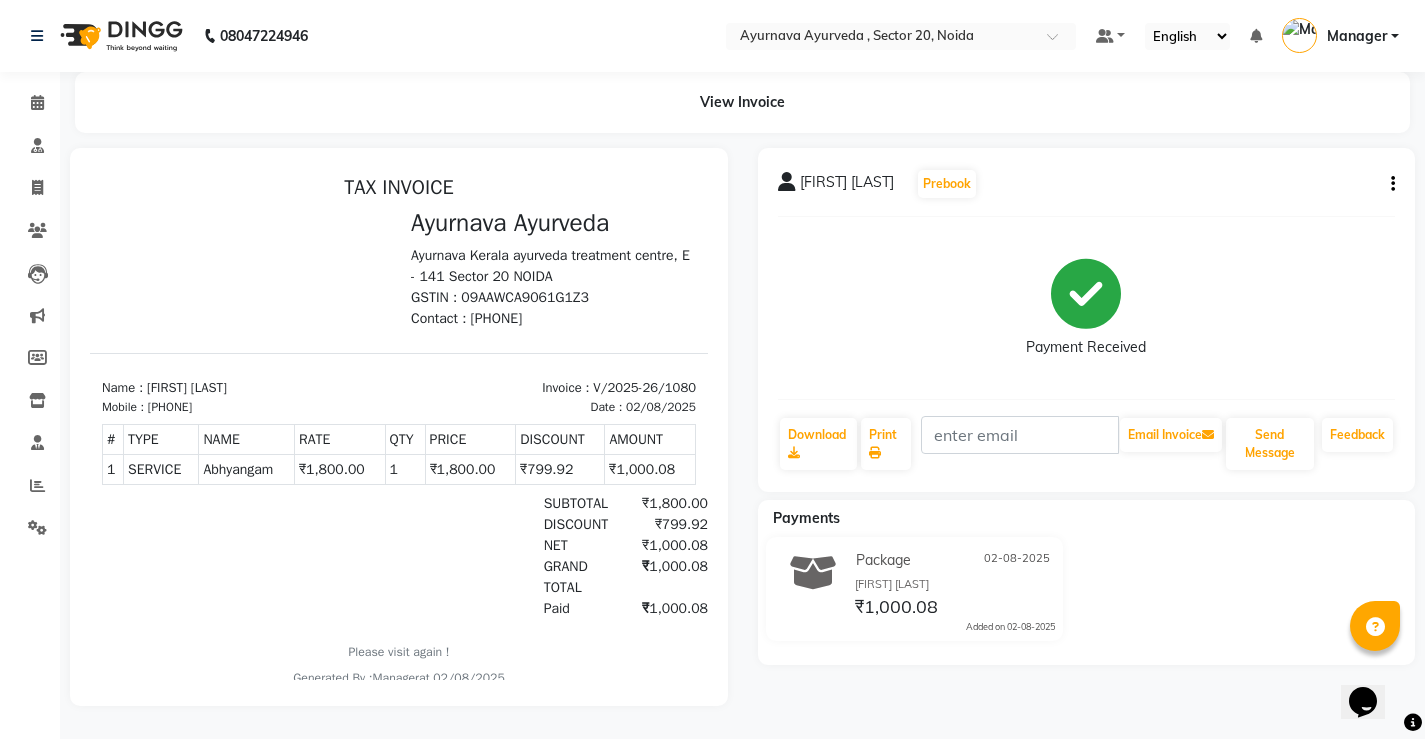 click on "Payment Received" 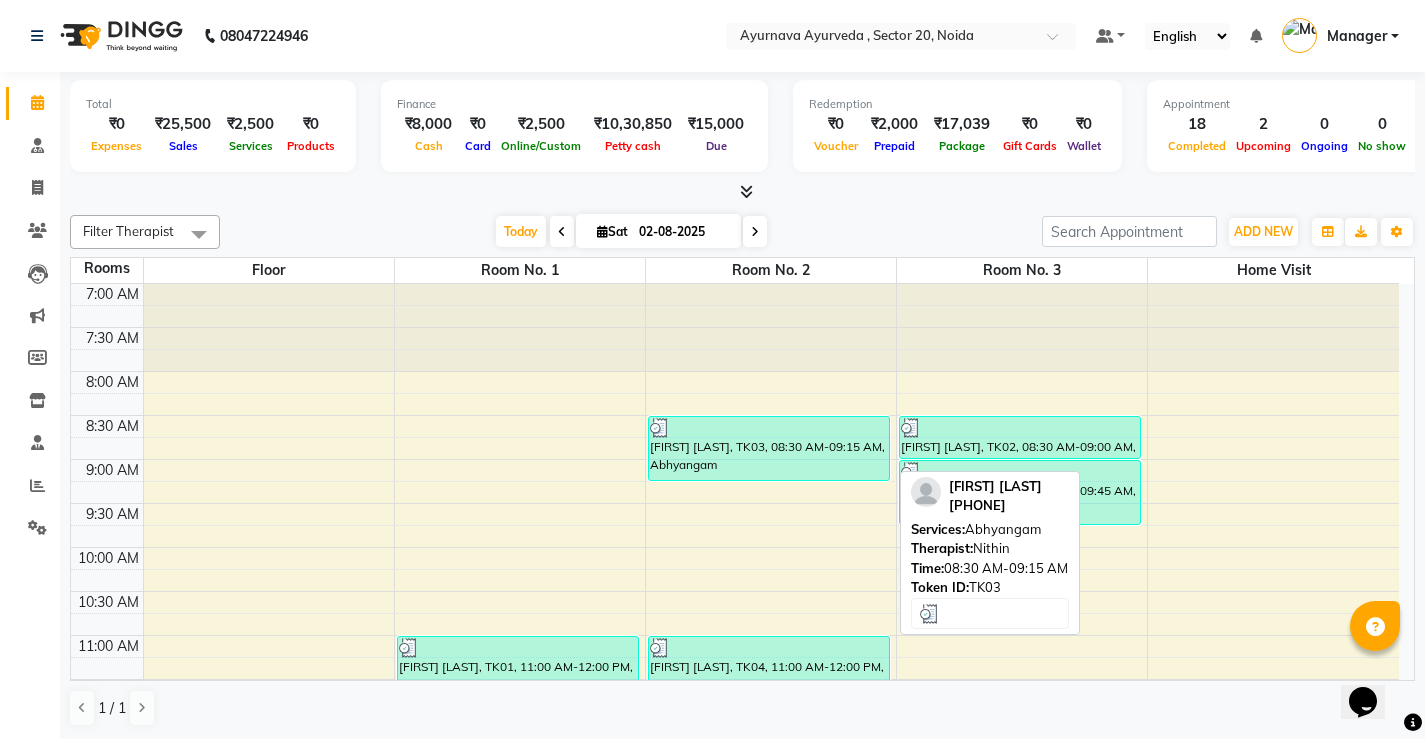 click on "[FIRST] [LAST], TK03, [TIME]-[TIME], Abhyangam" at bounding box center (769, 448) 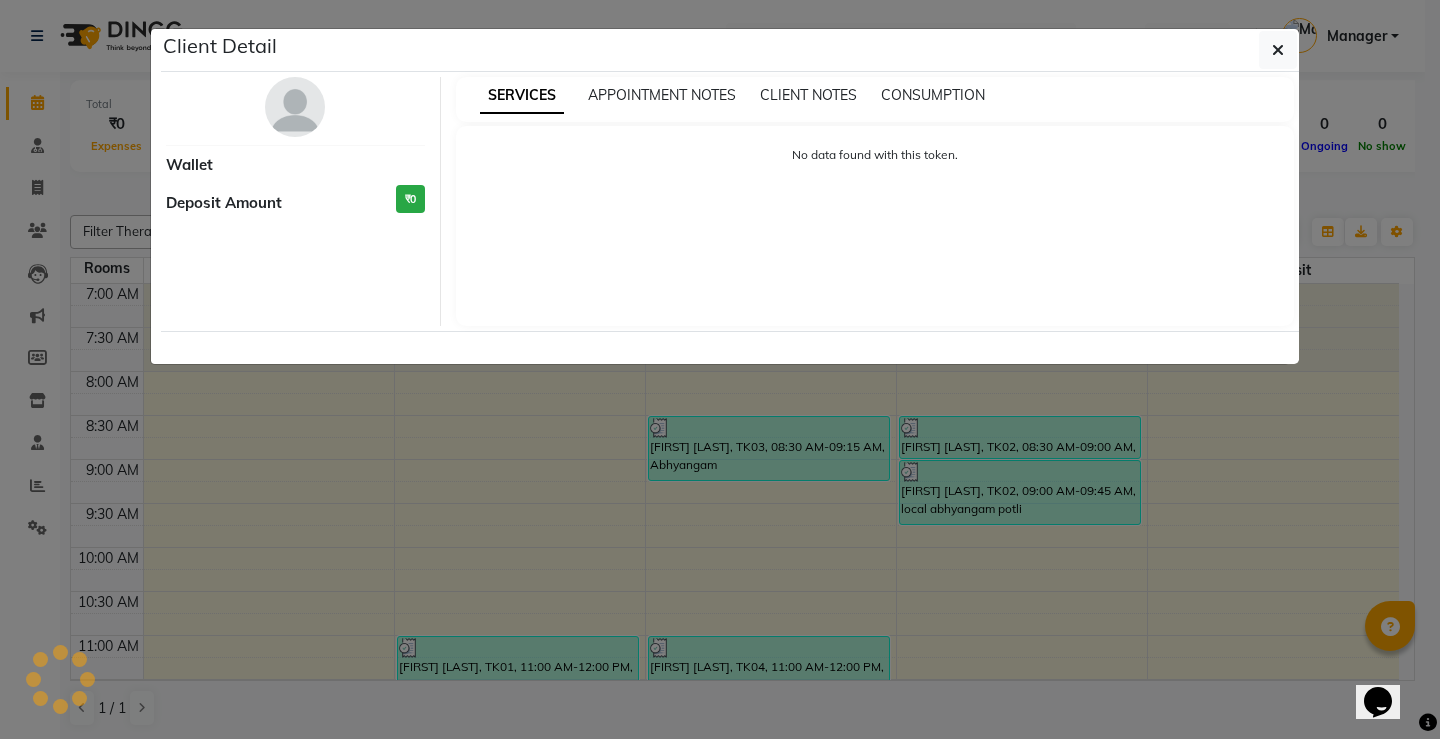 select on "3" 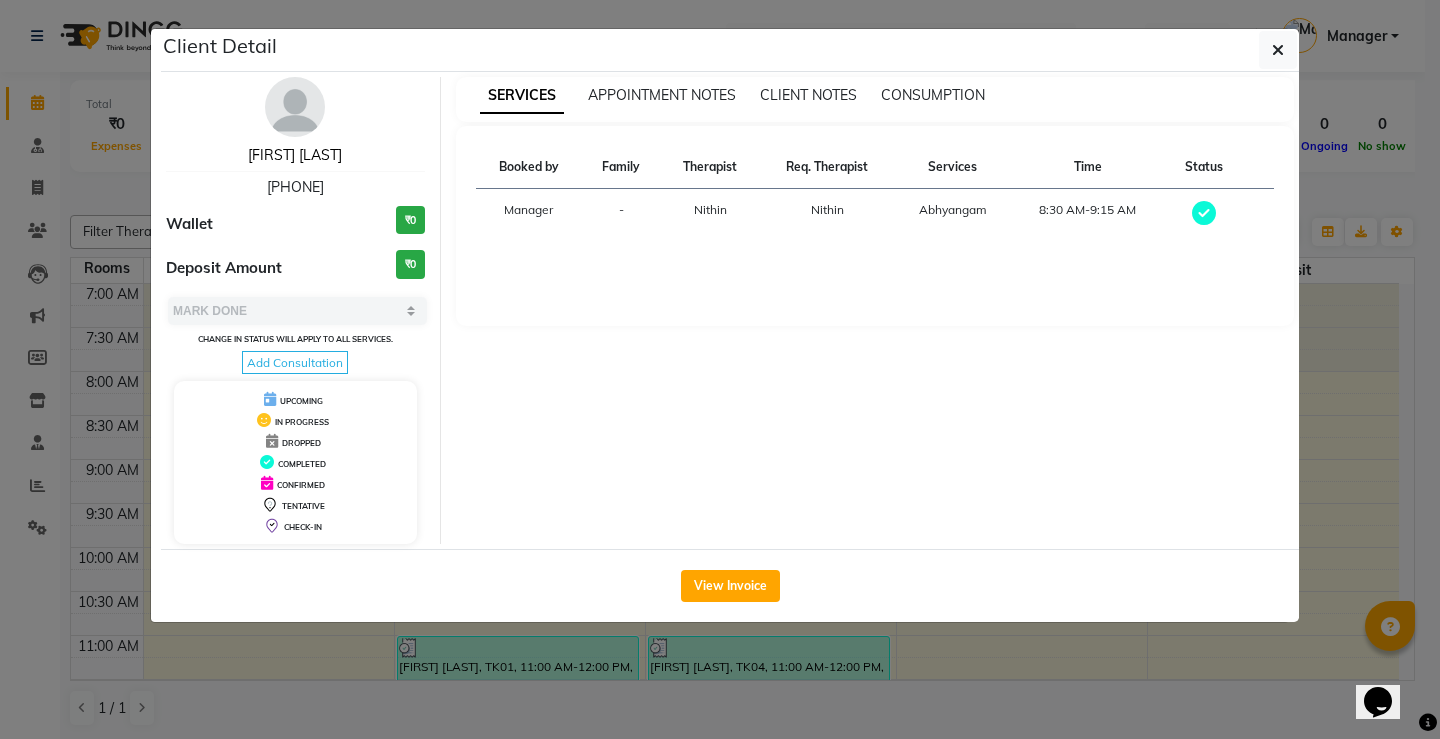 click on "[FIRST] [LAST]" at bounding box center (295, 155) 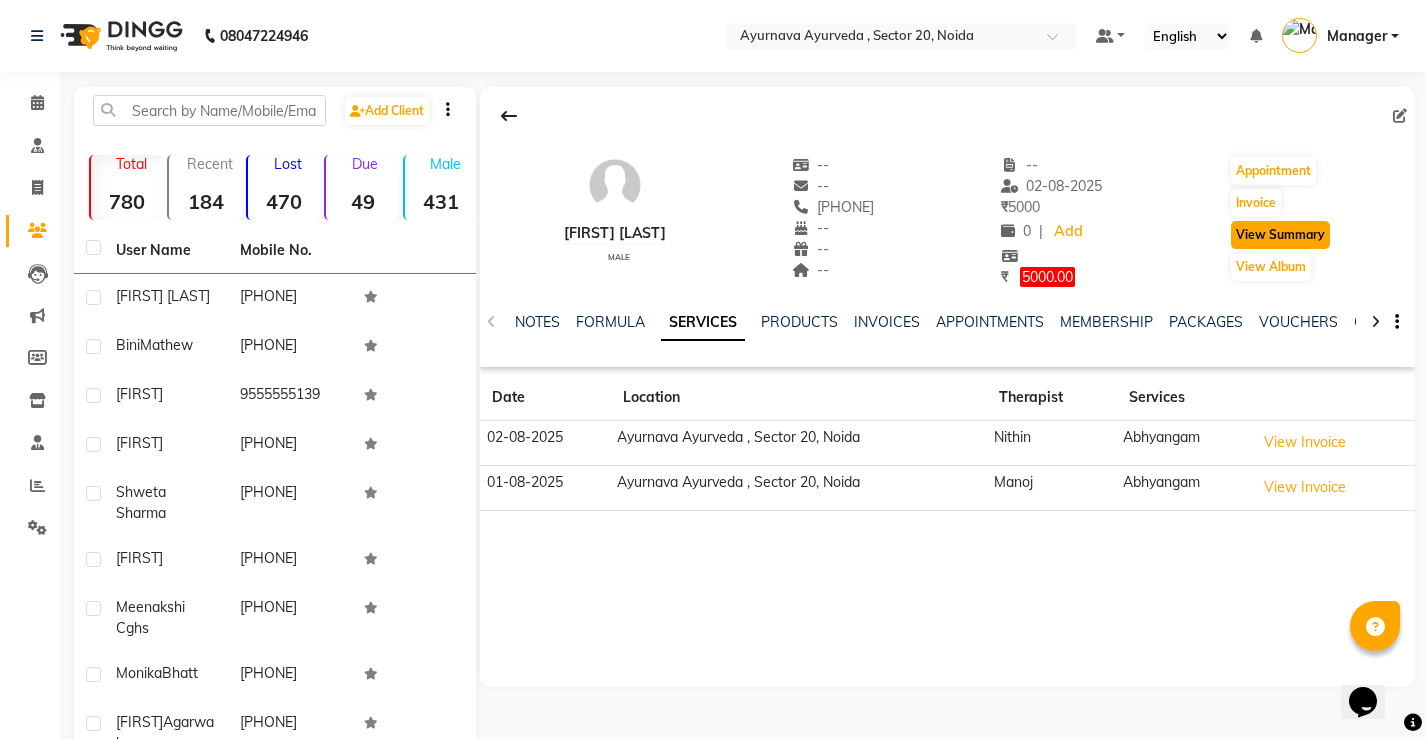click on "View Summary" 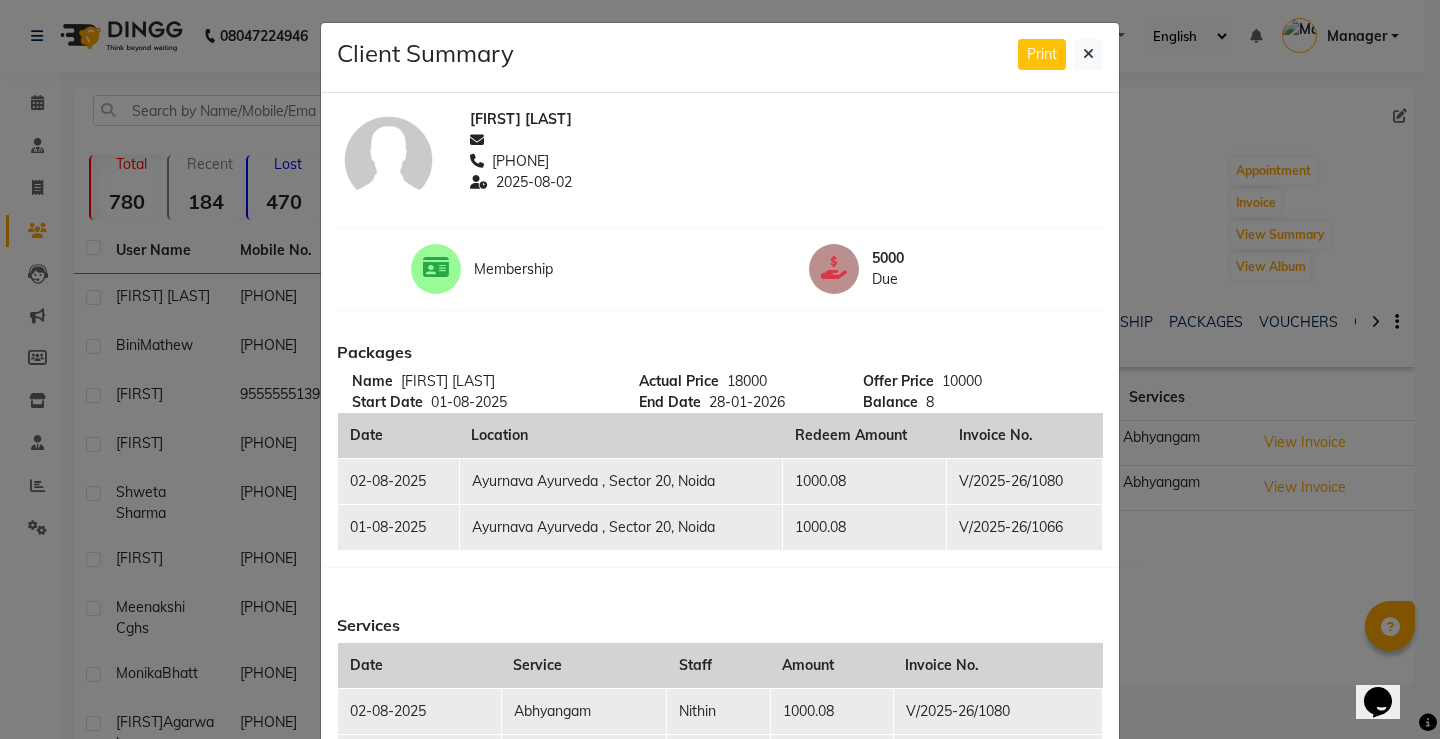scroll, scrollTop: 0, scrollLeft: 0, axis: both 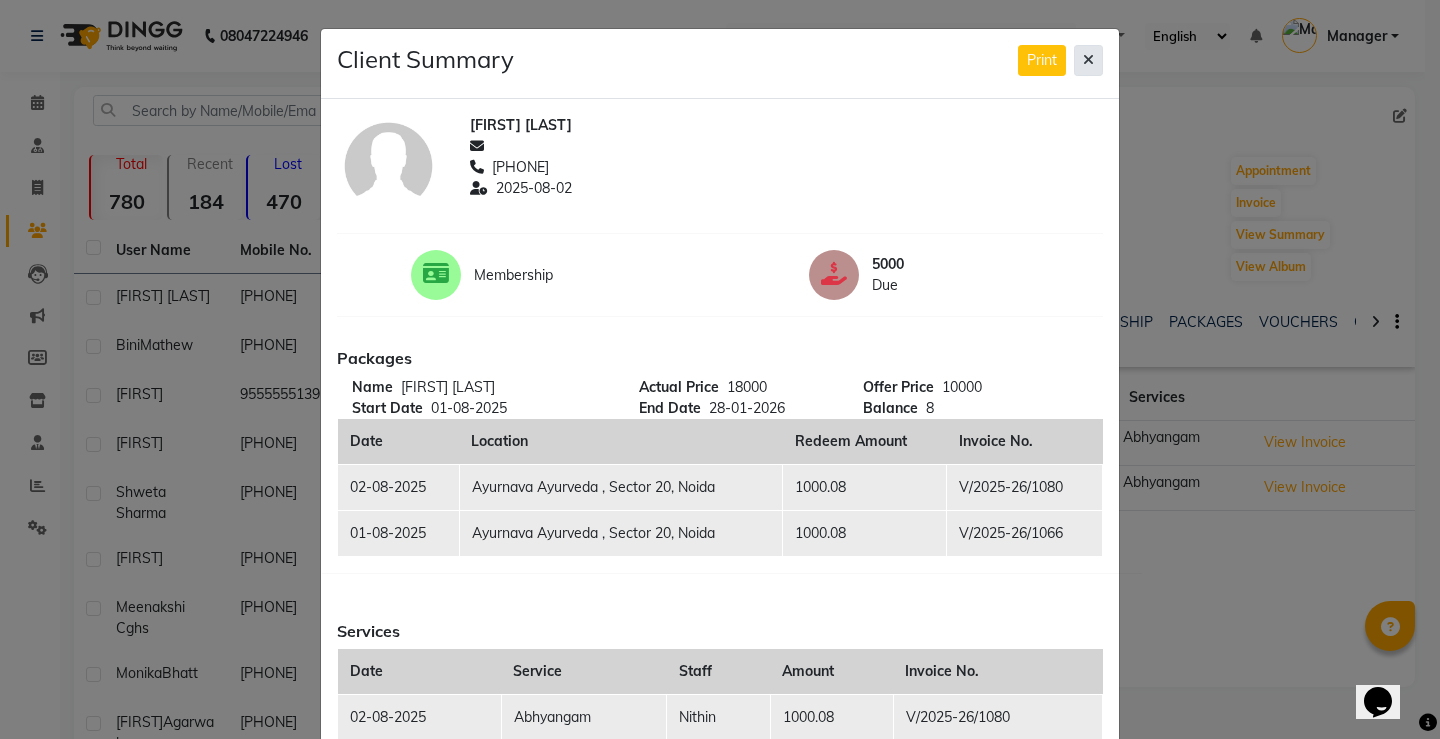 click 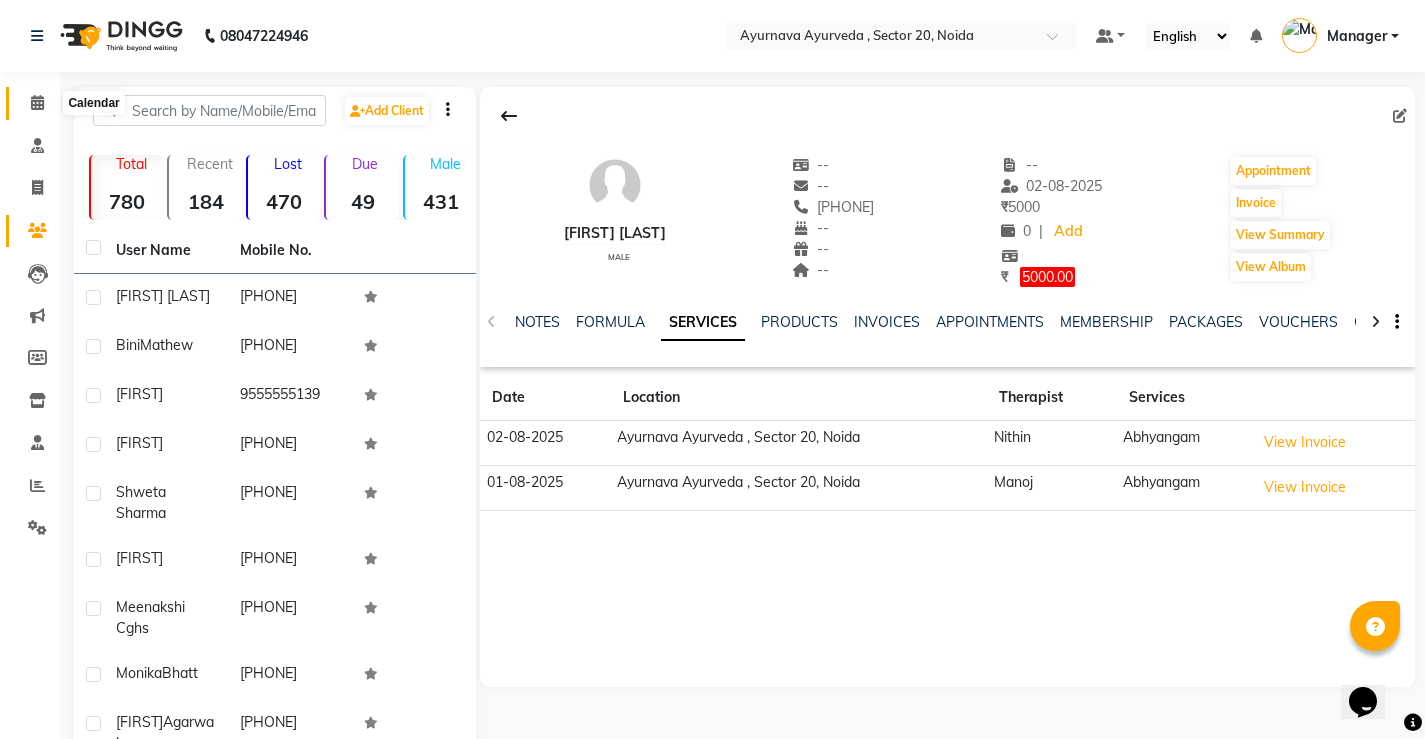 click 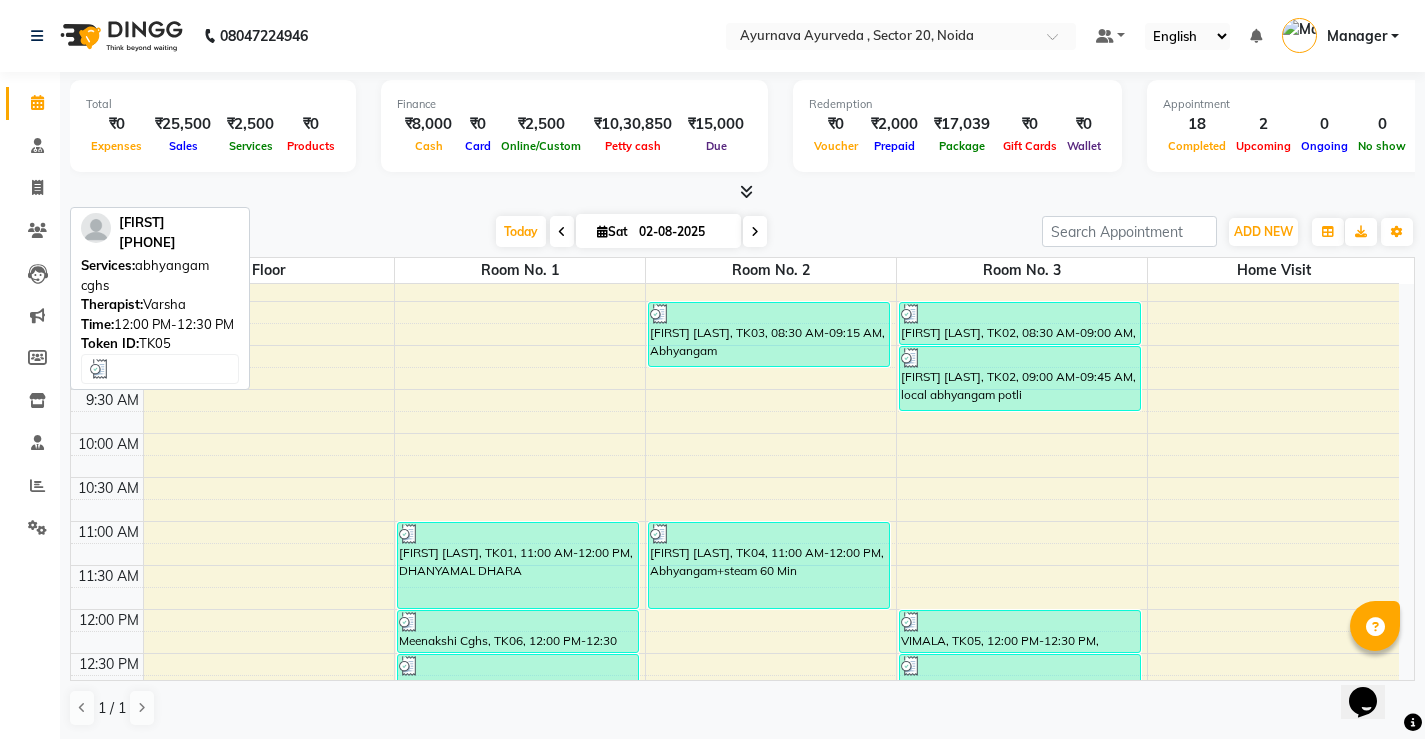 scroll, scrollTop: 100, scrollLeft: 0, axis: vertical 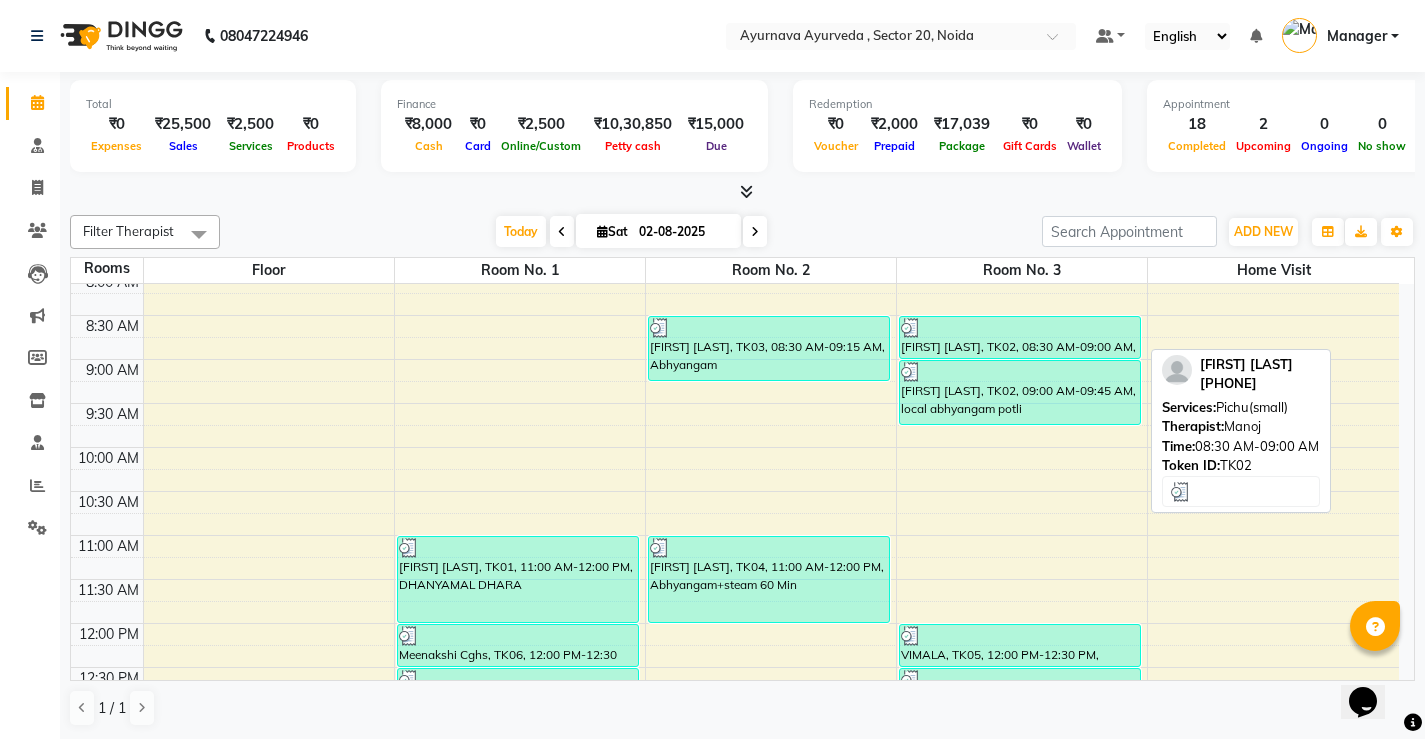 click at bounding box center (1020, 328) 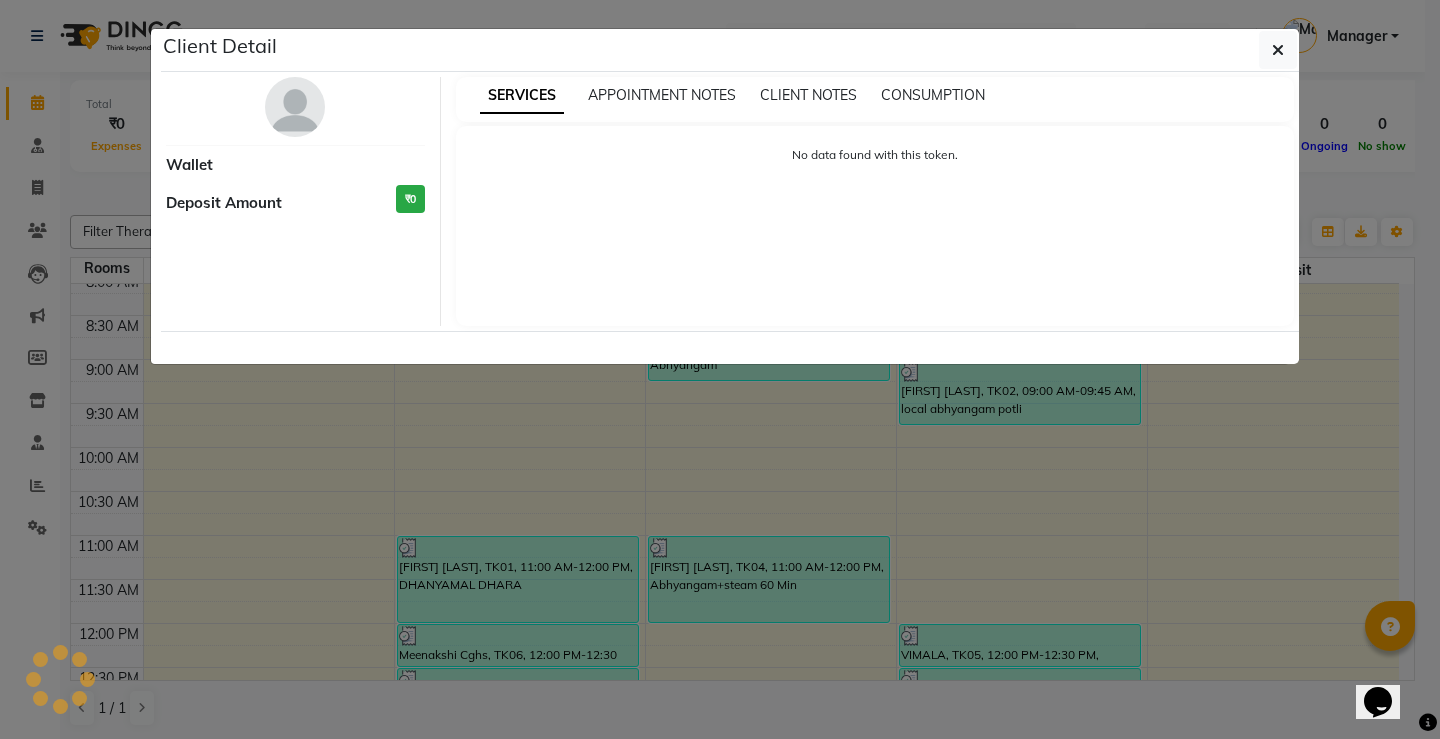 select on "3" 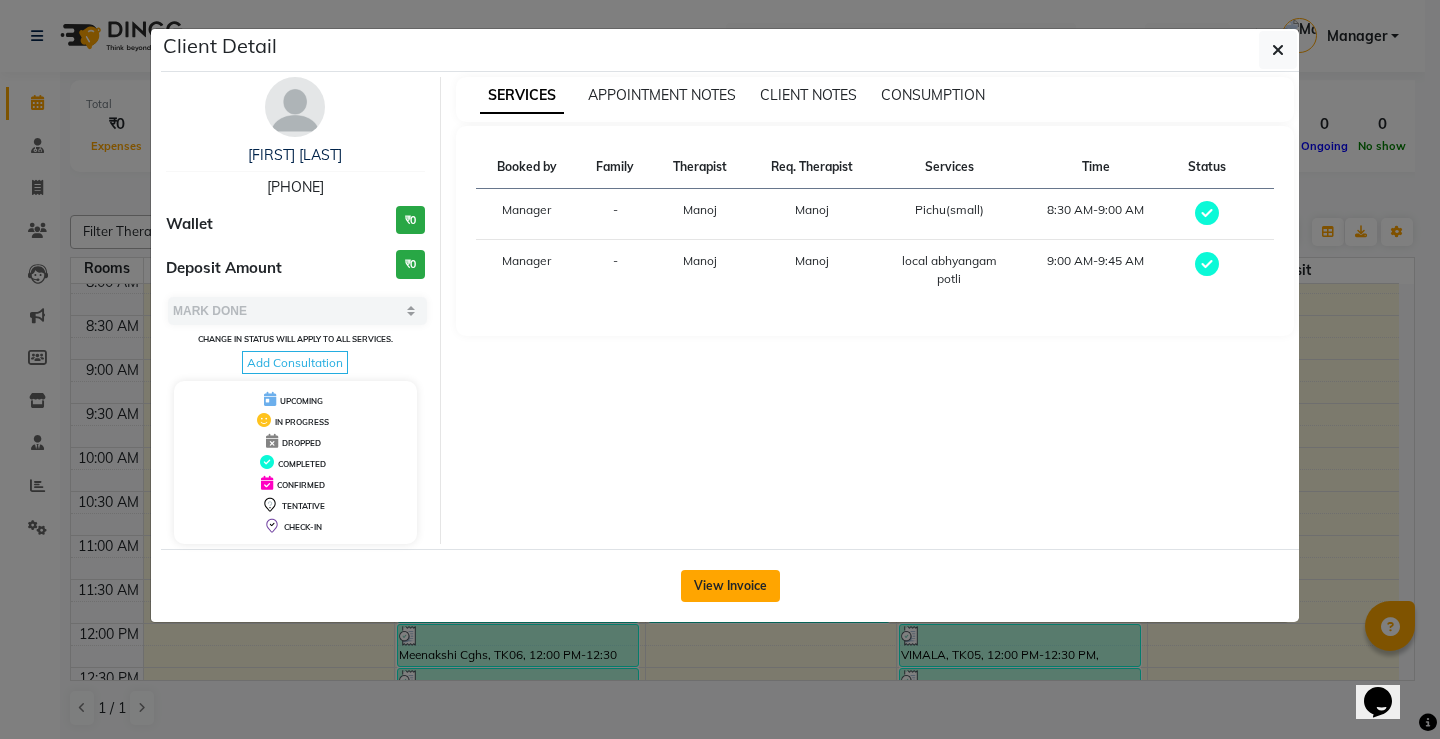click on "View Invoice" 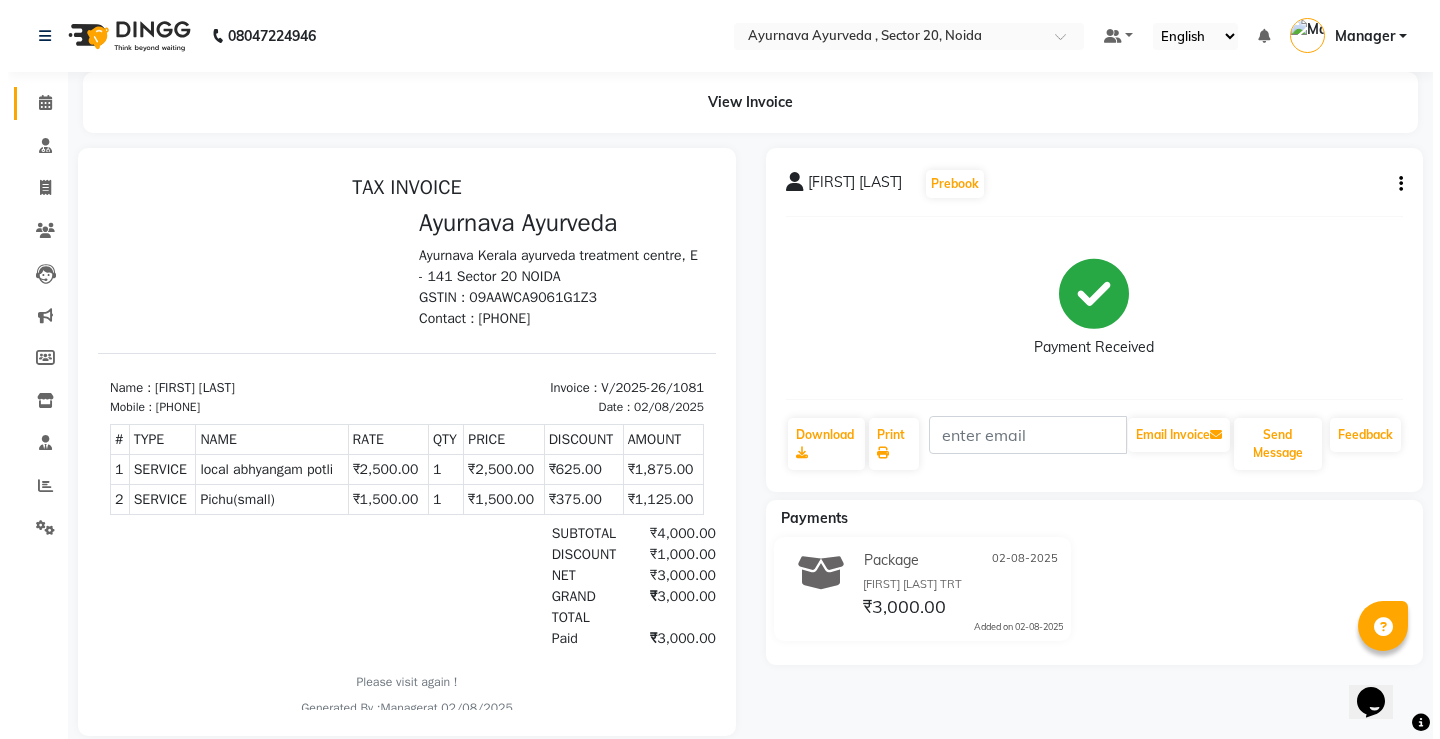 scroll, scrollTop: 0, scrollLeft: 0, axis: both 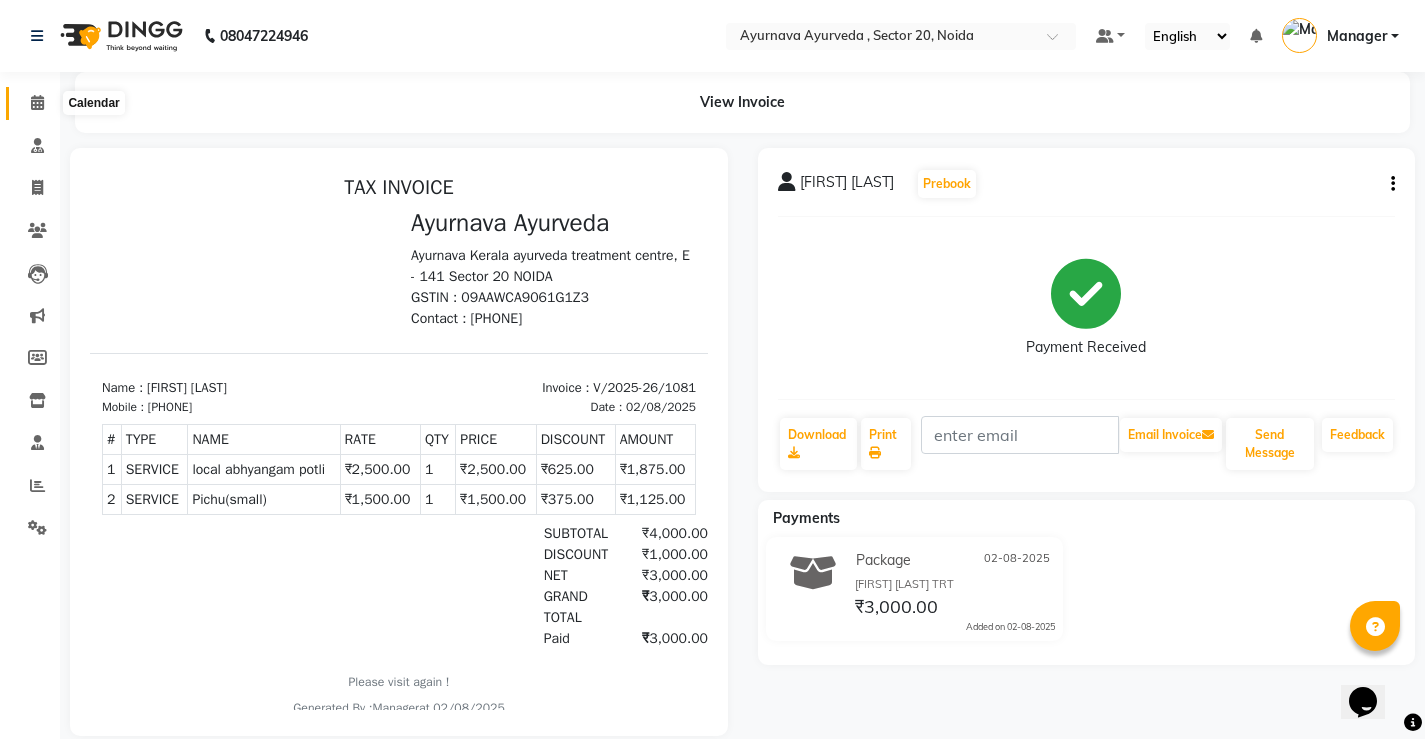 click 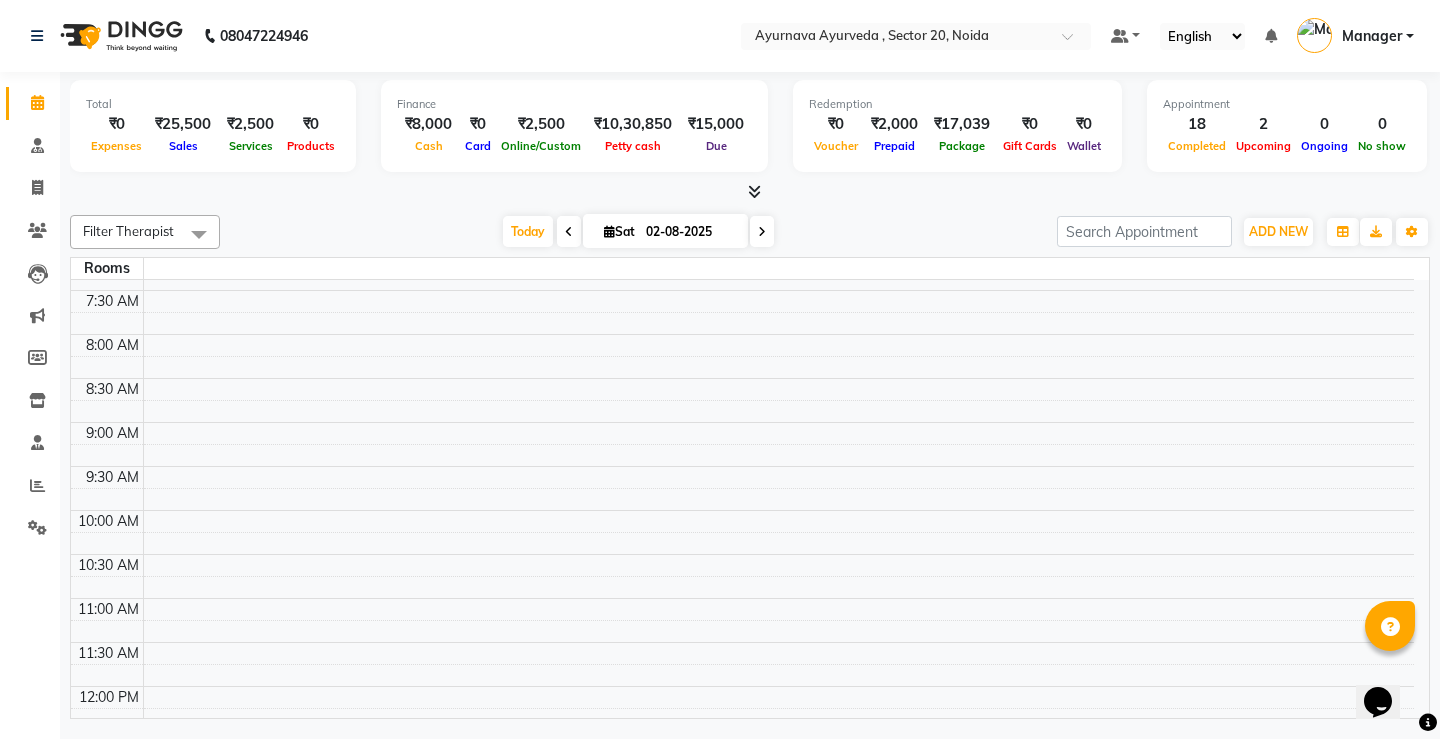 scroll, scrollTop: 0, scrollLeft: 0, axis: both 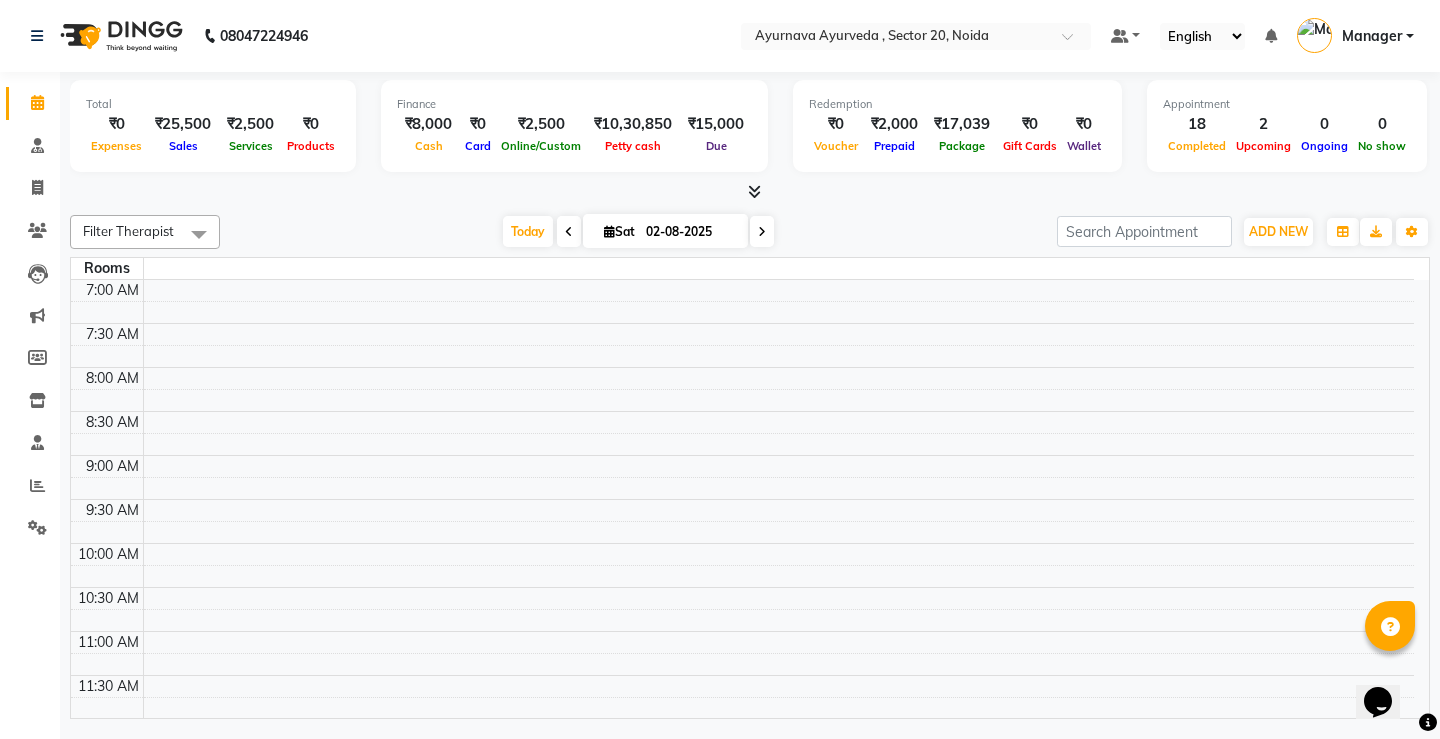 drag, startPoint x: 1013, startPoint y: 541, endPoint x: 841, endPoint y: 500, distance: 176.81912 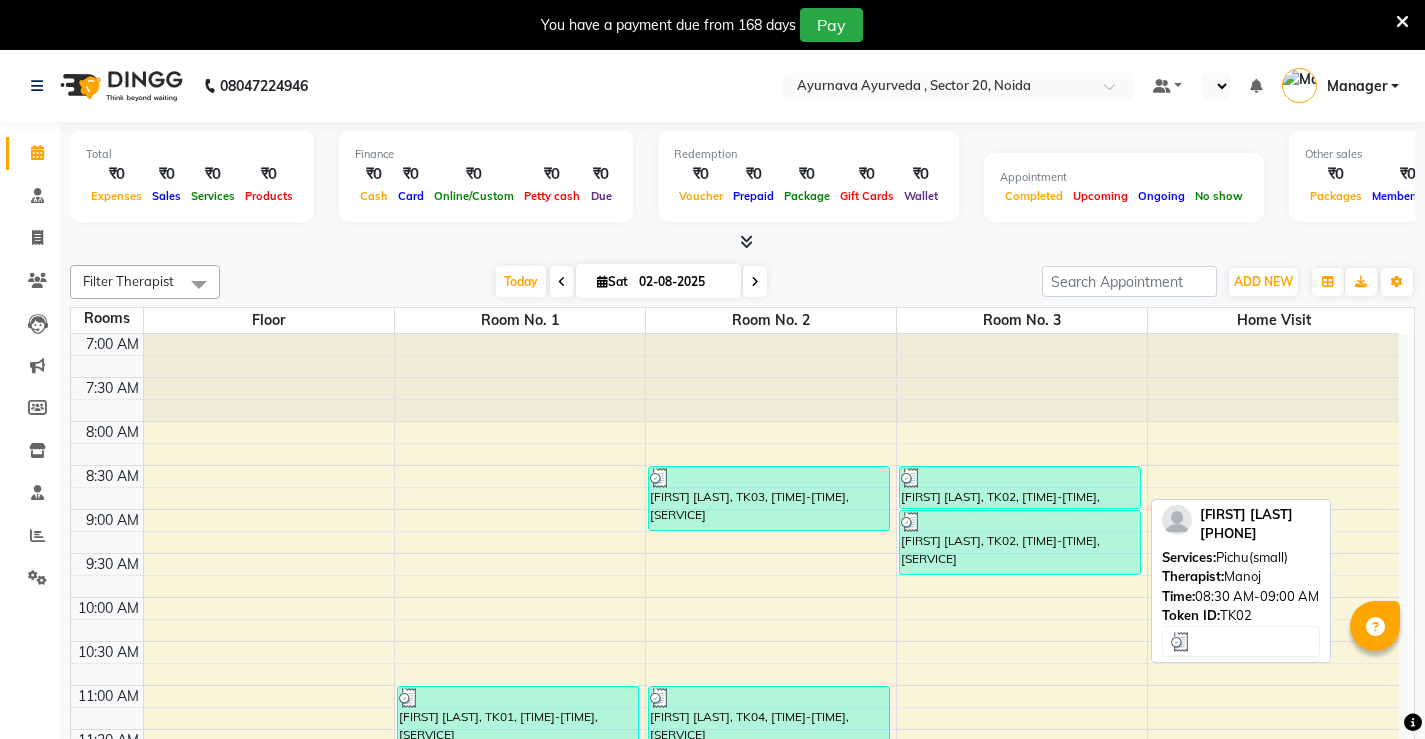 scroll, scrollTop: 0, scrollLeft: 0, axis: both 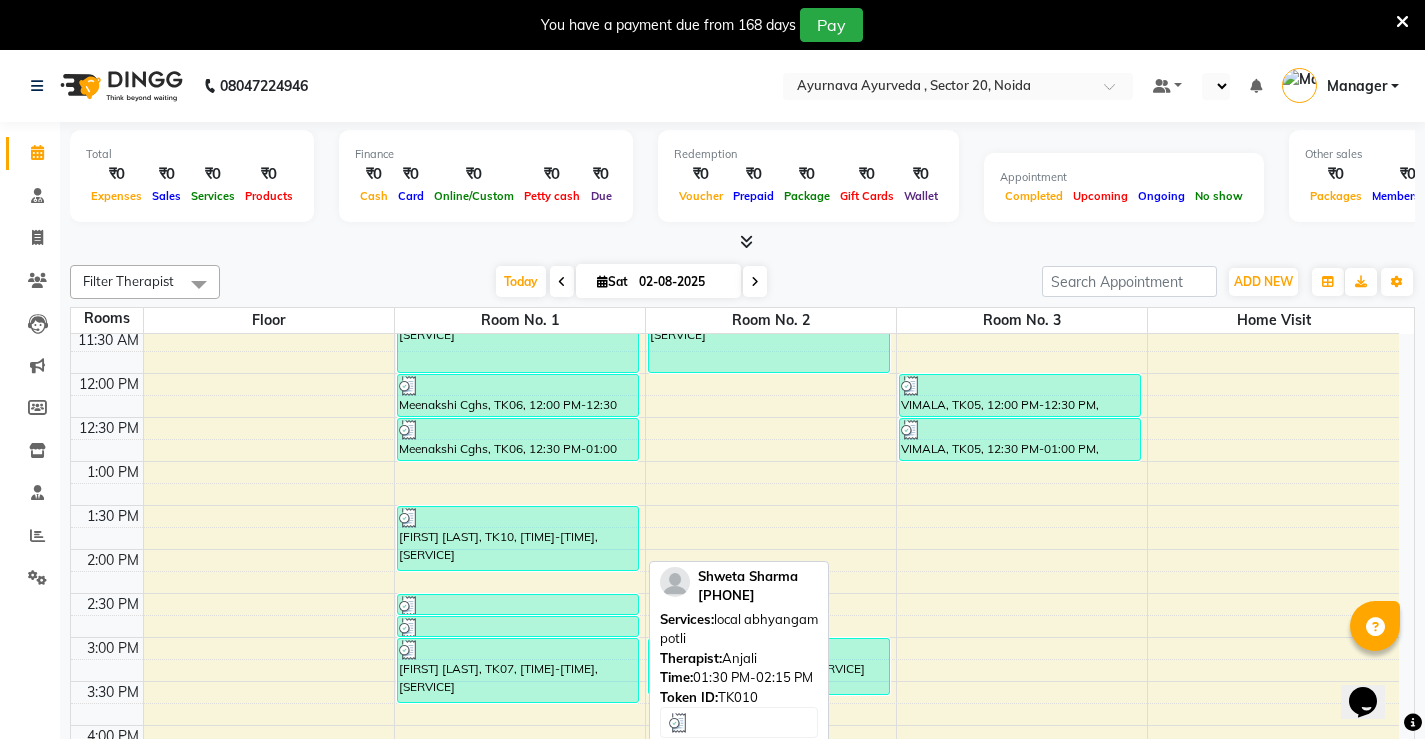 click on "[FIRST] [LAST], TK10, [TIME]-[TIME], [SERVICE]" at bounding box center (518, 538) 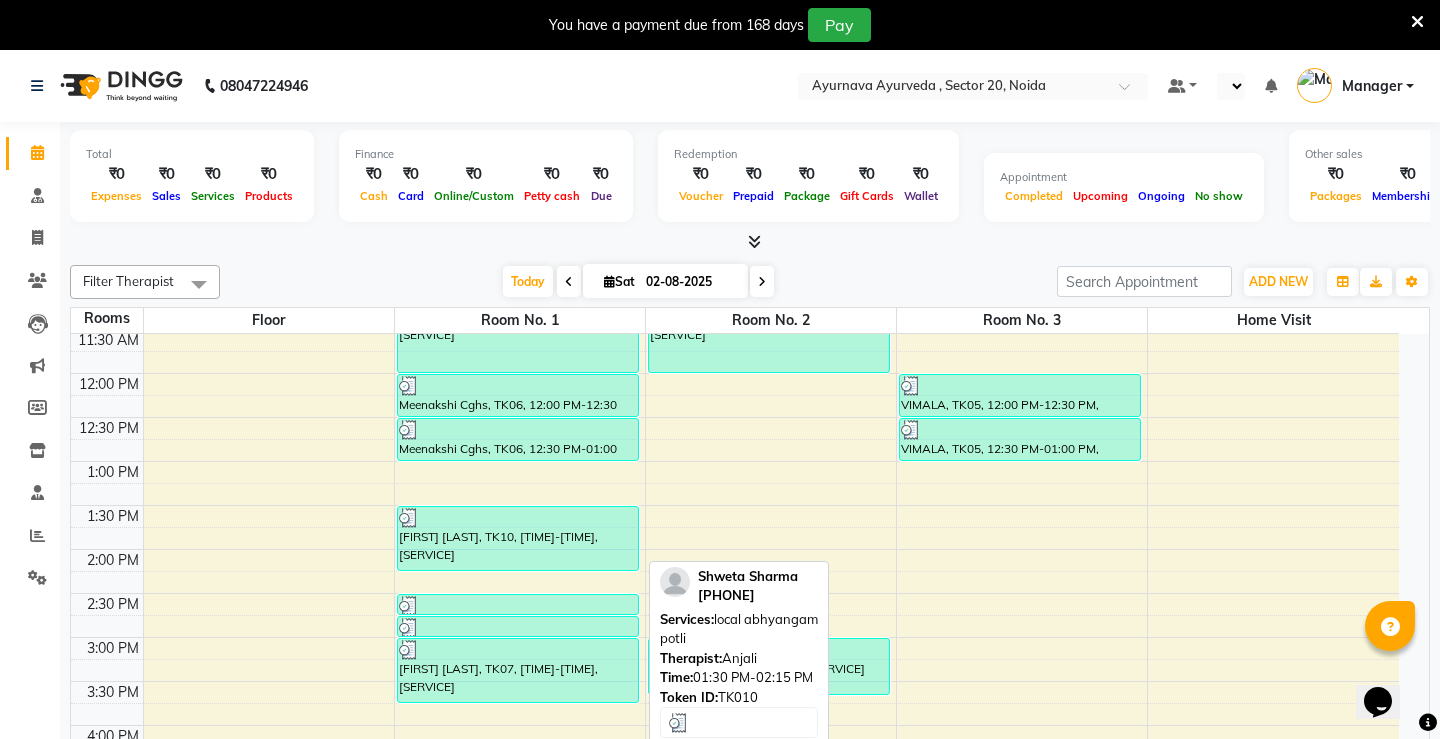 select on "3" 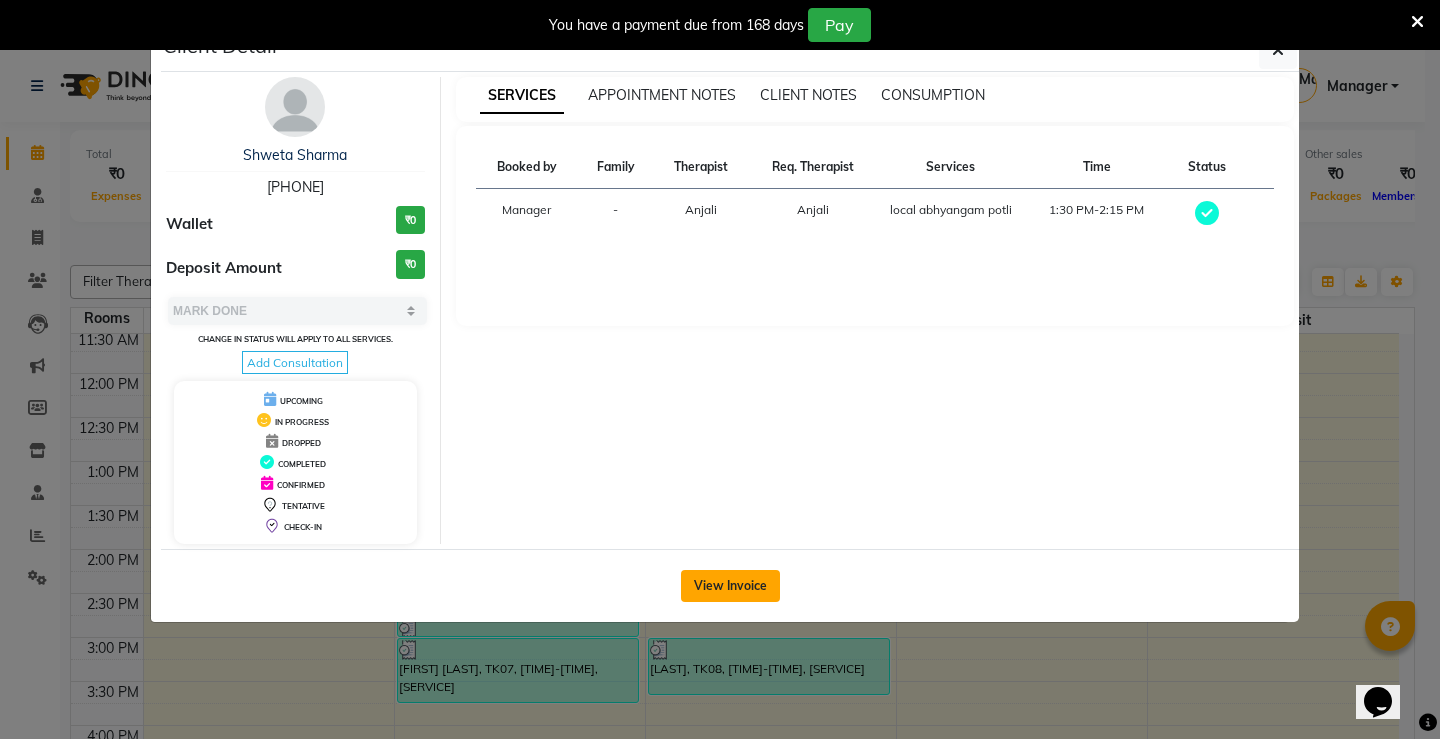 click on "View Invoice" 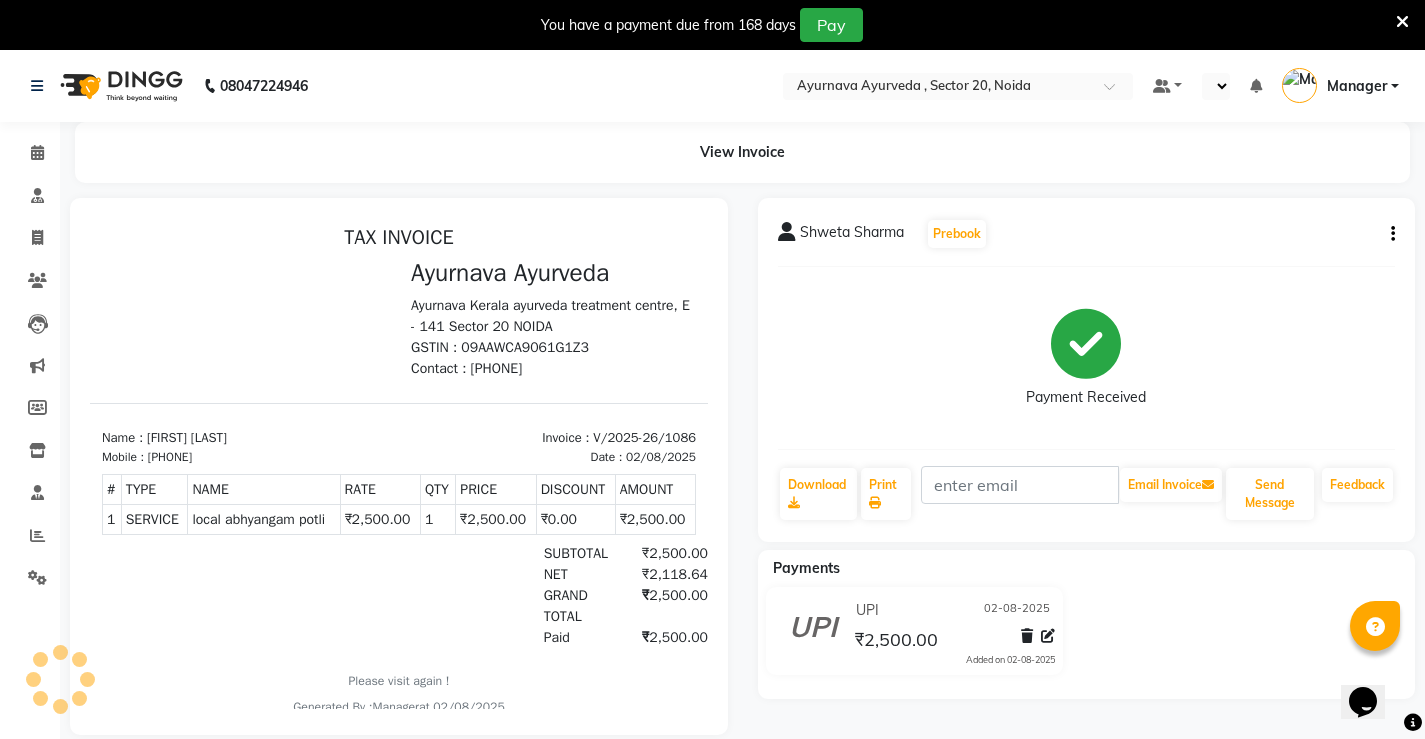 scroll, scrollTop: 0, scrollLeft: 0, axis: both 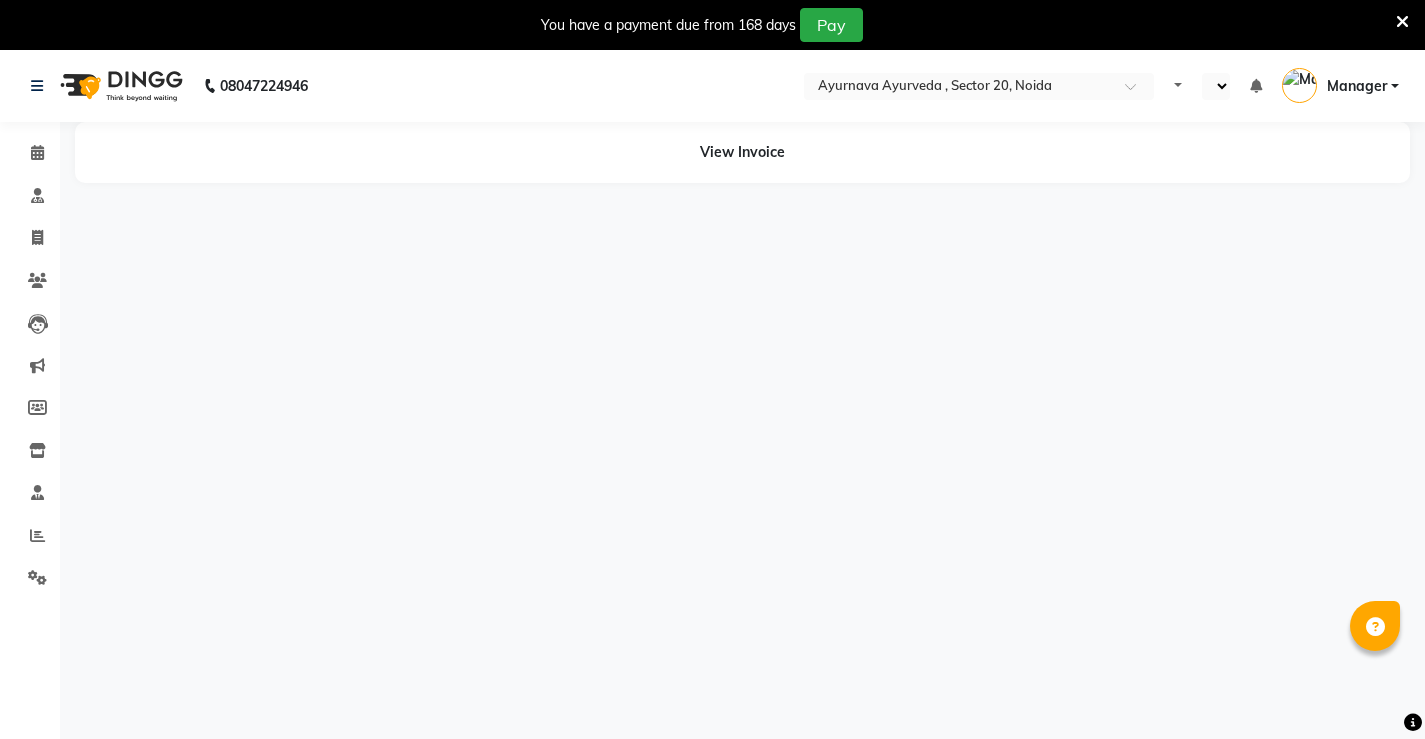 select on "en" 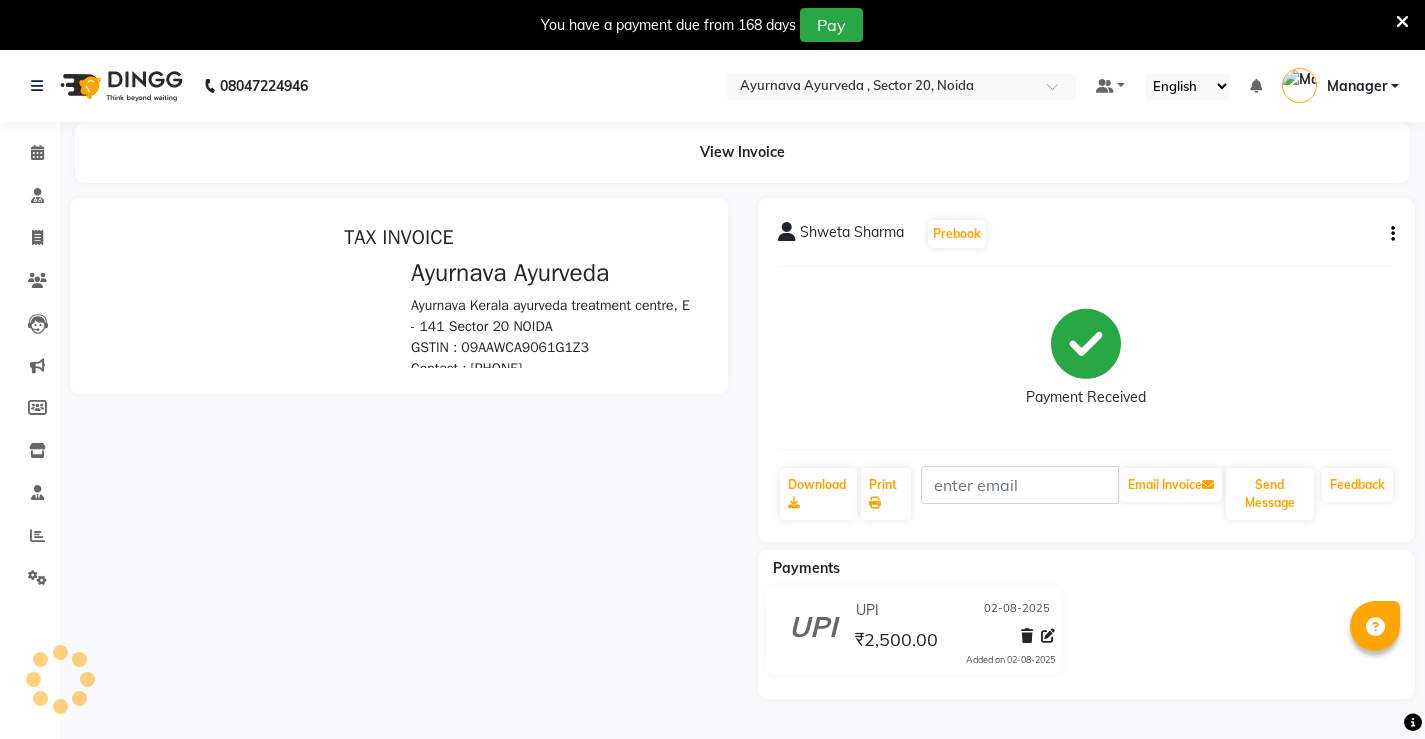 scroll, scrollTop: 0, scrollLeft: 0, axis: both 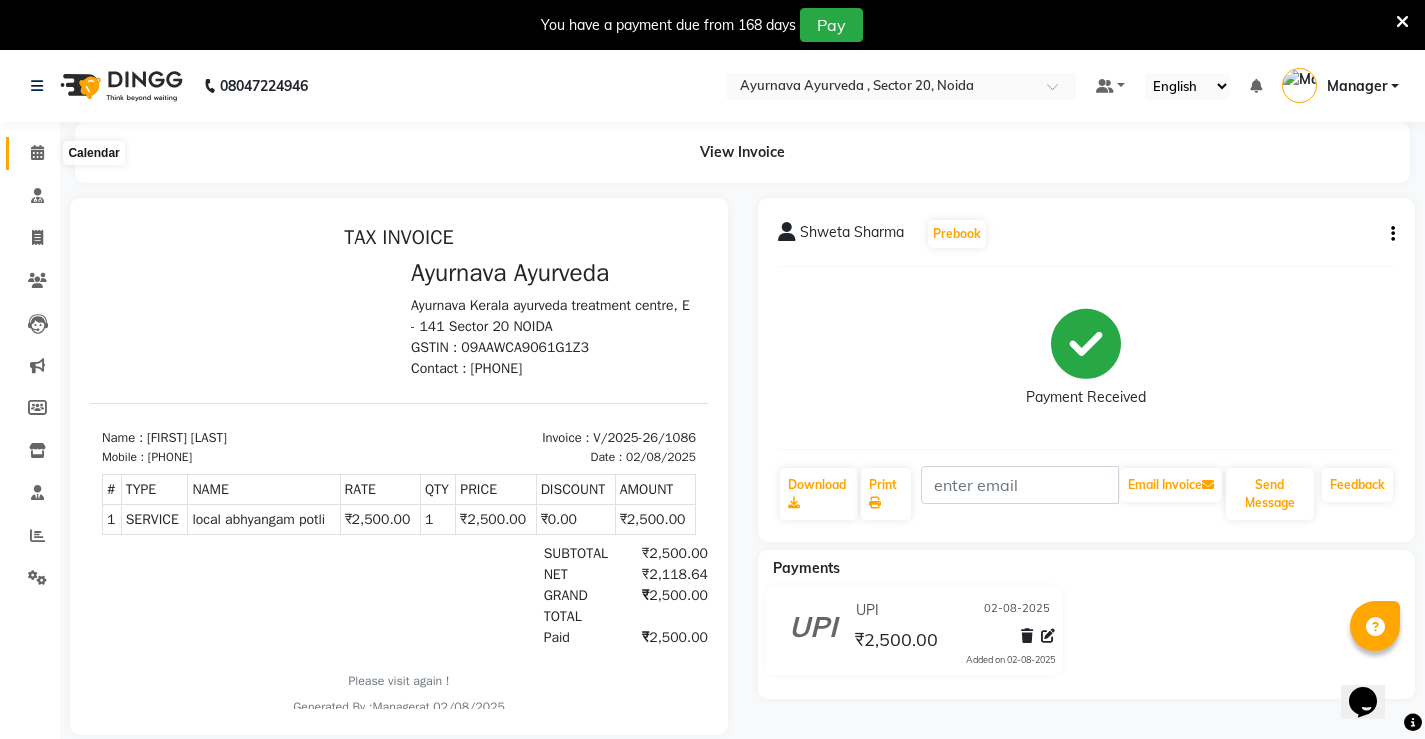 click 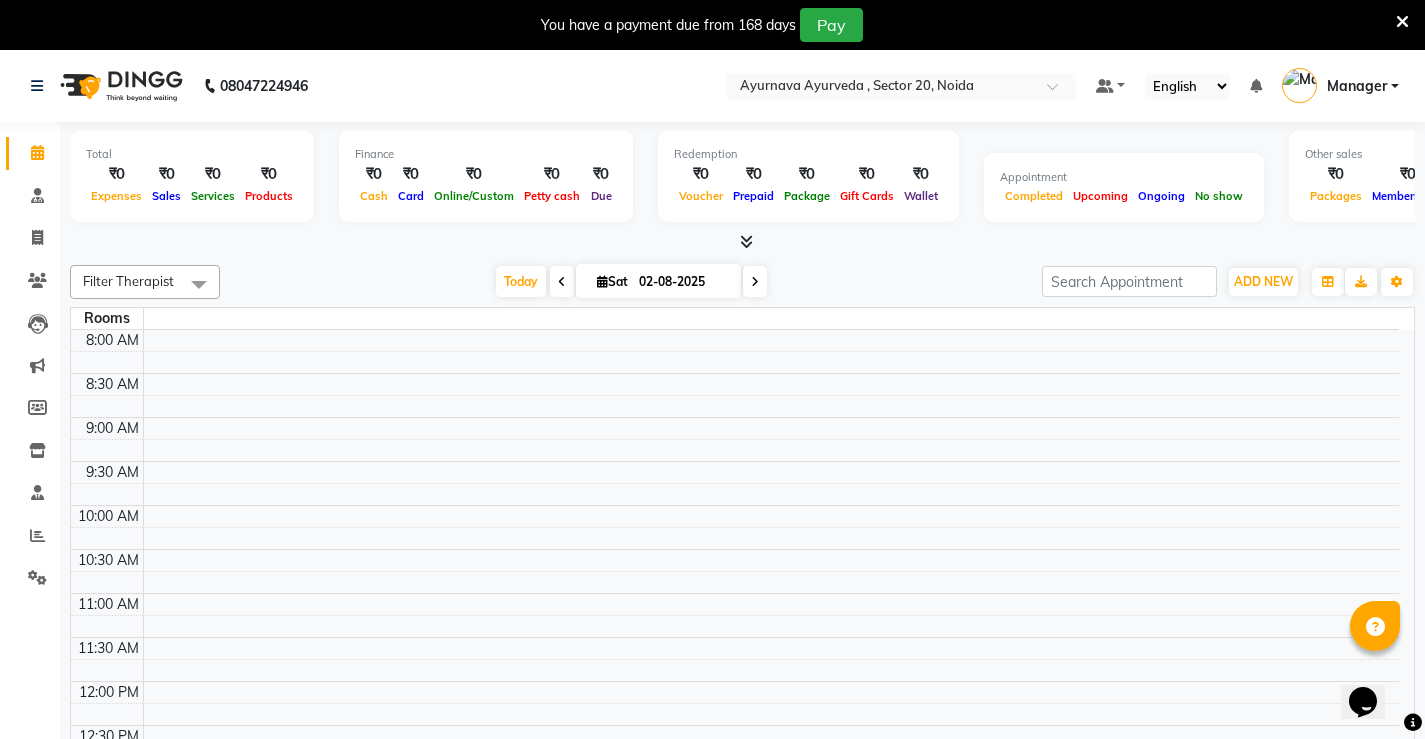 click at bounding box center (1402, 22) 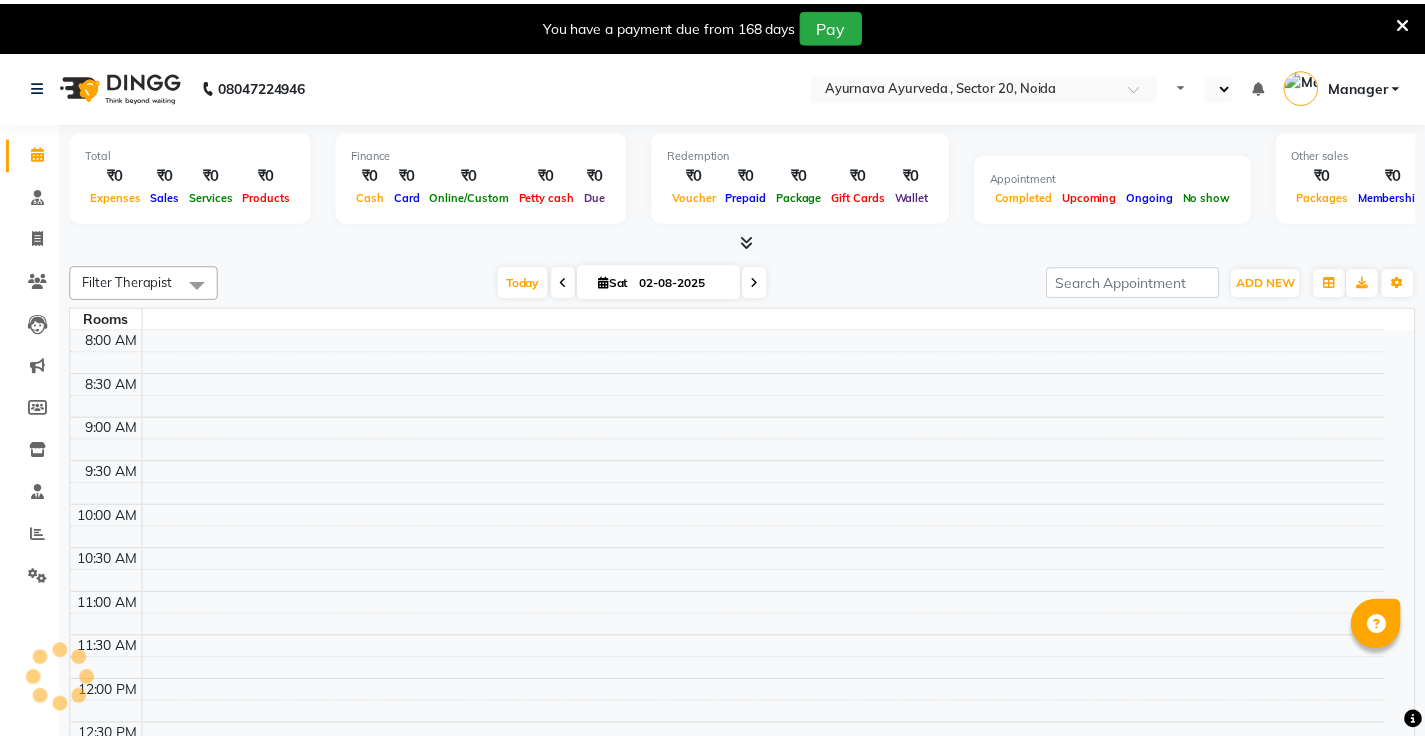 scroll, scrollTop: 0, scrollLeft: 0, axis: both 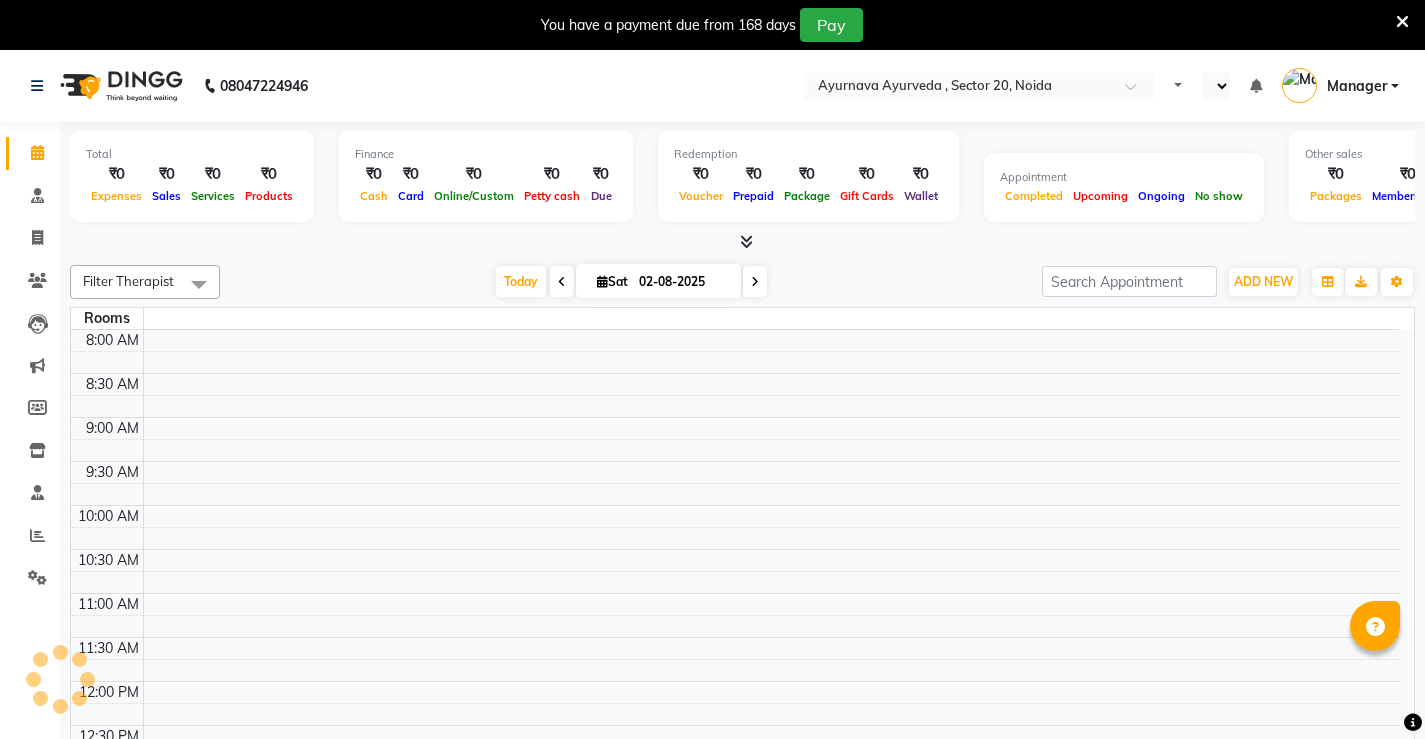 select on "en" 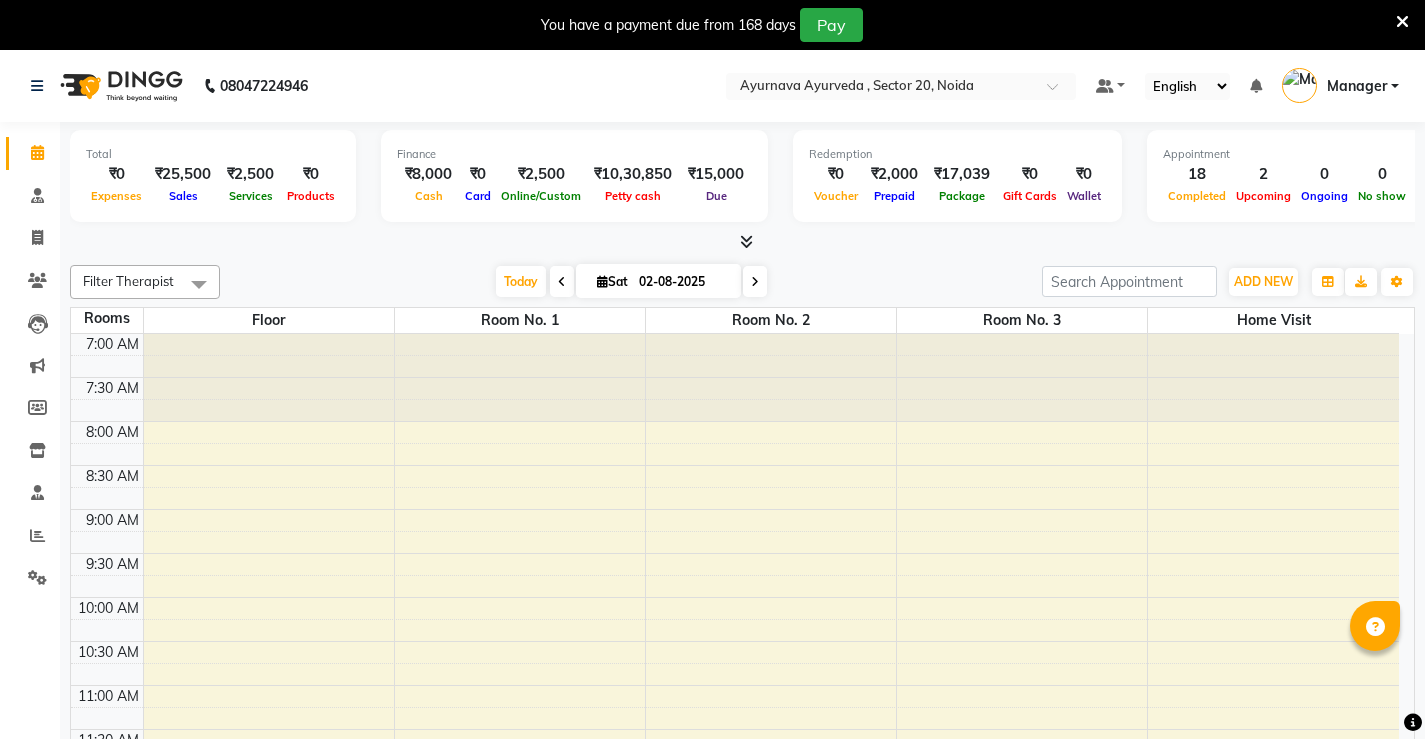 scroll, scrollTop: 0, scrollLeft: 0, axis: both 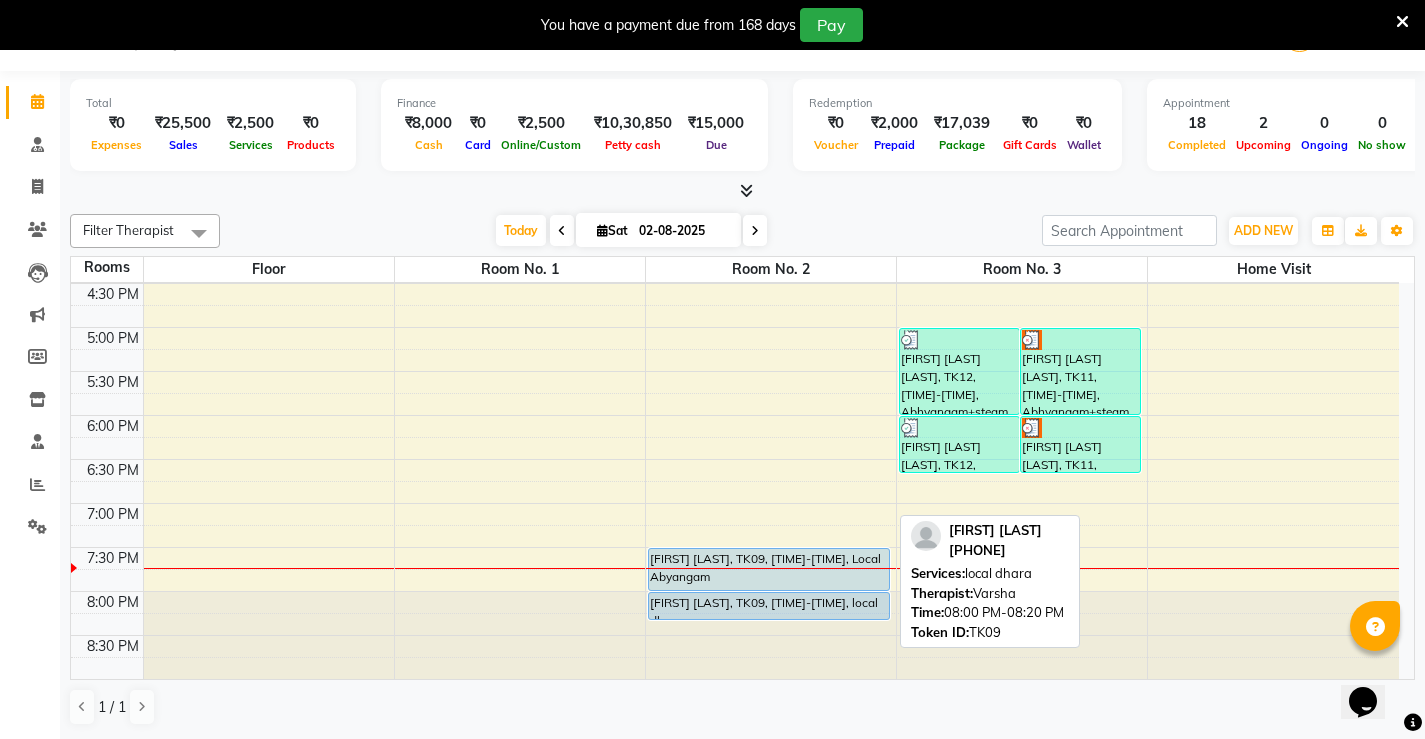 click on "[FIRST] [LAST], TK09, [TIME]-[TIME], local dhara" at bounding box center (769, 606) 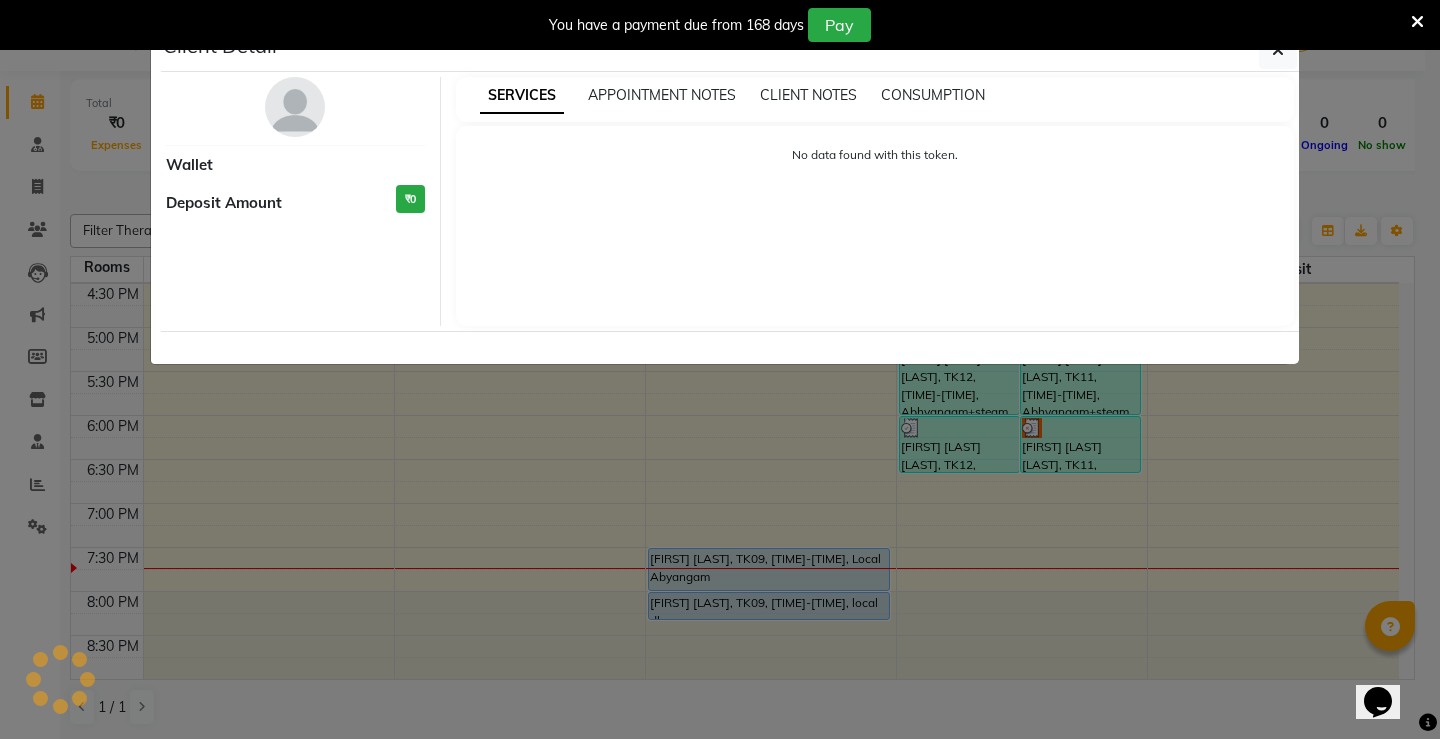 select on "5" 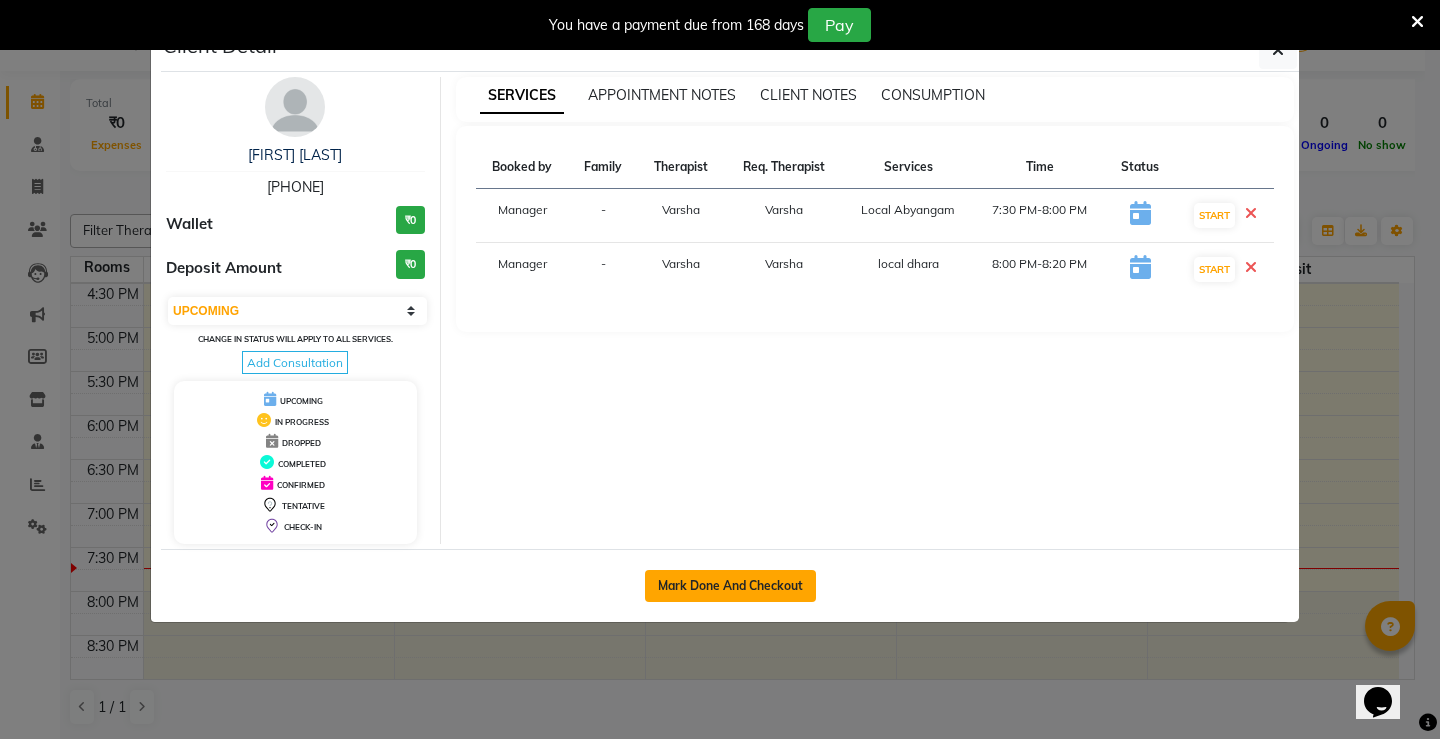 click on "Mark Done And Checkout" 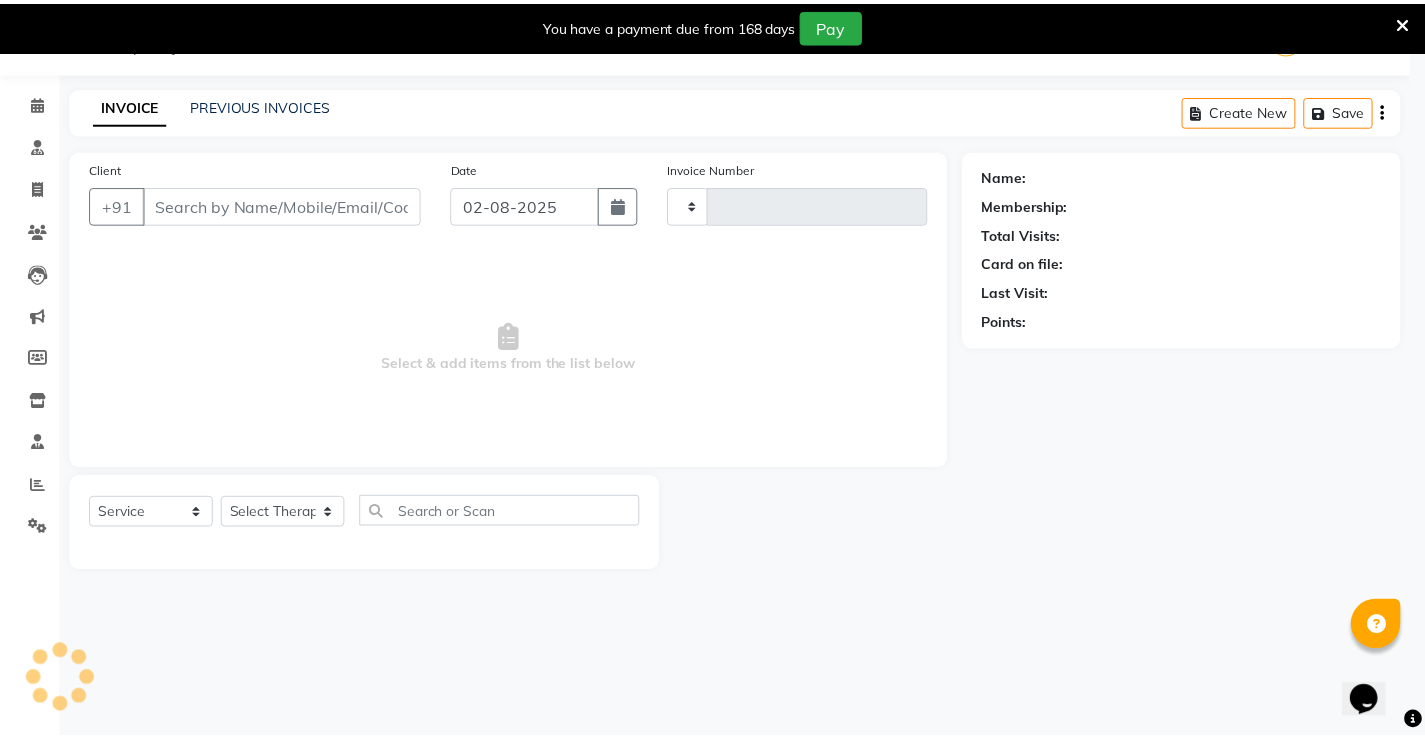 scroll, scrollTop: 50, scrollLeft: 0, axis: vertical 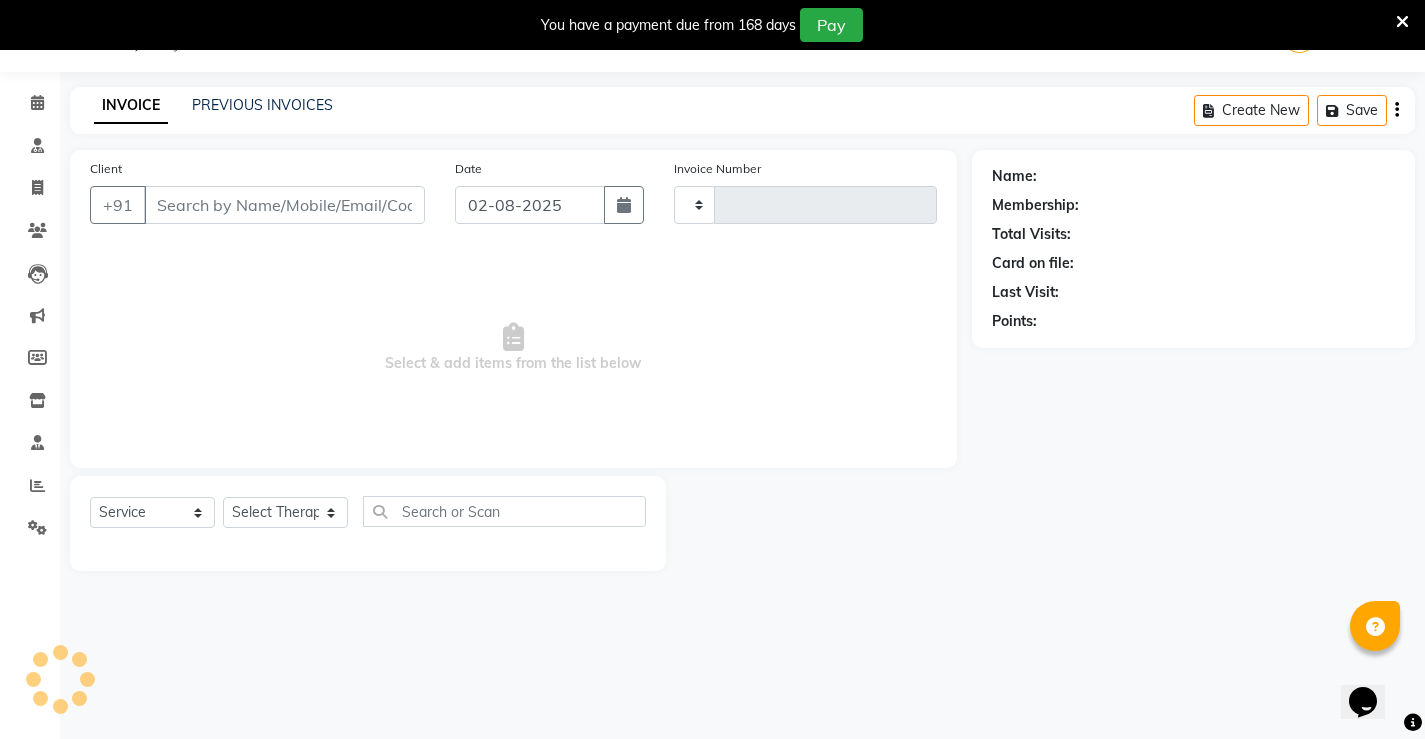 type on "1092" 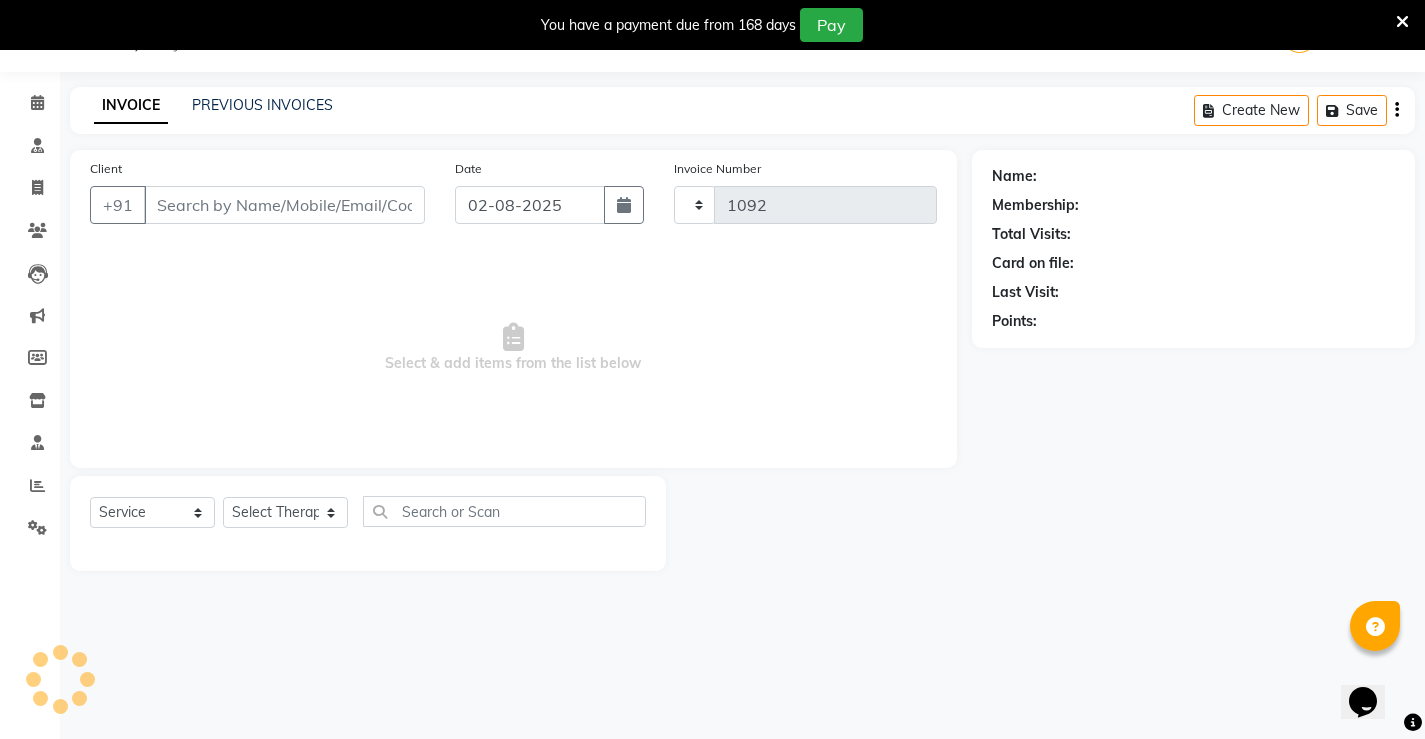 select on "5587" 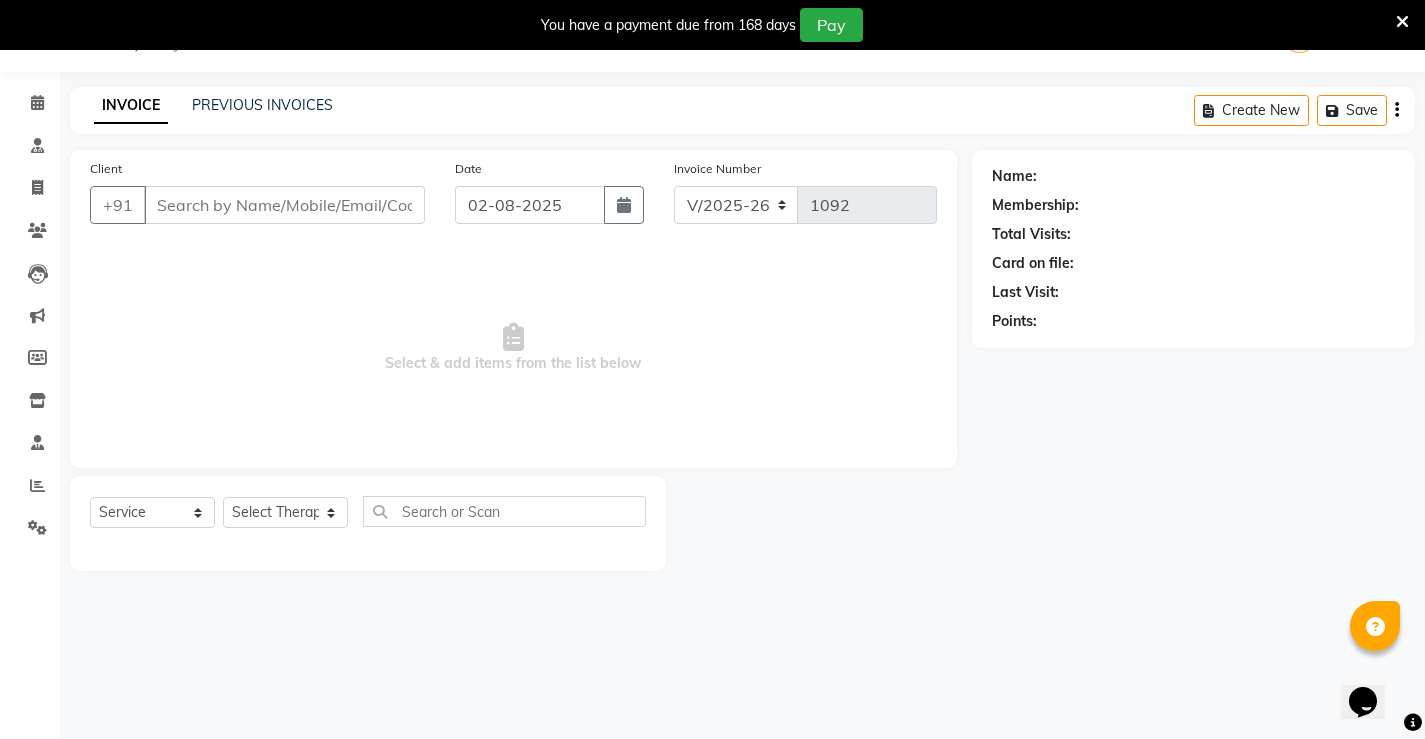type on "[PHONE]" 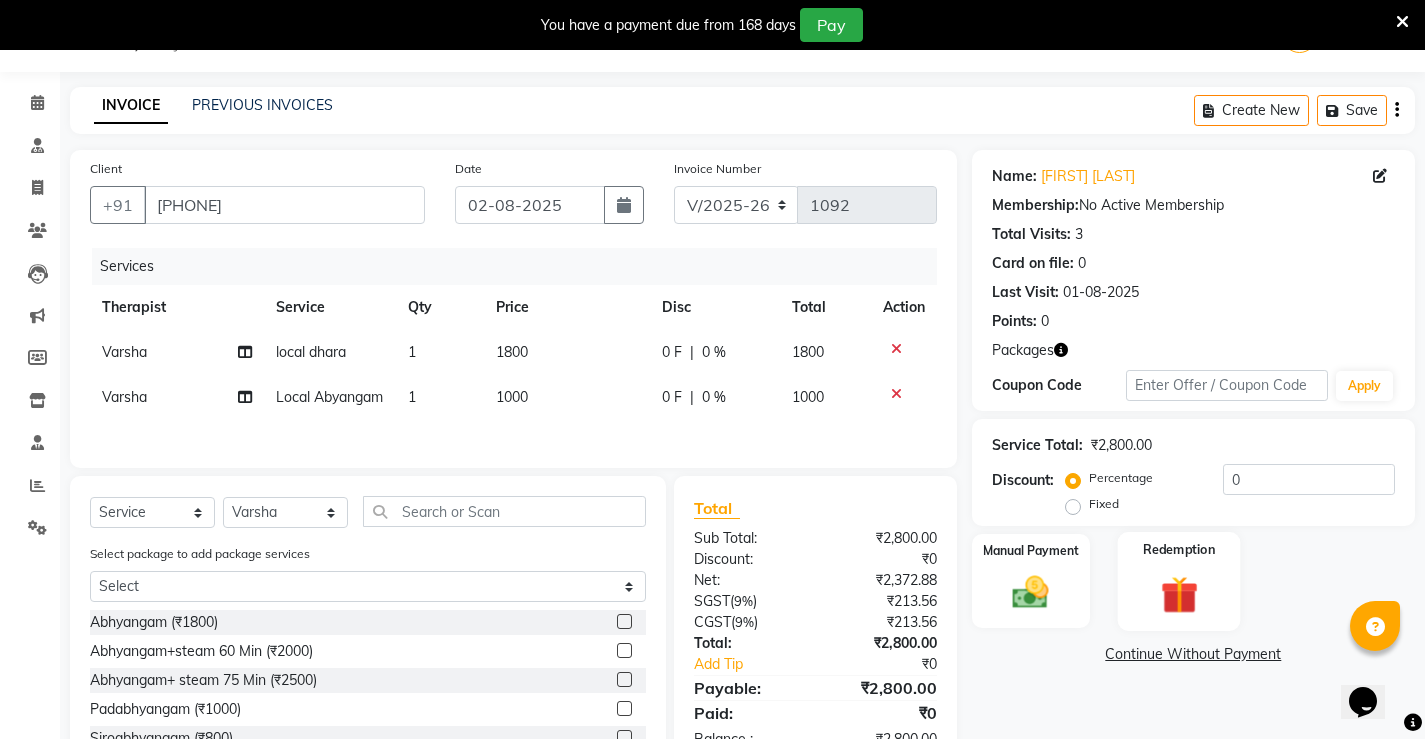 click 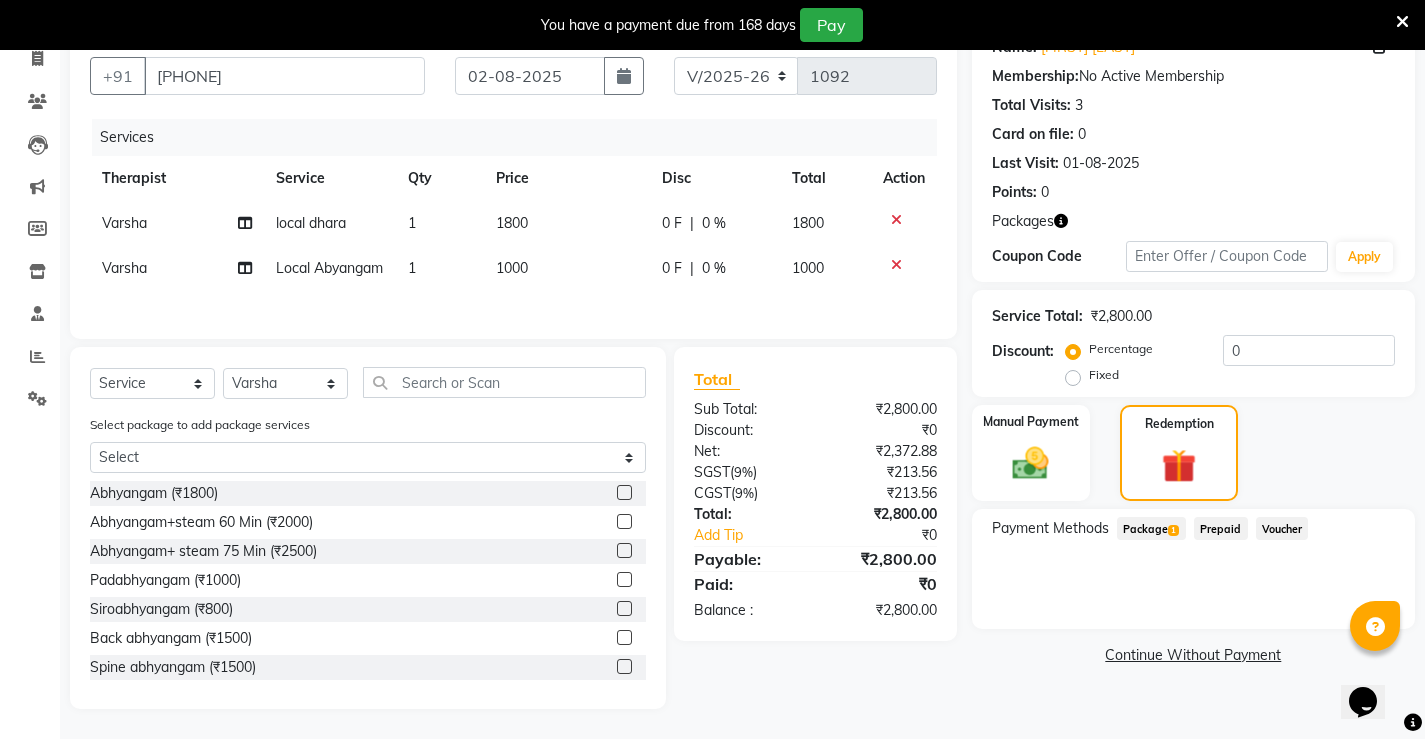 scroll, scrollTop: 203, scrollLeft: 0, axis: vertical 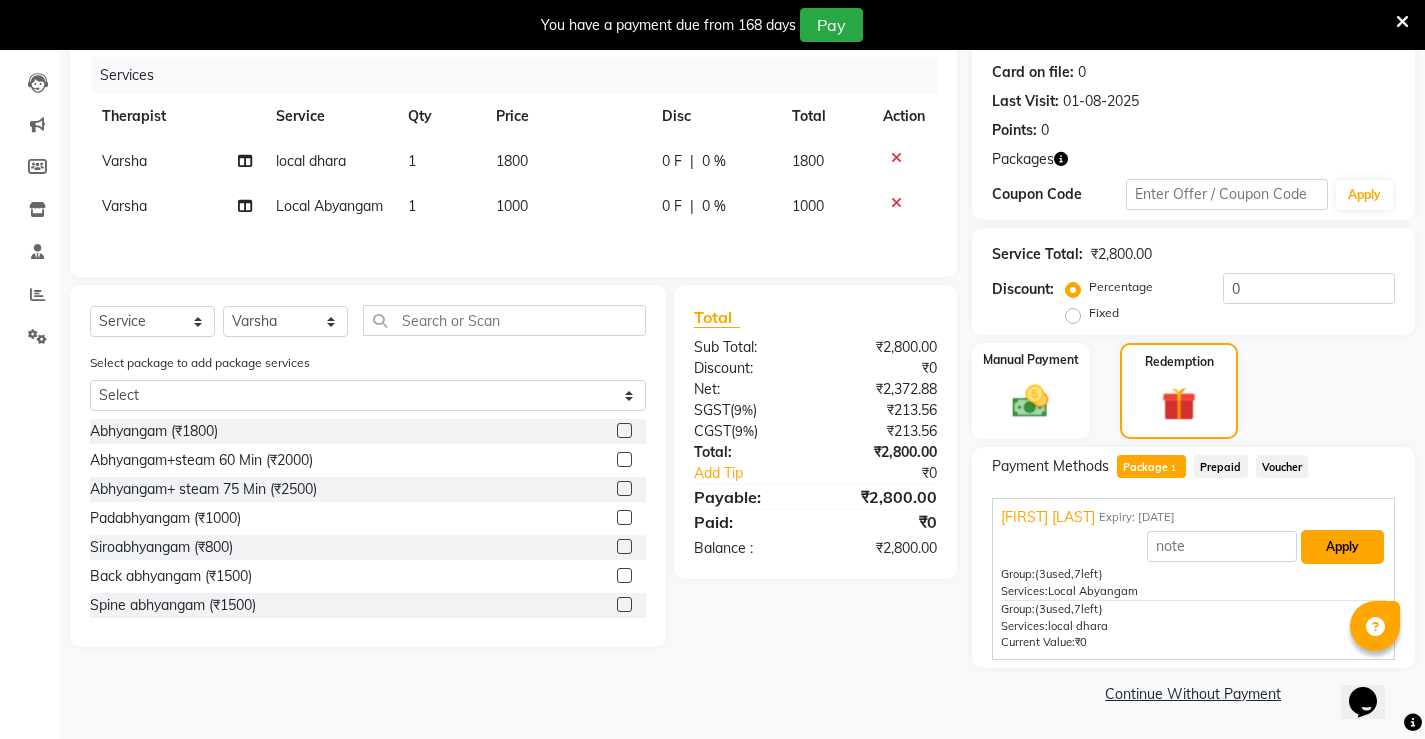 click on "Apply" at bounding box center [1342, 547] 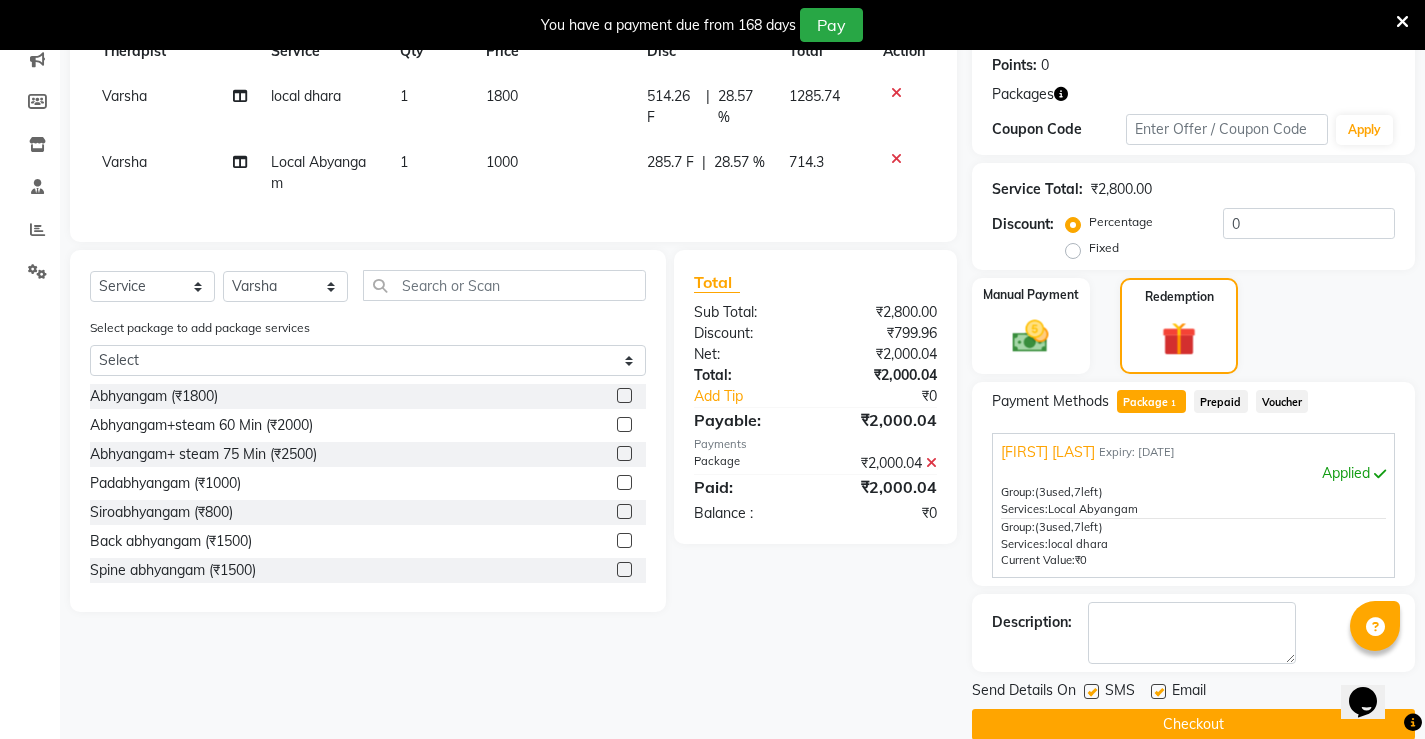 scroll, scrollTop: 337, scrollLeft: 0, axis: vertical 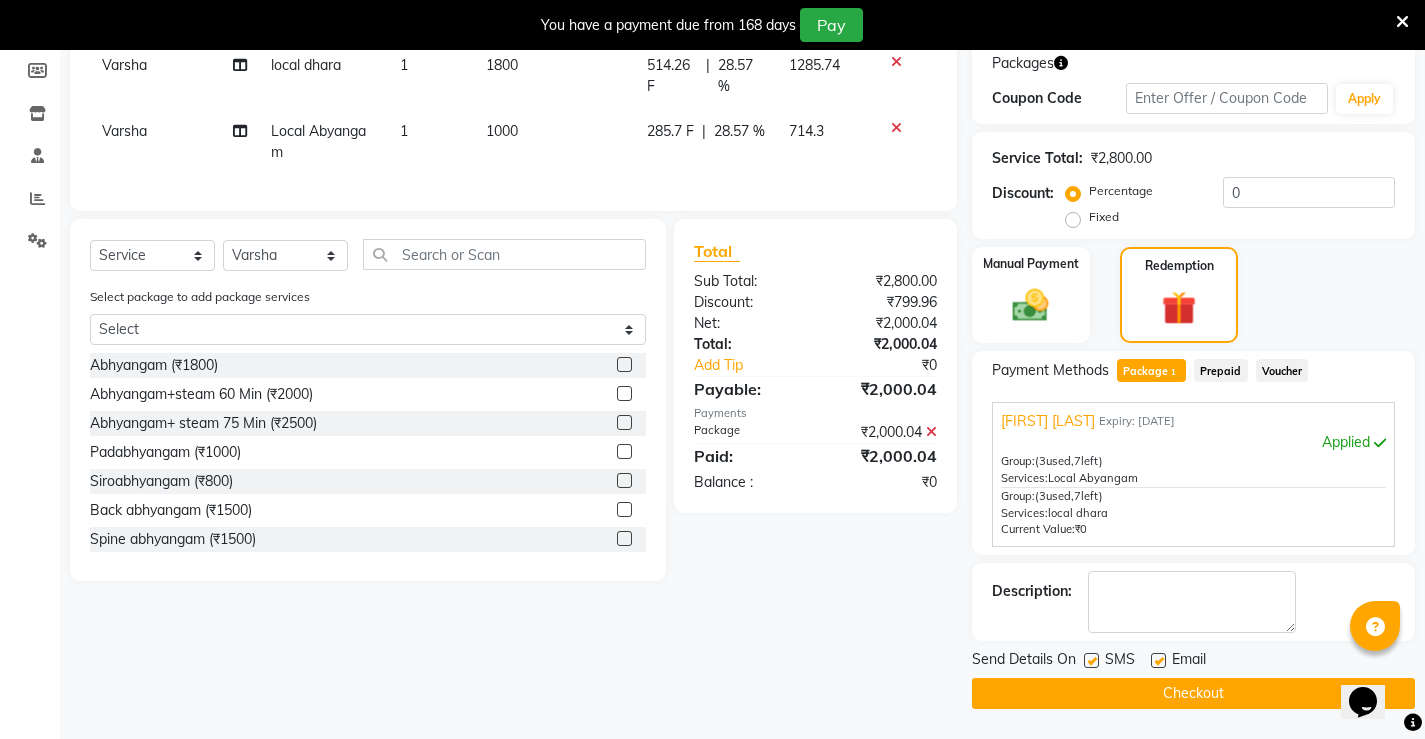 click 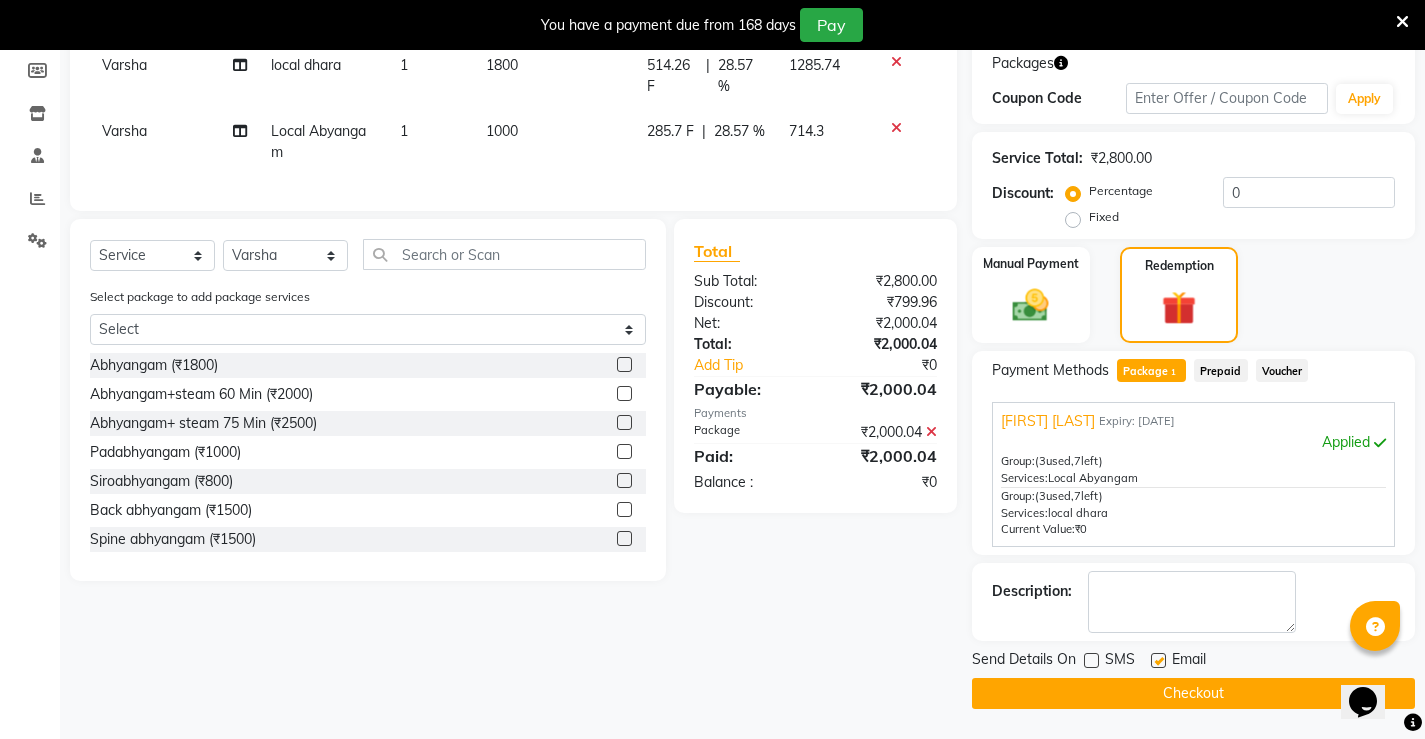 click 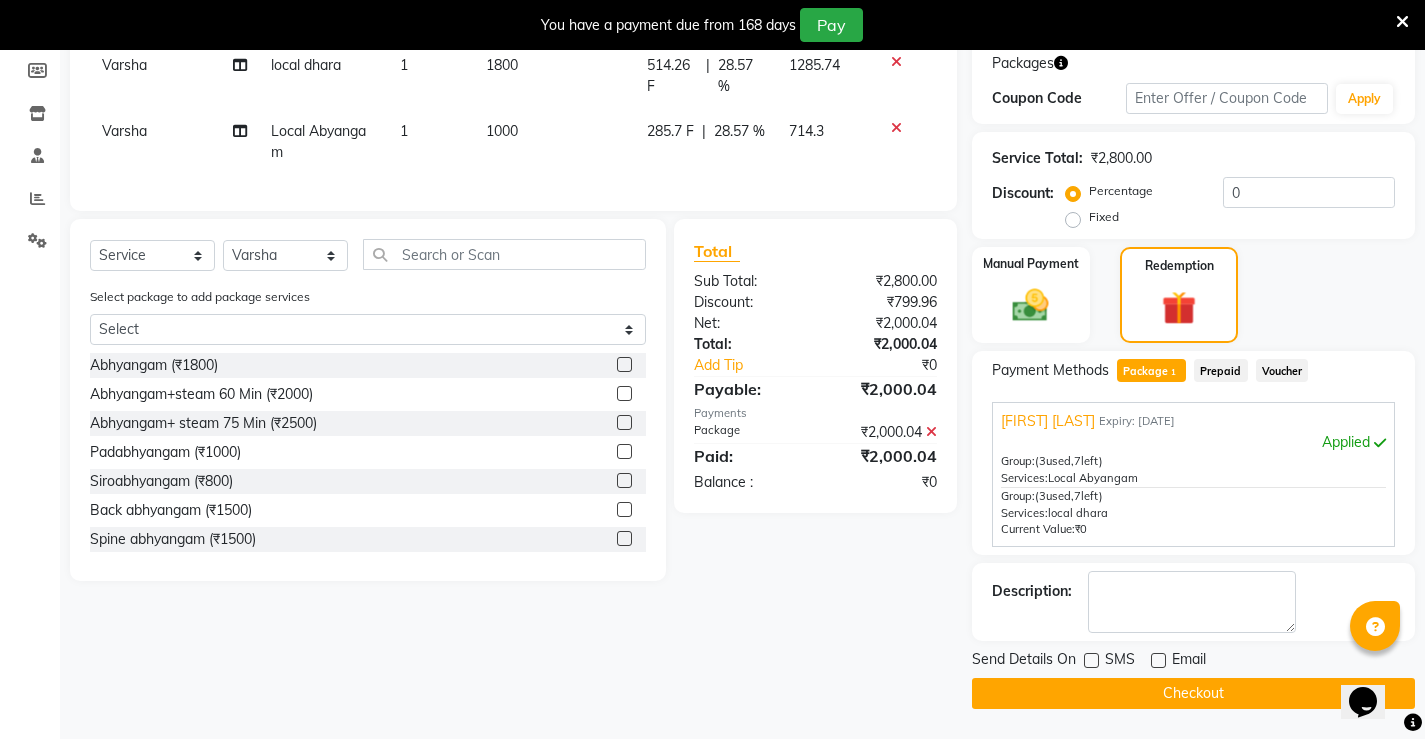 click on "Checkout" 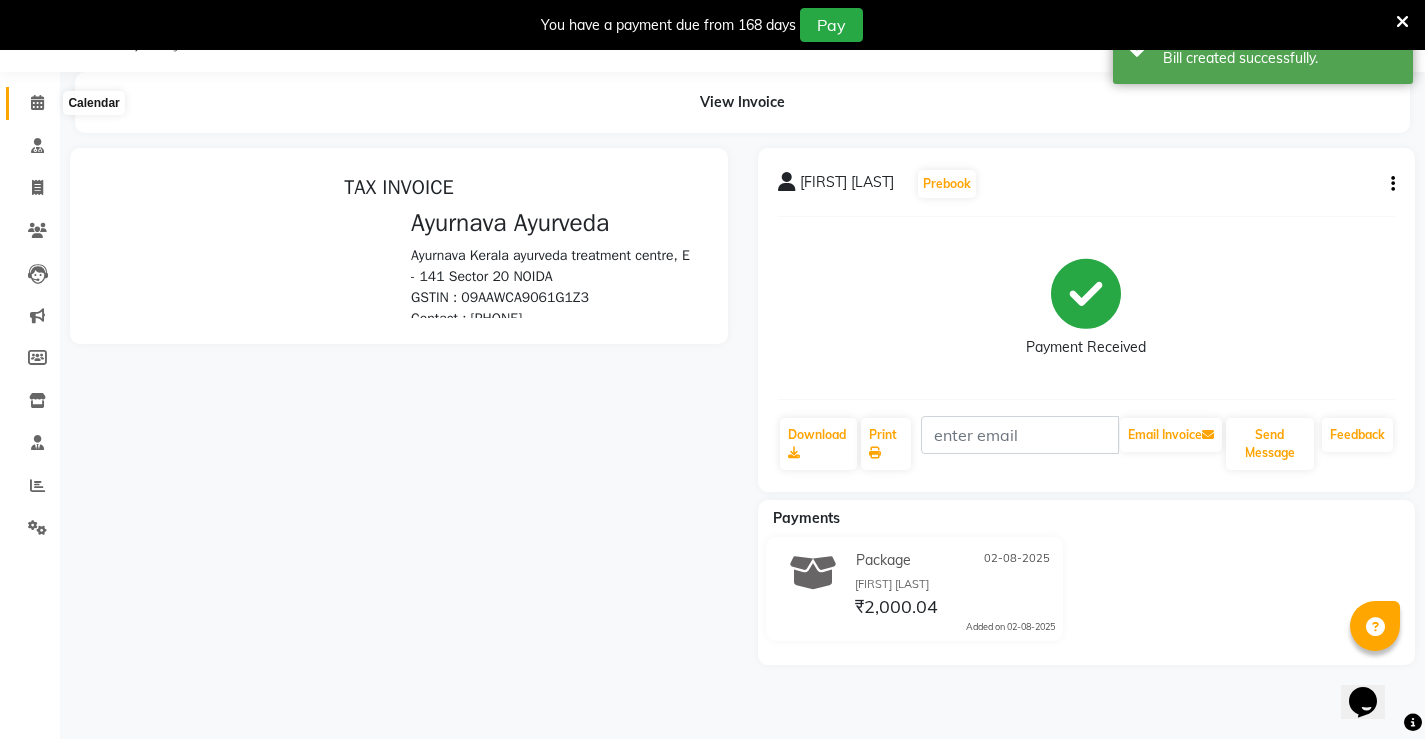 scroll, scrollTop: 0, scrollLeft: 0, axis: both 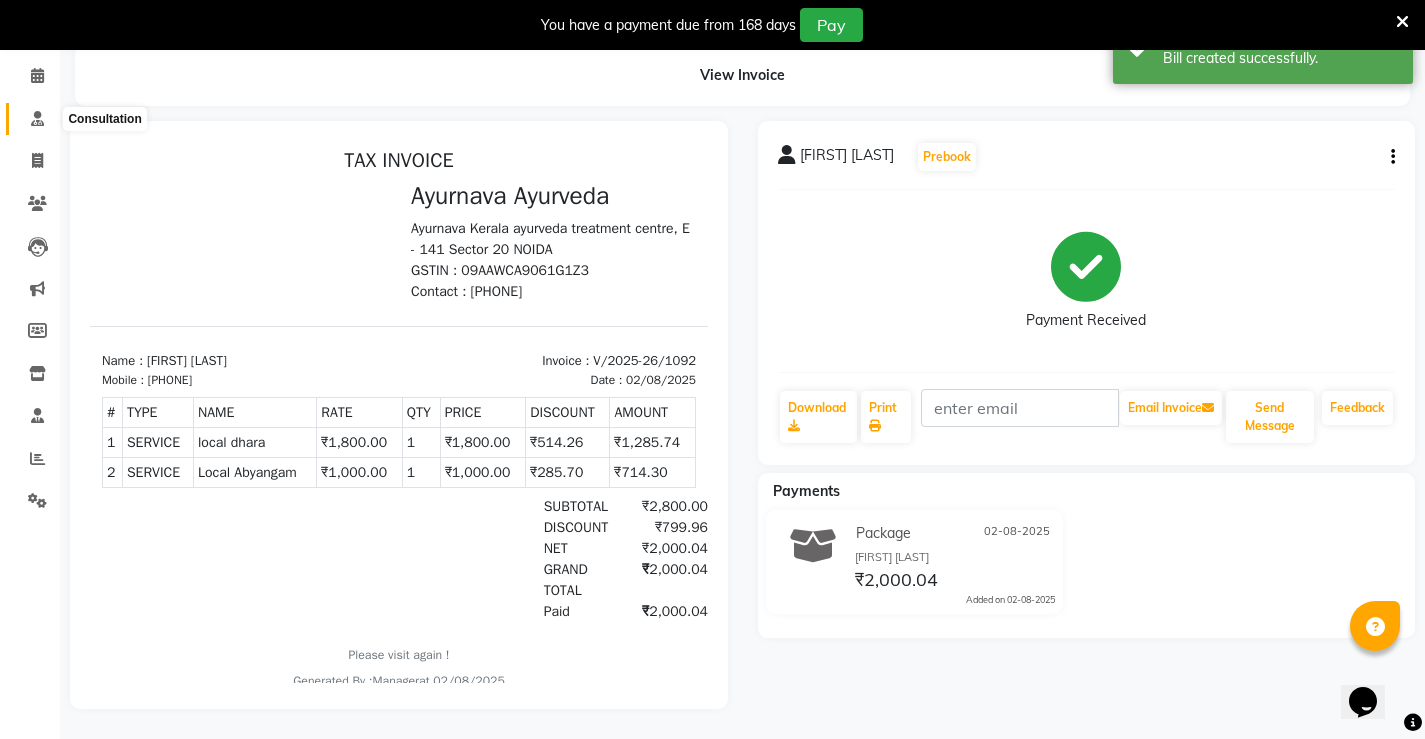 click 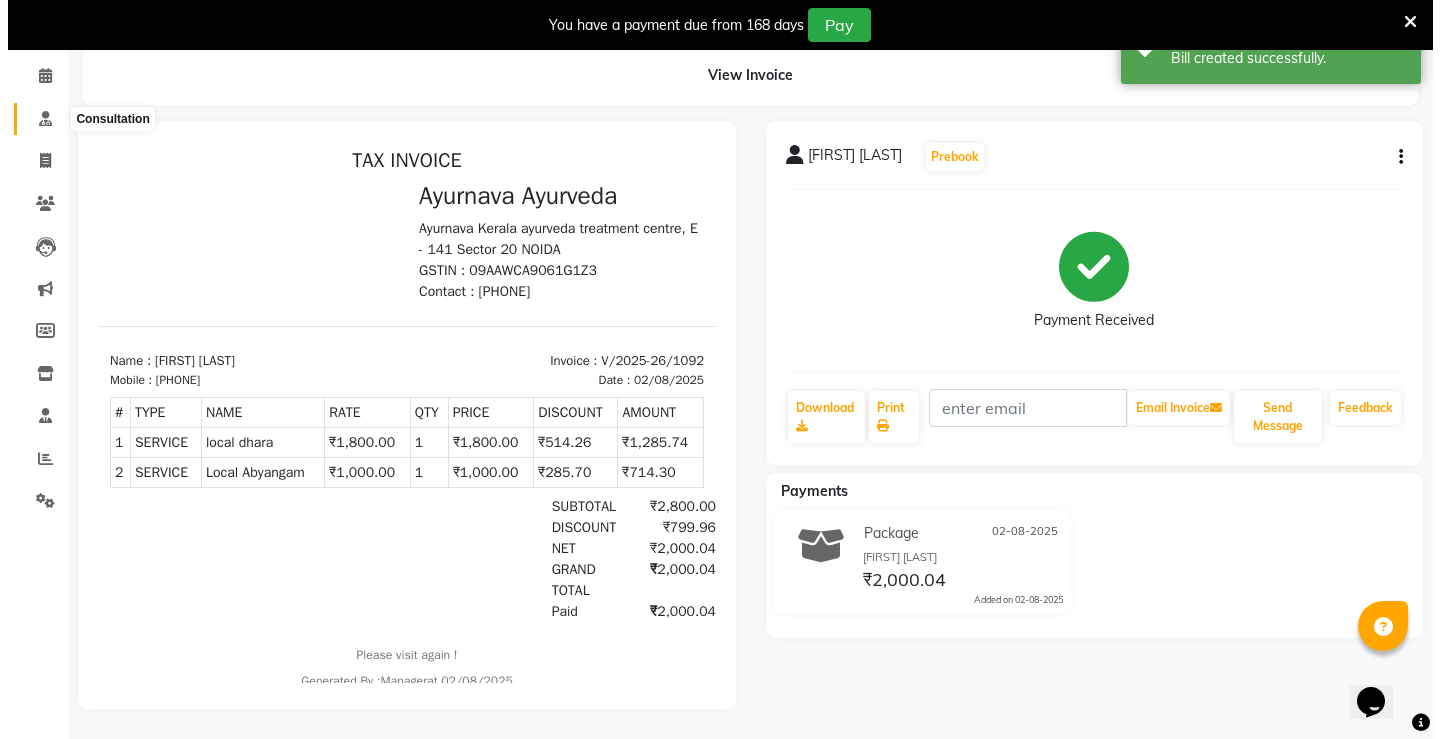 scroll, scrollTop: 50, scrollLeft: 0, axis: vertical 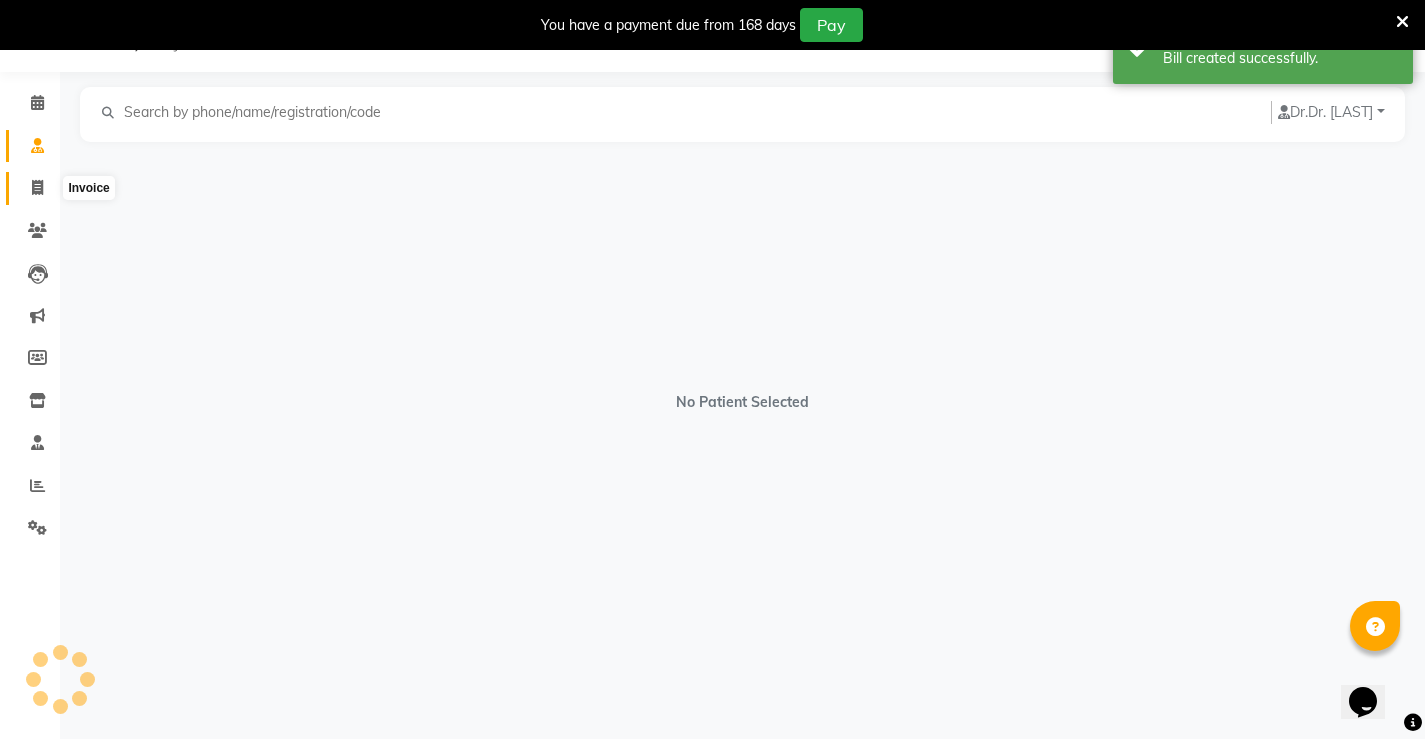 click 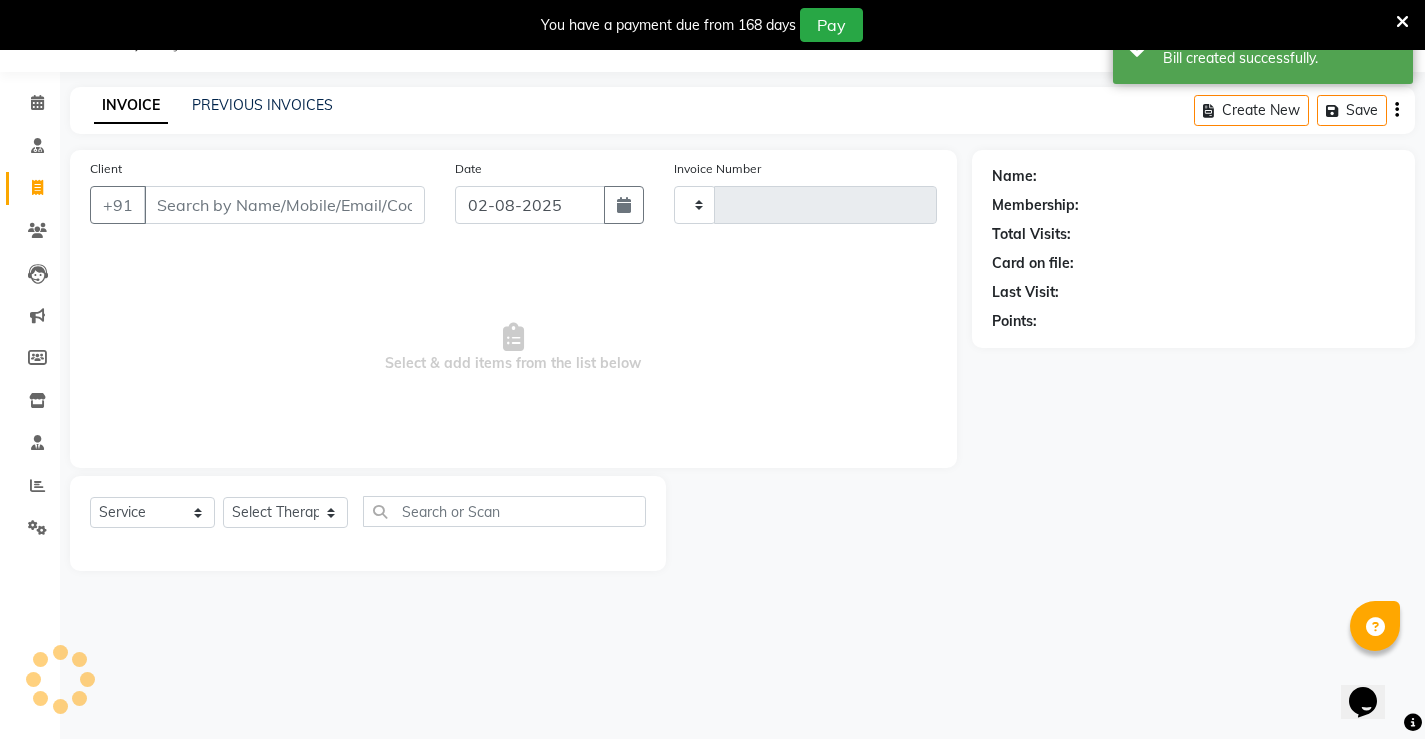 type on "1093" 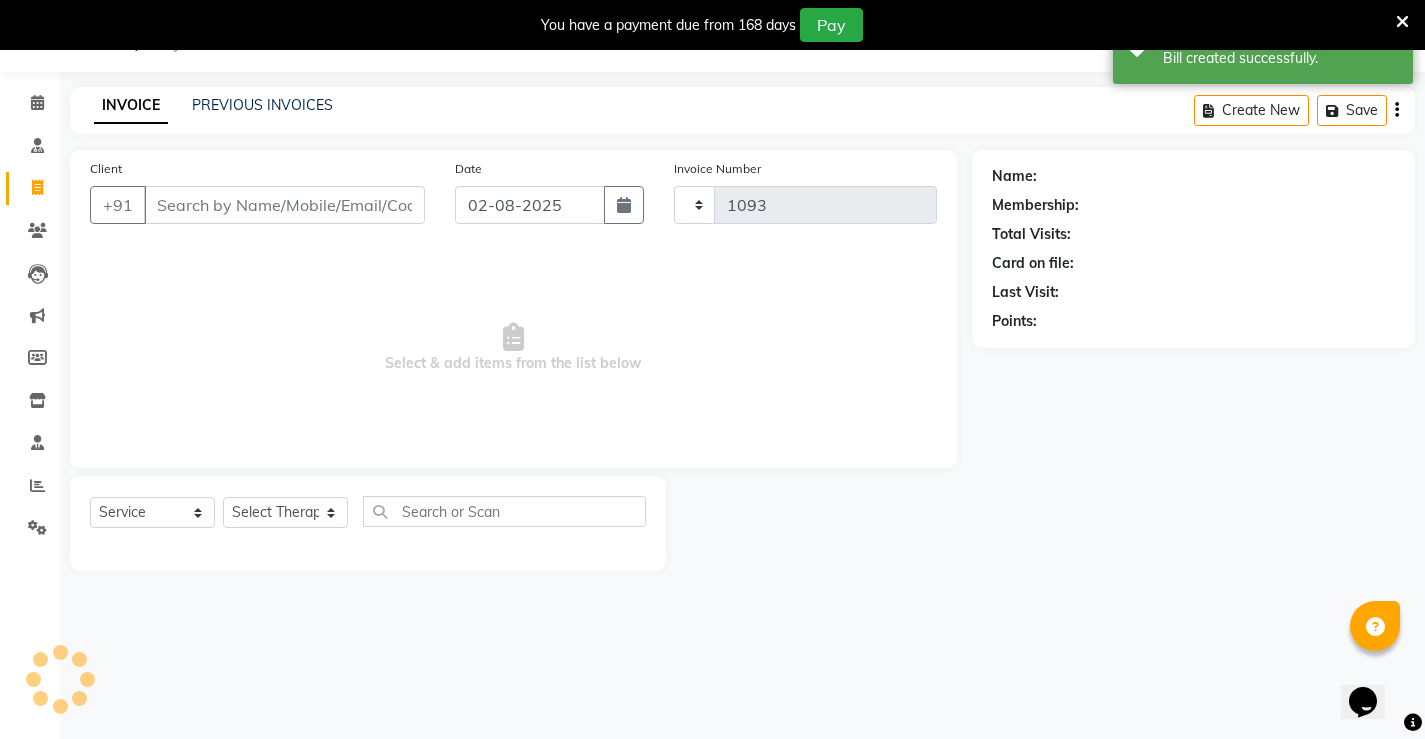 select on "5587" 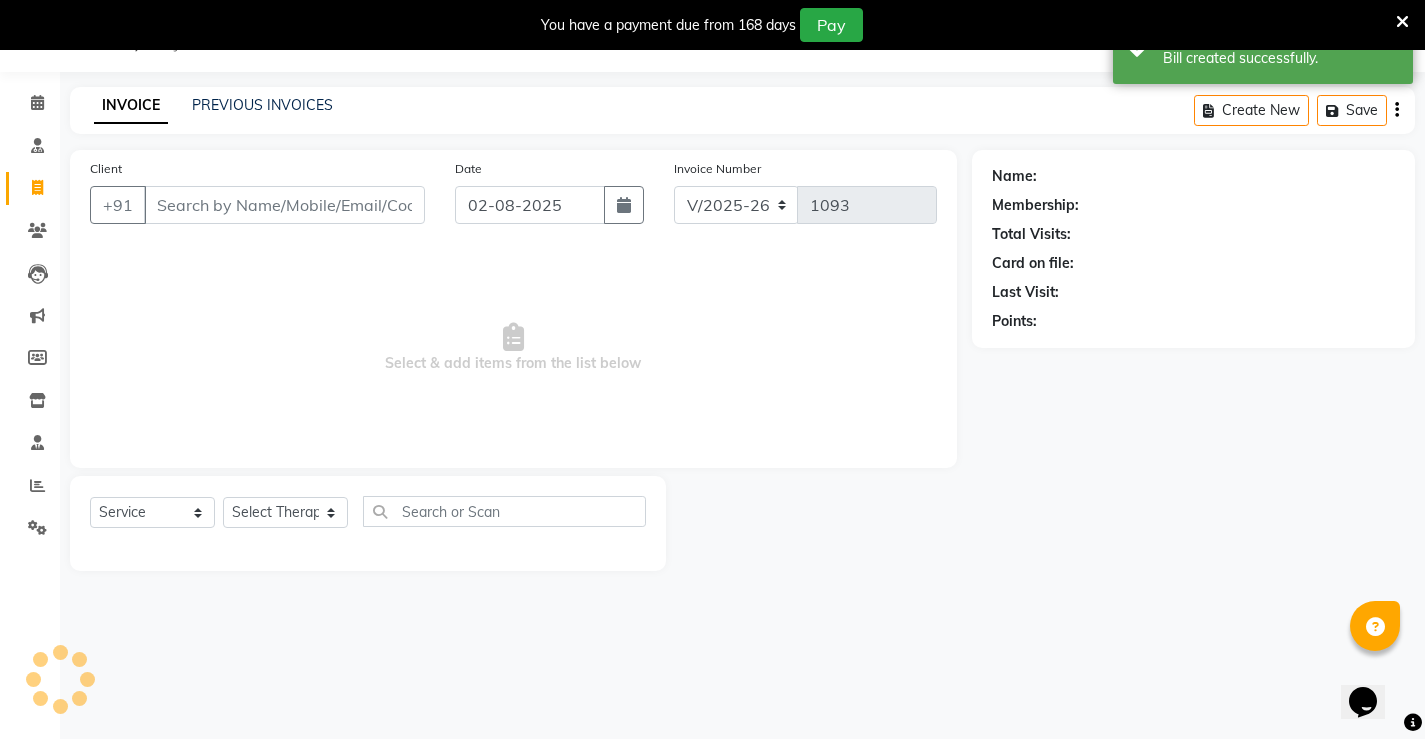 click on "Client" at bounding box center (284, 205) 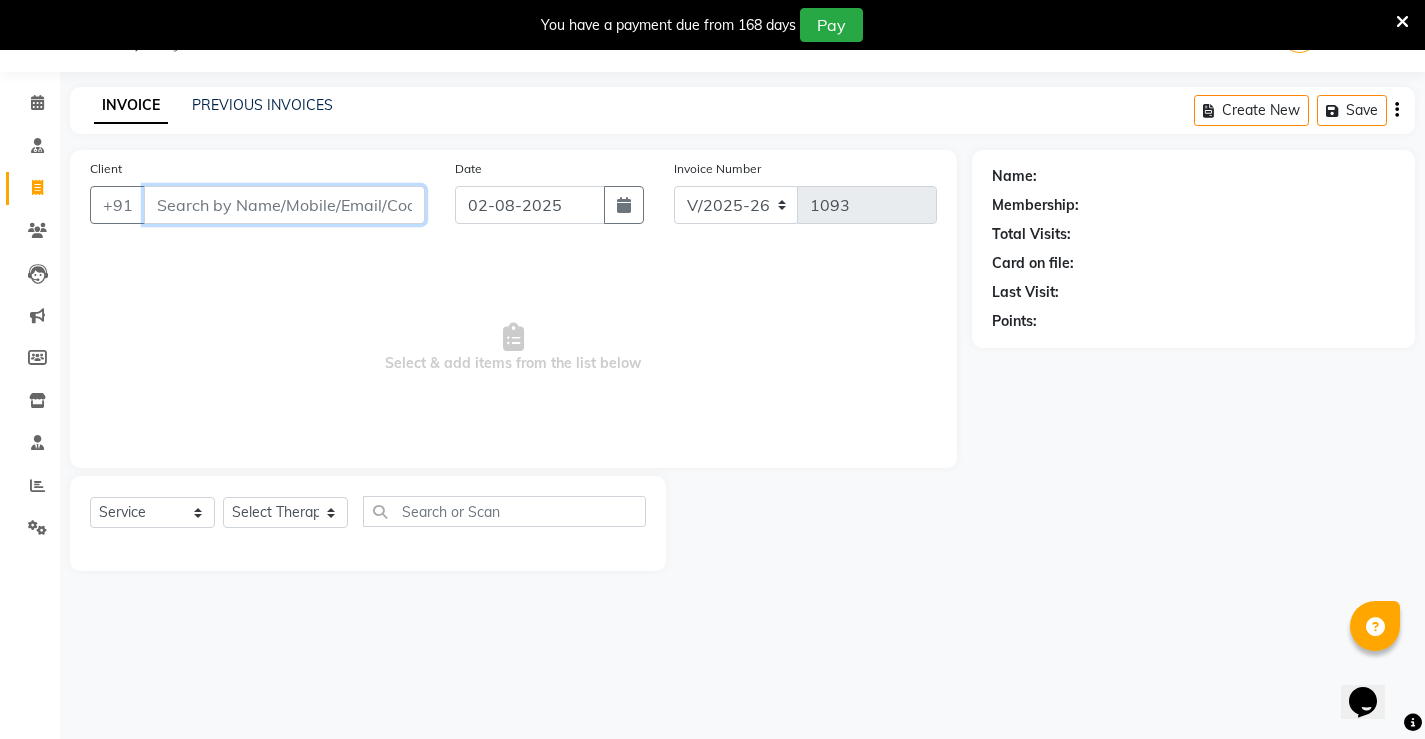click on "Client" at bounding box center [284, 205] 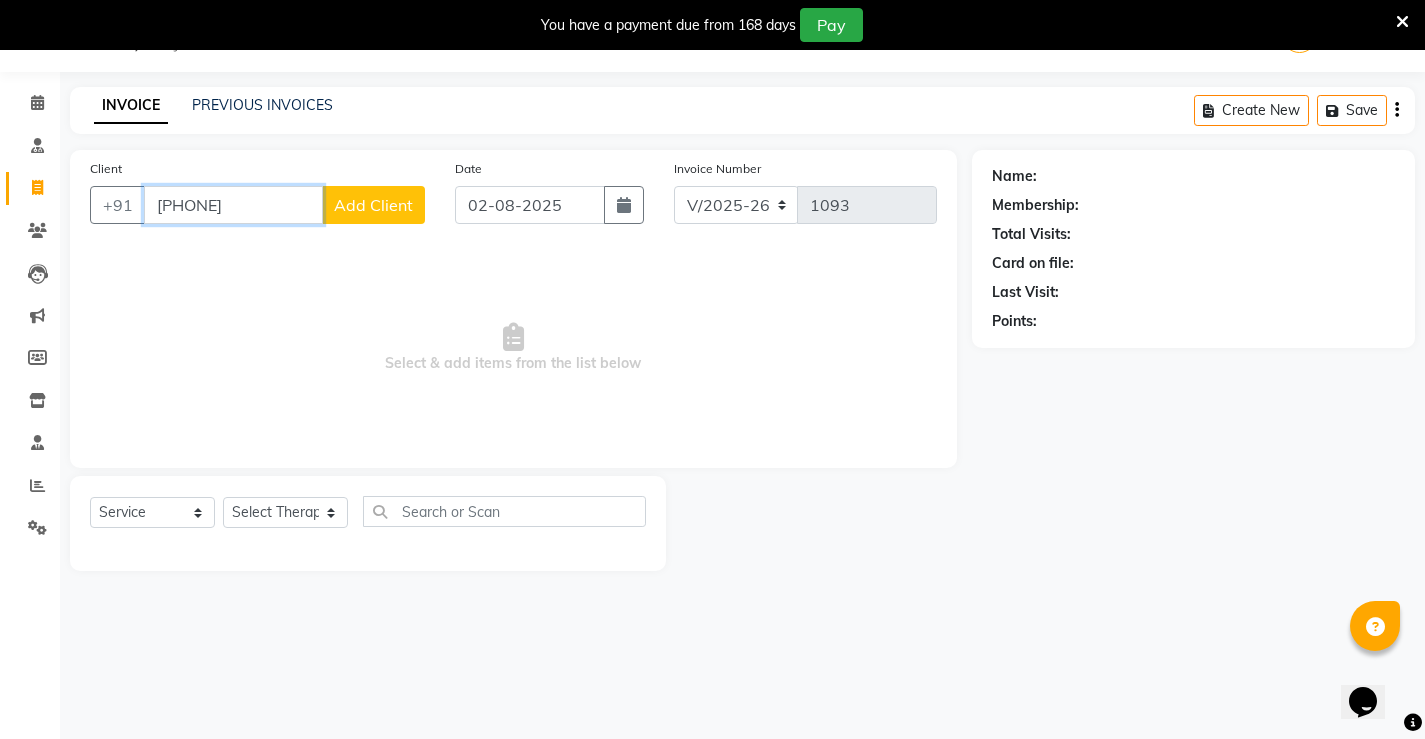 type on "[PHONE]" 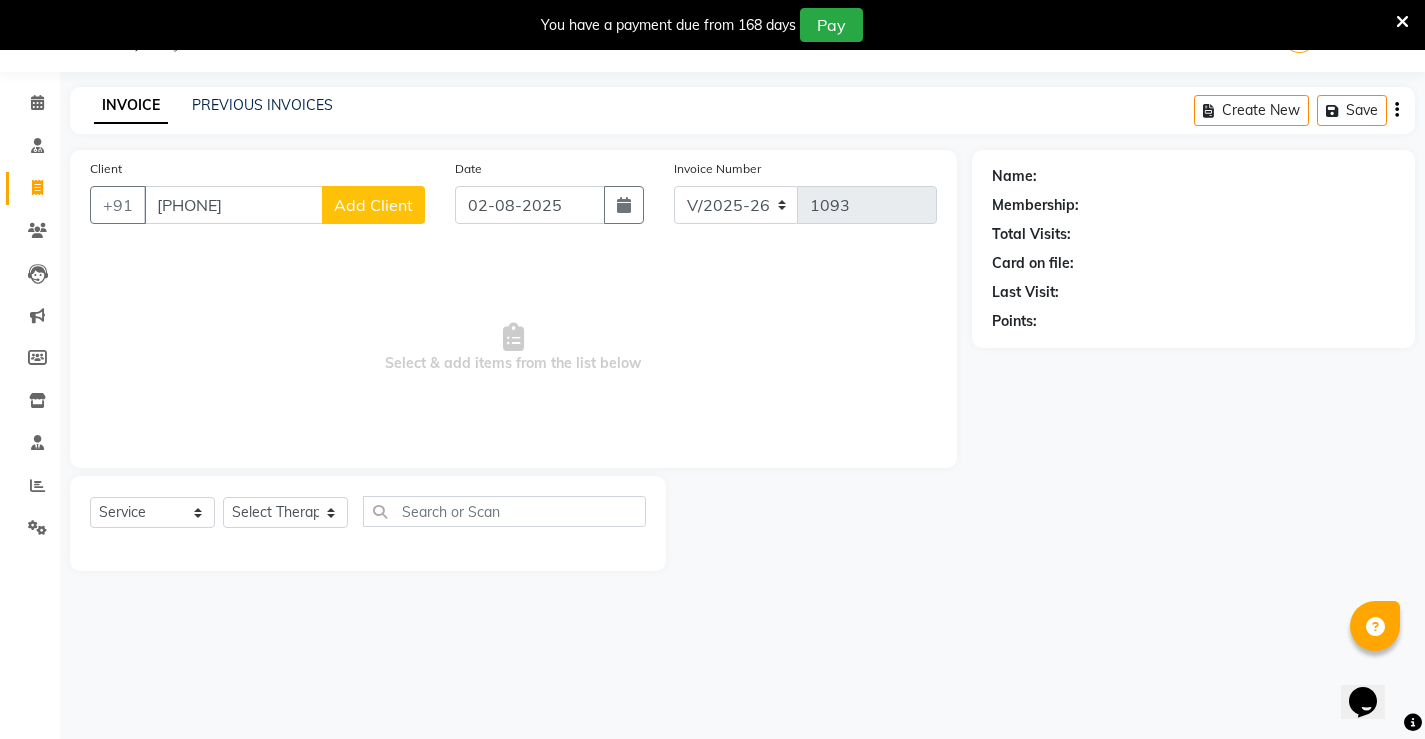 click on "Add Client" 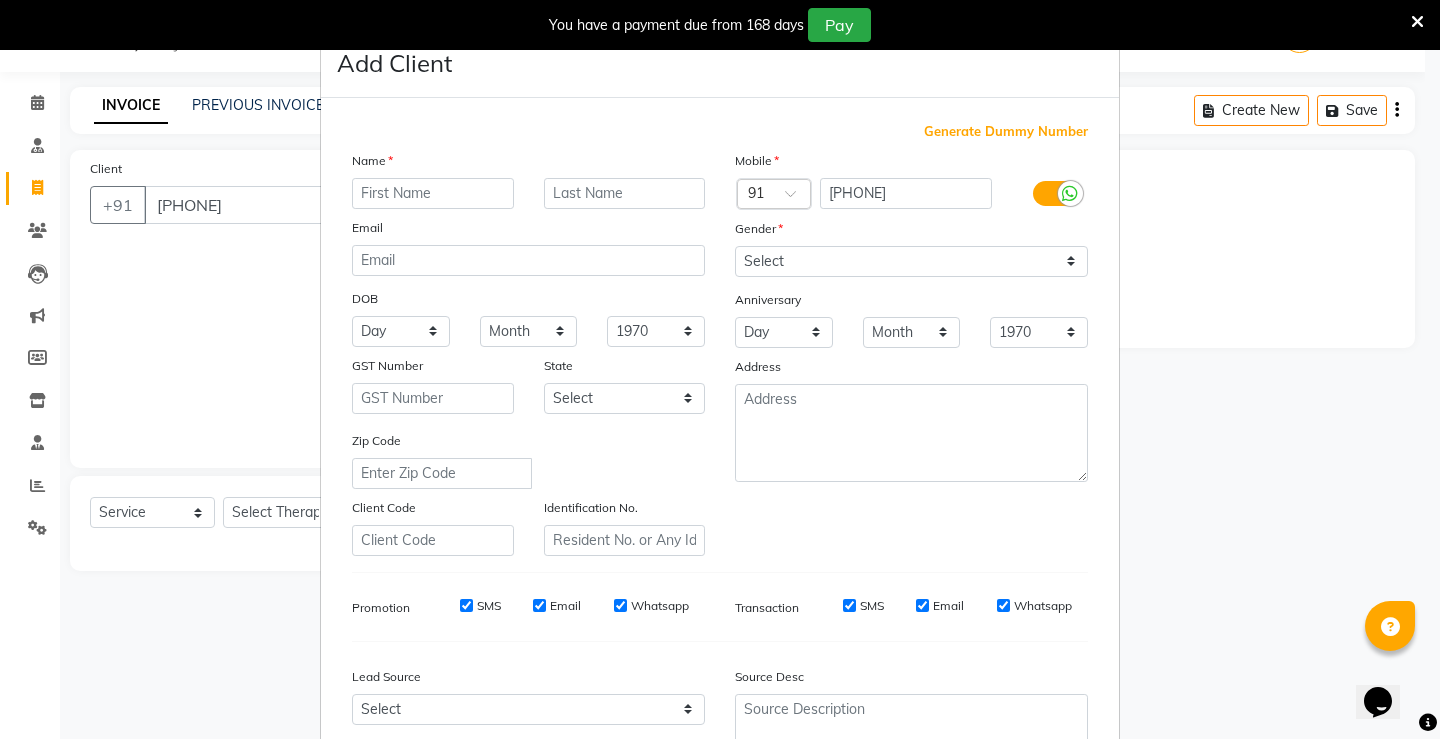 click at bounding box center [433, 193] 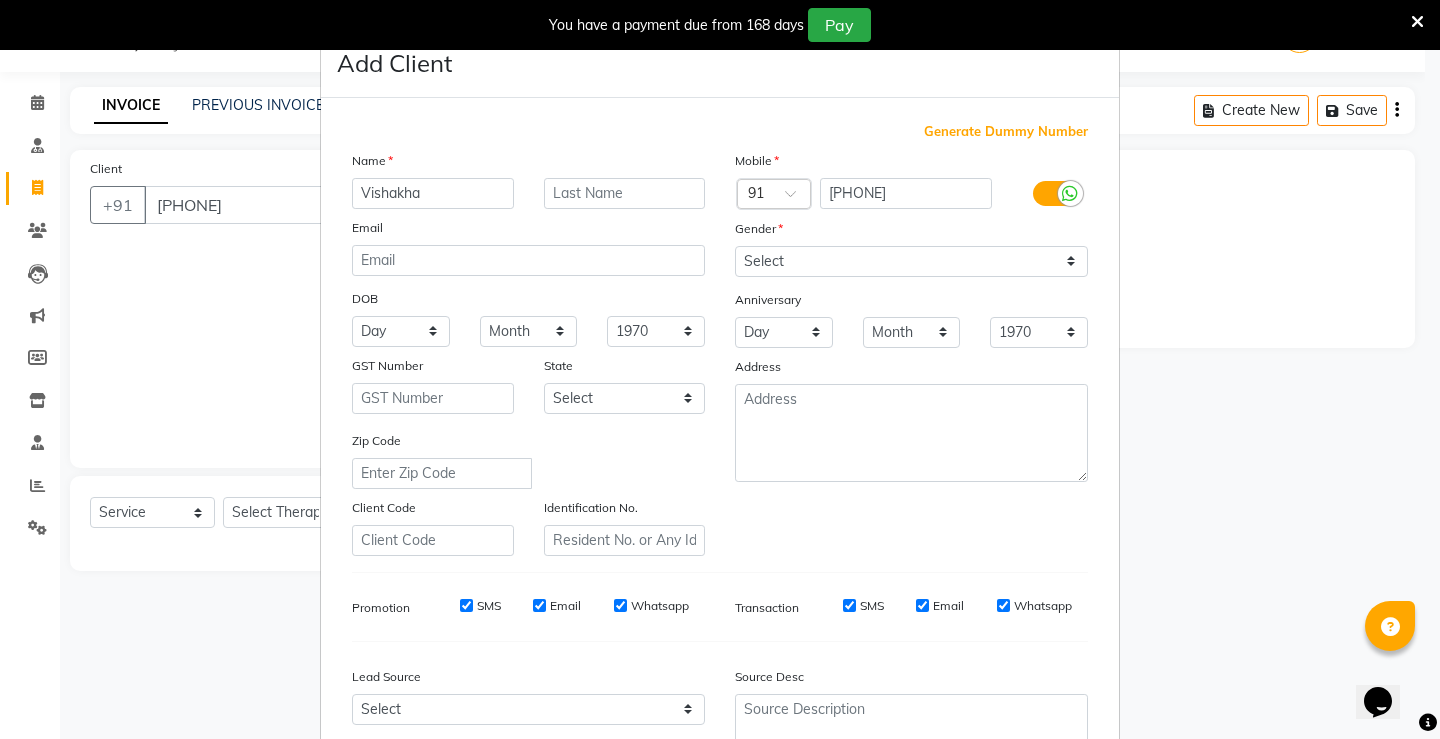 type on "Vishakha" 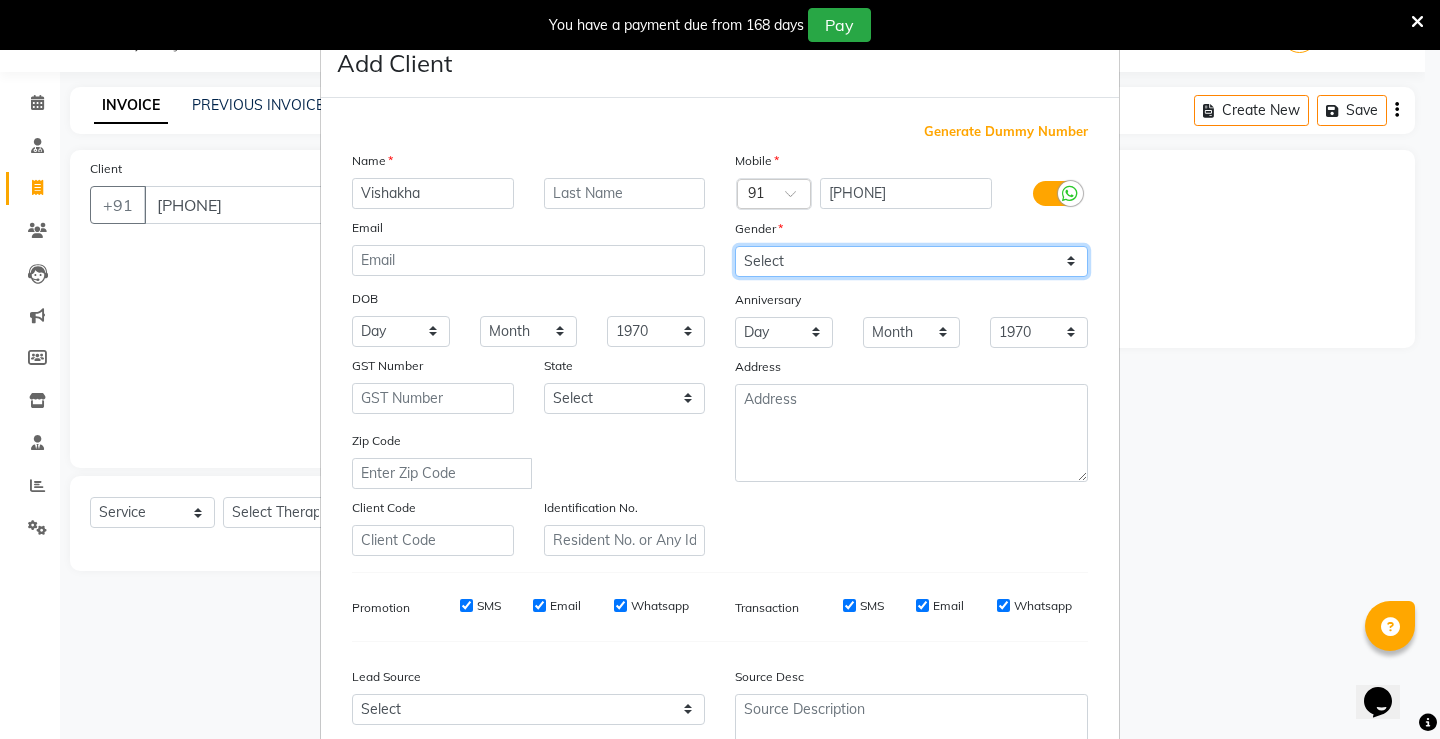 click on "Select Male Female Other Prefer Not To Say" at bounding box center (911, 261) 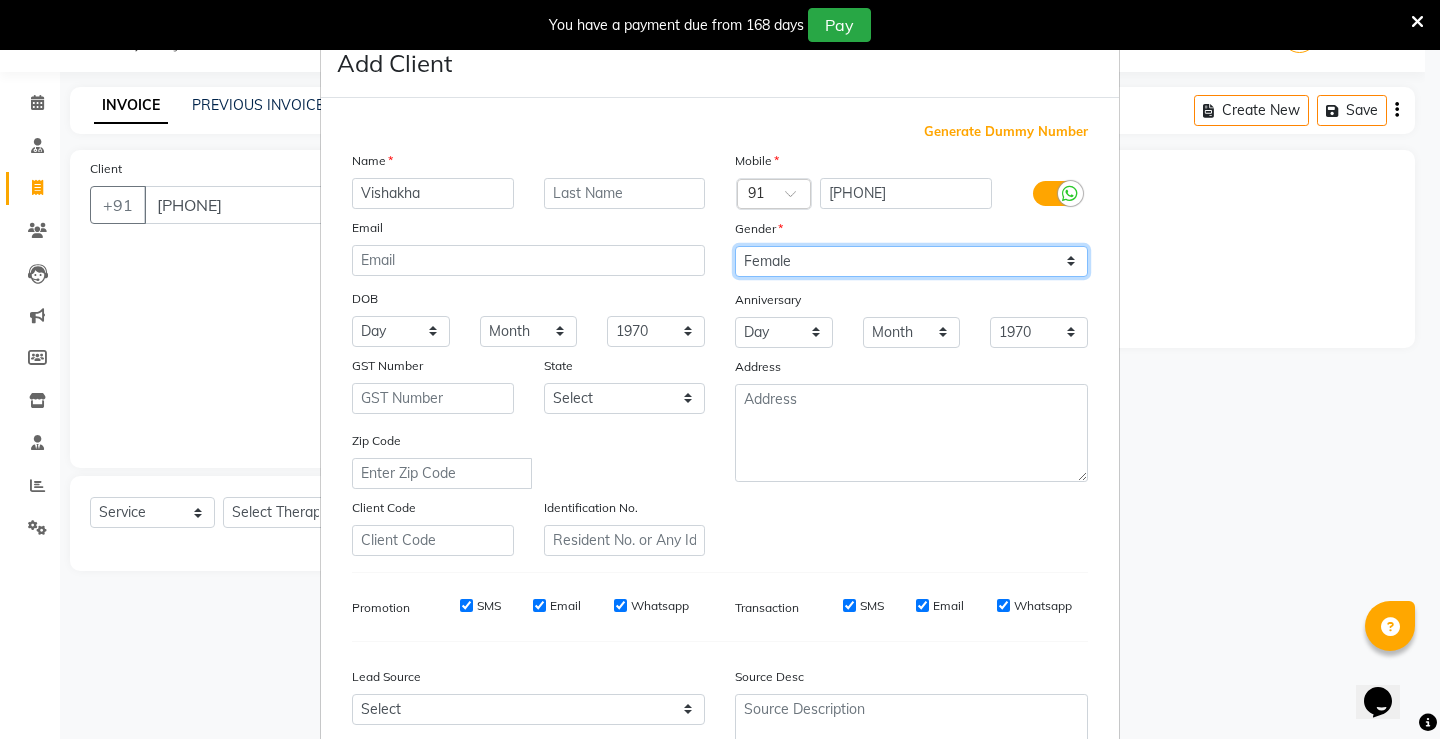 click on "Select Male Female Other Prefer Not To Say" at bounding box center (911, 261) 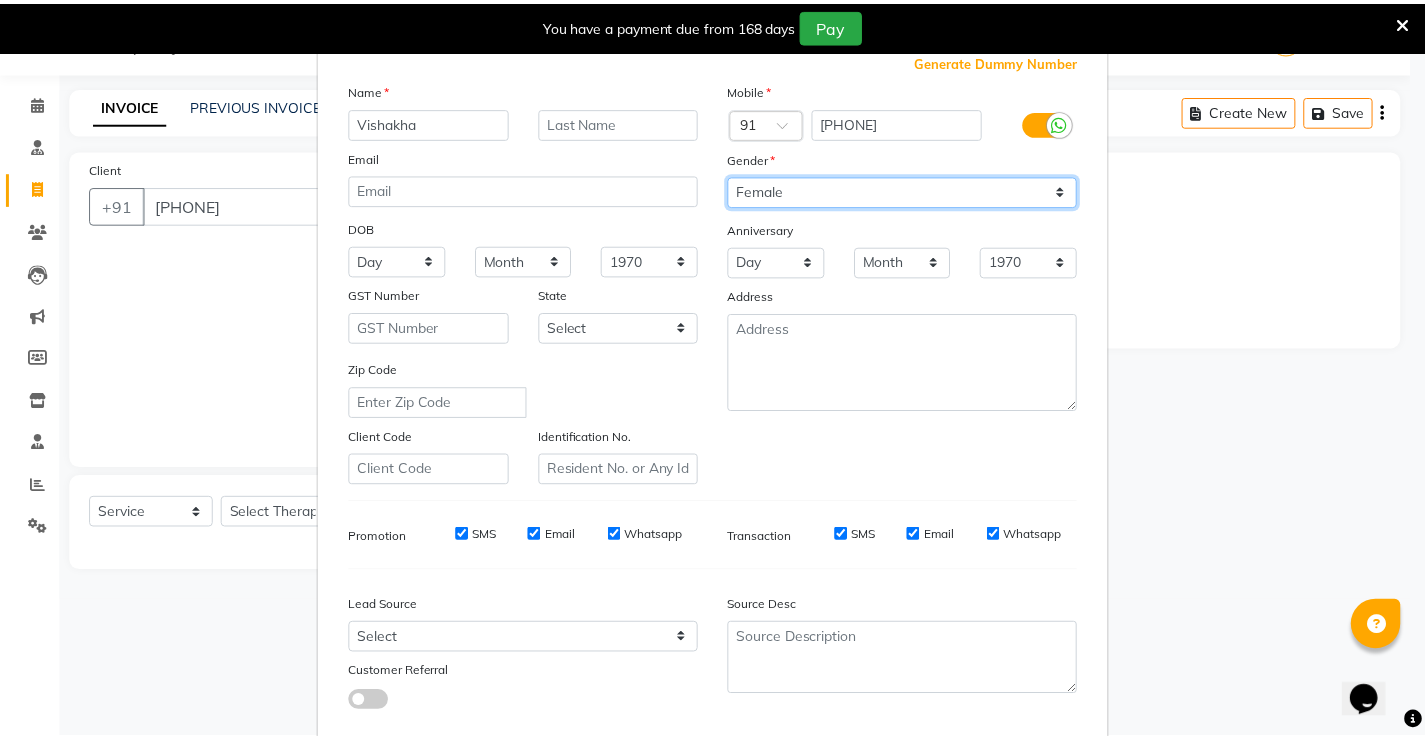 scroll, scrollTop: 184, scrollLeft: 0, axis: vertical 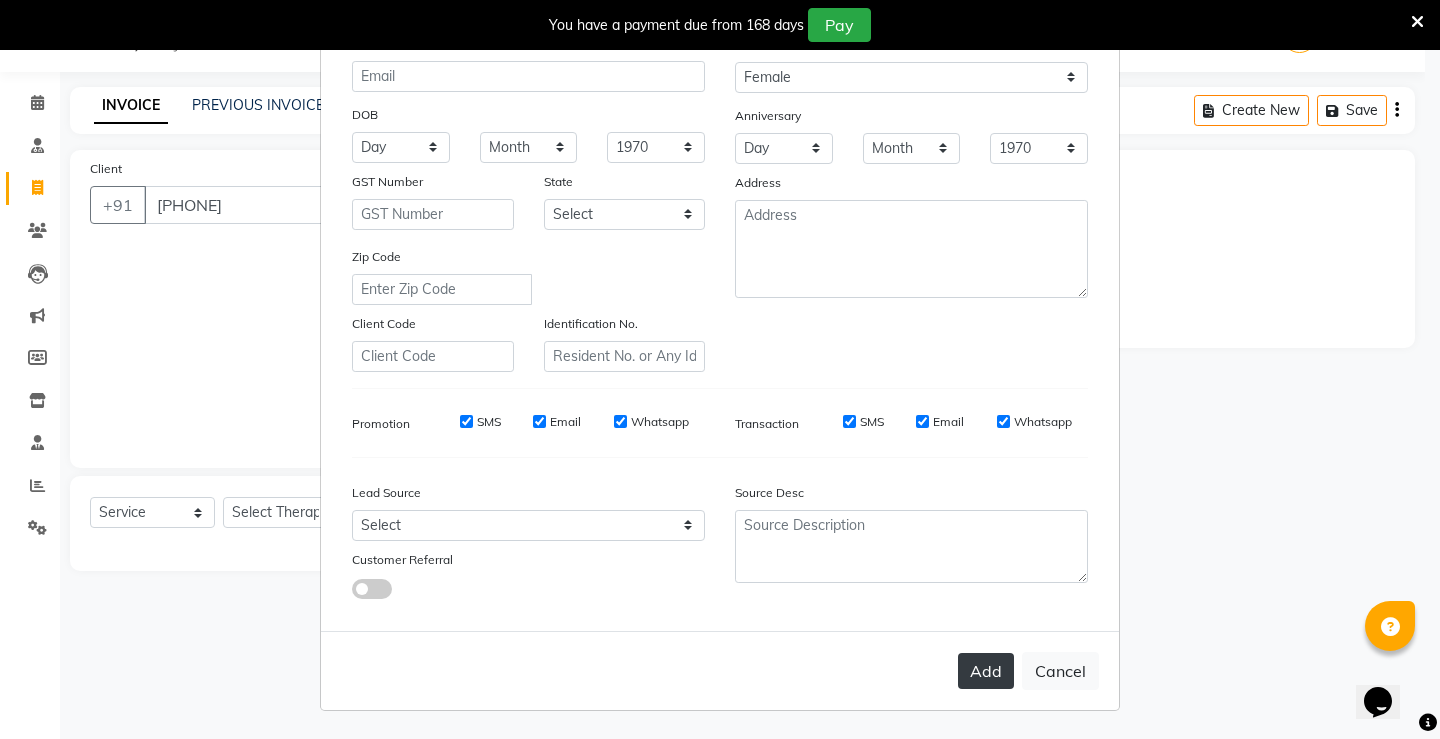 click on "Add" at bounding box center [986, 671] 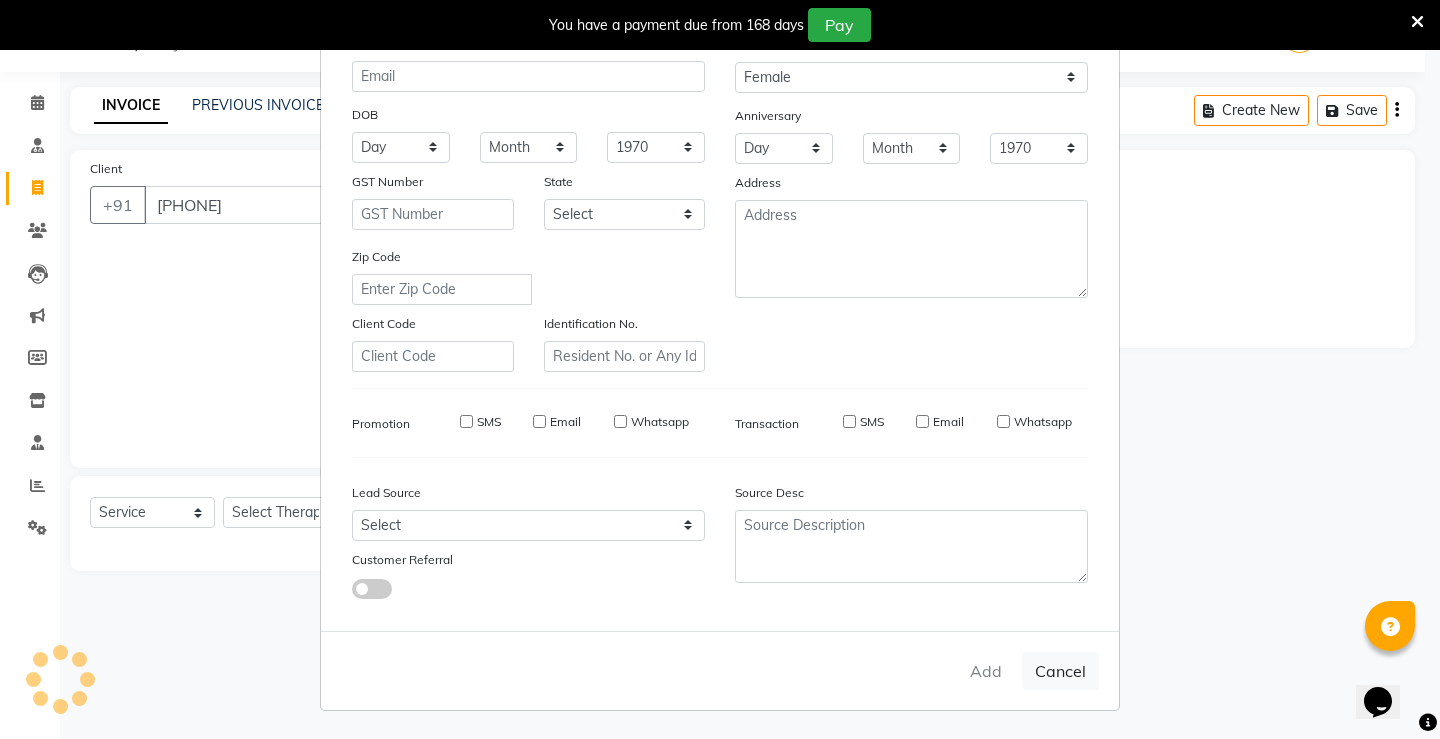 type 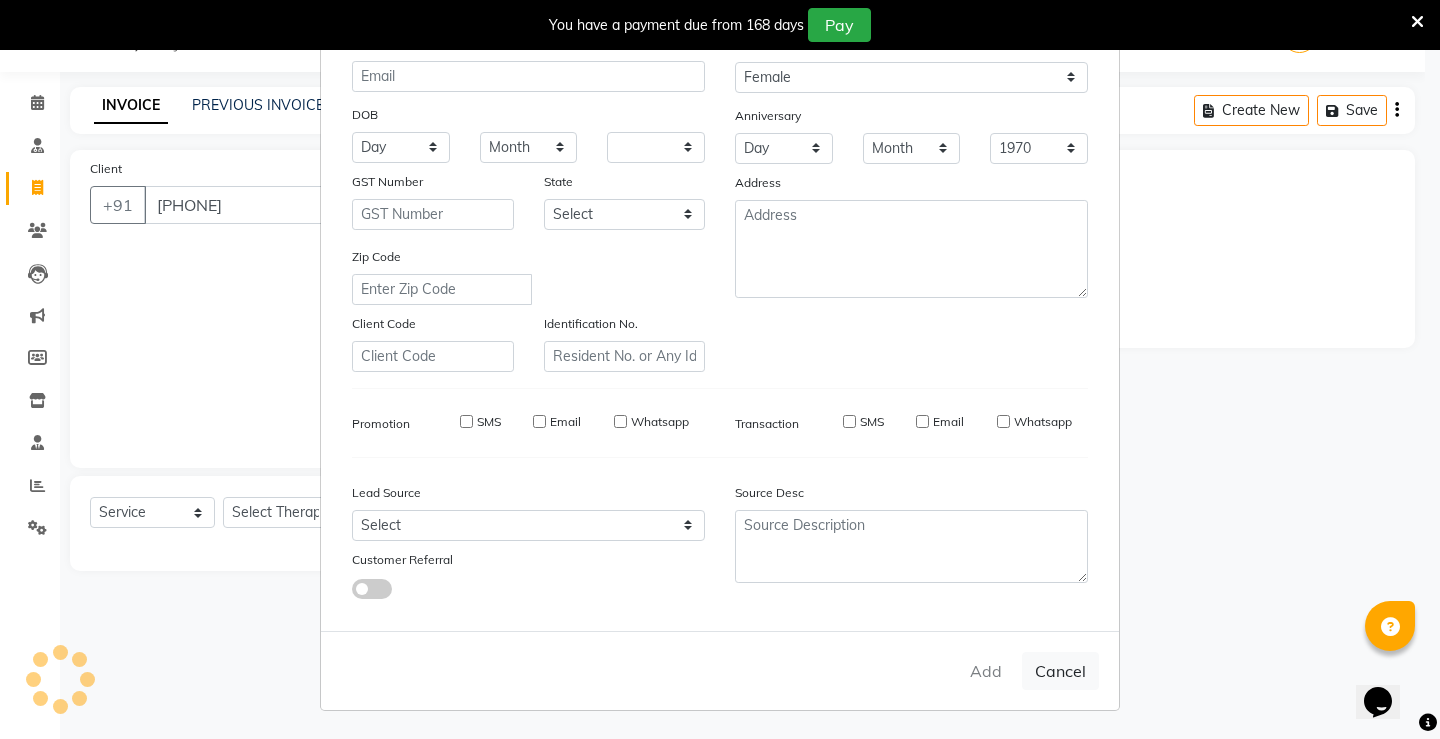 select 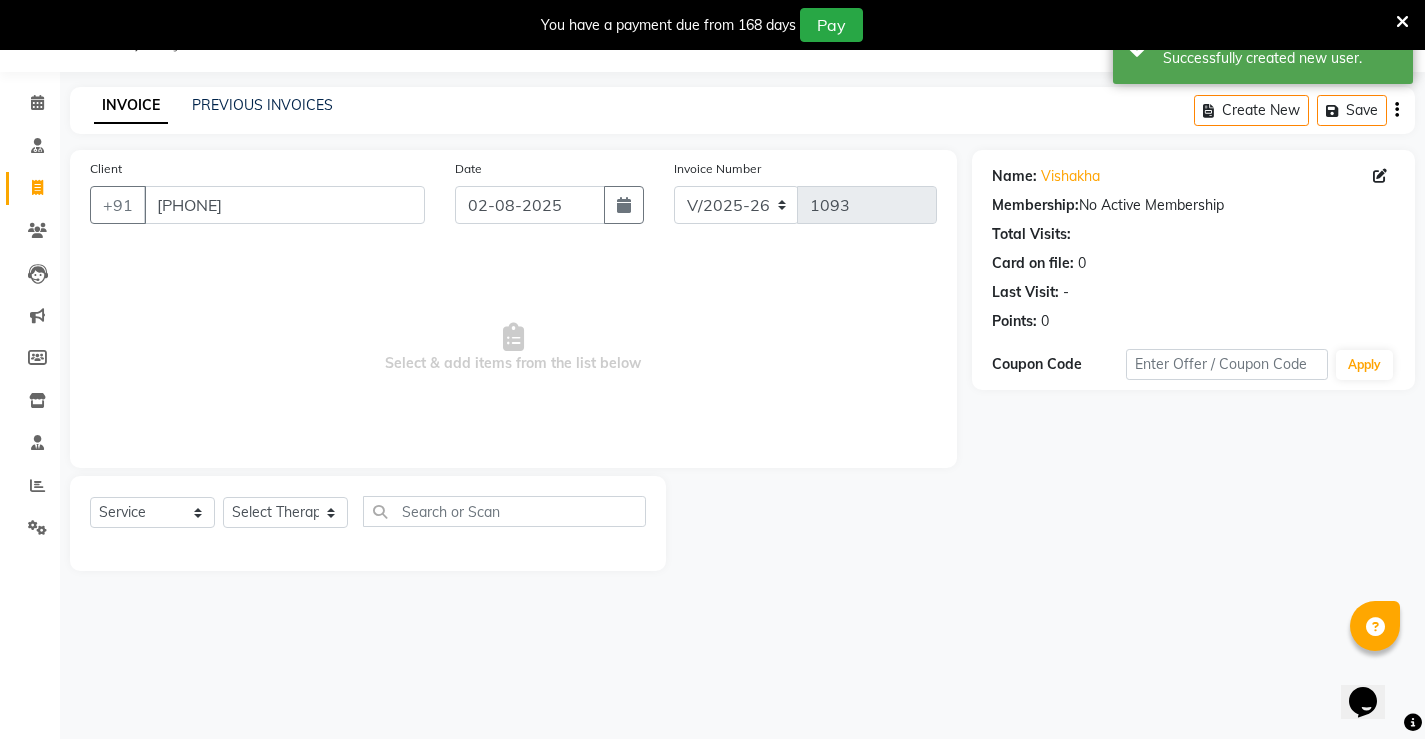 click at bounding box center (1402, 22) 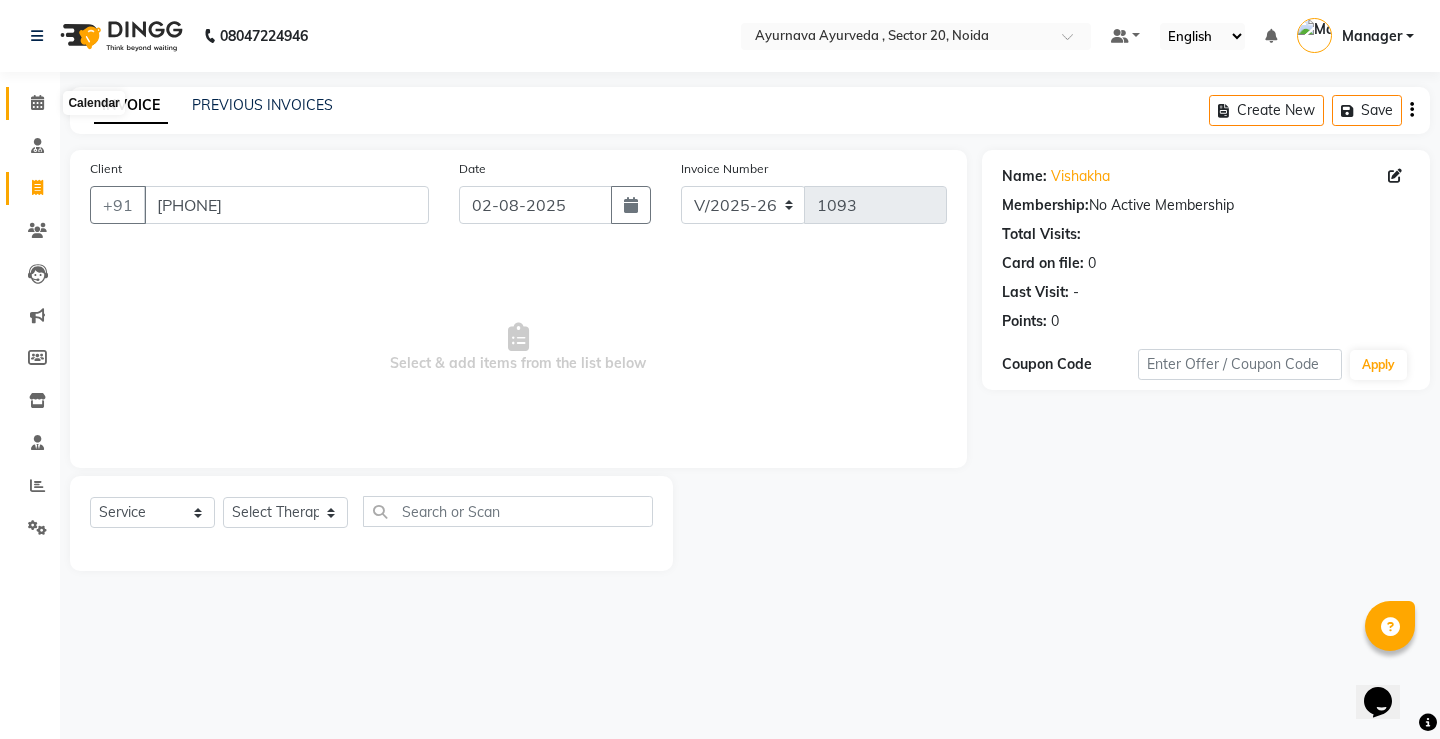 click 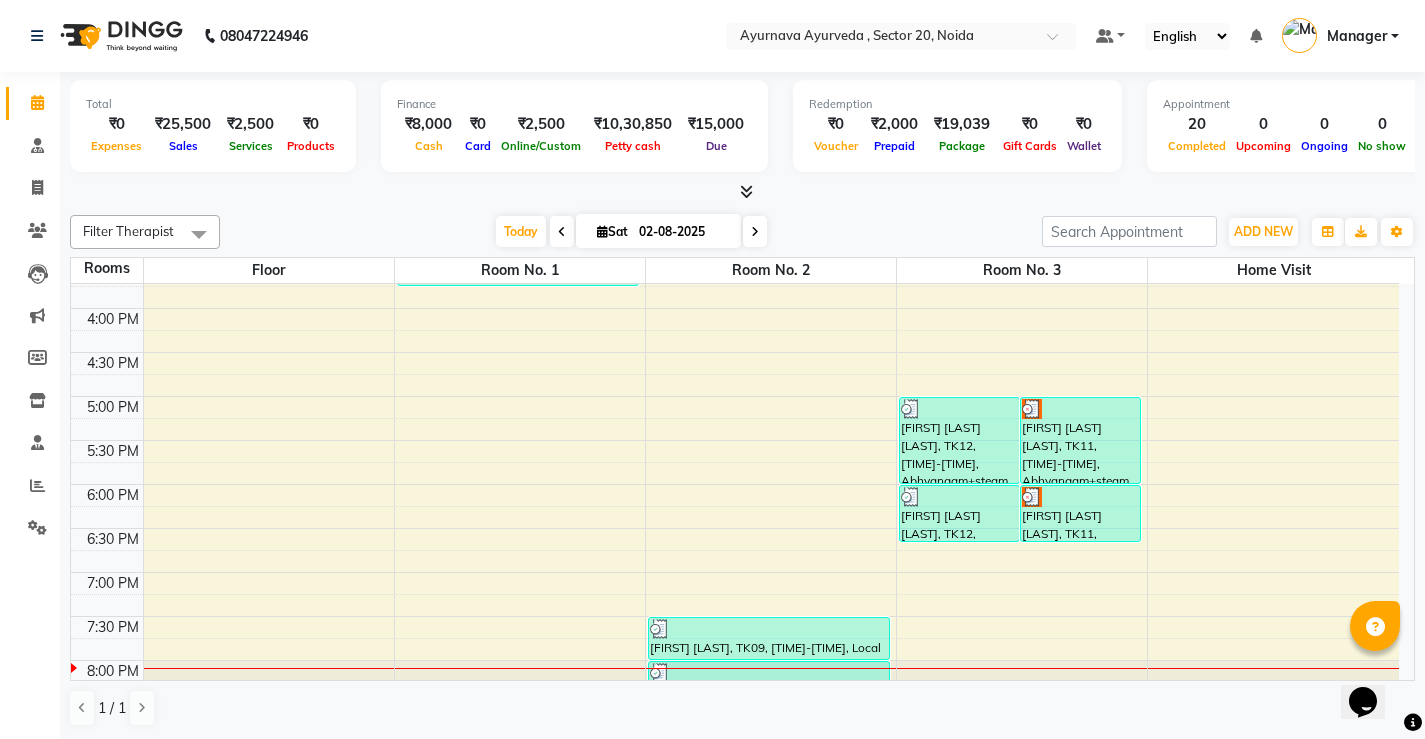 scroll, scrollTop: 835, scrollLeft: 0, axis: vertical 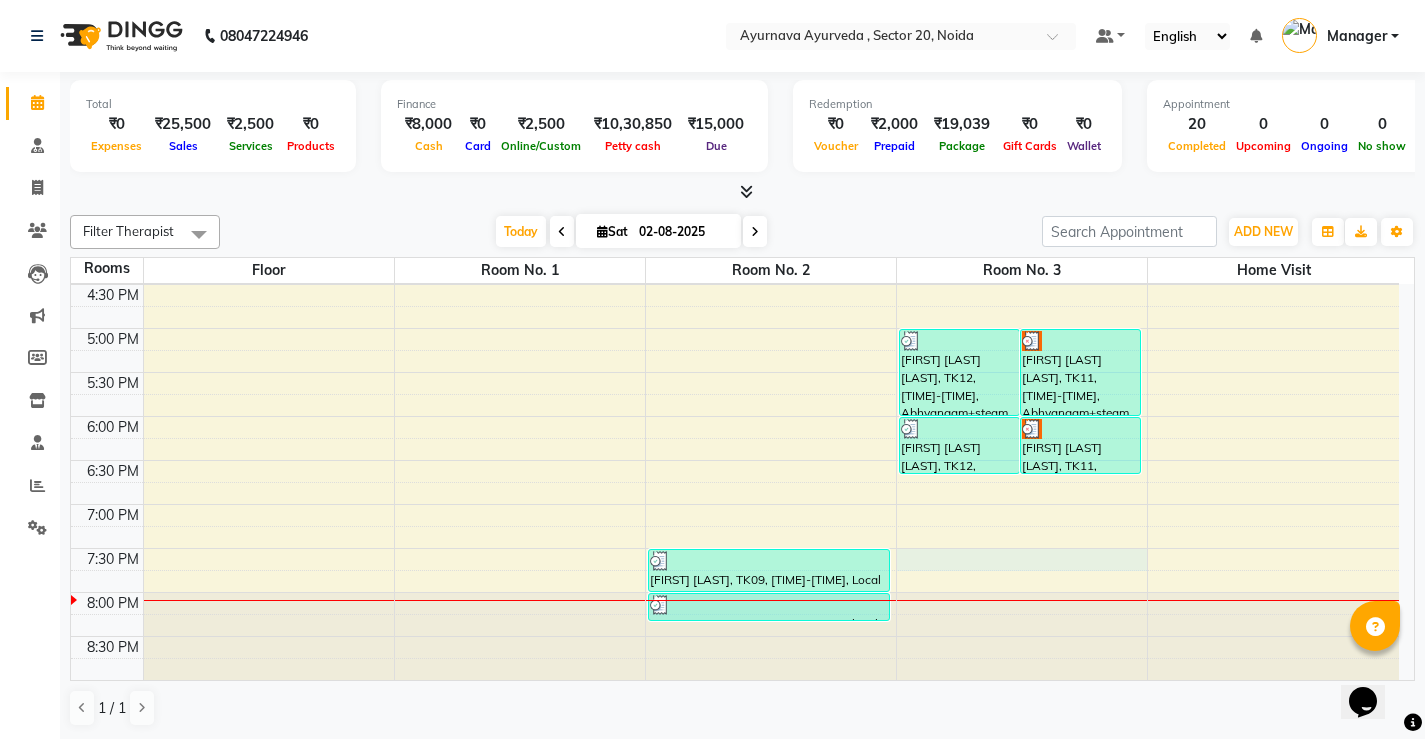 click on "[TIME] [TIME] [TIME] [TIME] [TIME] [TIME] [TIME] [TIME] [TIME] [TIME] [TIME] [TIME] [TIME] [TIME] [TIME] [TIME] [TIME] [TIME] [TIME] [TIME] [TIME] [TIME] [TIME] [TIME] [TIME] [TIME] [TIME] [TIME]     [FIRST] [LAST], TK01, [TIME]-[TIME], DHANYAMAL DHARA     [FIRST] [LAST], TK06, [TIME]-[TIME], abhyangam cghs     [FIRST] [LAST], TK06, [TIME]-[TIME], patrapotli cghs     [FIRST] [LAST], TK10, [TIME]-[TIME], local abhyangam potli     [FIRST] [LAST], TK07, [TIME]-[TIME], Lepam     [FIRST] [LAST], TK07, [TIME]-[TIME], Lepam bandage     [FIRST] [LAST], TK07, [TIME]-[TIME], Patrapotliswedam     [FIRST] [LAST], TK03, [TIME]-[TIME], Abhyangam     [FIRST] [LAST], TK04, [TIME]-[TIME], Abhyangam+steam 60 Min     [FIRST], TK08, [TIME]-[TIME], Nasyam     [FIRST] [LAST], TK09, [TIME]-[TIME], Local Abyangam     [FIRST] [LAST], TK09, [TIME]-[TIME], local dhara     [FIRST] [LAST] [LAST], TK12, [TIME]-[TIME], Abhyangam+steam 60 Min" at bounding box center (735, 64) 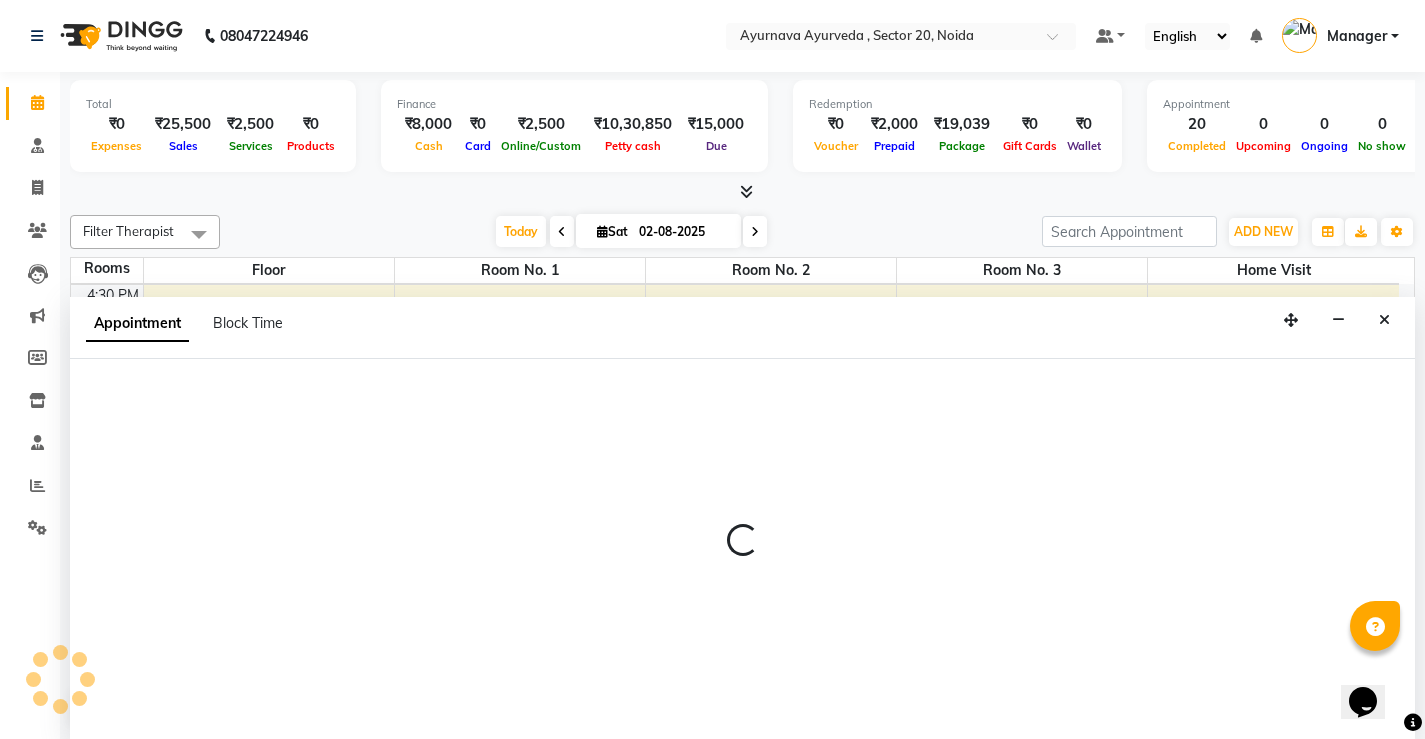 scroll, scrollTop: 1, scrollLeft: 0, axis: vertical 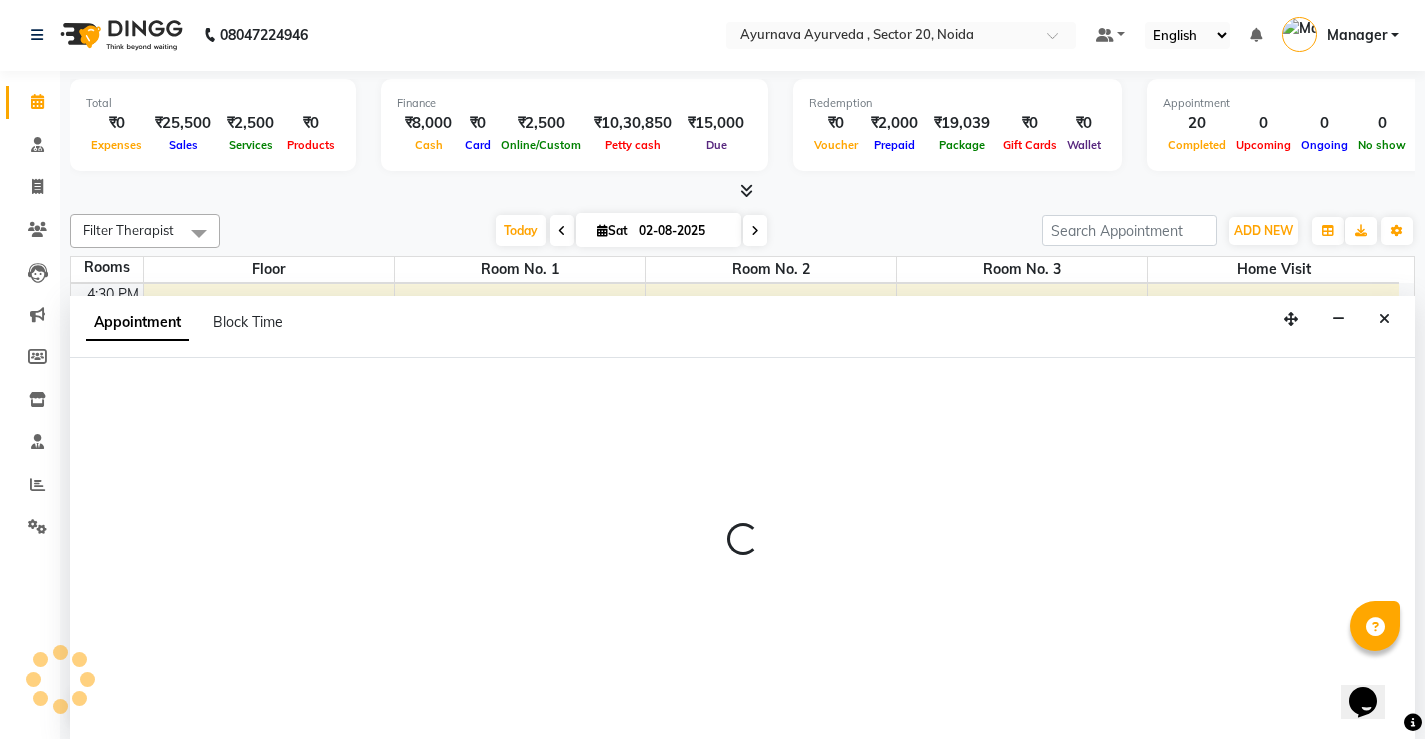 select on "1170" 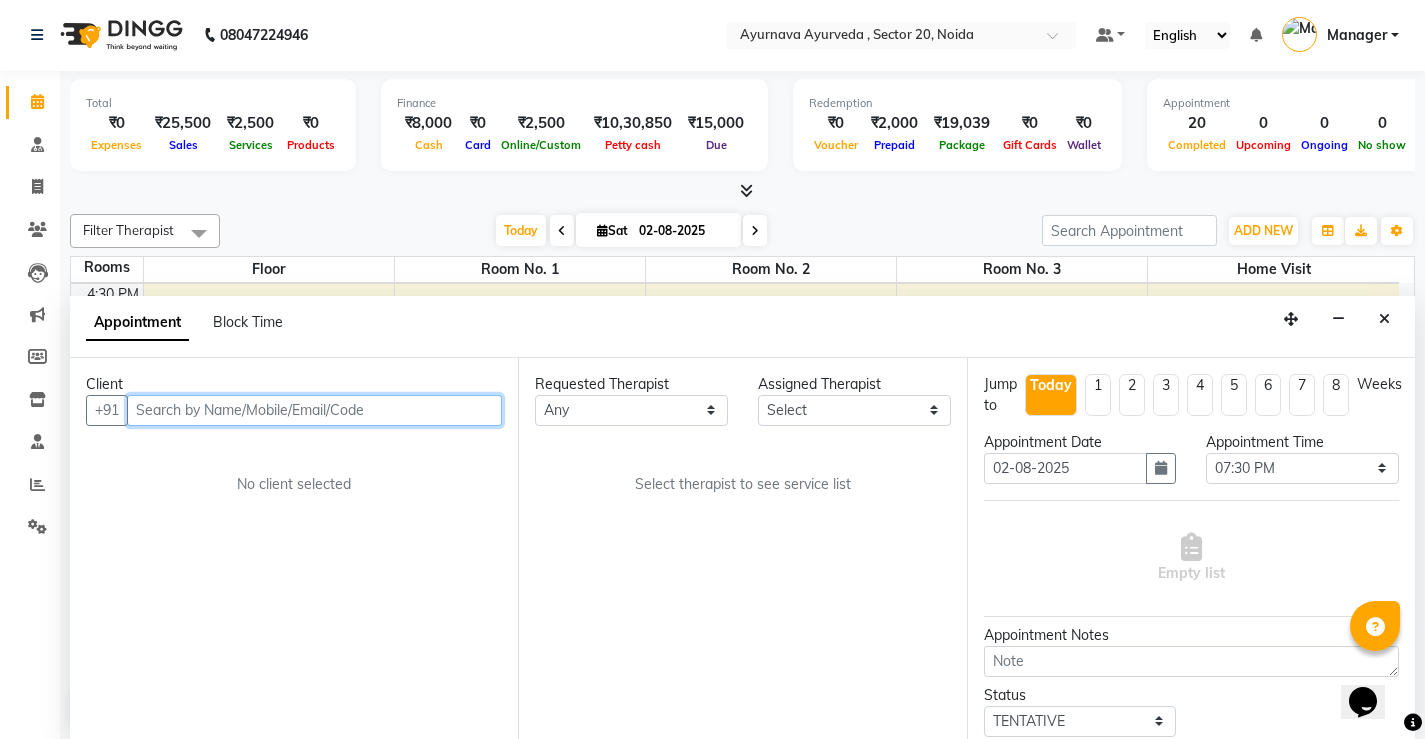 click at bounding box center (314, 410) 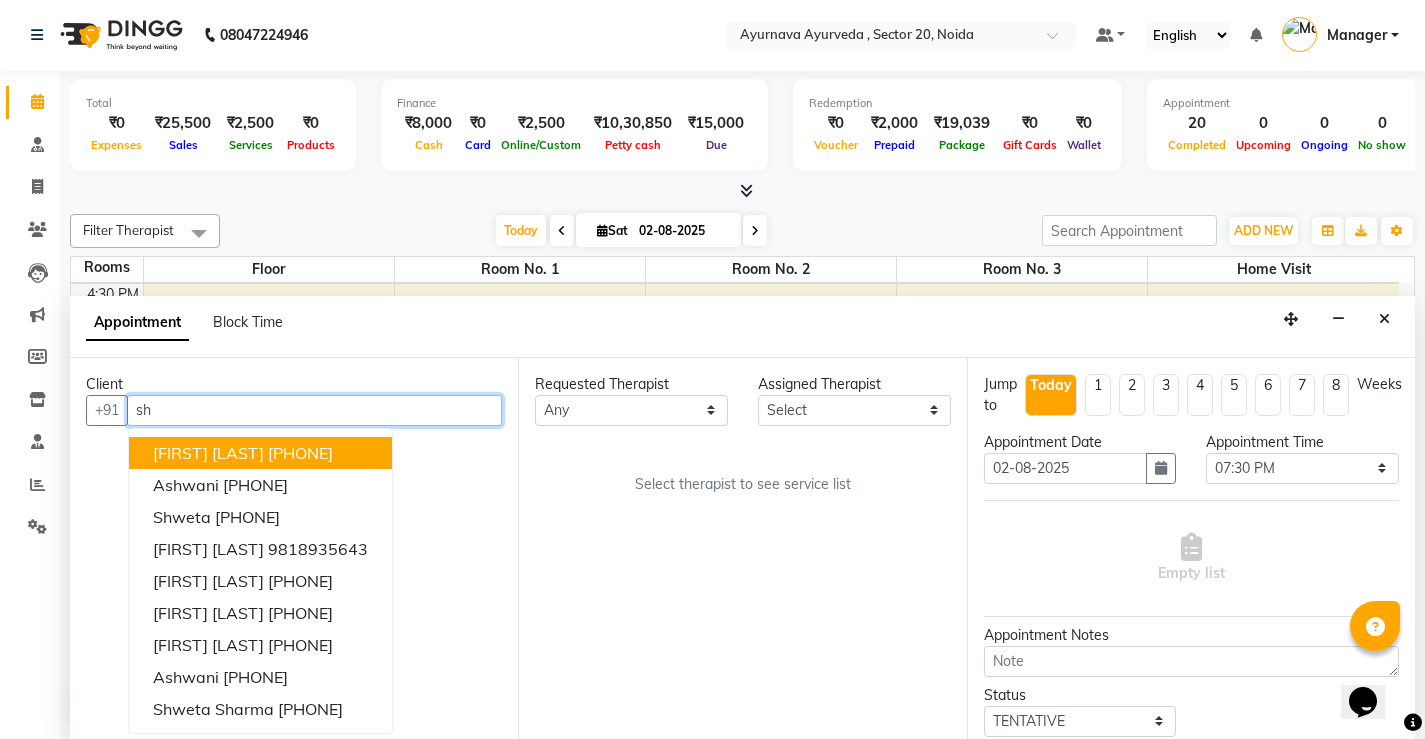 type on "s" 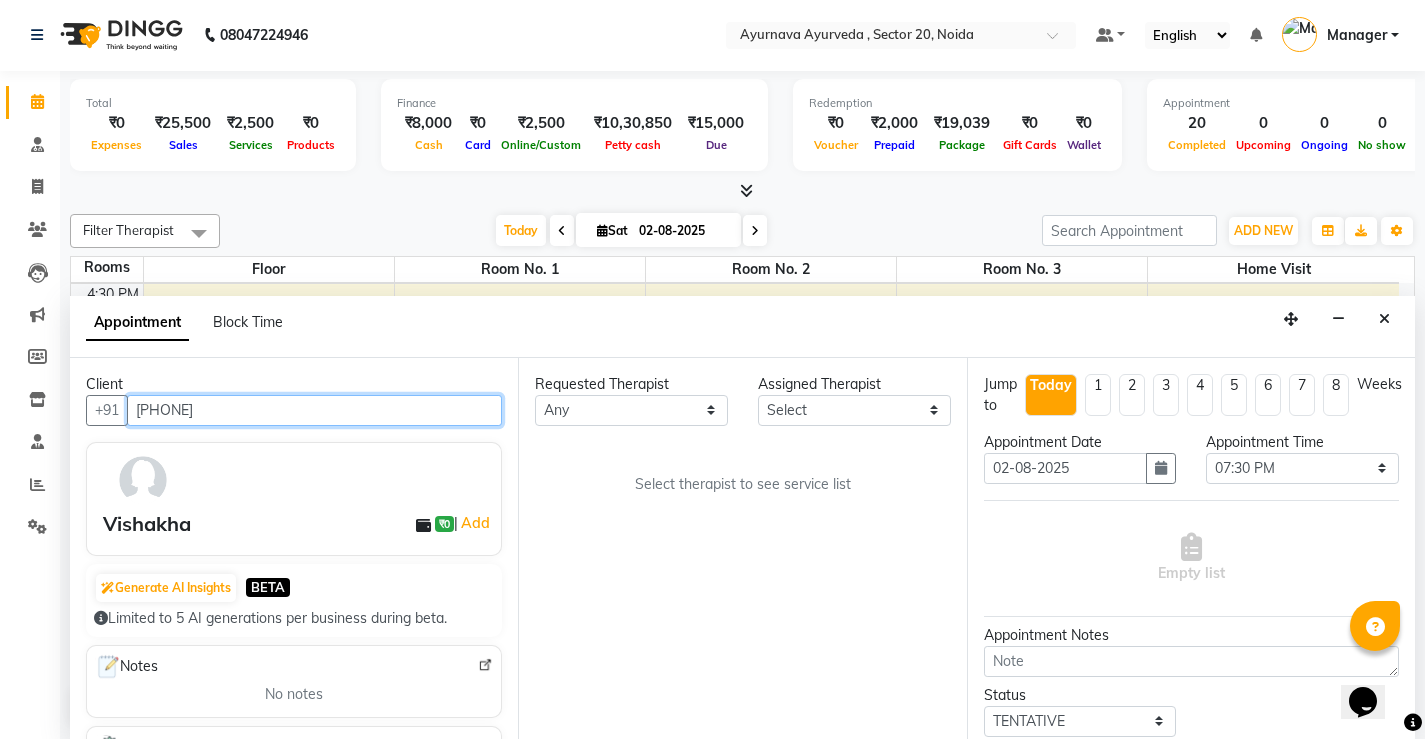 type on "[PHONE]" 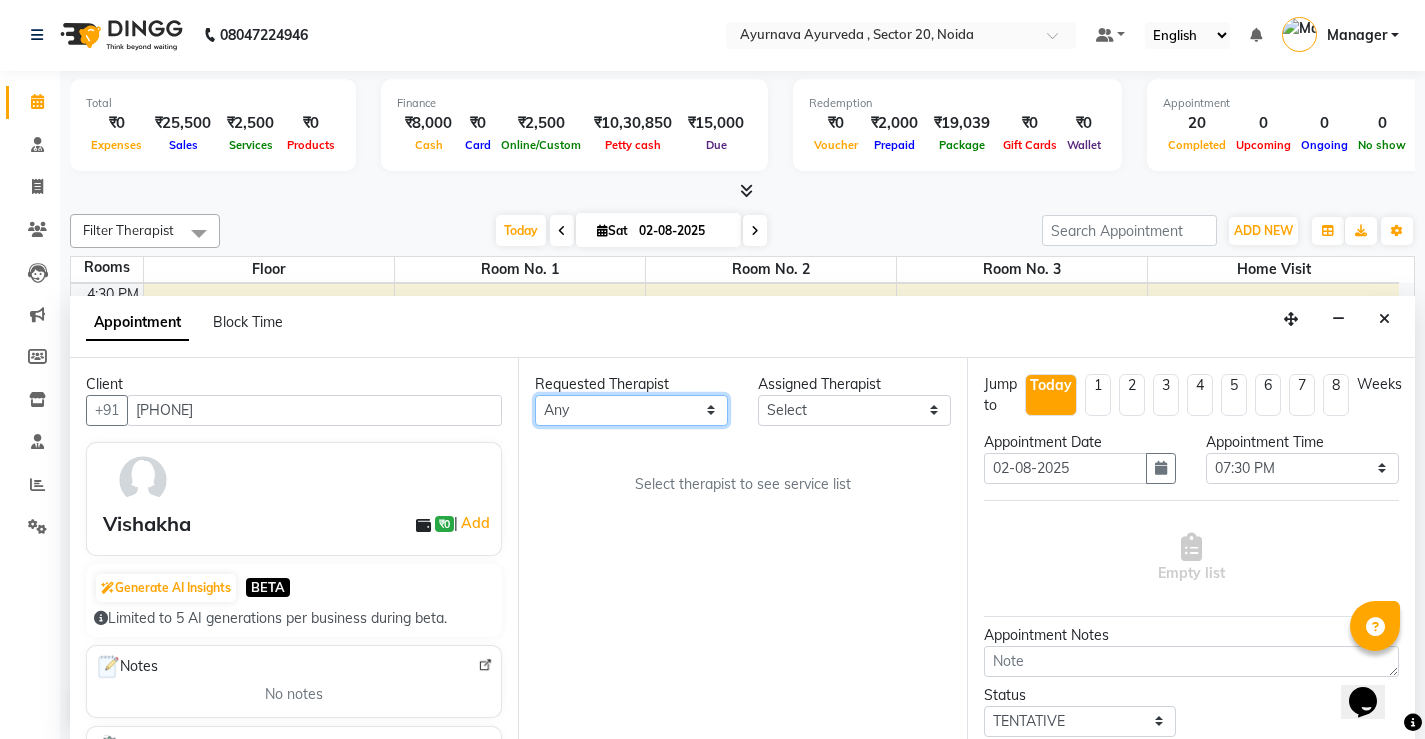click on "Any [FIRST] [FIRST] [FIRST] Dr [LAST] Dr [LAST] Dr. [LAST] [FIRST] [FIRST] [FIRST] [FIRST] [FIRST] [FIRST] [FIRST] [FIRST] [FIRST] [FIRST] [FIRST] [FIRST] [FIRST] [FIRST] [FIRST] [FIRST] [FIRST] [FIRST]" at bounding box center (631, 410) 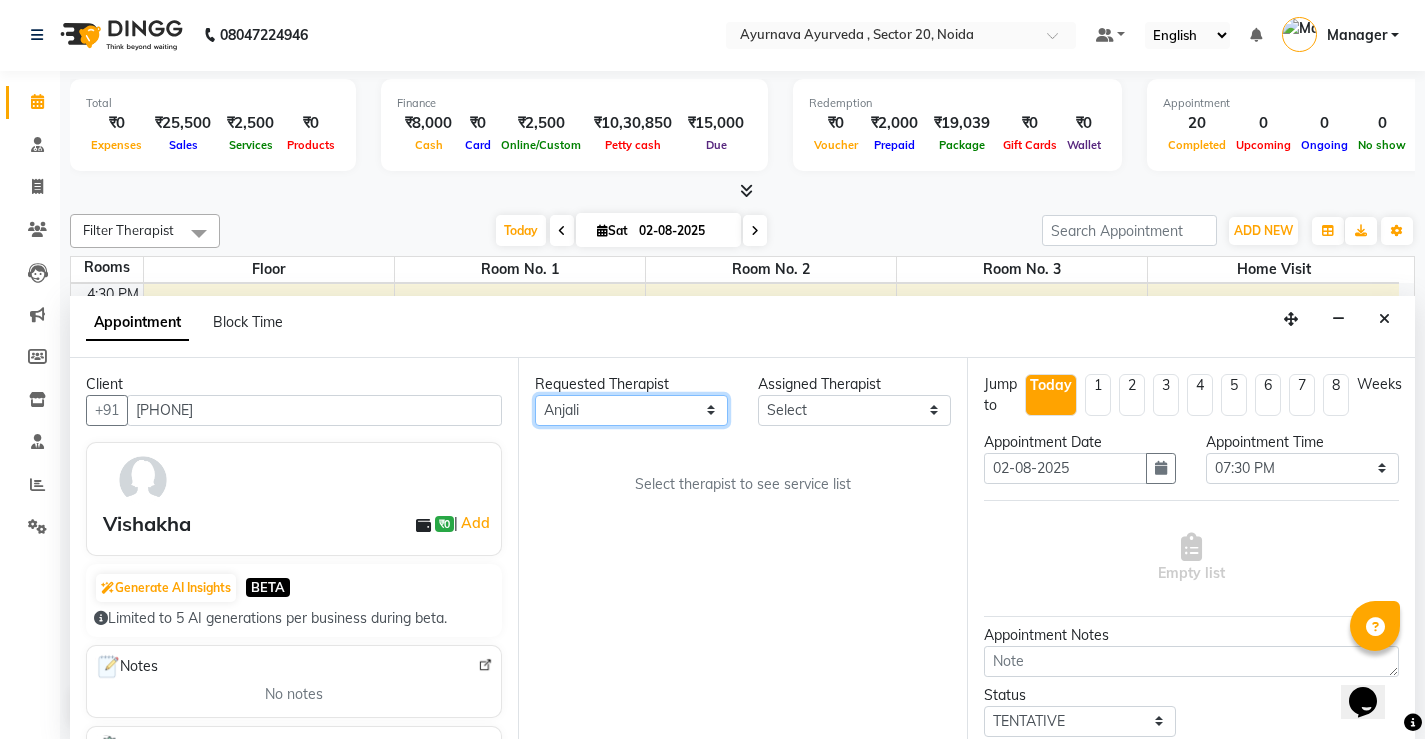 click on "Any [FIRST] [FIRST] [FIRST] Dr [LAST] Dr [LAST] Dr. [LAST] [FIRST] [FIRST] [FIRST] [FIRST] [FIRST] [FIRST] [FIRST] [FIRST] [FIRST] [FIRST] [FIRST] [FIRST] [FIRST] [FIRST] [FIRST] [FIRST] [FIRST] [FIRST]" at bounding box center [631, 410] 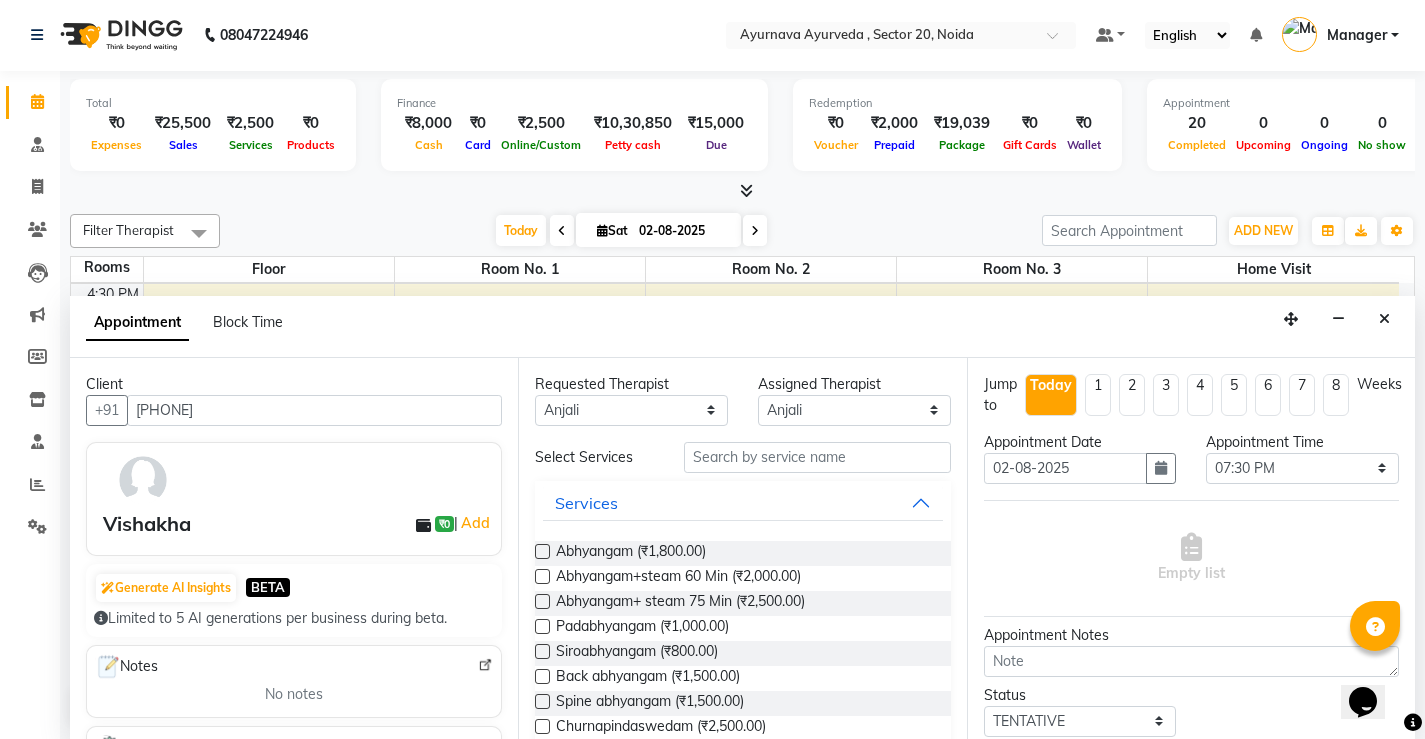 click at bounding box center (542, 601) 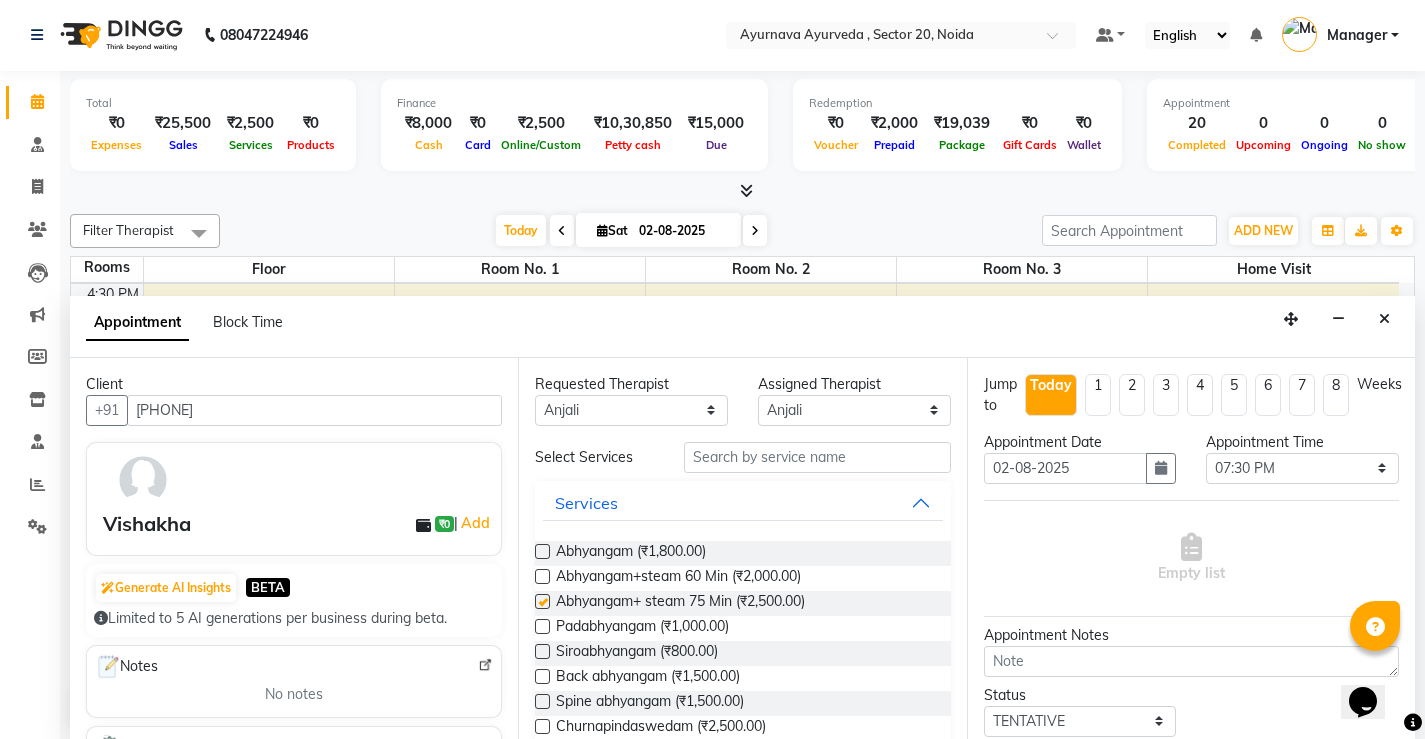 select on "2653" 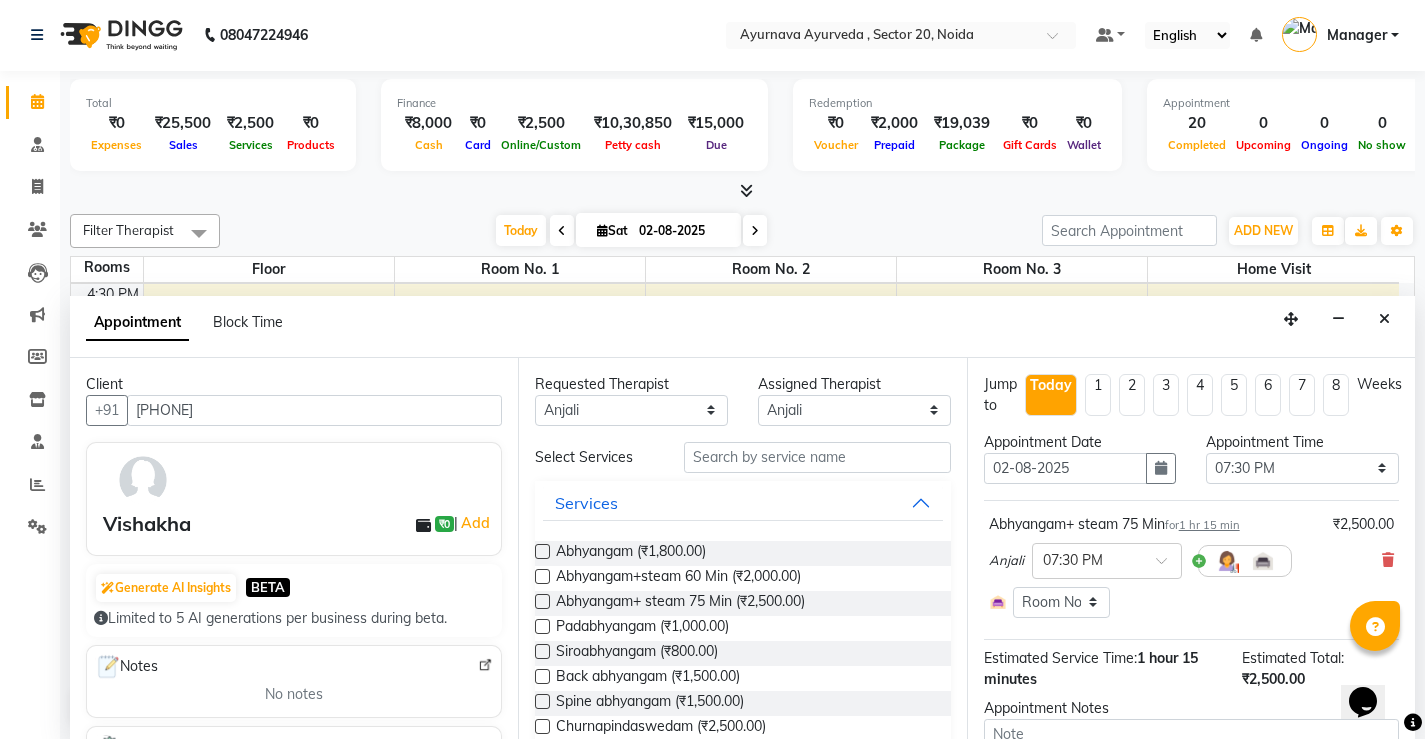 checkbox on "false" 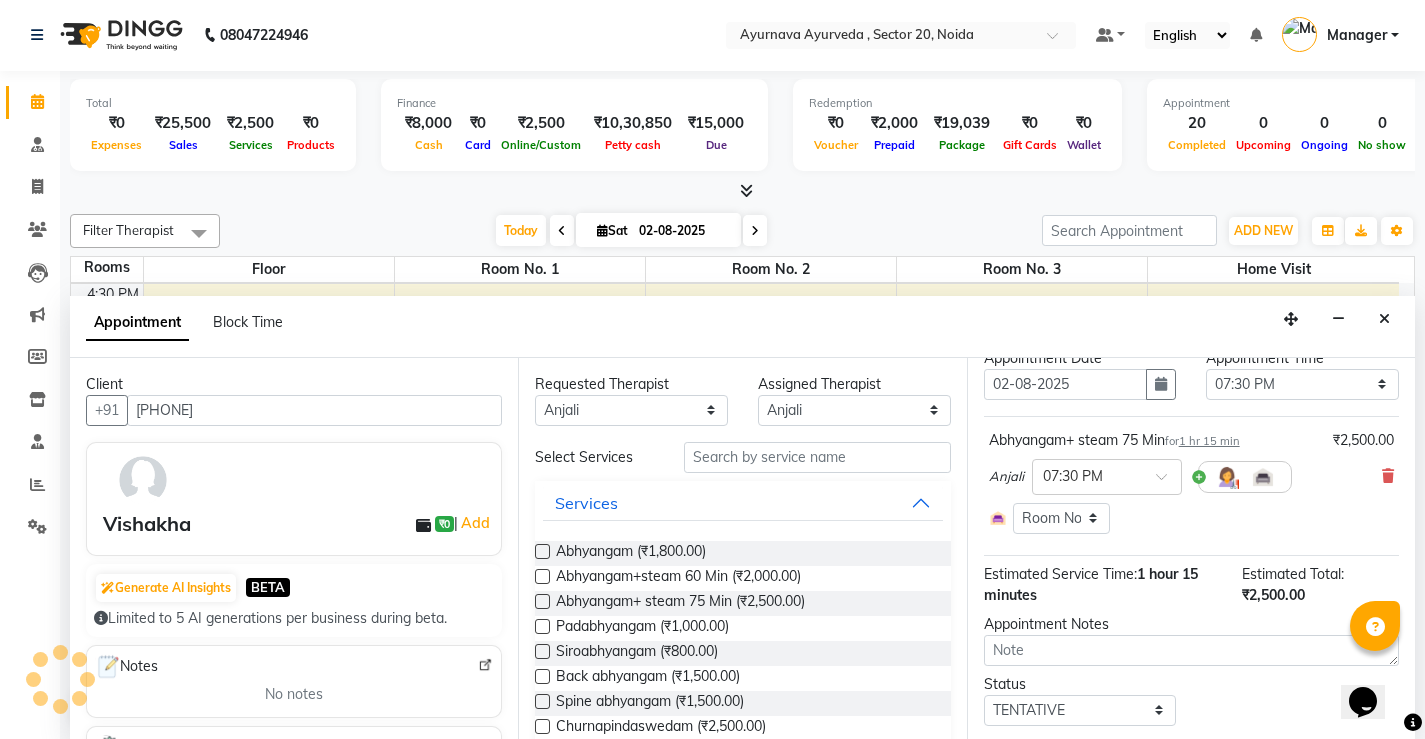 scroll, scrollTop: 197, scrollLeft: 0, axis: vertical 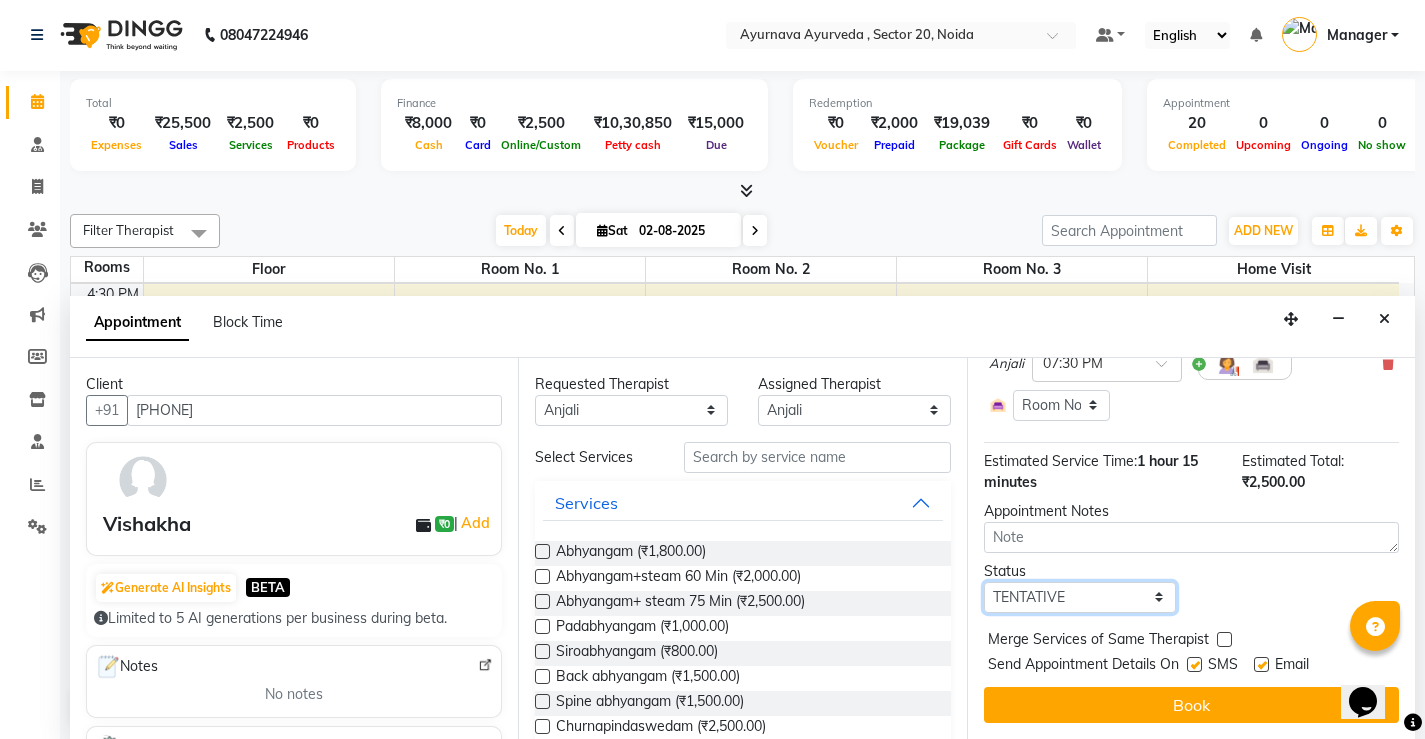 click on "Select TENTATIVE CONFIRM CHECK-IN UPCOMING" at bounding box center (1080, 597) 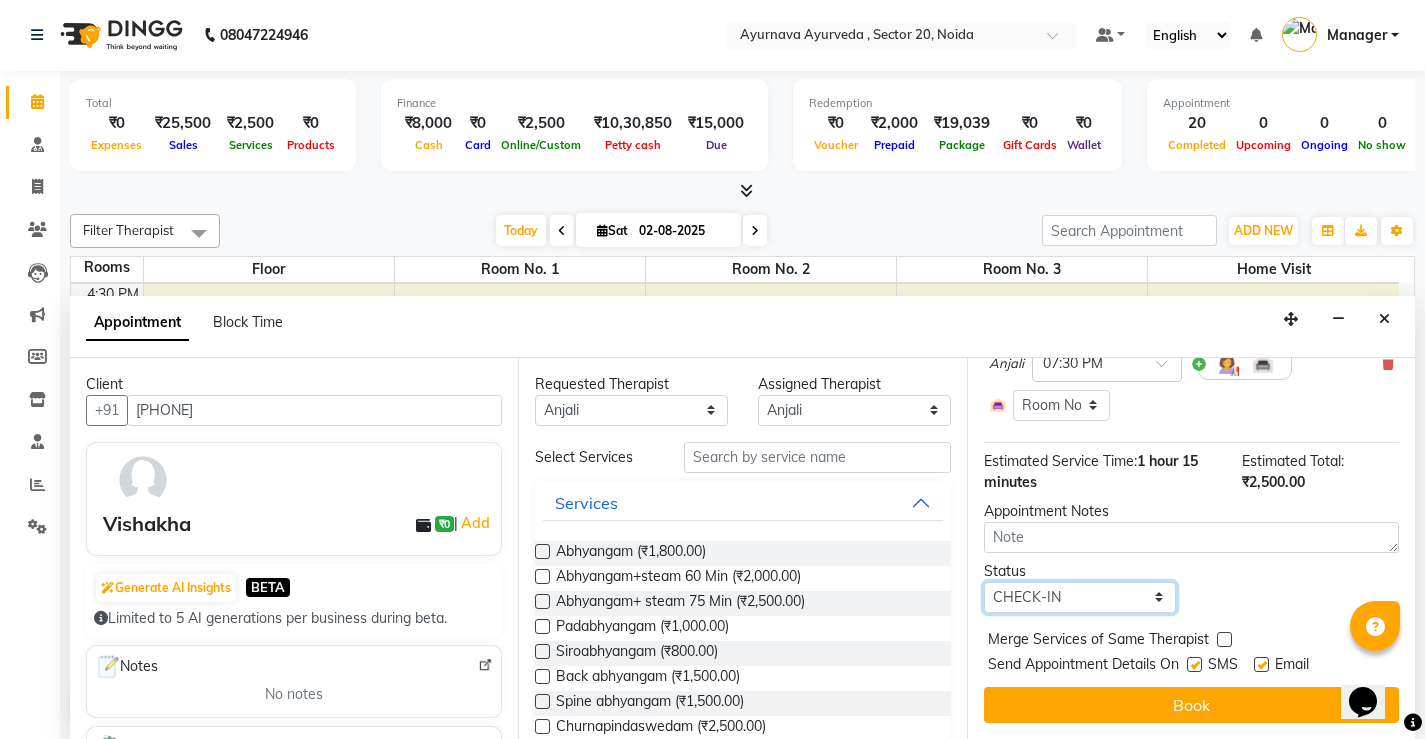 click on "Select TENTATIVE CONFIRM CHECK-IN UPCOMING" at bounding box center [1080, 597] 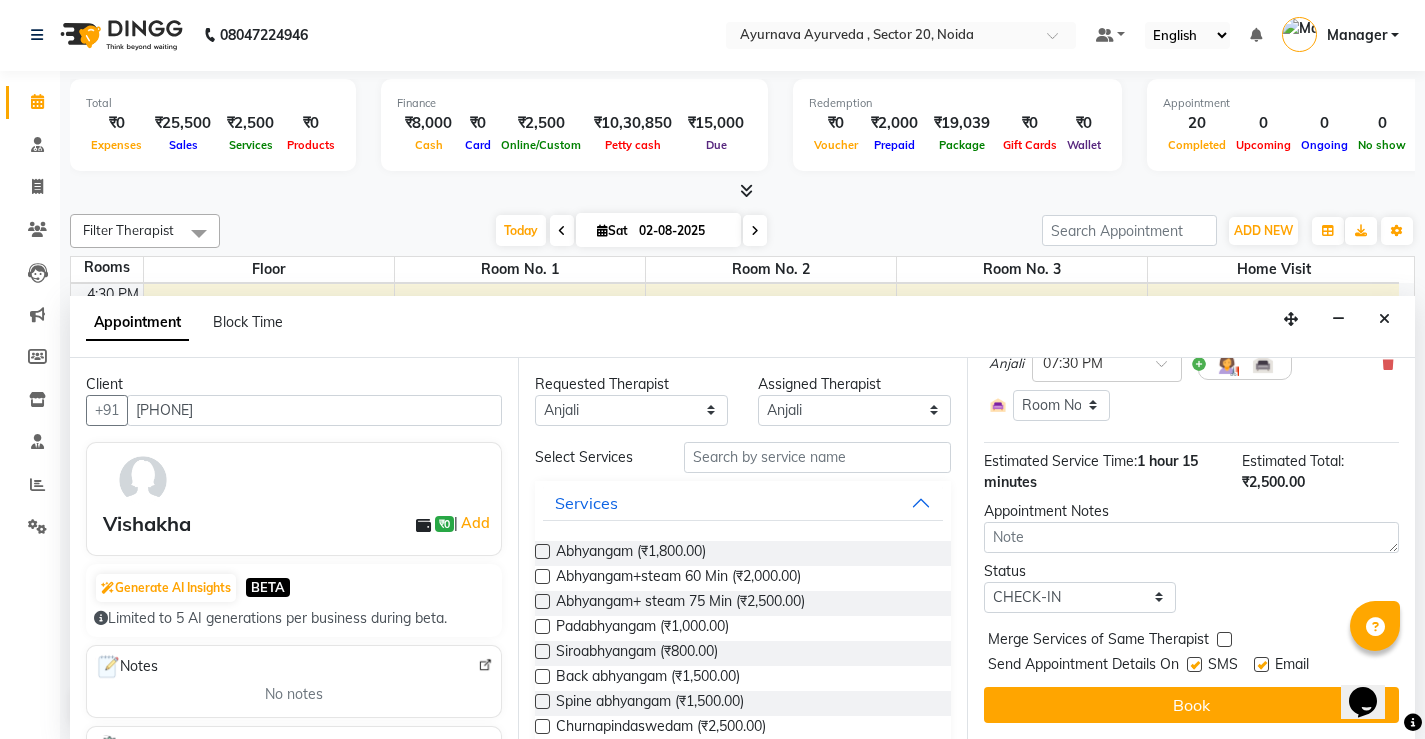 click at bounding box center [1194, 664] 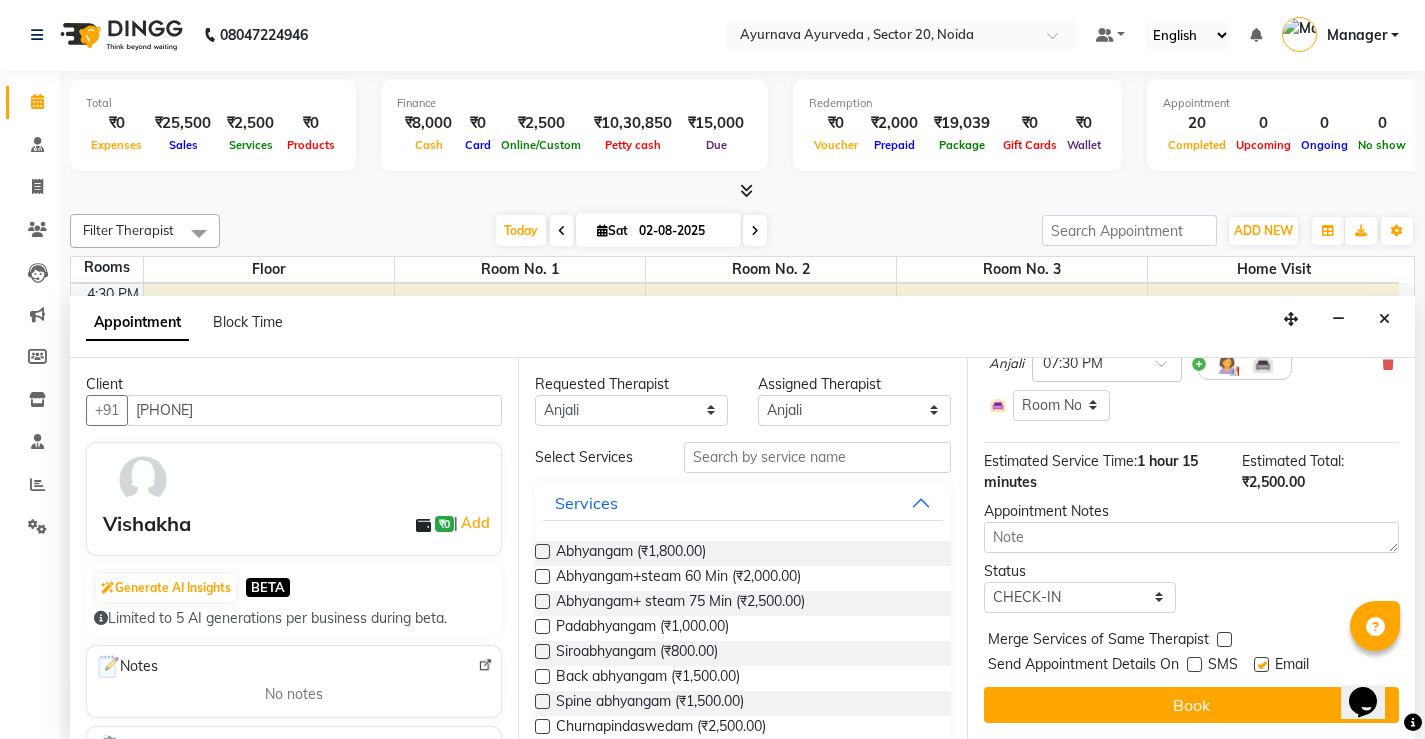 click at bounding box center [1261, 664] 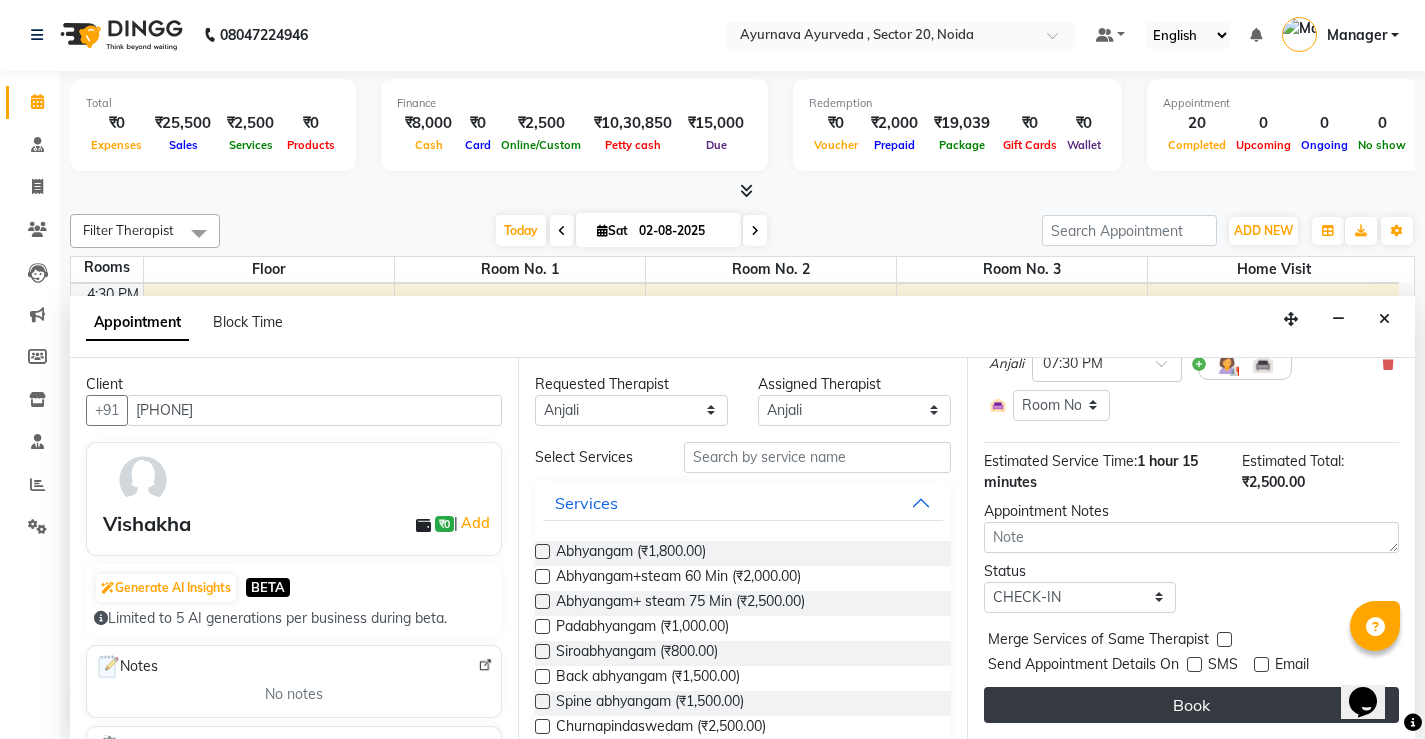 click on "Book" at bounding box center (1191, 705) 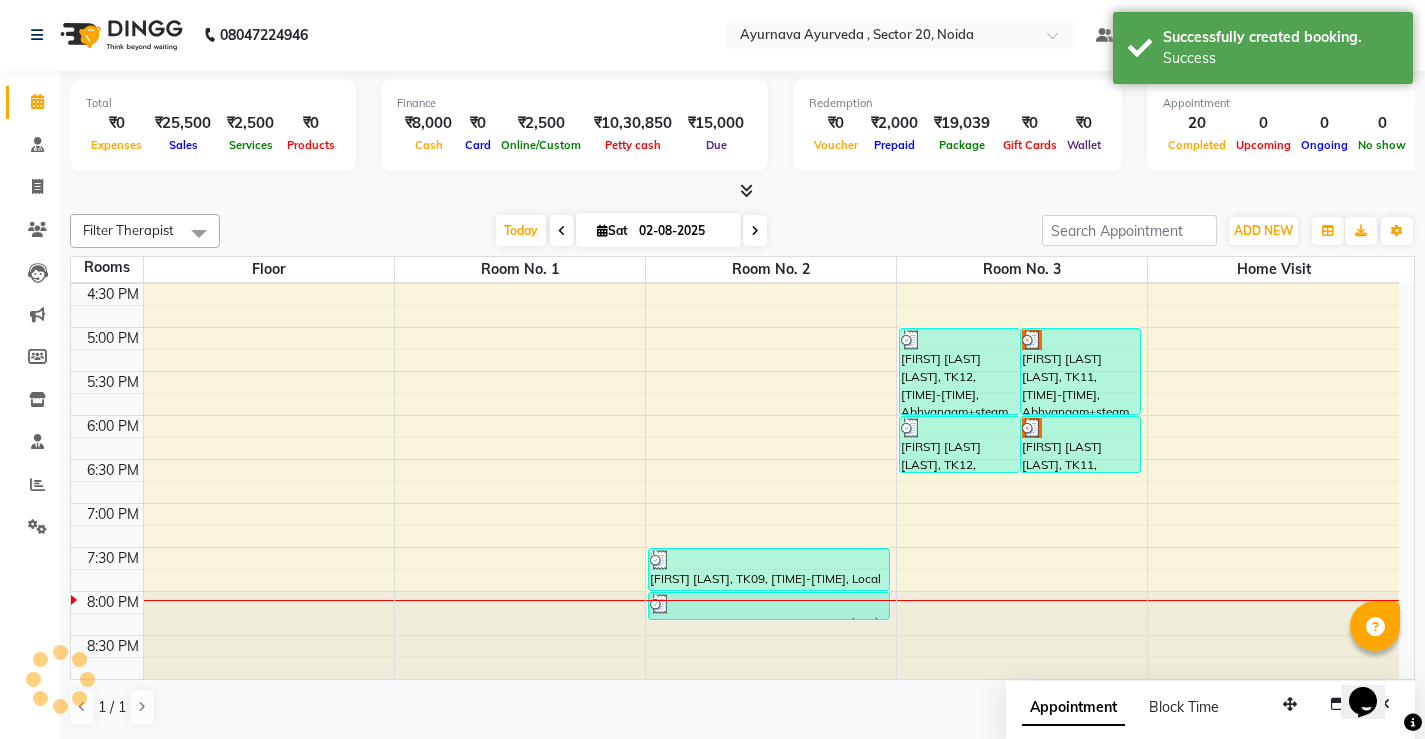 scroll, scrollTop: 0, scrollLeft: 0, axis: both 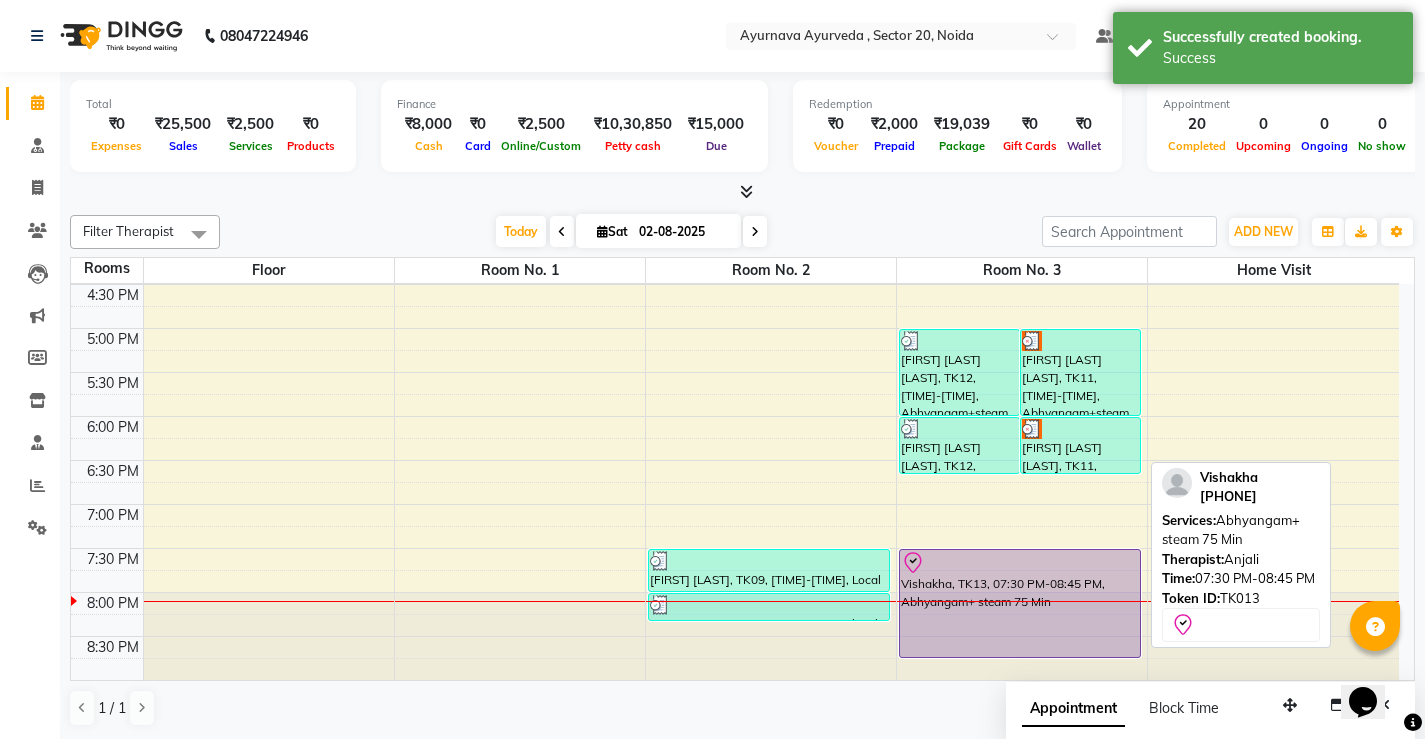 click on "Vishakha, TK13, 07:30 PM-08:45 PM, Abhyangam+ steam 75 Min" at bounding box center [1020, 603] 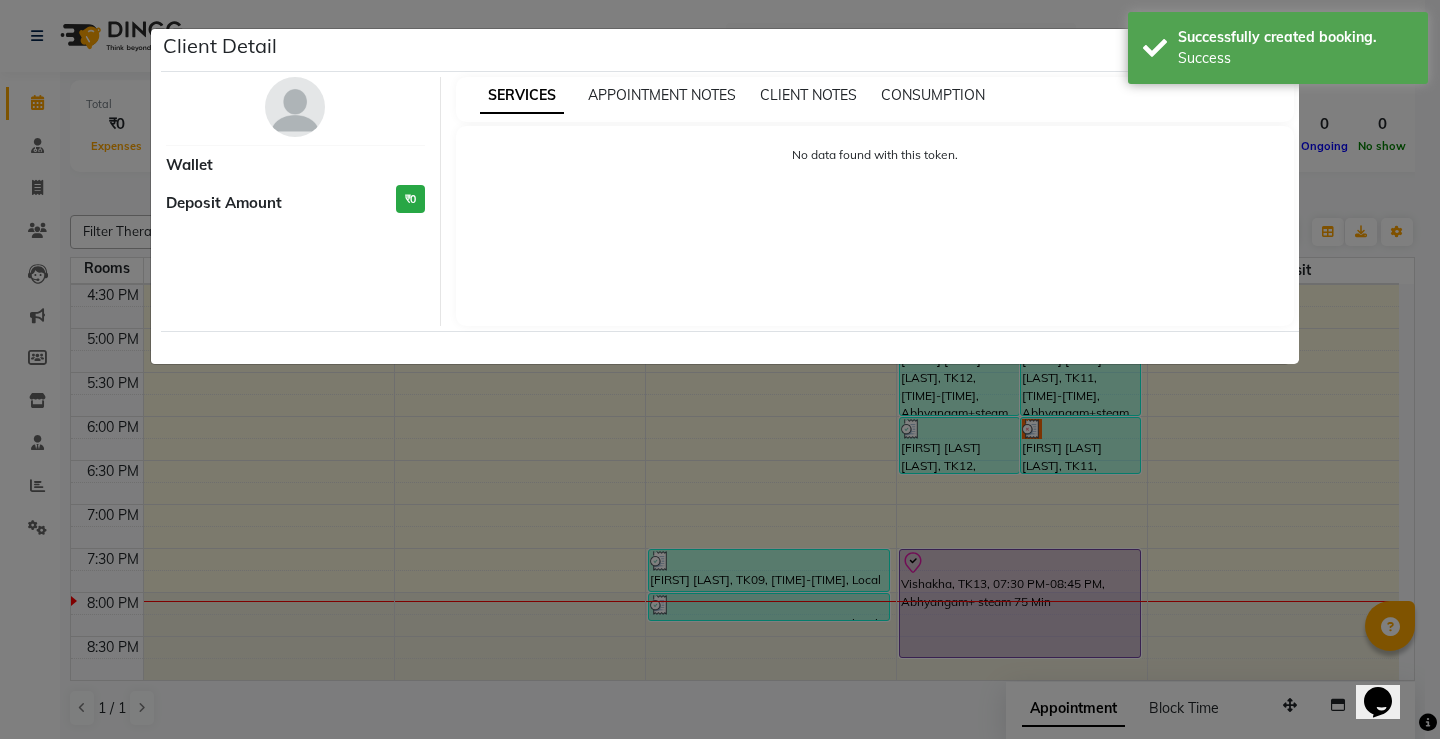 select on "8" 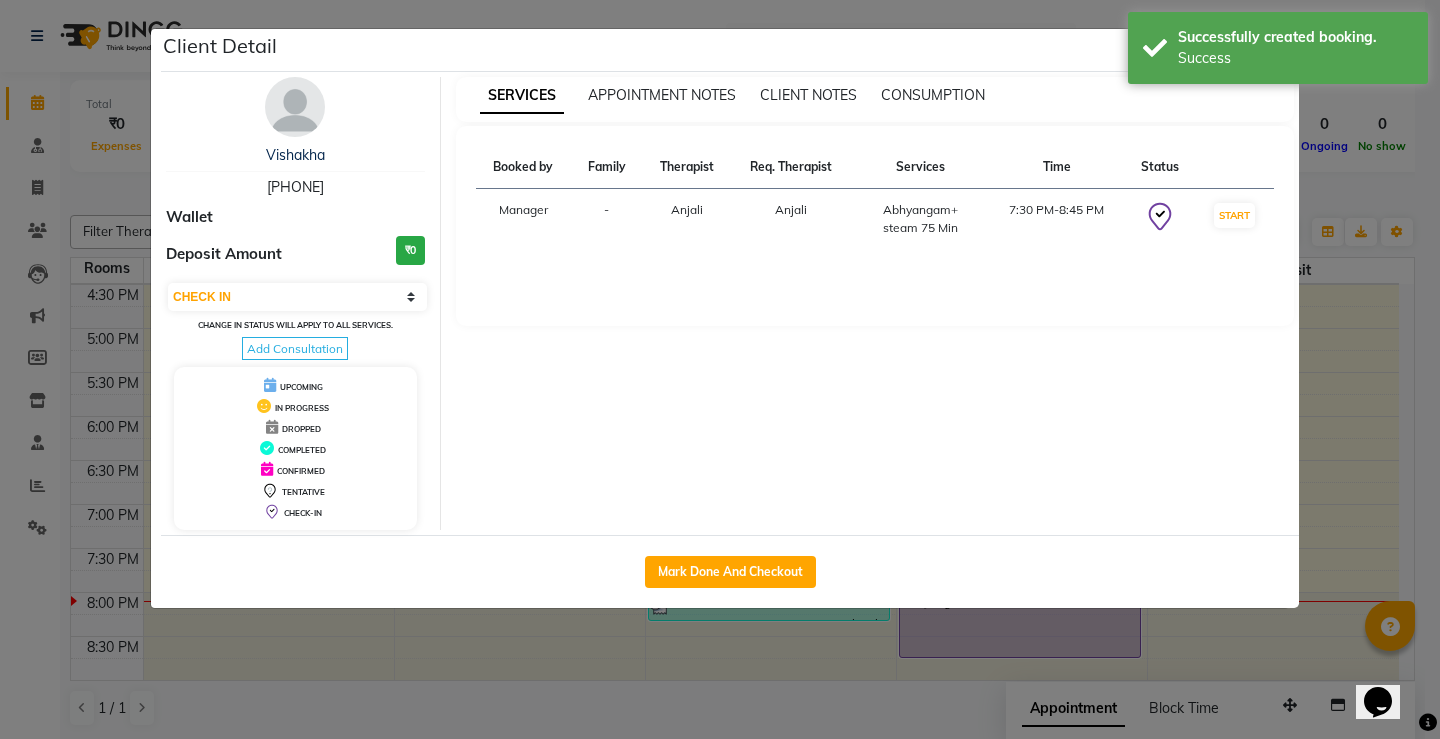 drag, startPoint x: 760, startPoint y: 577, endPoint x: 907, endPoint y: 622, distance: 153.73354 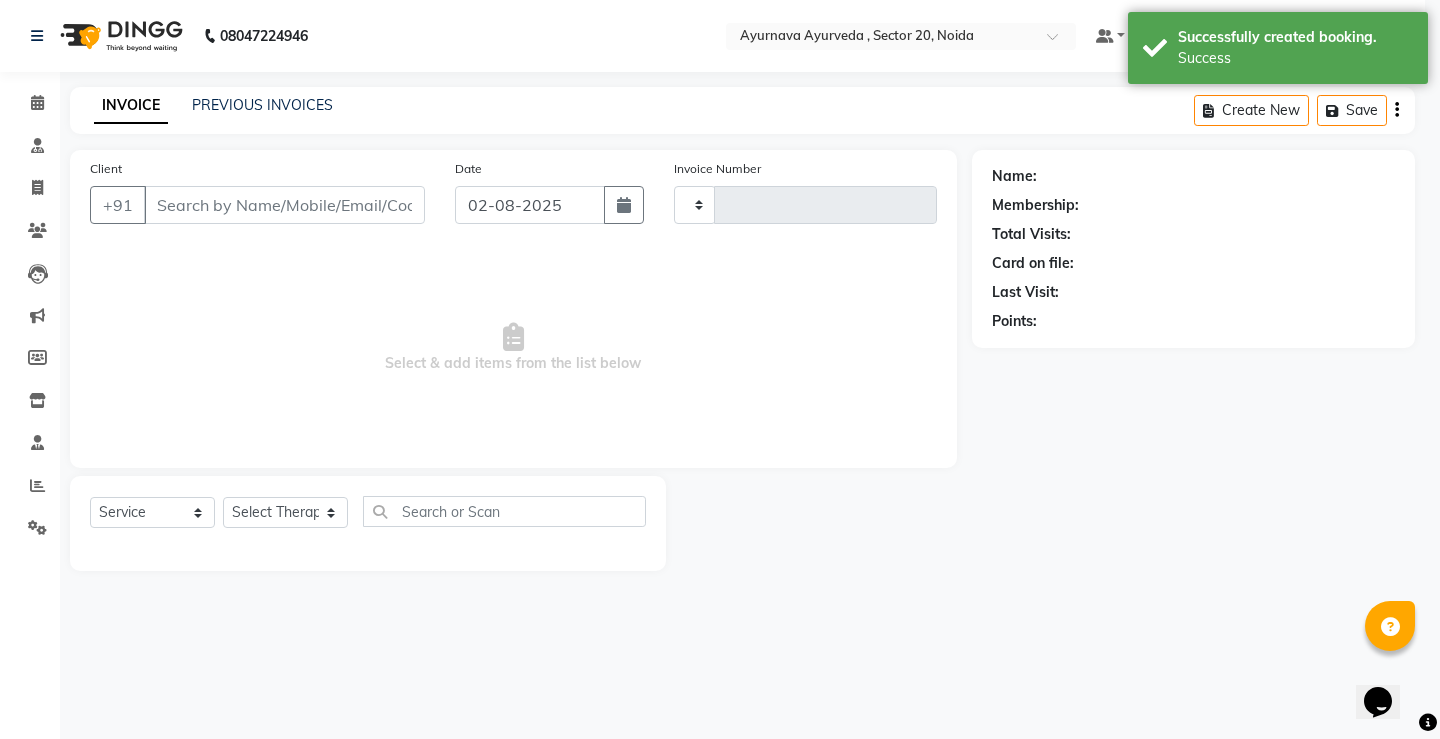 type on "1093" 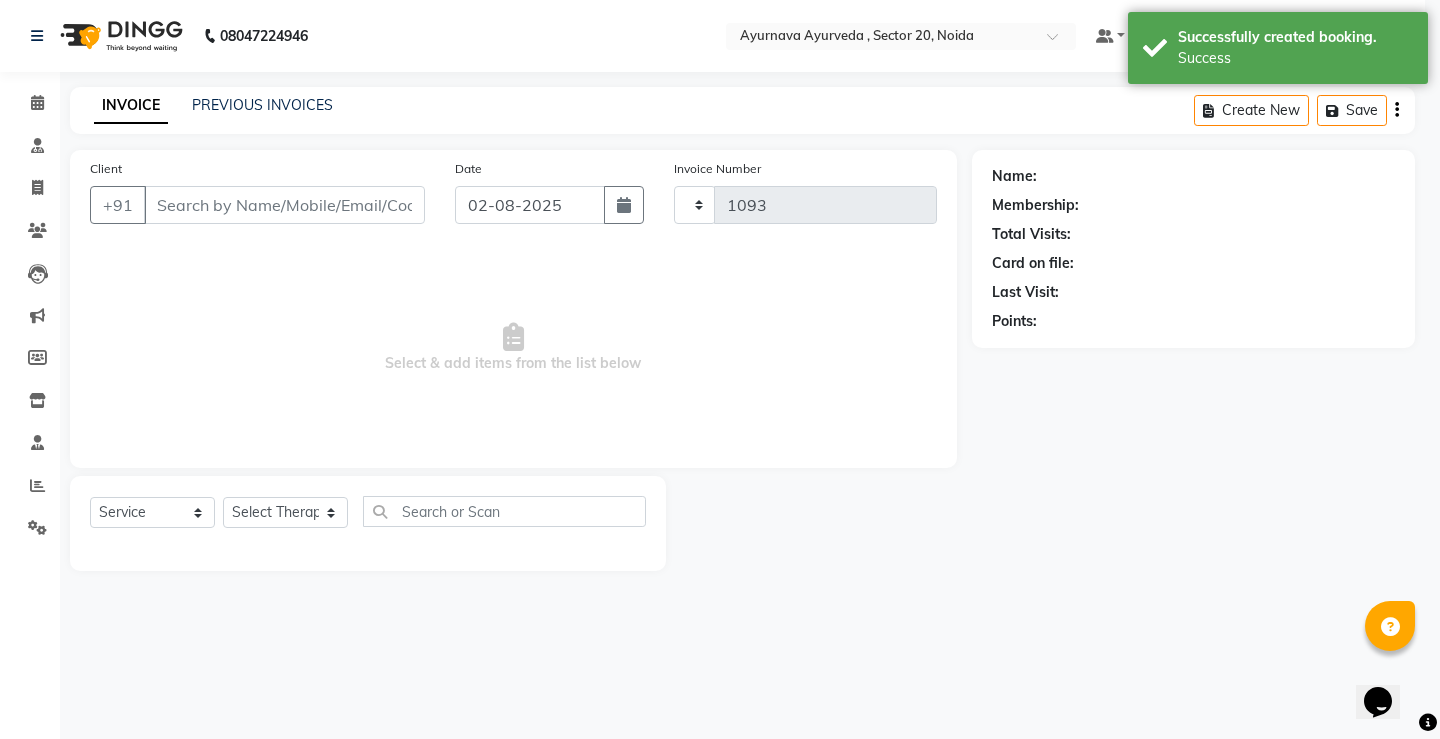 select on "5587" 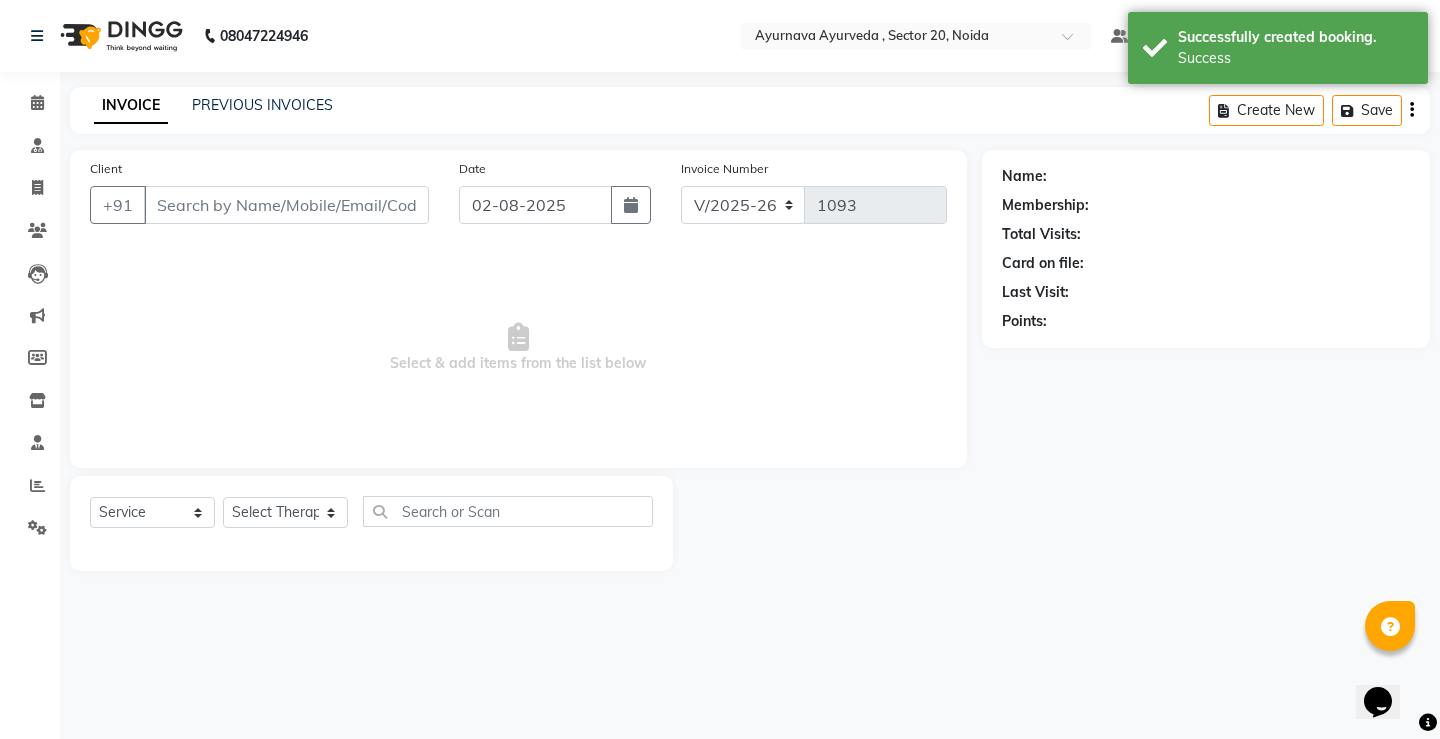 type on "[PHONE]" 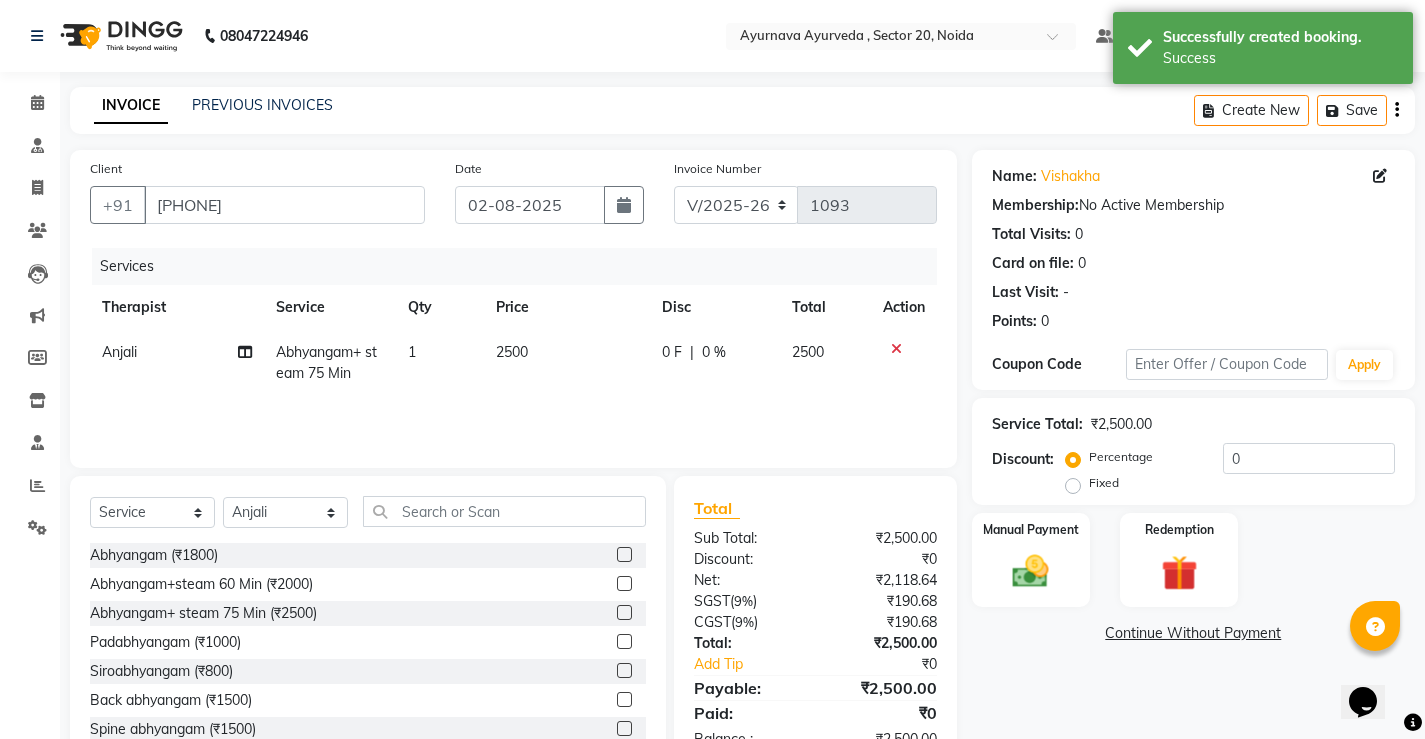 click on "Fixed" 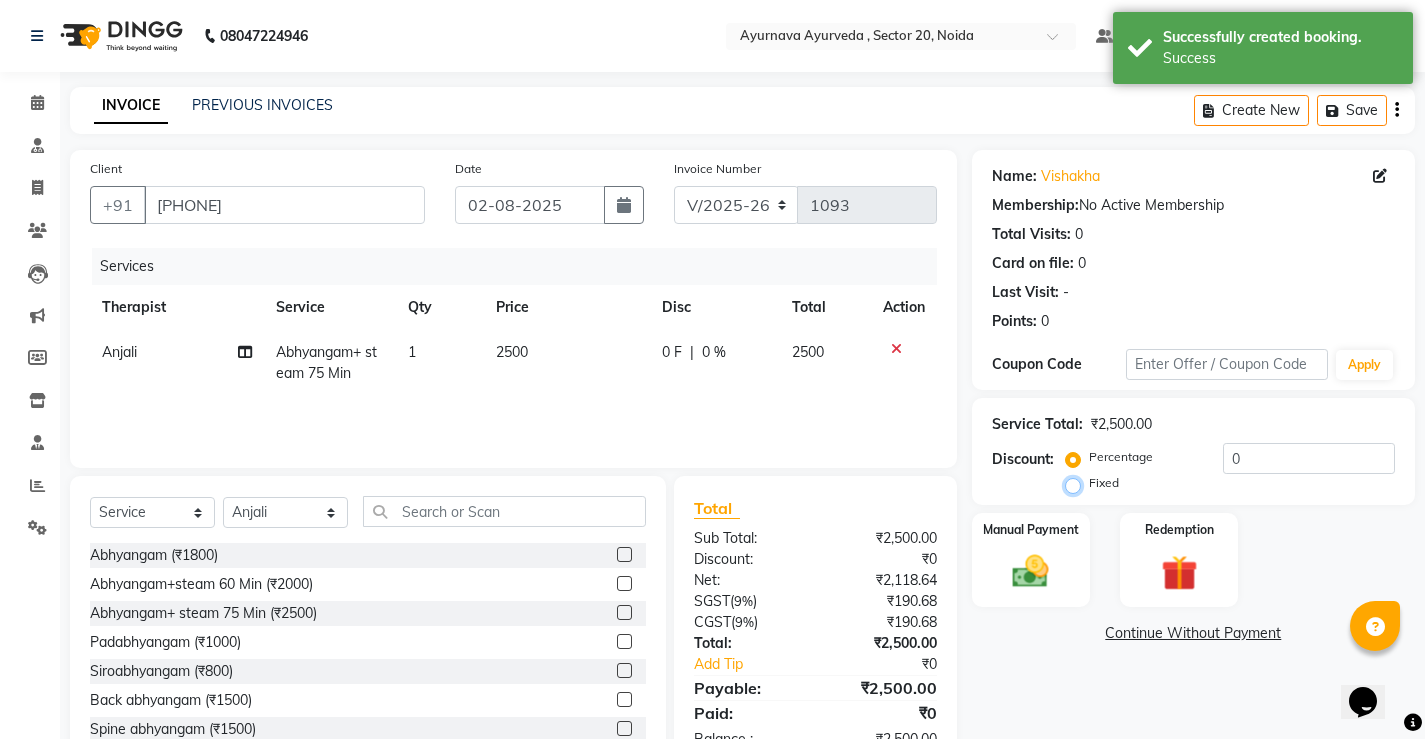 click on "Fixed" at bounding box center (1077, 483) 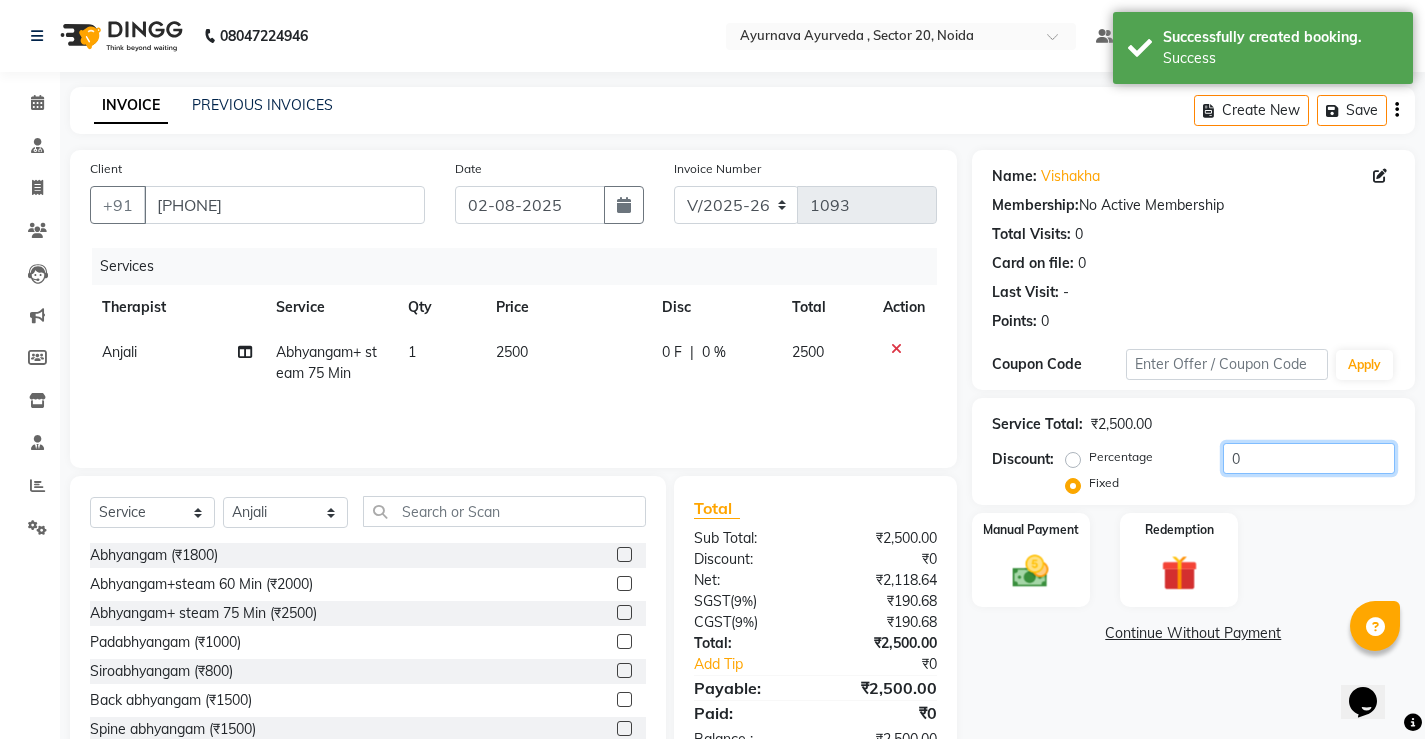 click on "0" 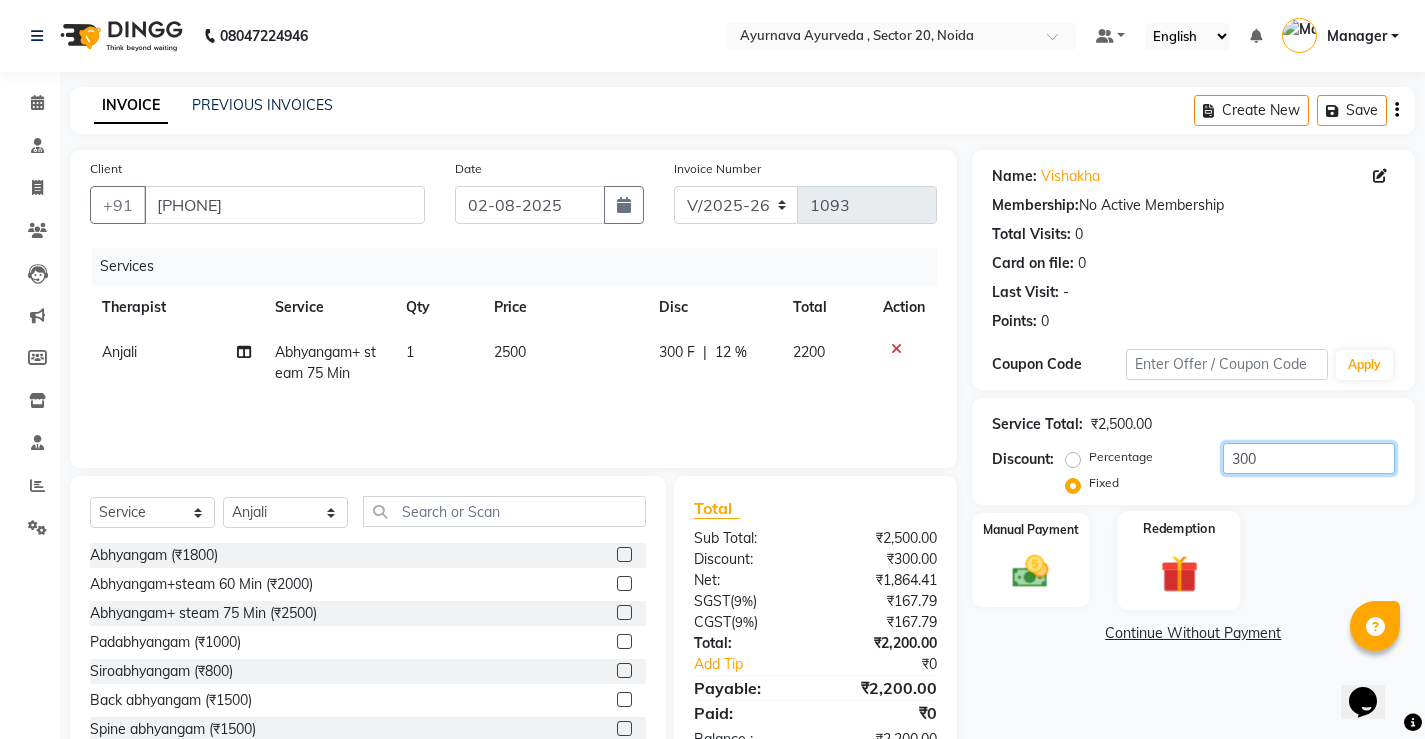 type on "300" 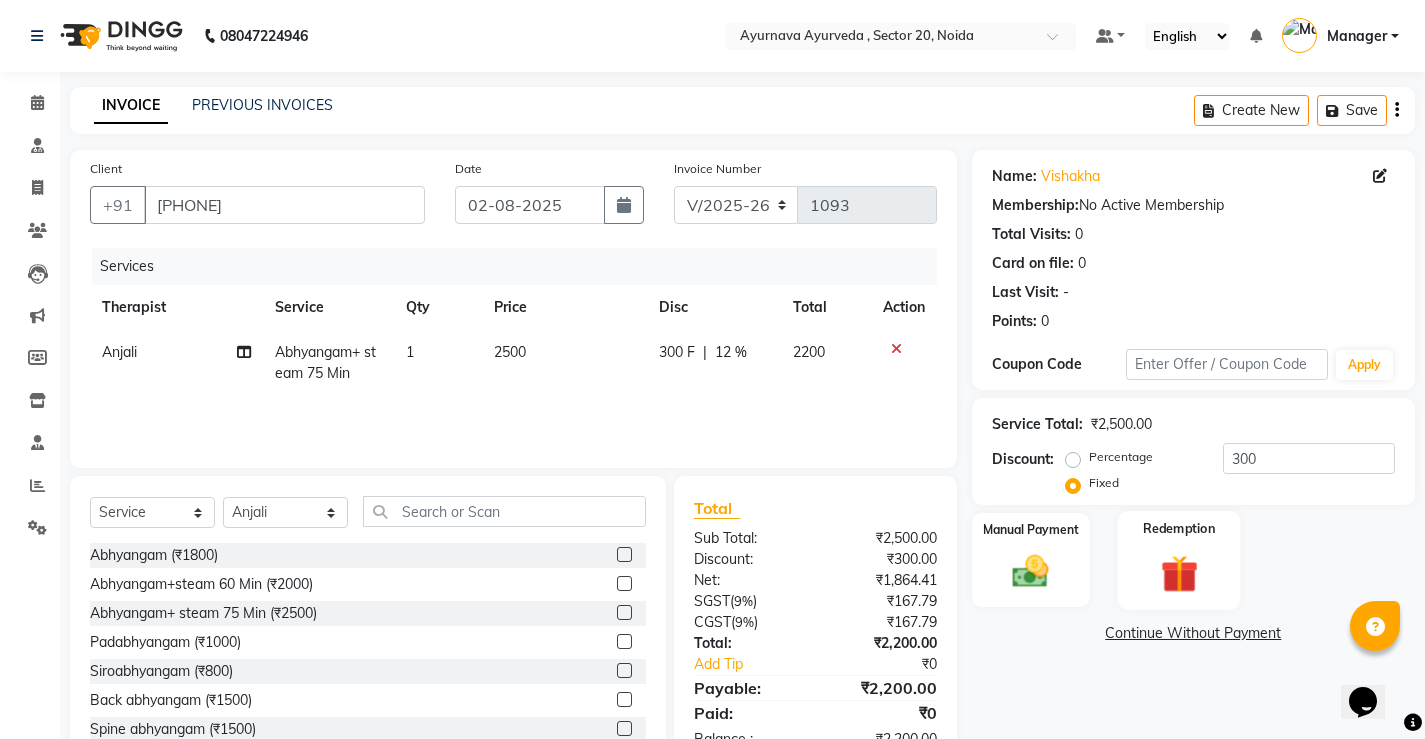 click on "Redemption" 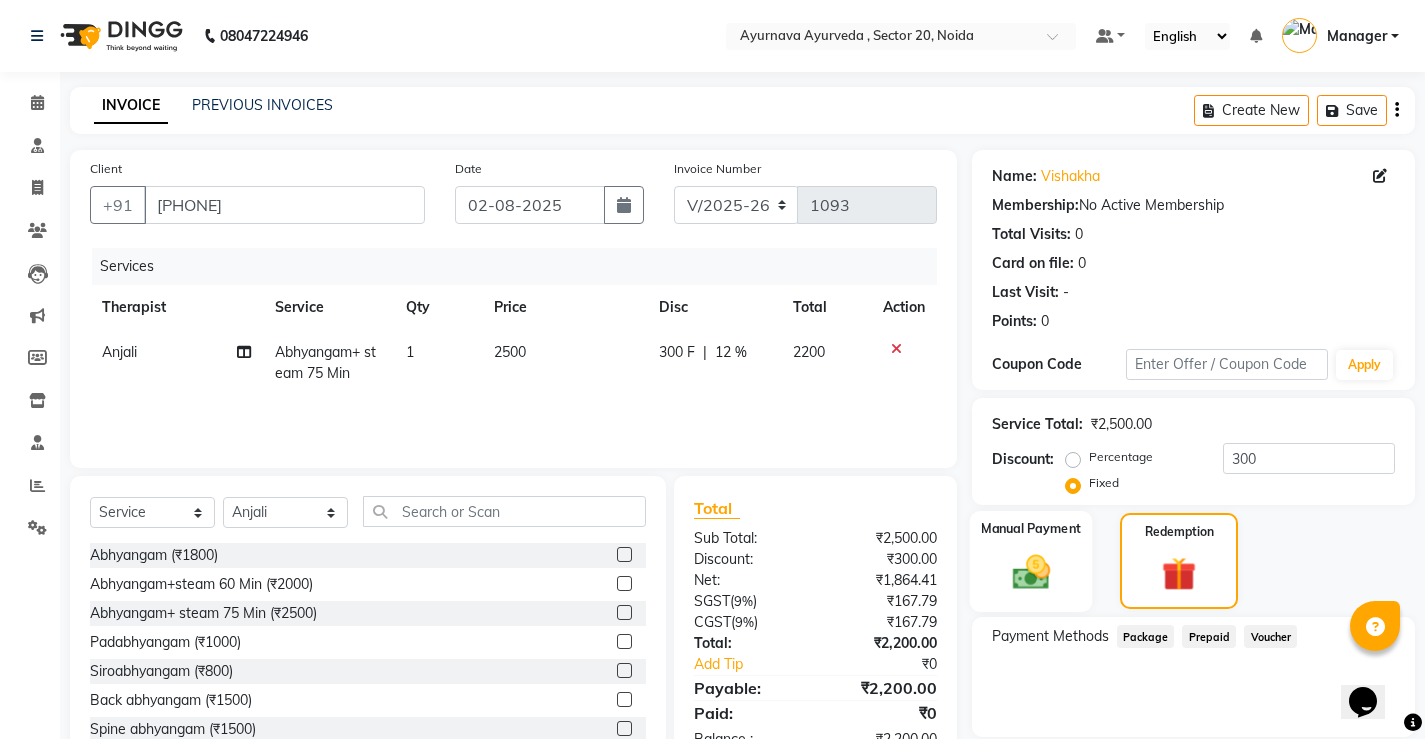 click 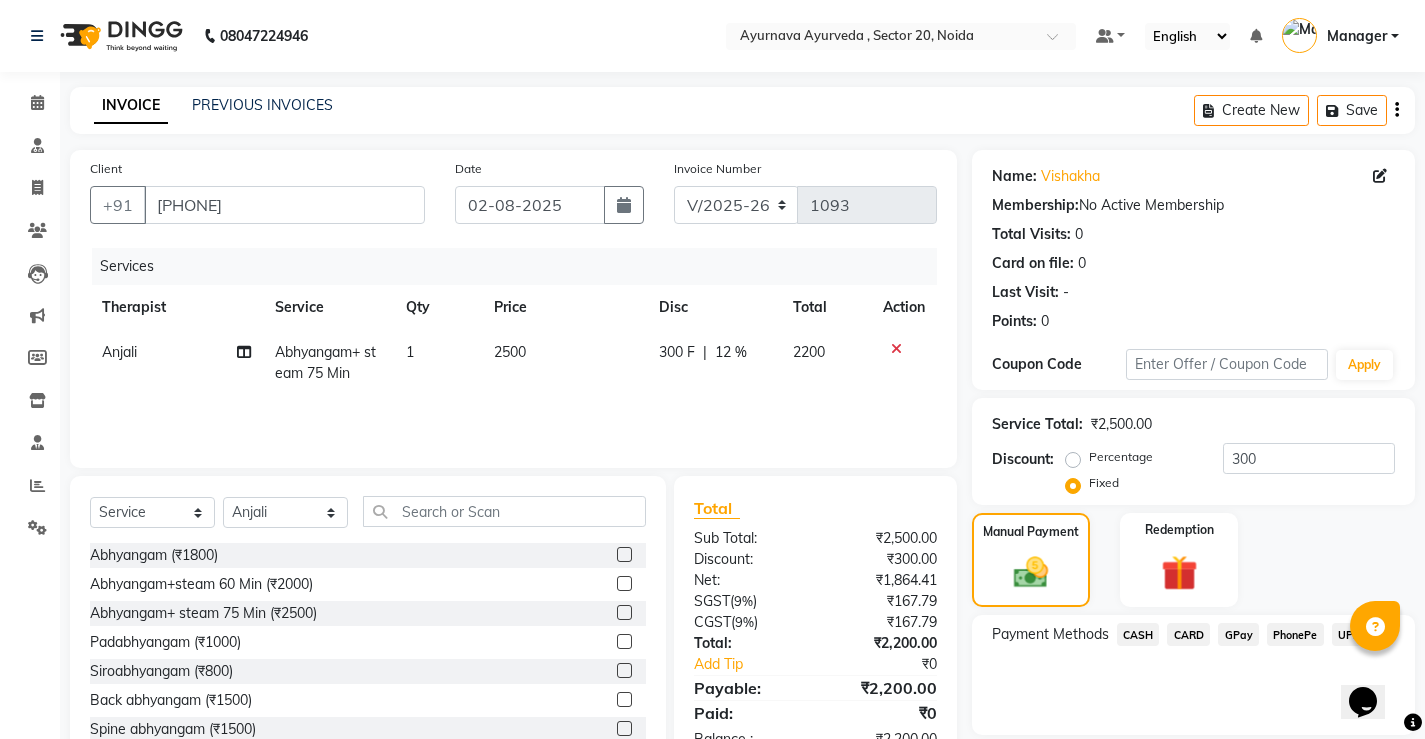 click on "UPI" 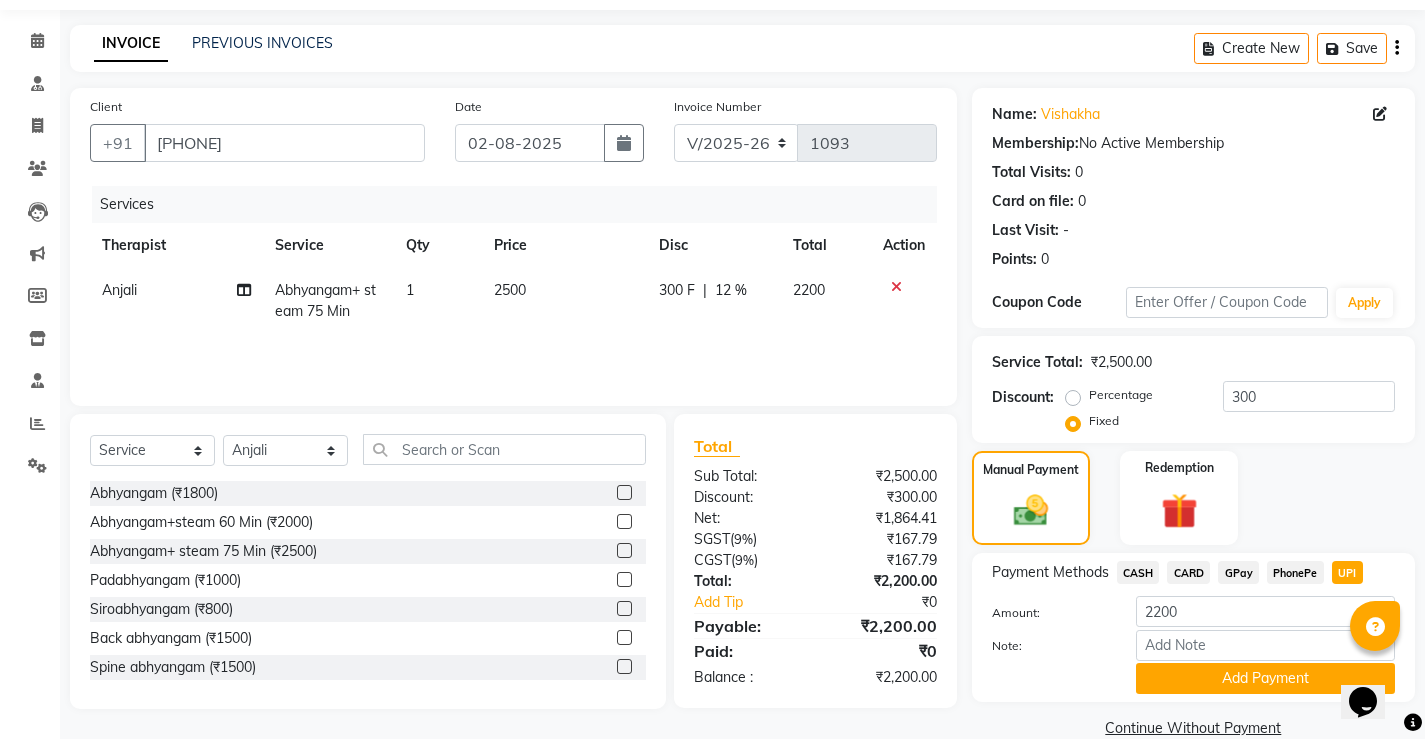scroll, scrollTop: 96, scrollLeft: 0, axis: vertical 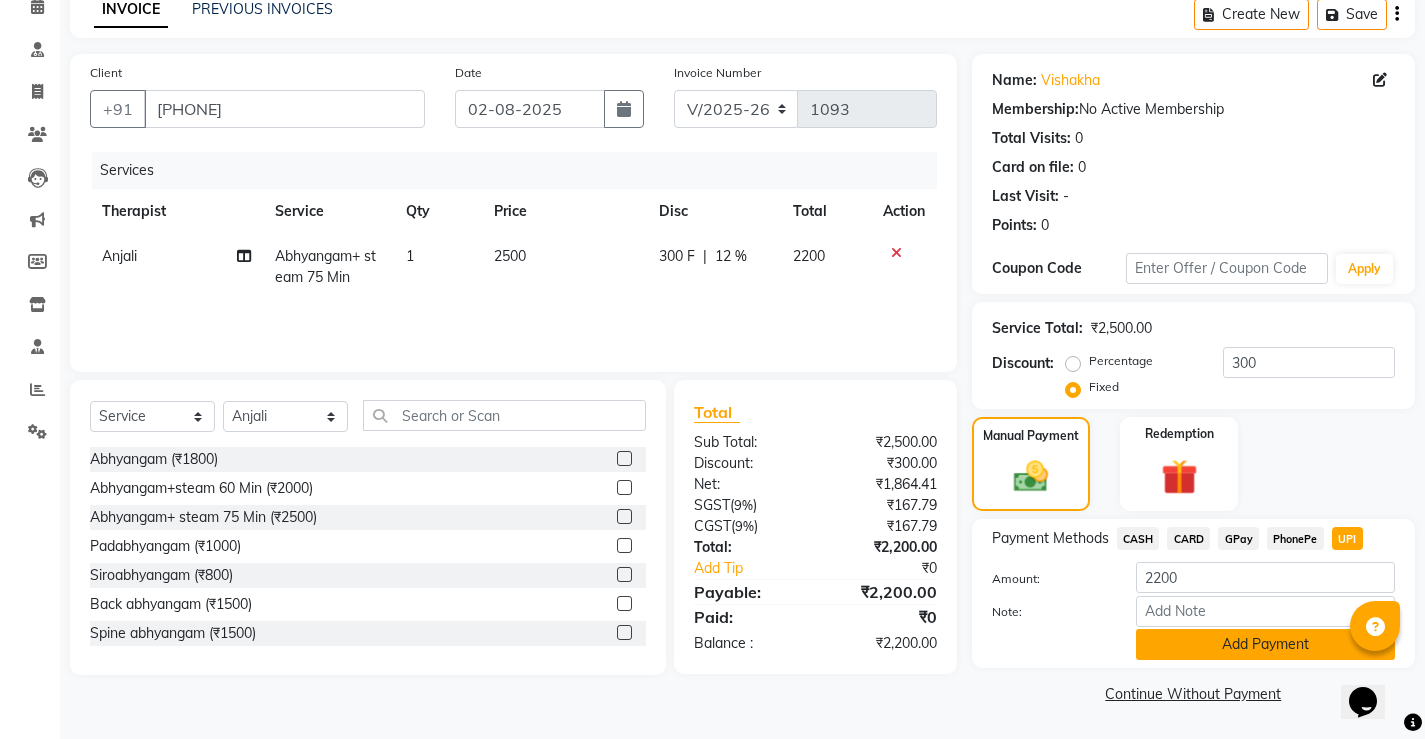 click on "Add Payment" 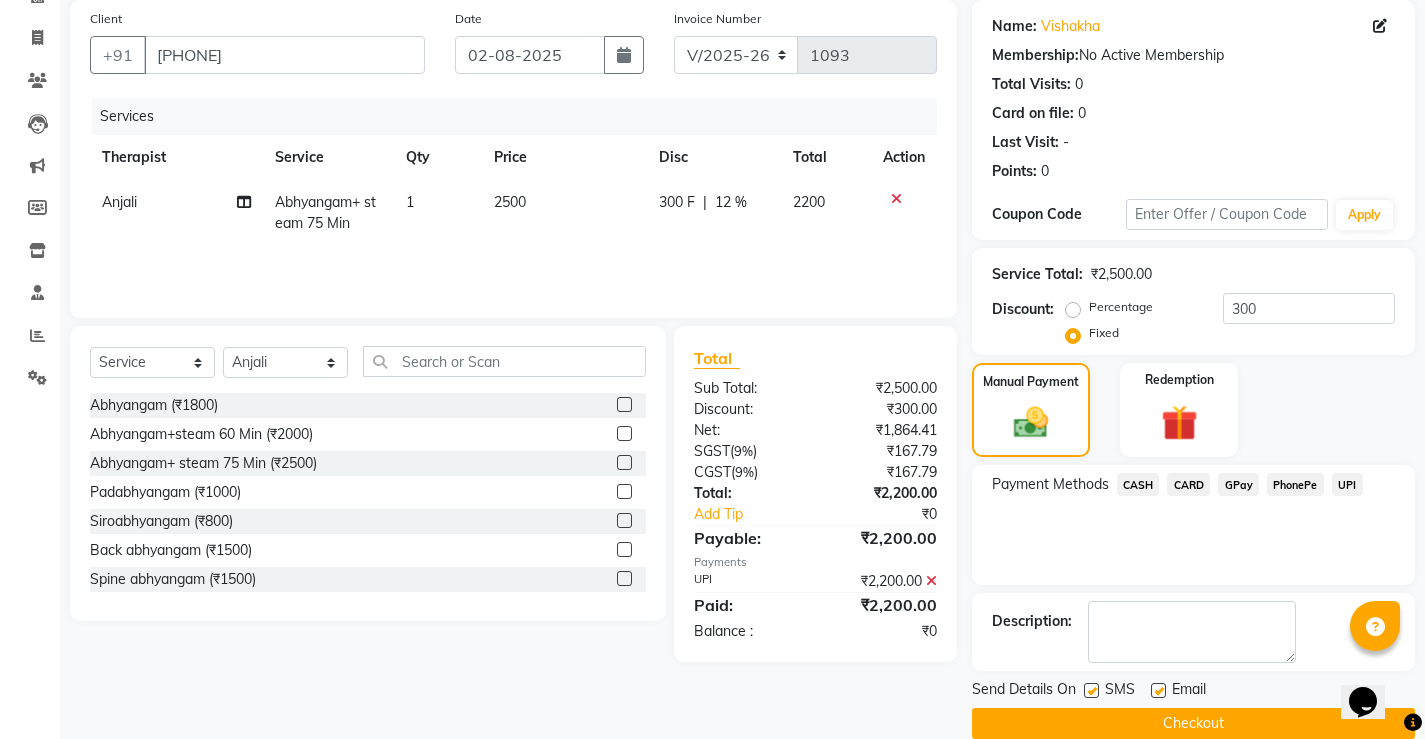 scroll, scrollTop: 180, scrollLeft: 0, axis: vertical 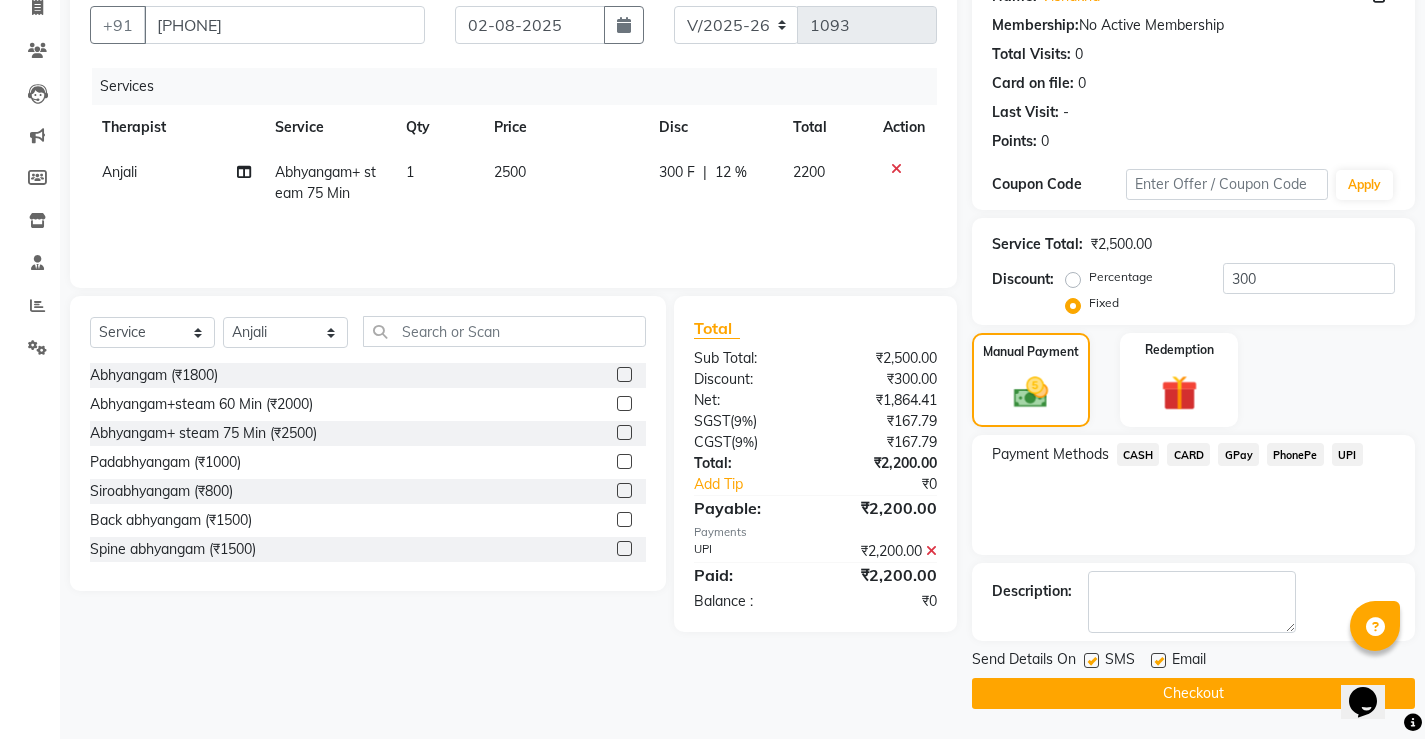 click 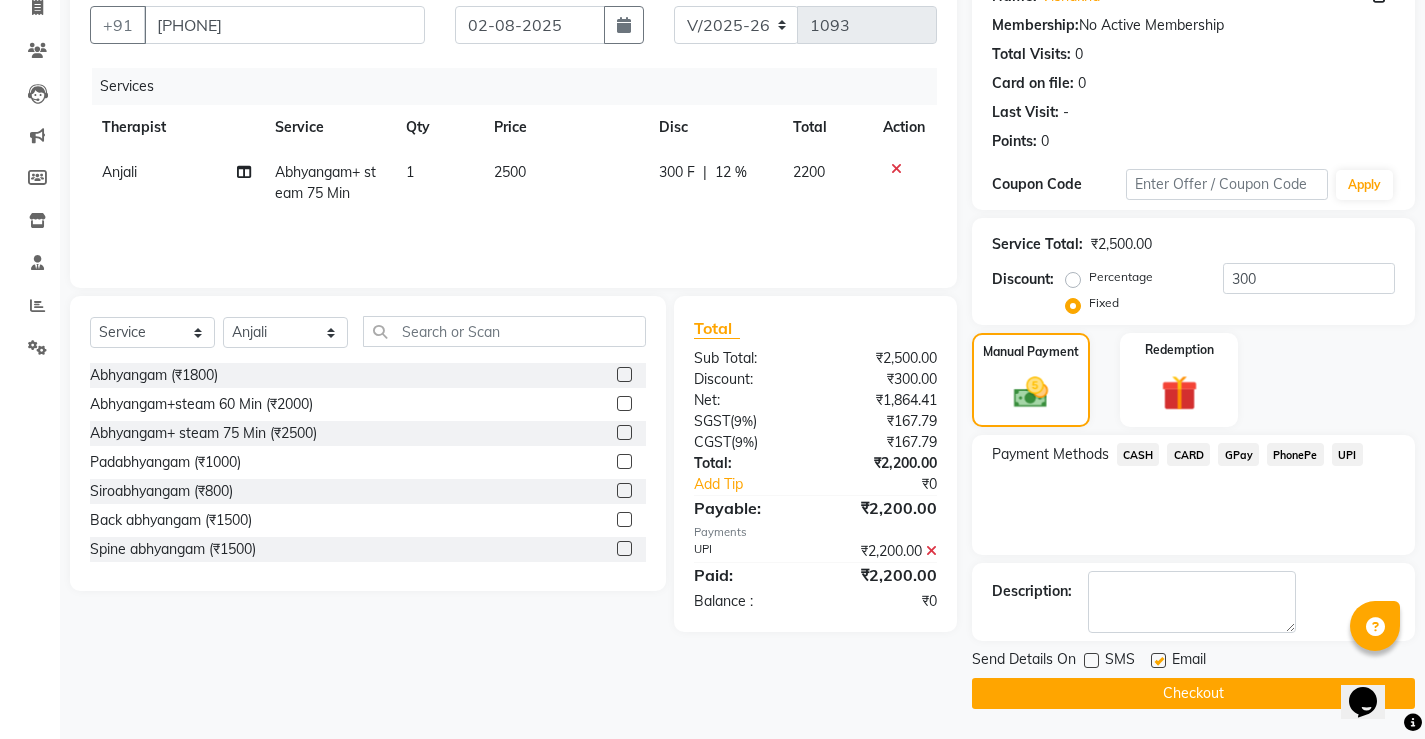 click 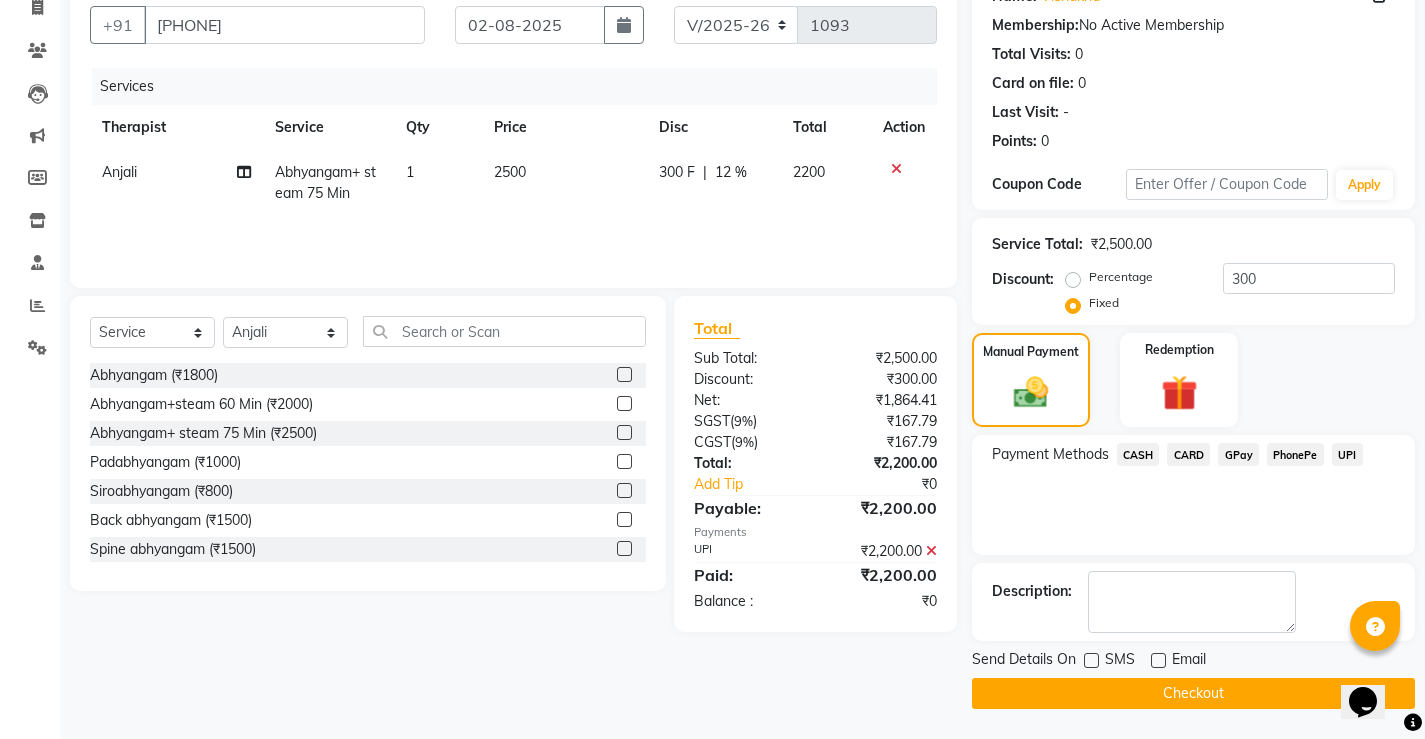 click on "Checkout" 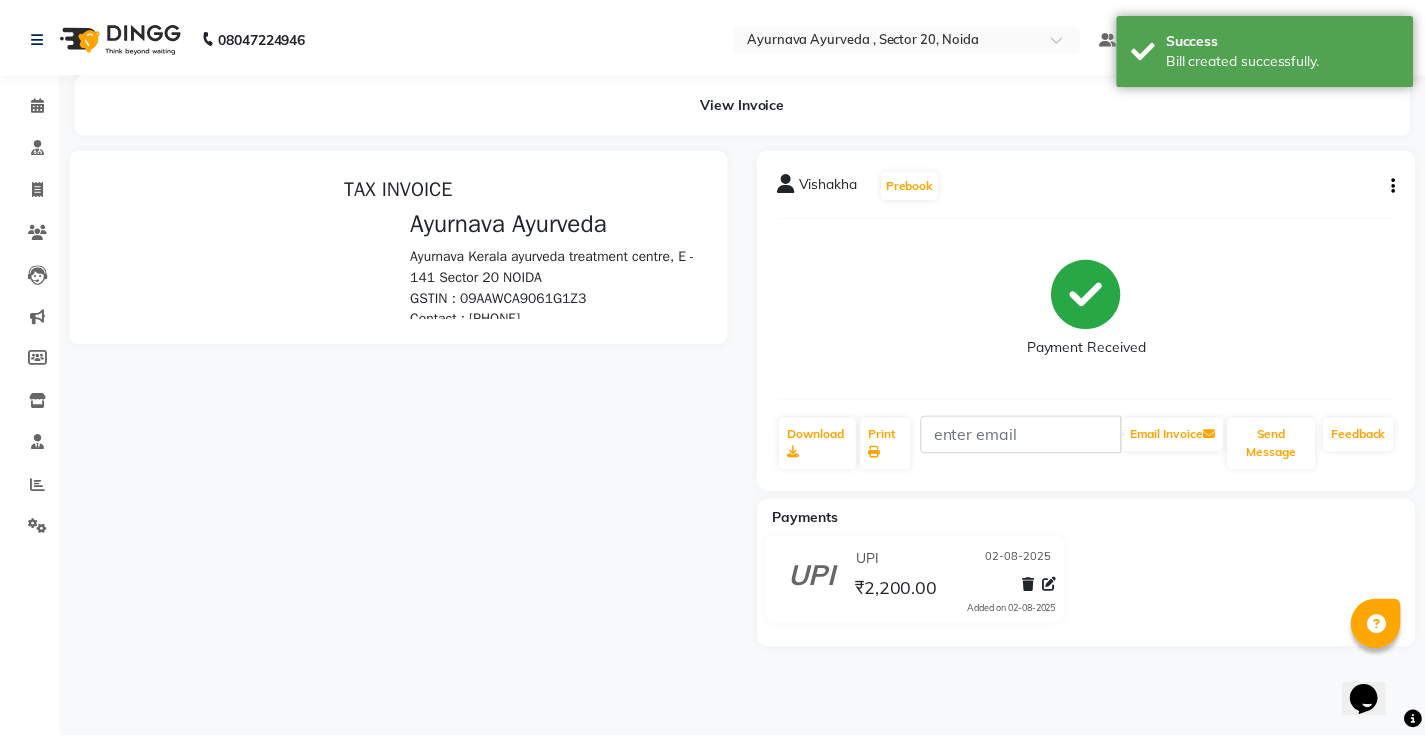 scroll, scrollTop: 0, scrollLeft: 0, axis: both 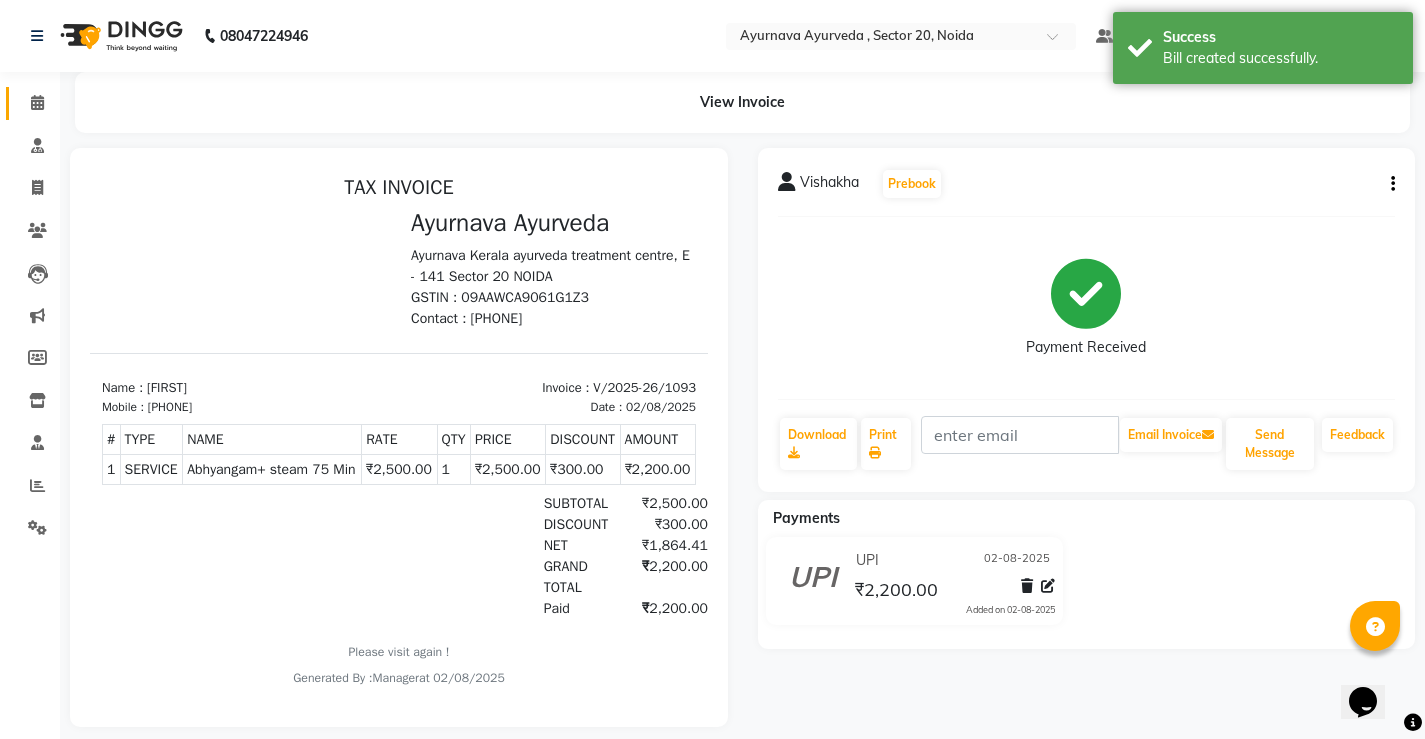 click on "Calendar" 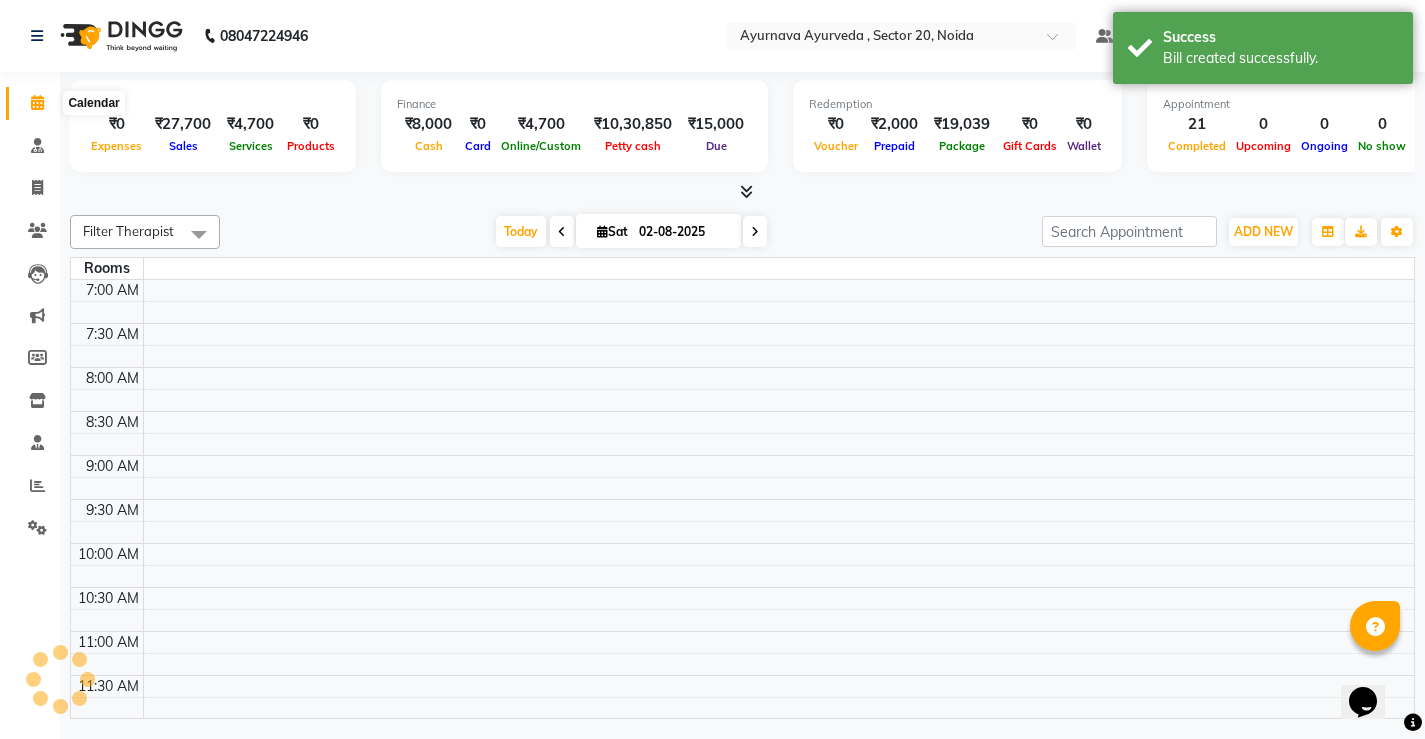 scroll, scrollTop: 793, scrollLeft: 0, axis: vertical 